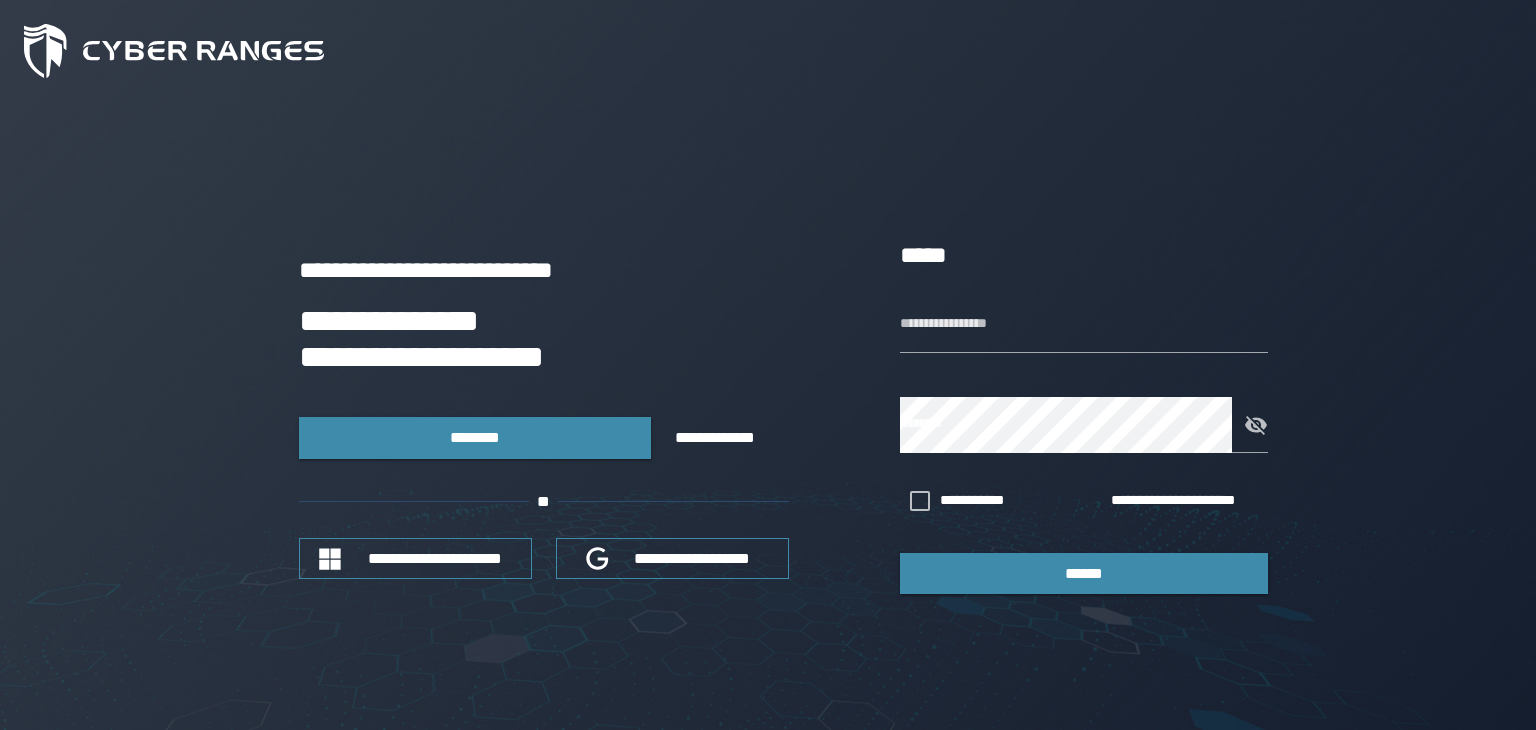 scroll, scrollTop: 0, scrollLeft: 0, axis: both 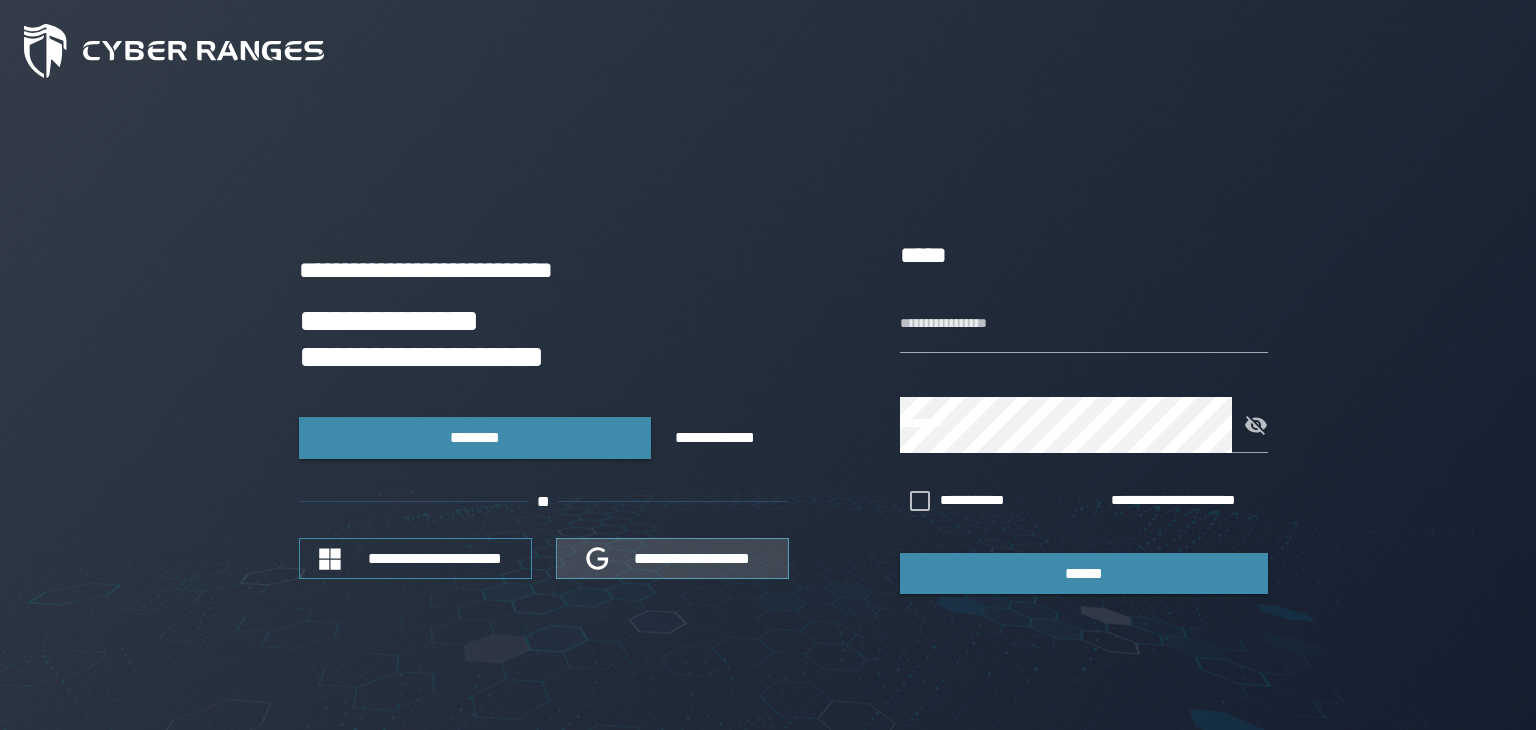 click on "**********" at bounding box center [693, 558] 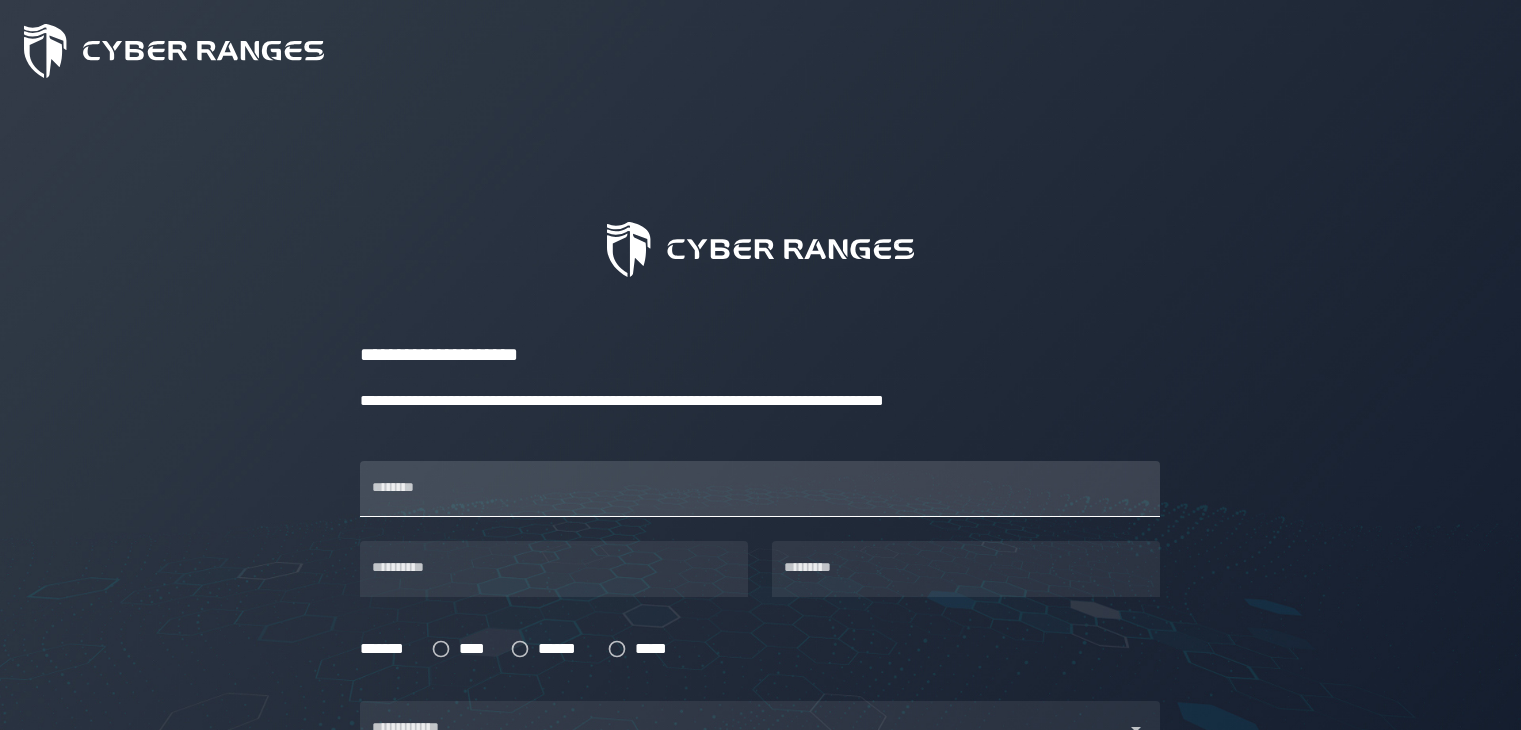 scroll, scrollTop: 0, scrollLeft: 0, axis: both 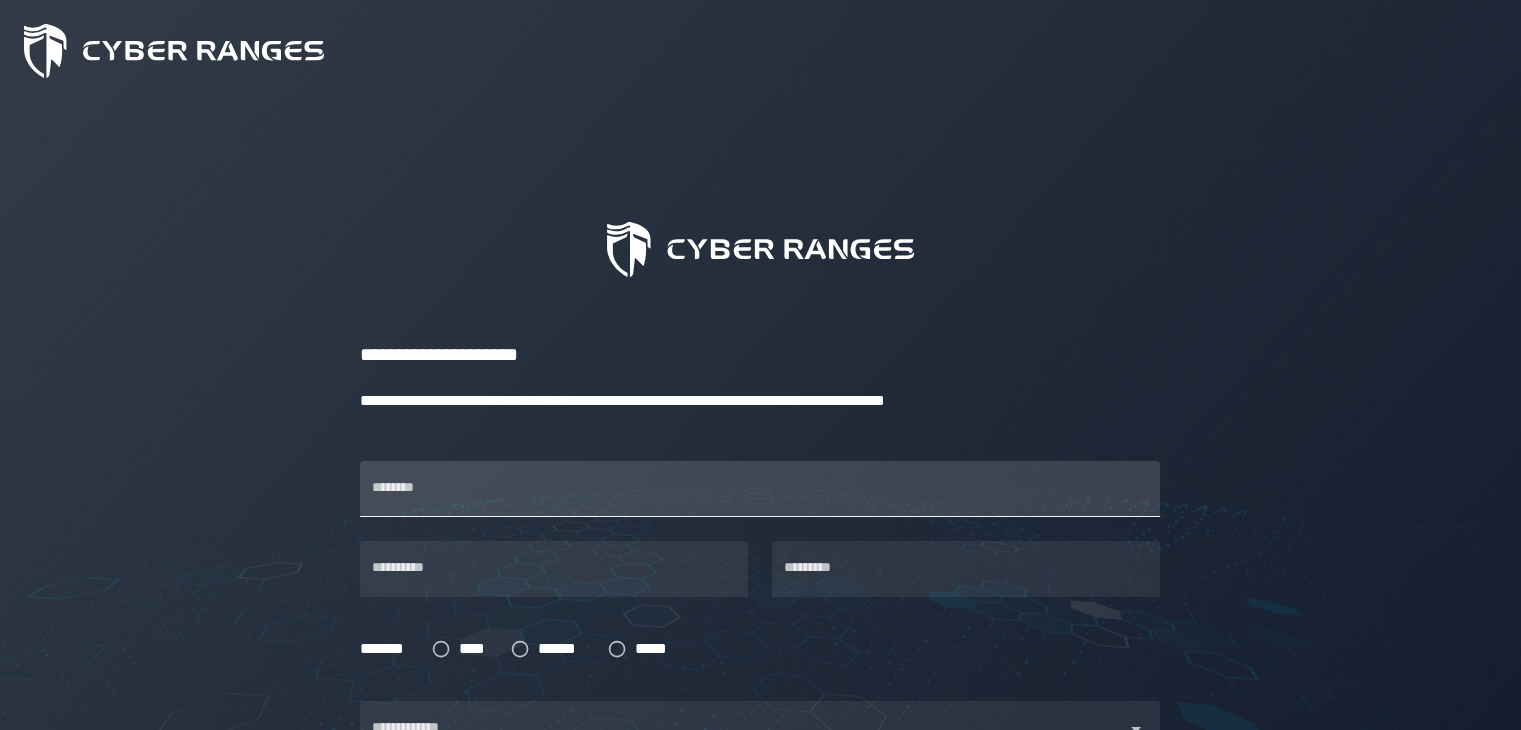 click on "********" at bounding box center (760, 489) 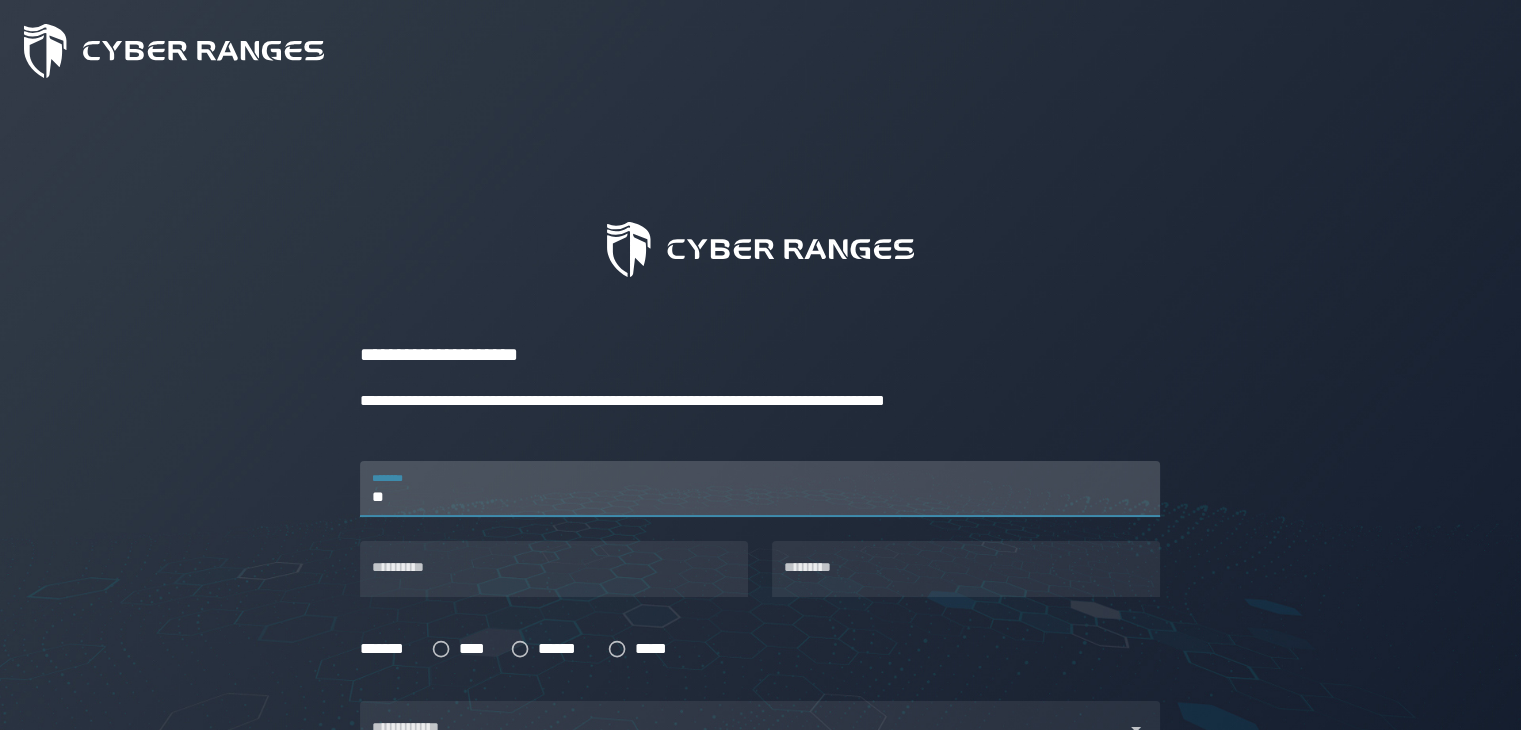type on "*" 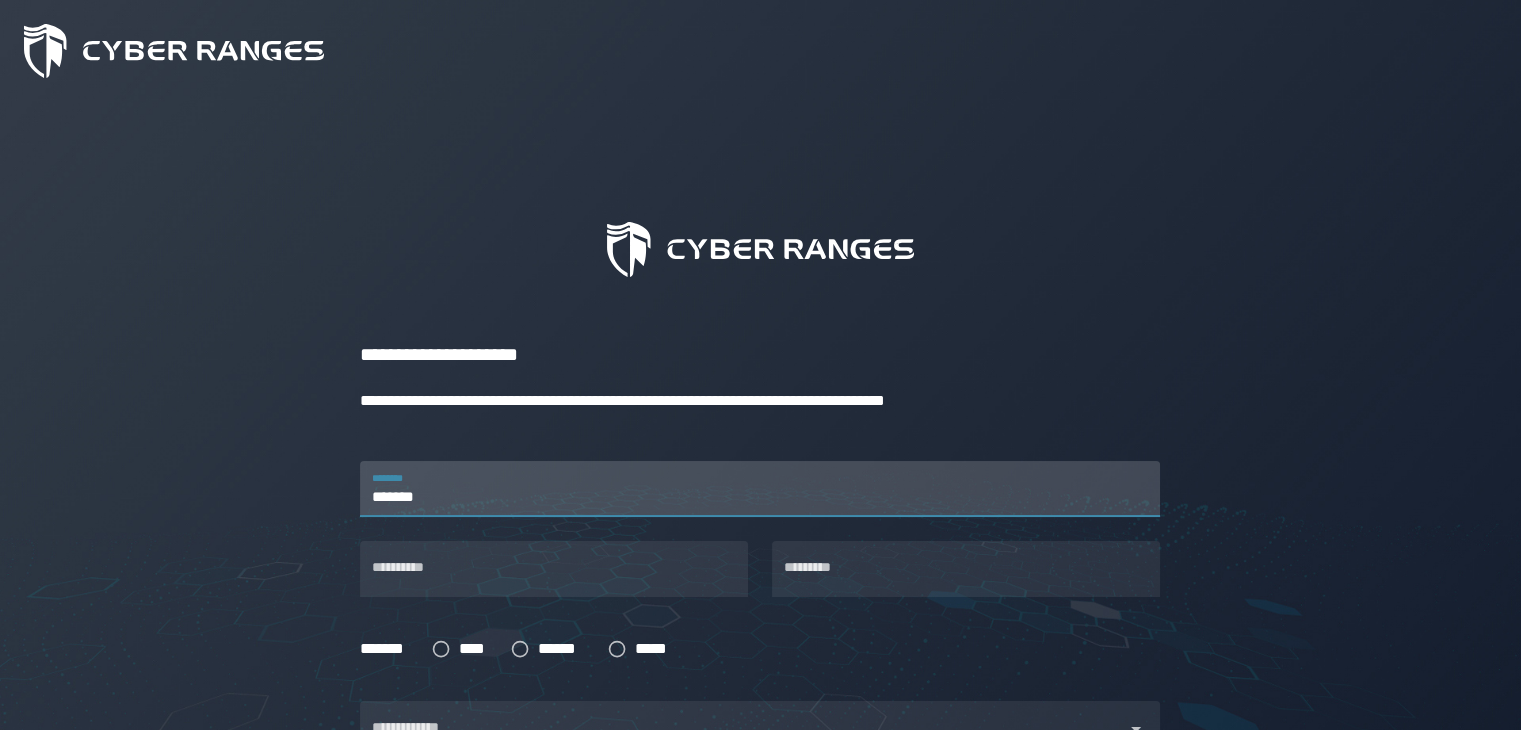 type on "*******" 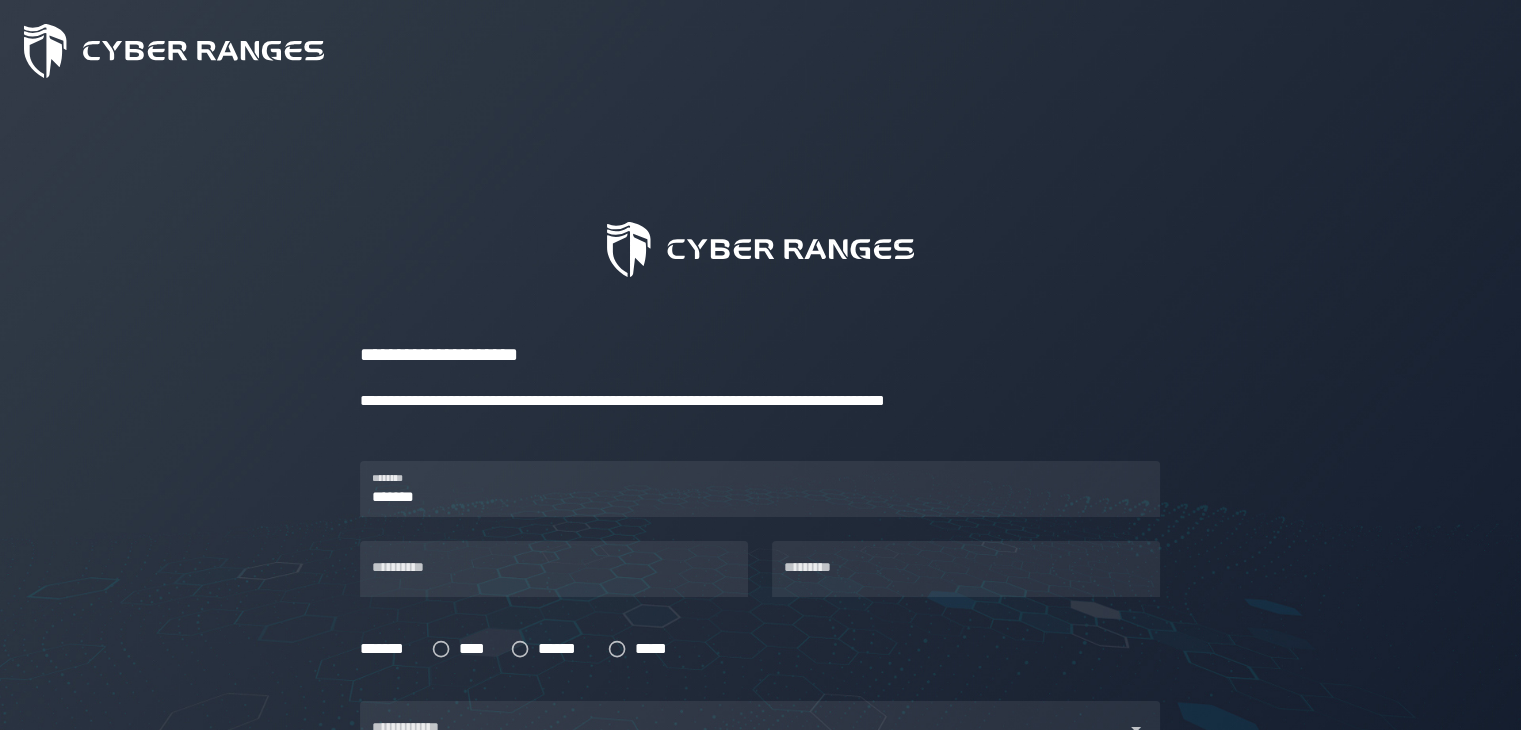 click on "**********" 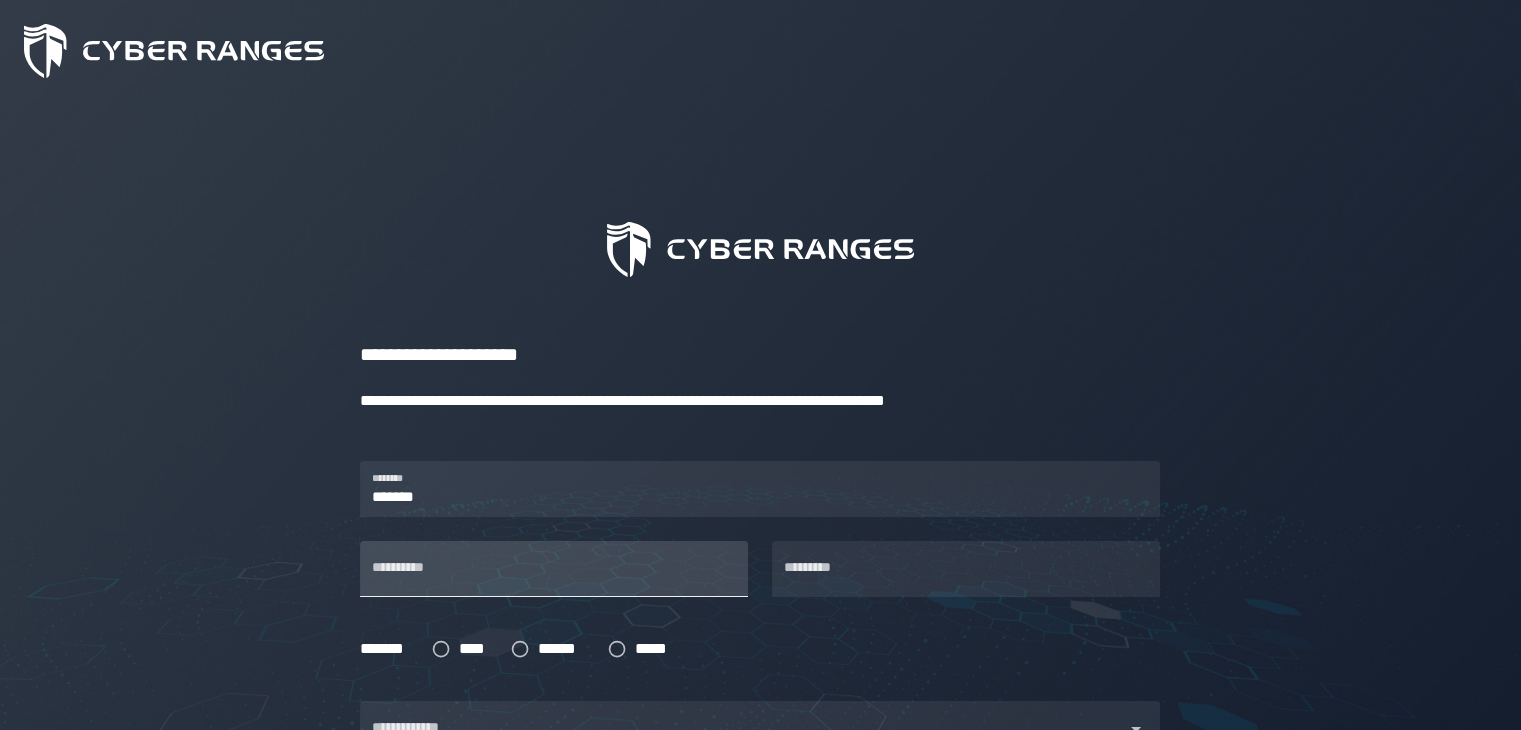 click on "**********" at bounding box center (554, 569) 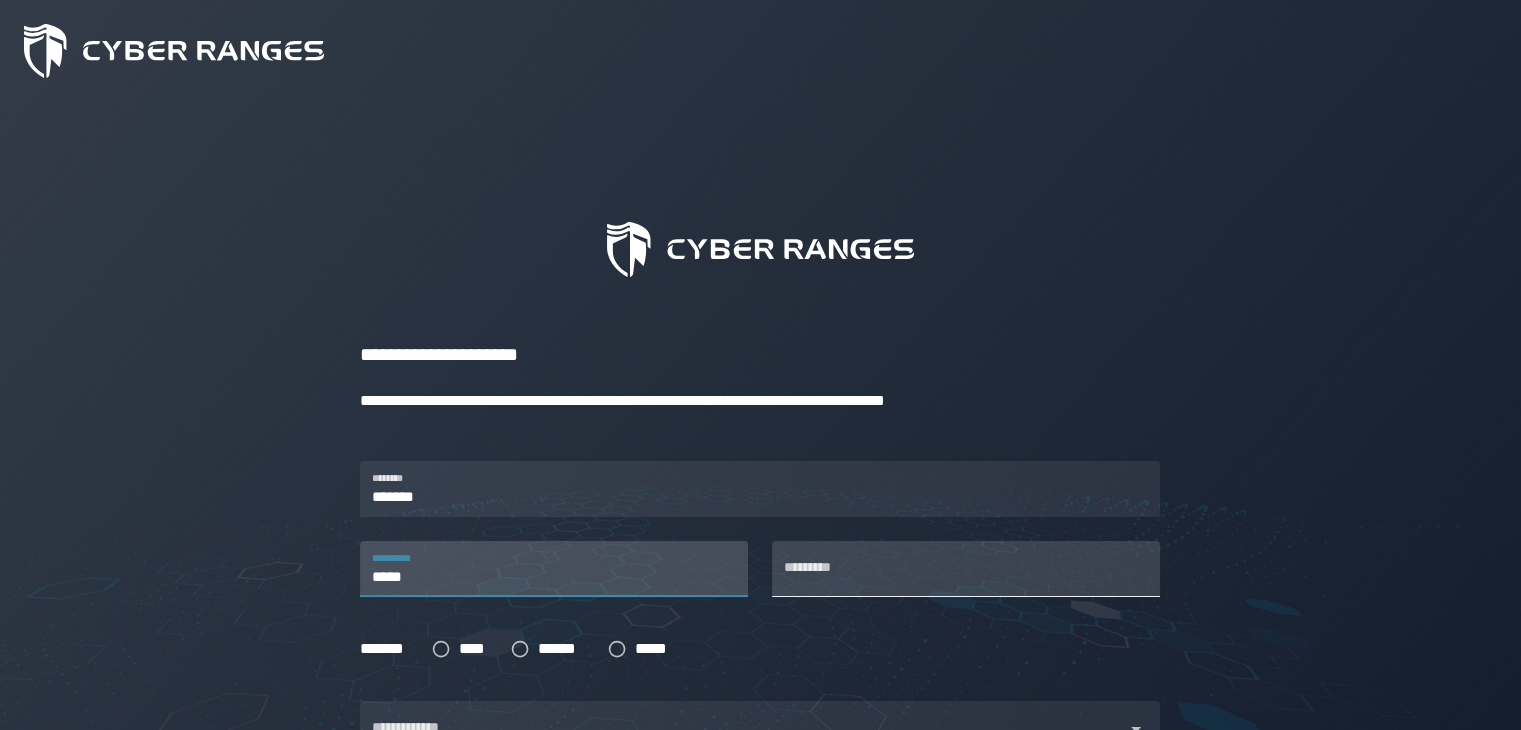 type on "*****" 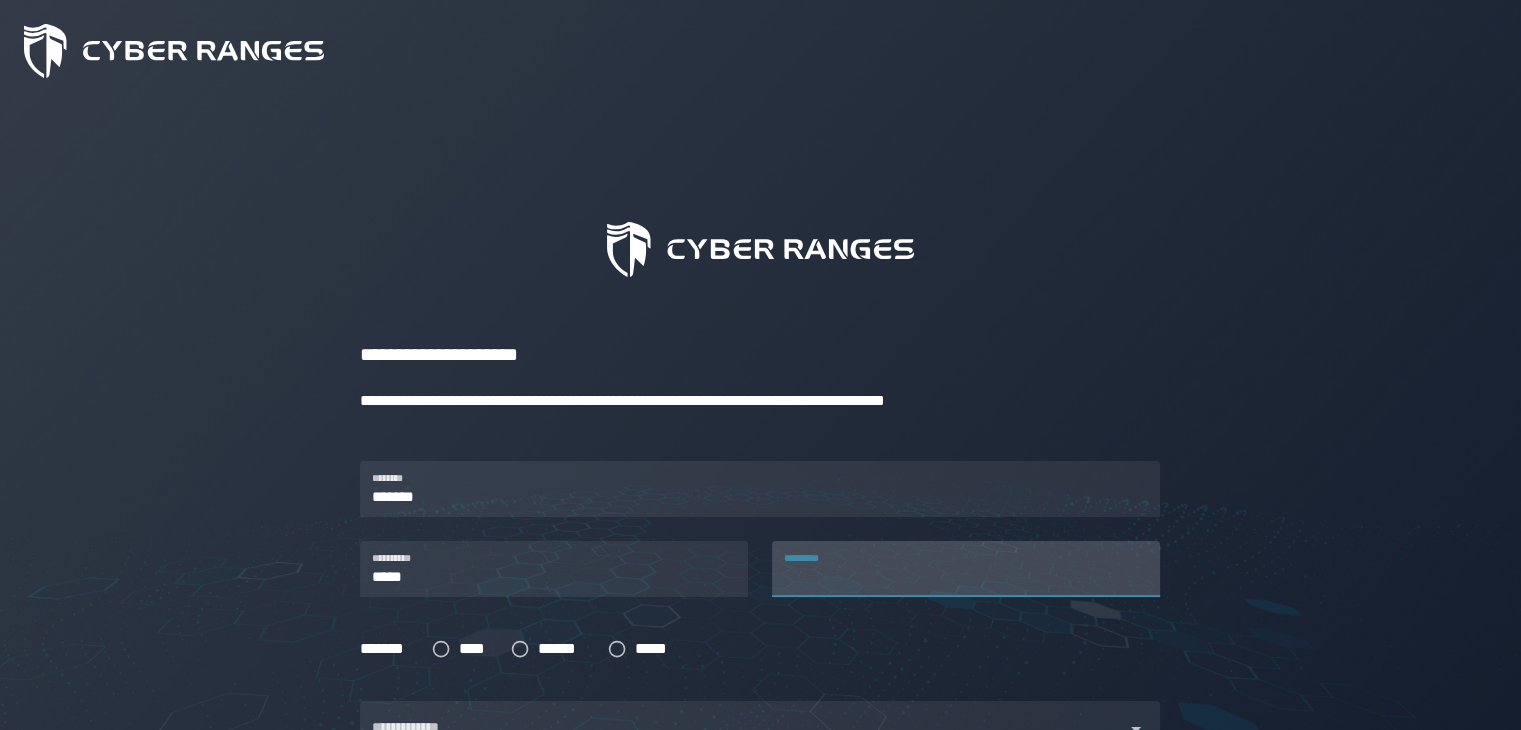 click on "*********" at bounding box center (966, 569) 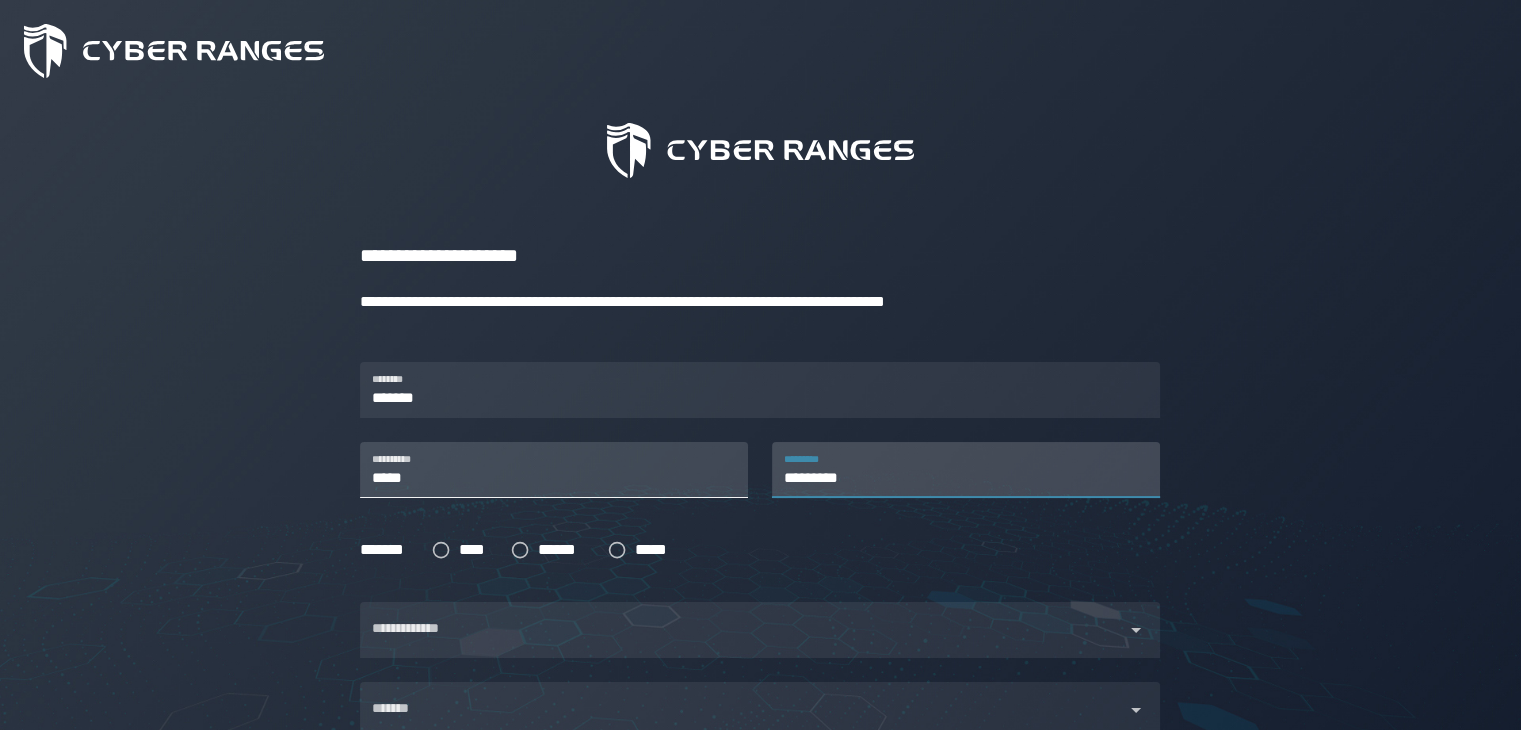 scroll, scrollTop: 100, scrollLeft: 0, axis: vertical 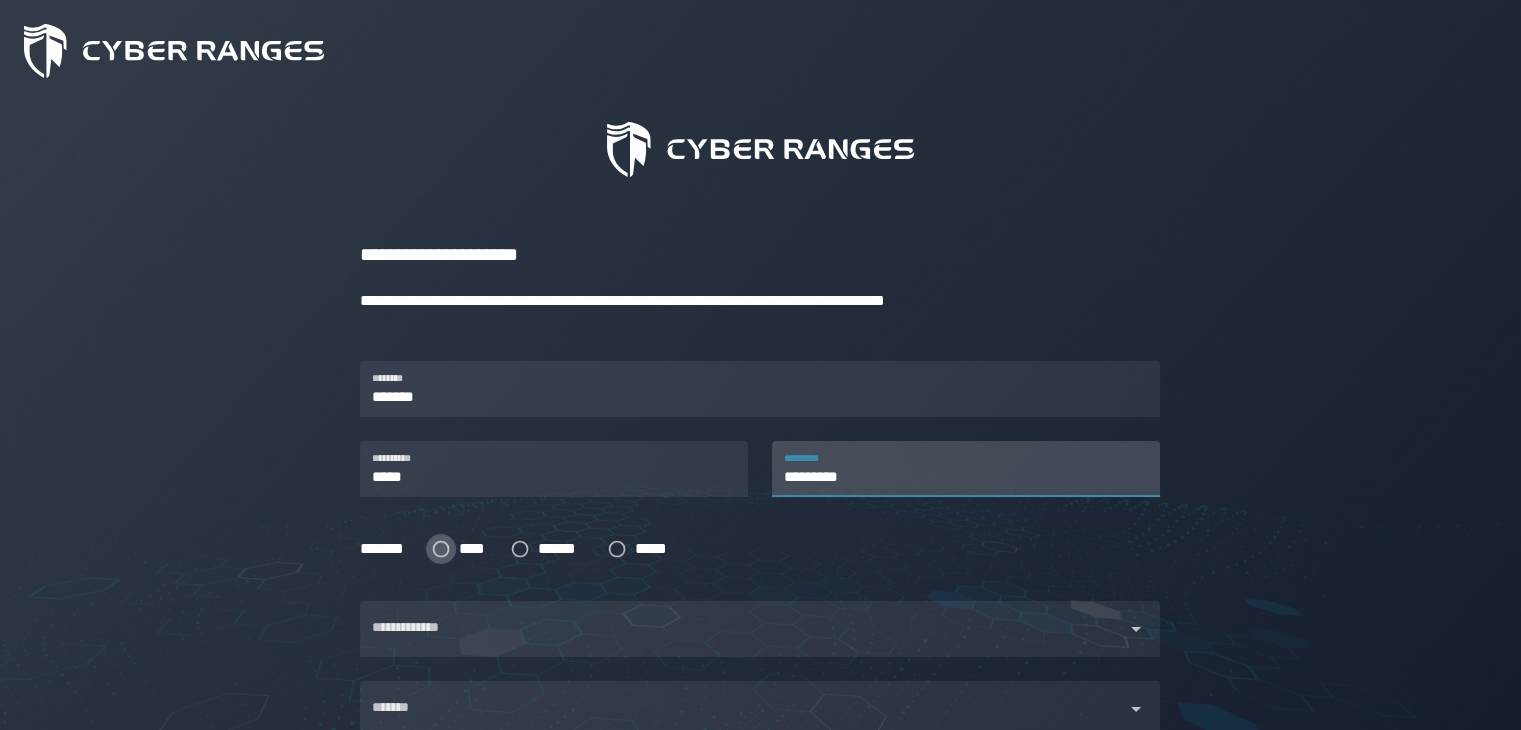 type on "*********" 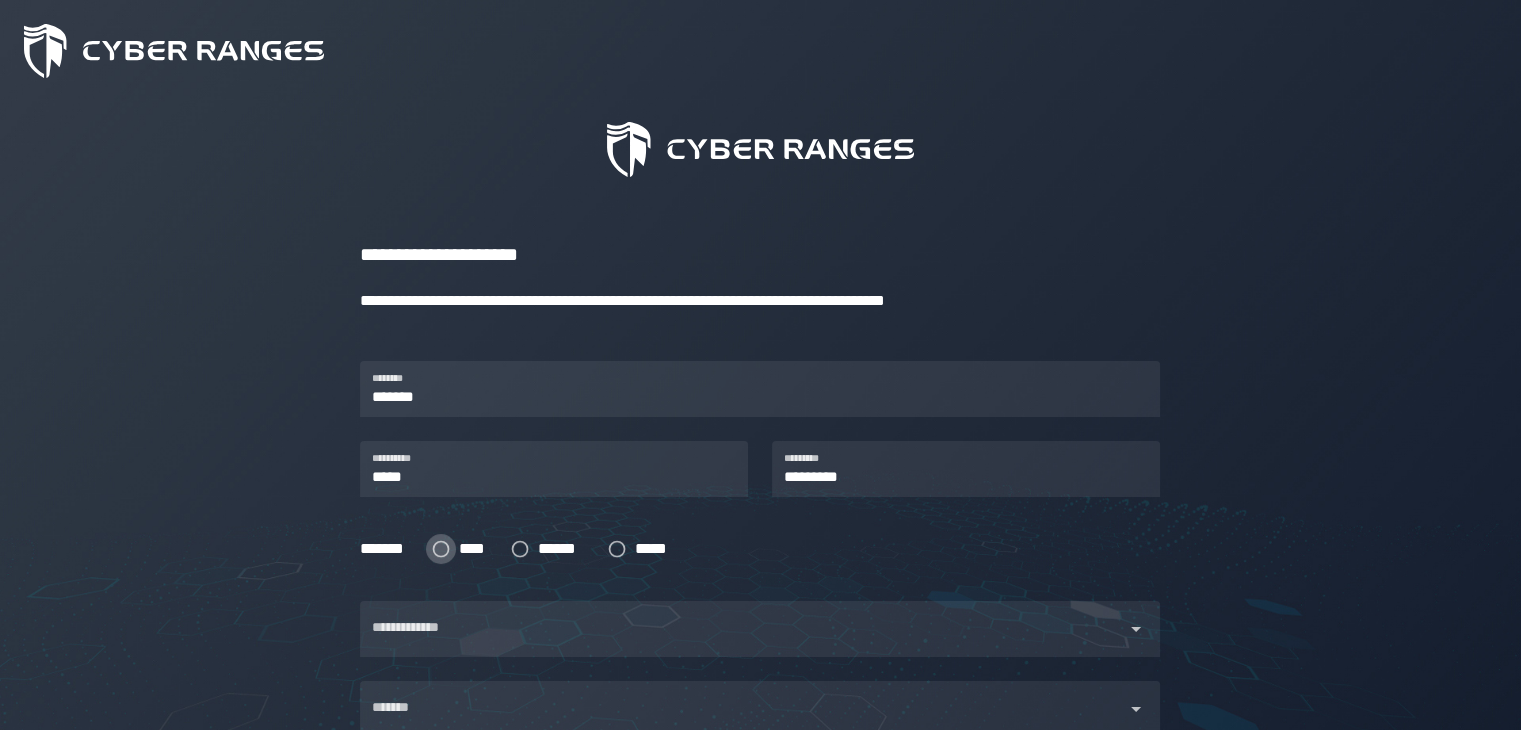 click 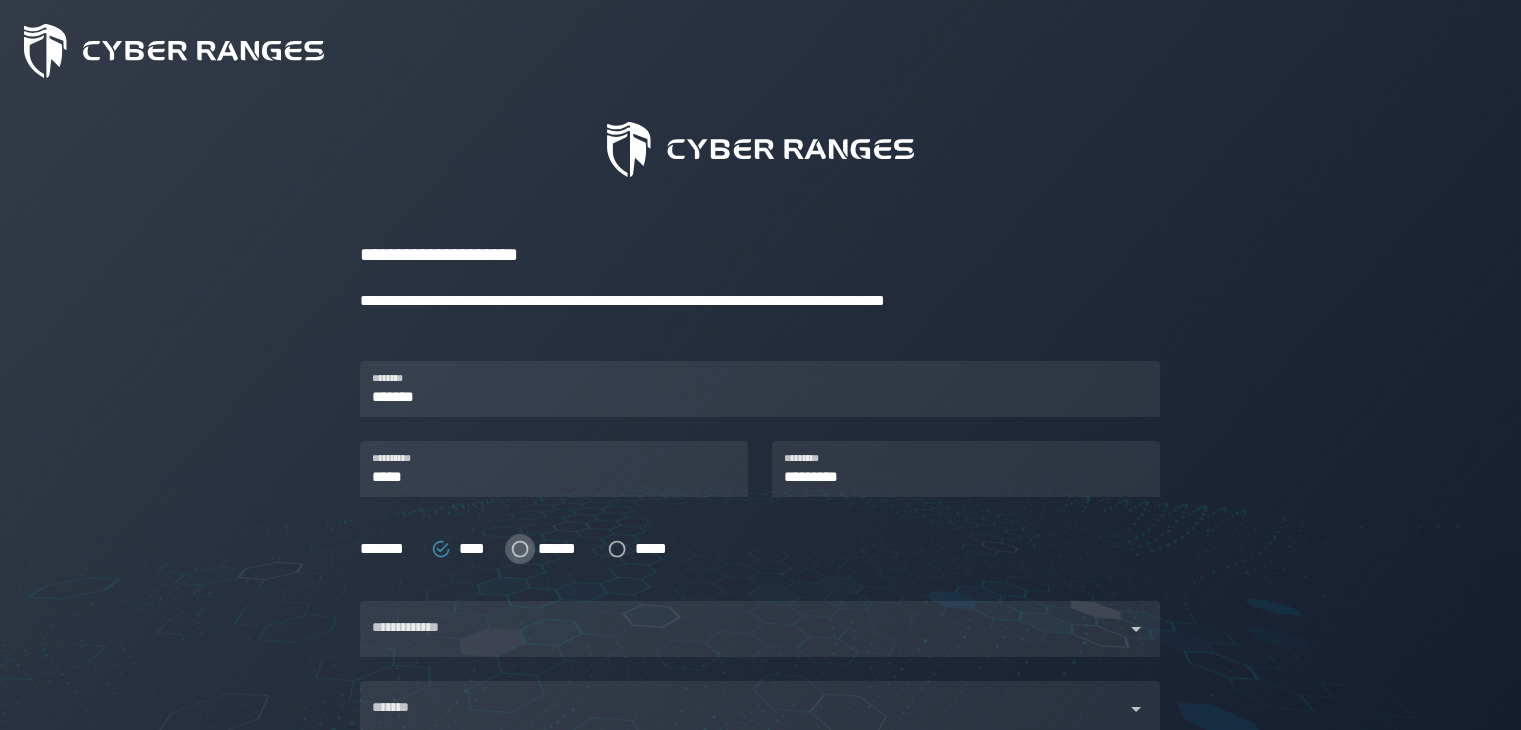 click 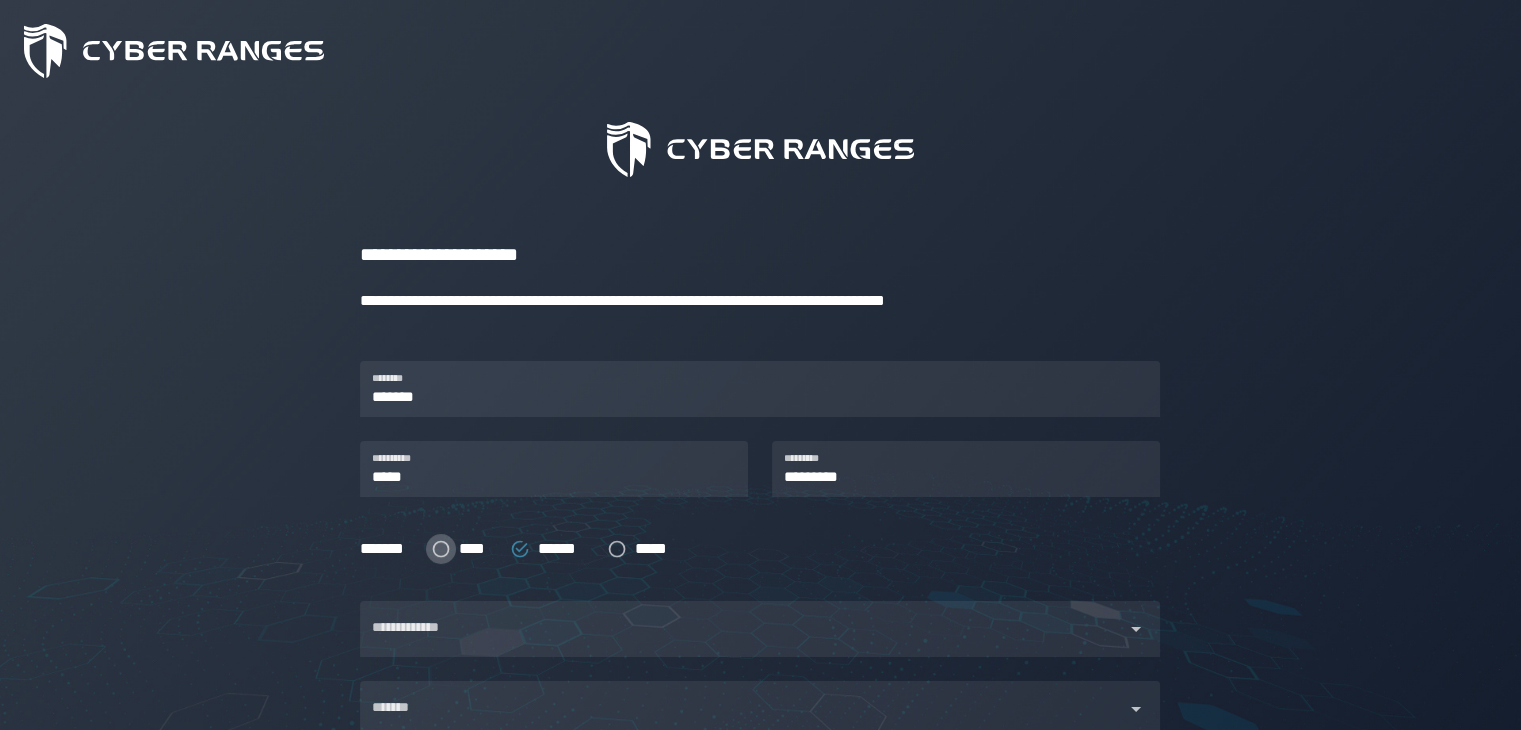 click on "****" at bounding box center (472, 549) 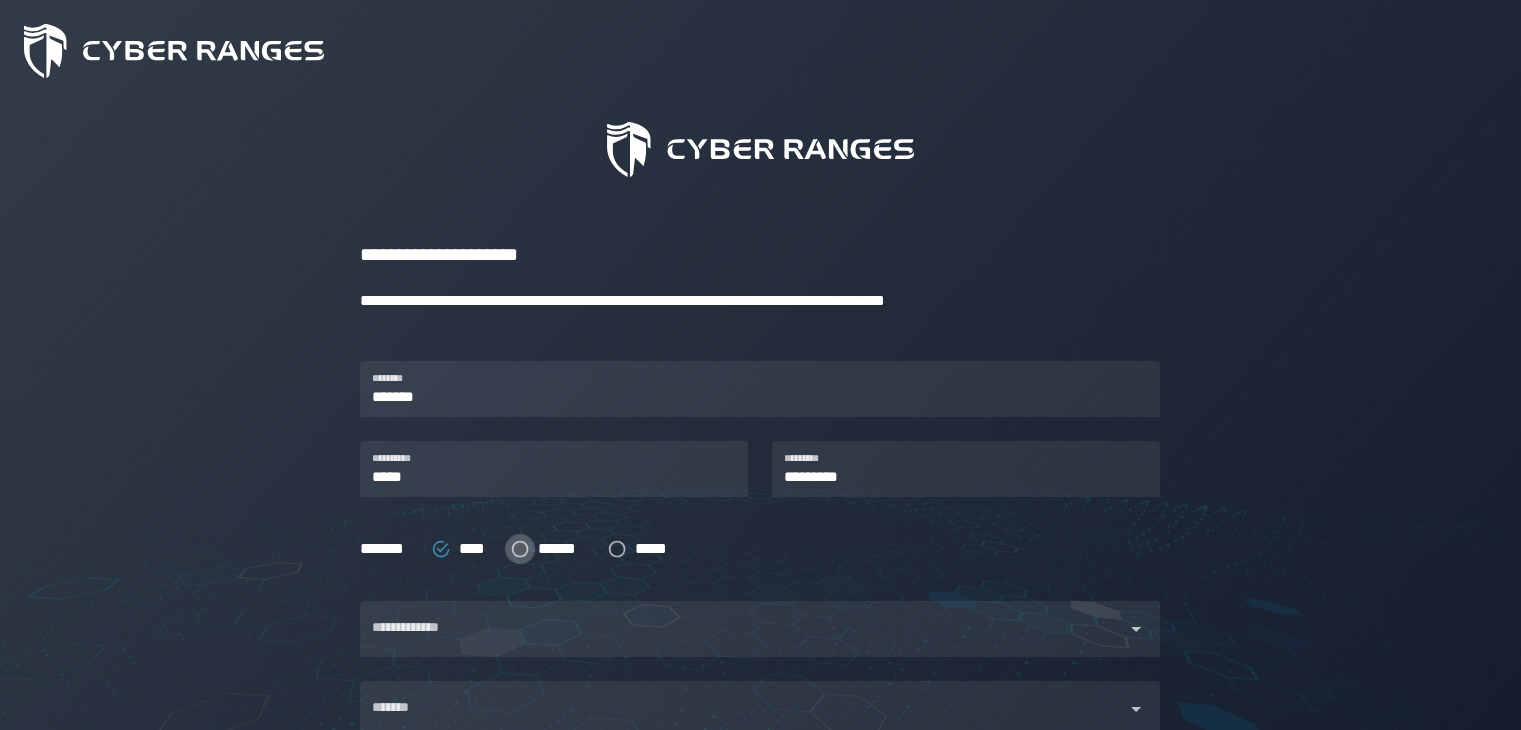 click on "******" at bounding box center (560, 549) 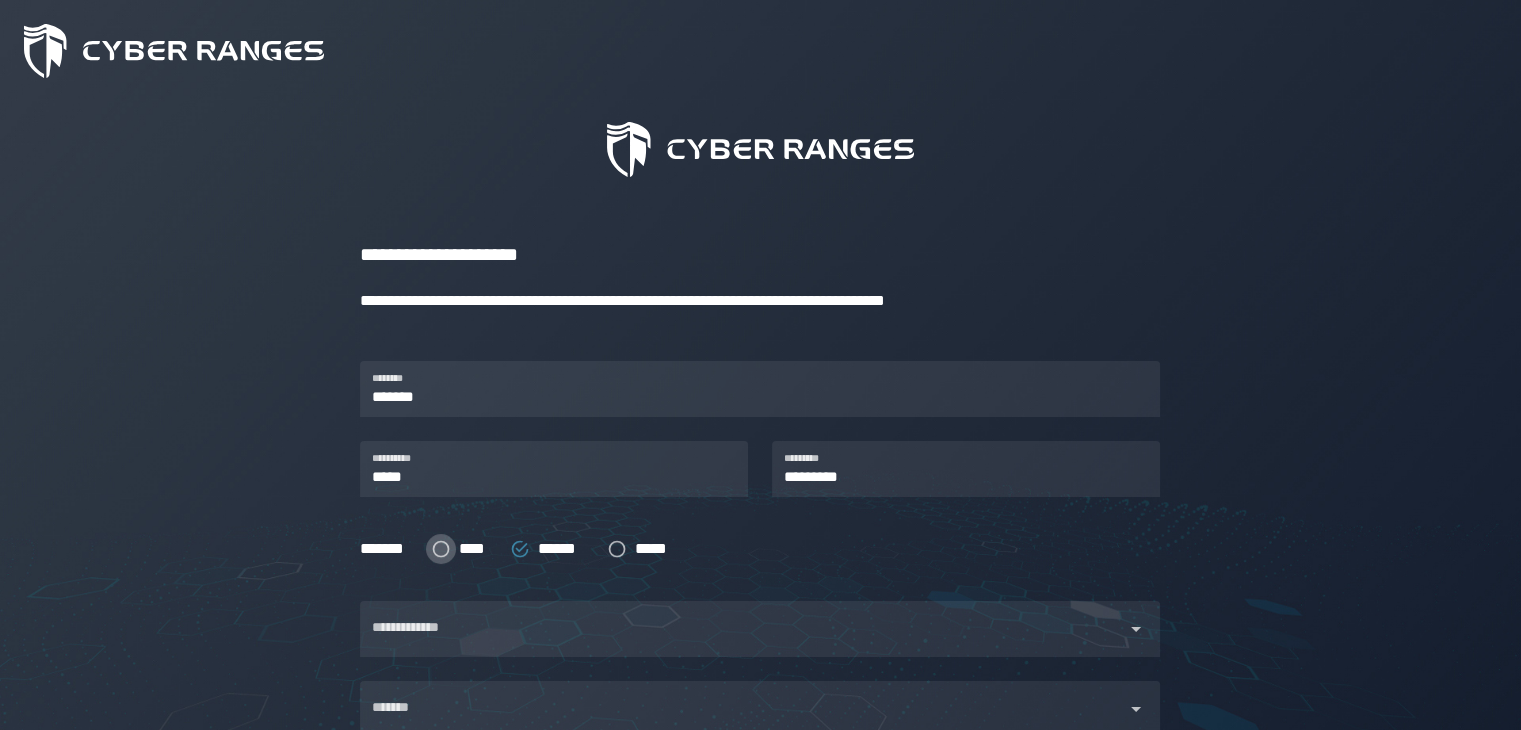 click on "****" at bounding box center [472, 549] 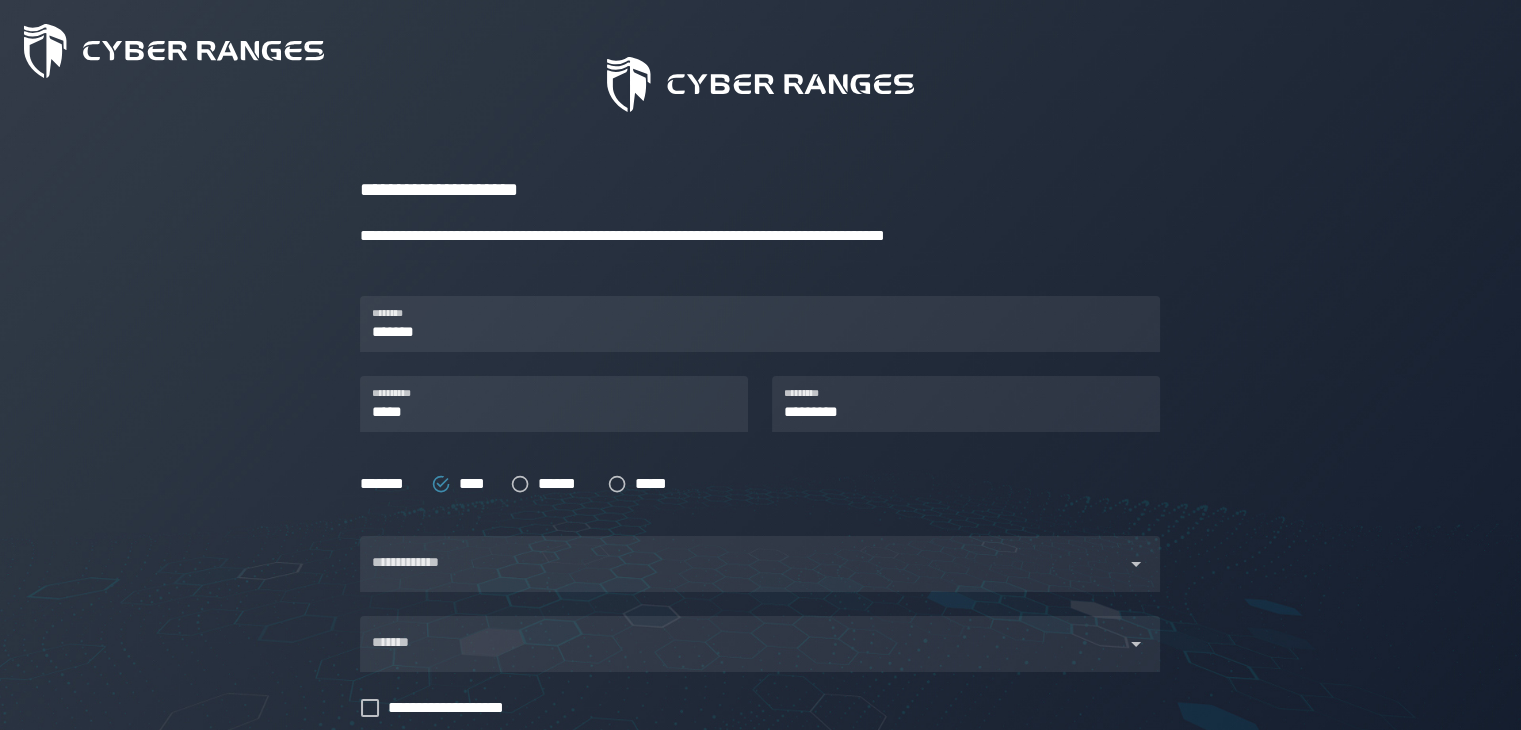 scroll, scrollTop: 300, scrollLeft: 0, axis: vertical 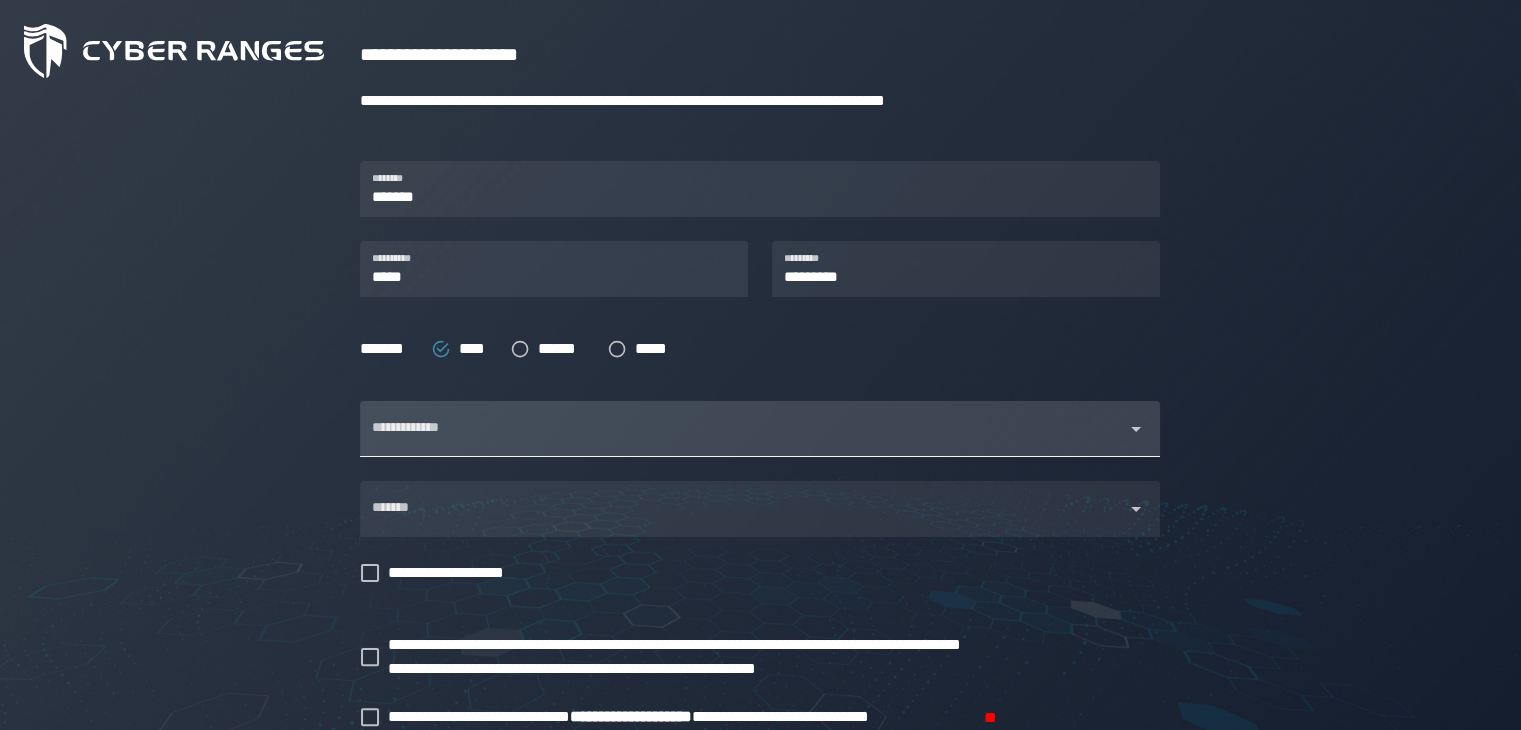 click at bounding box center [742, 441] 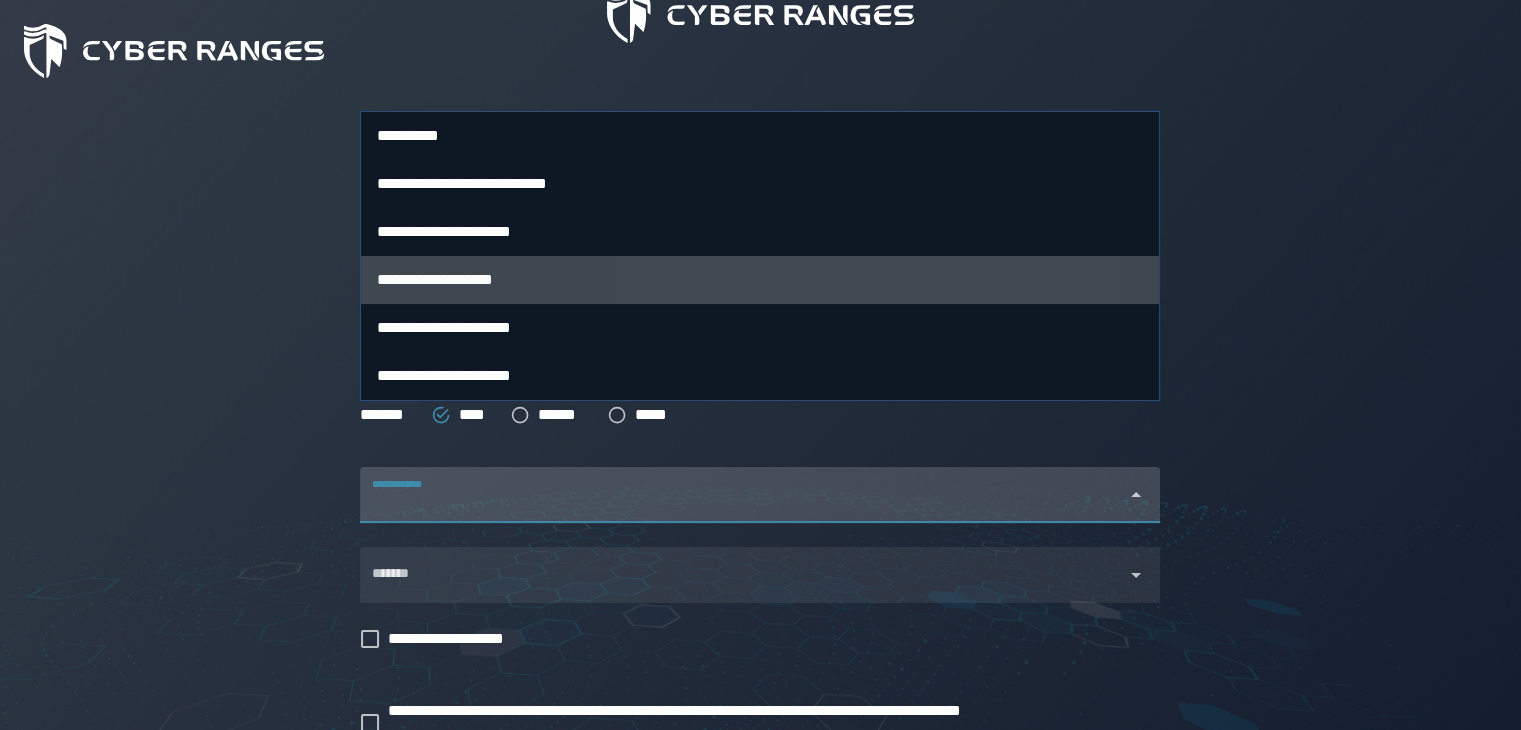 scroll, scrollTop: 200, scrollLeft: 0, axis: vertical 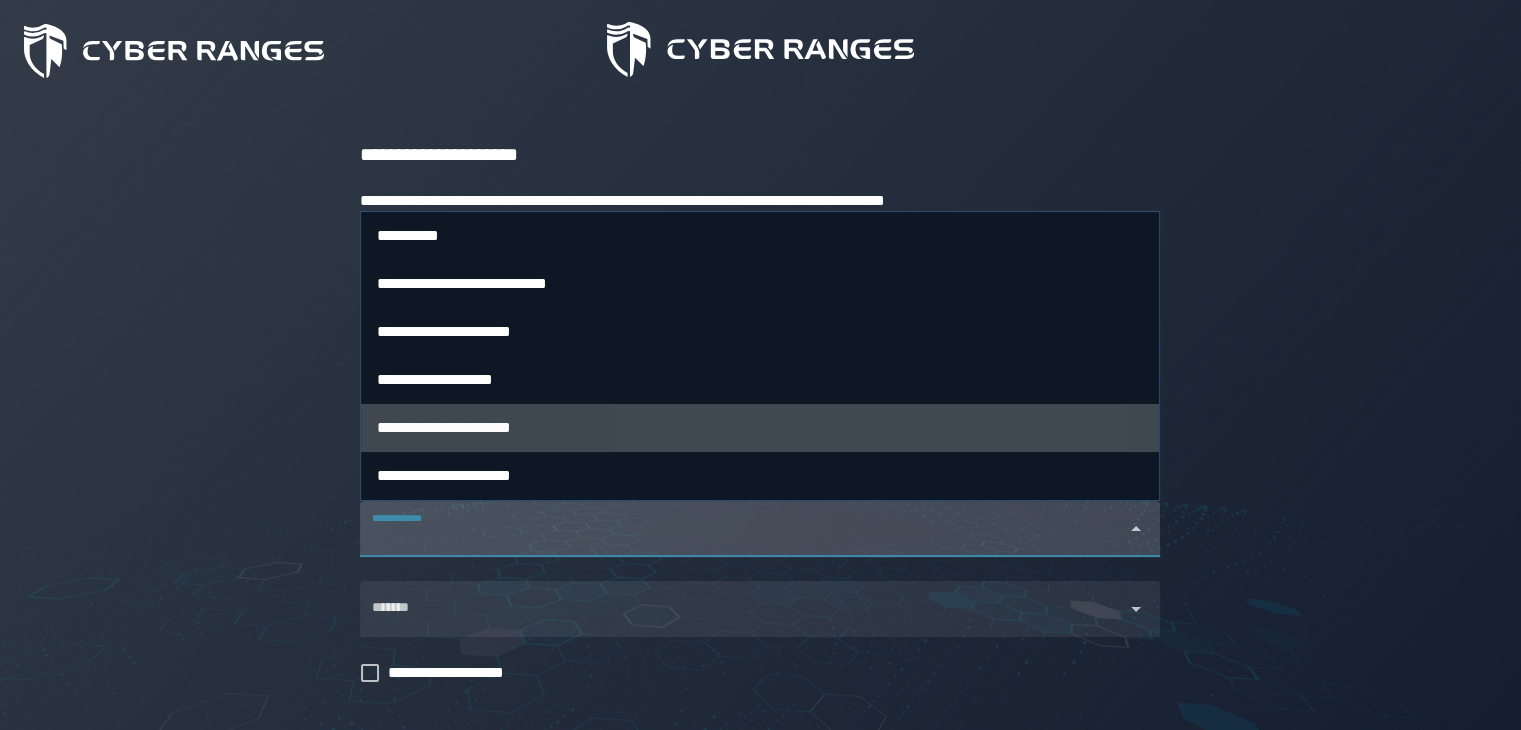 click on "**********" 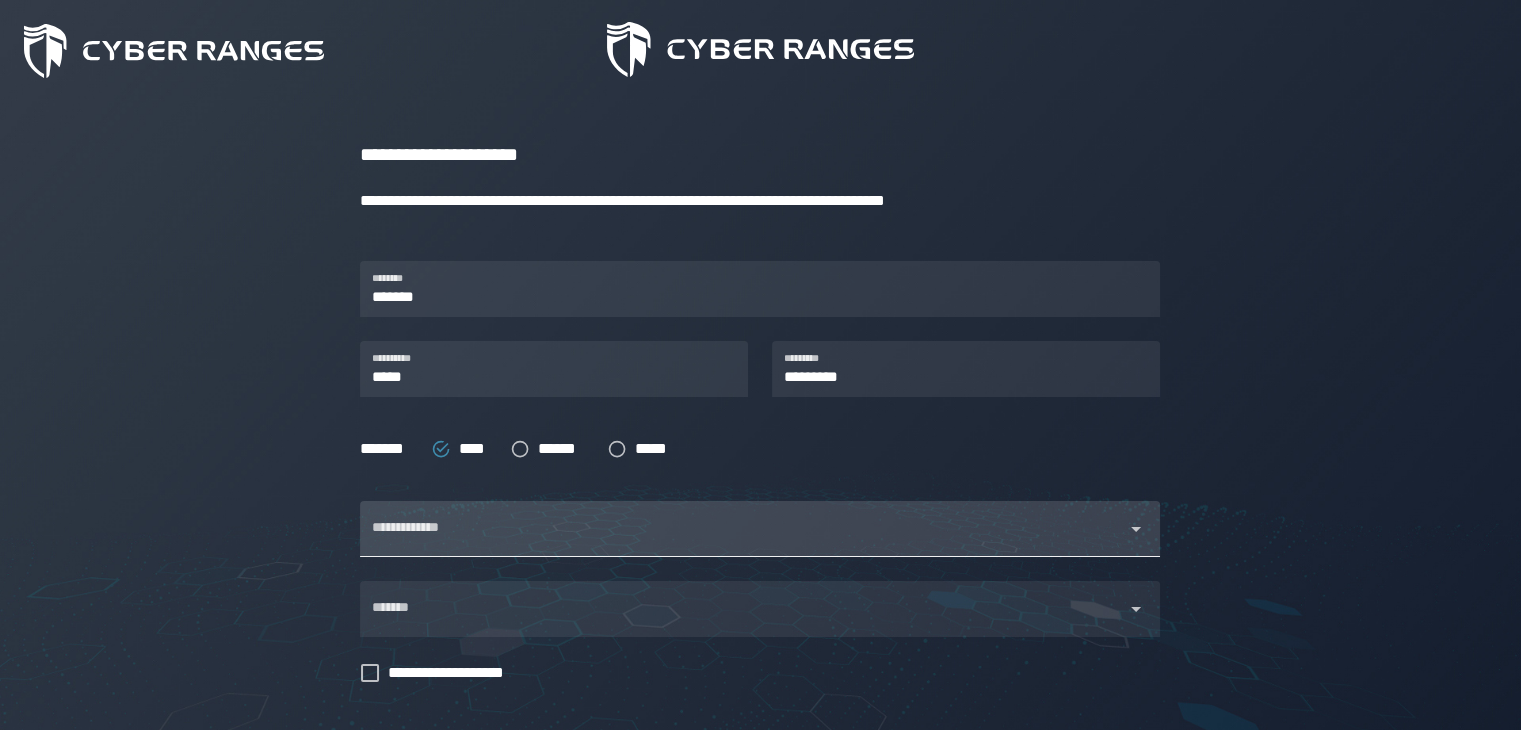 click on "**********" at bounding box center [742, 529] 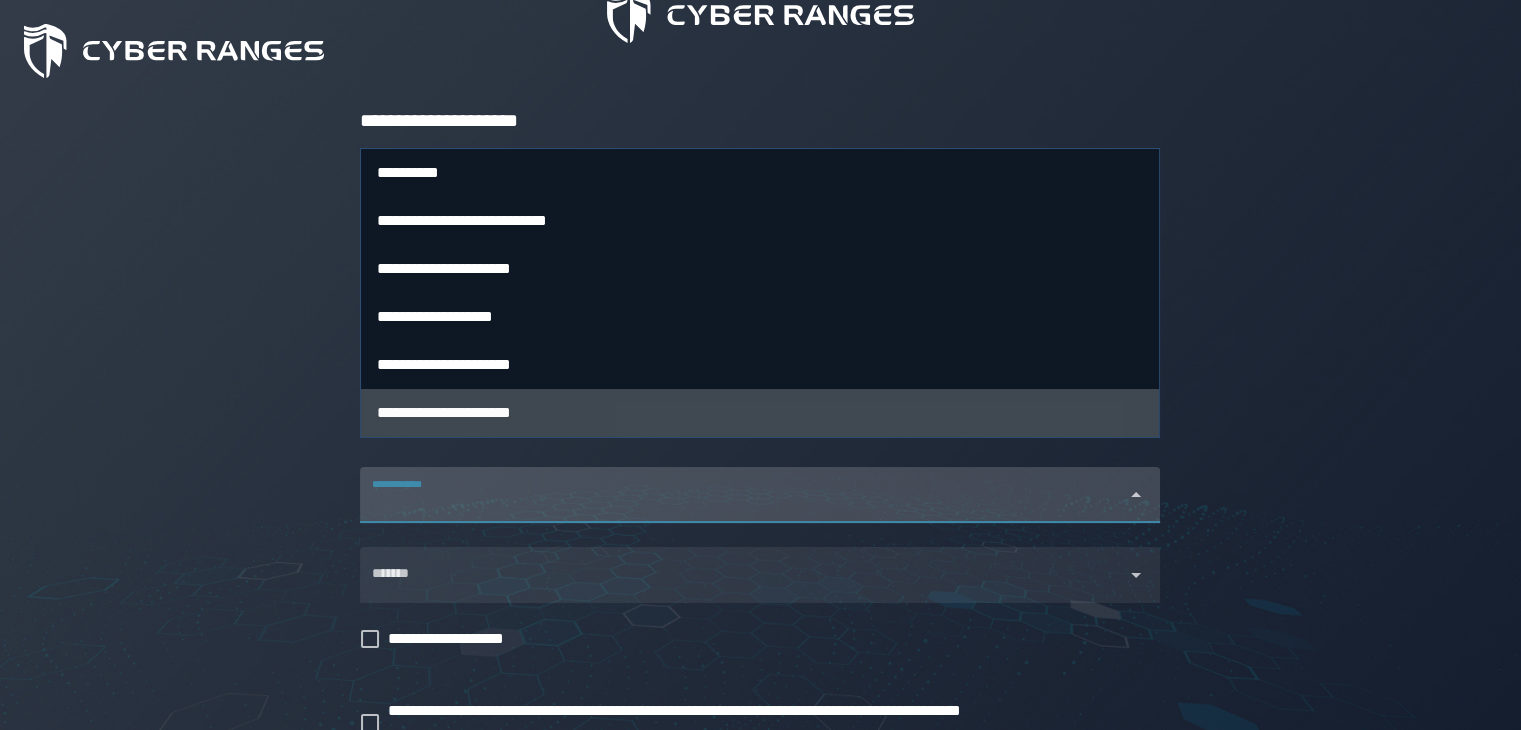 scroll, scrollTop: 200, scrollLeft: 0, axis: vertical 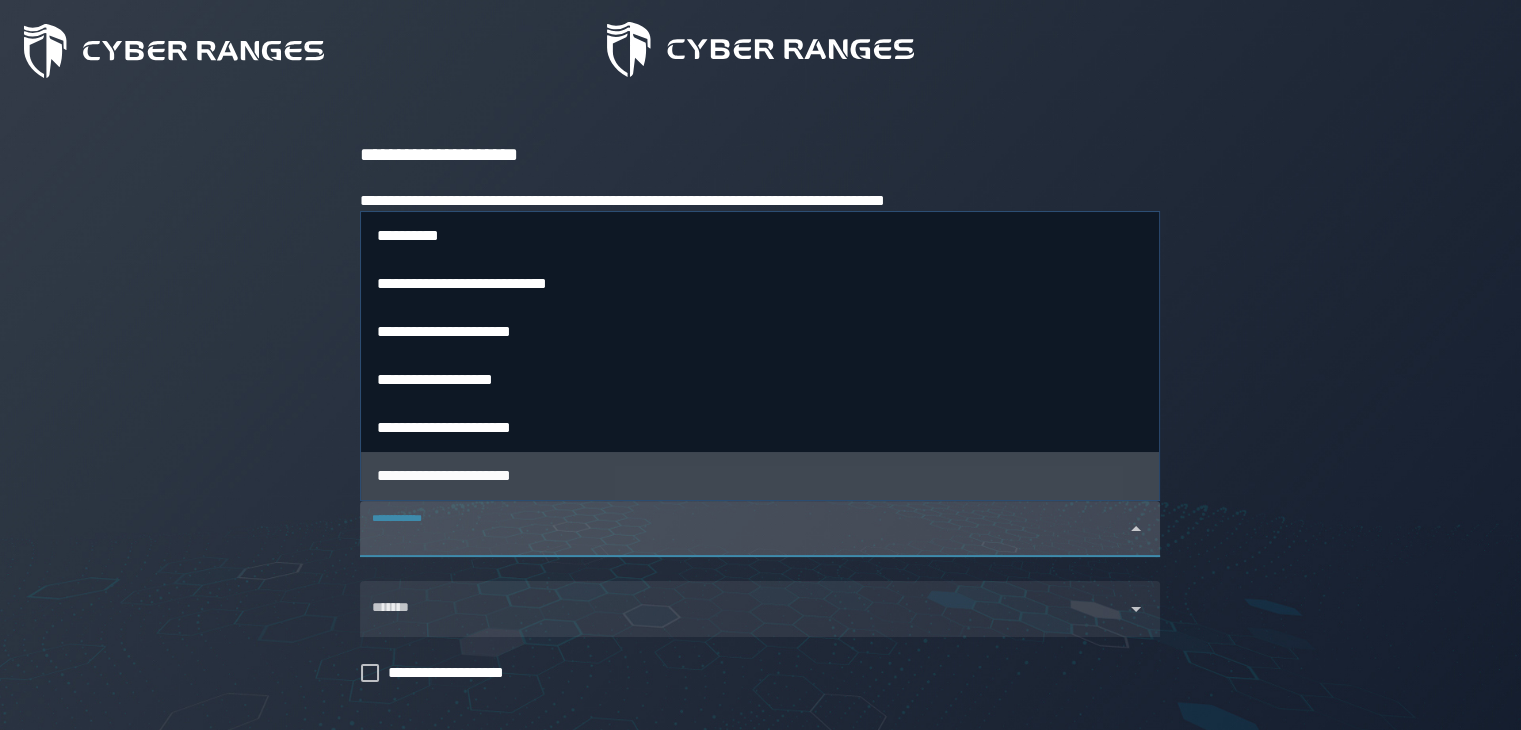 click on "**********" at bounding box center [444, 475] 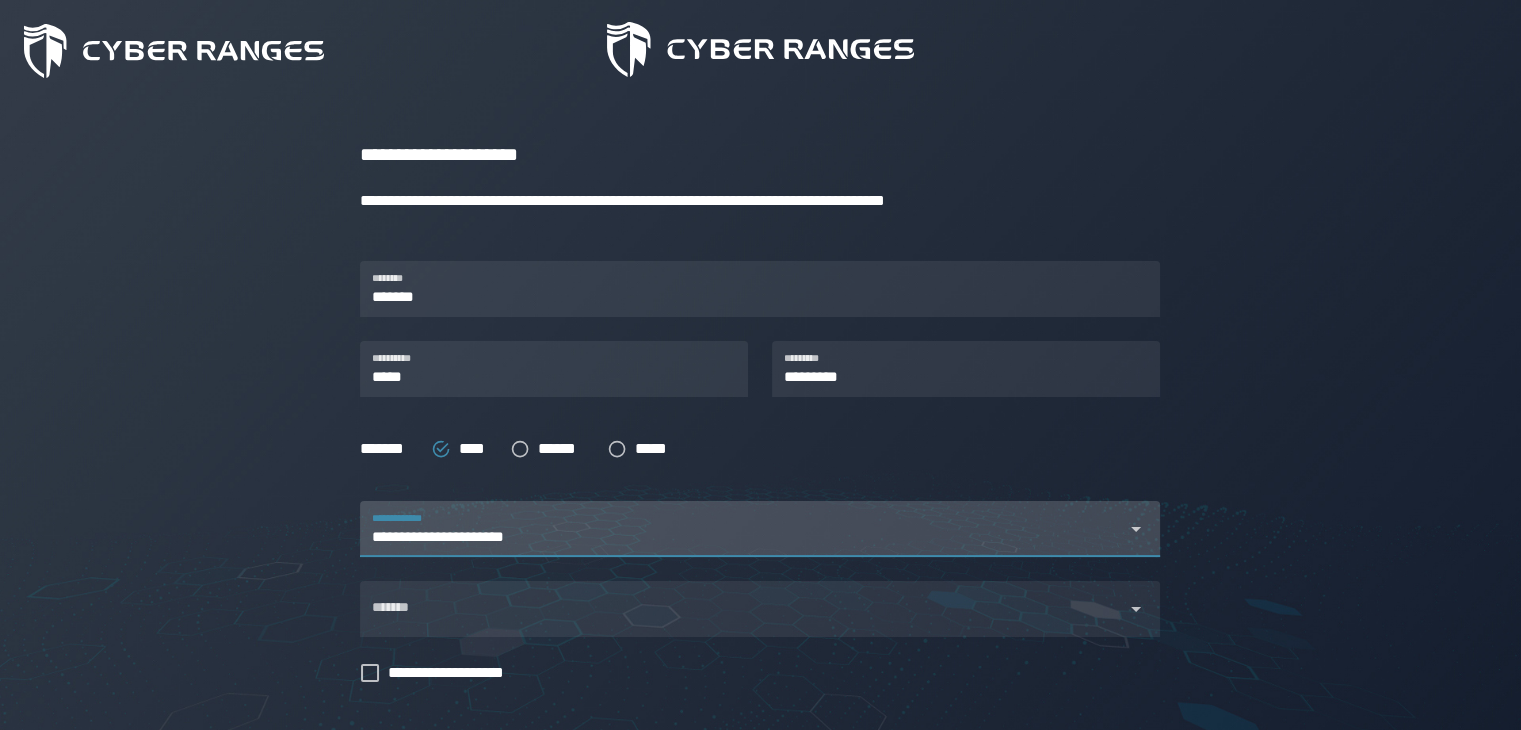 scroll, scrollTop: 400, scrollLeft: 0, axis: vertical 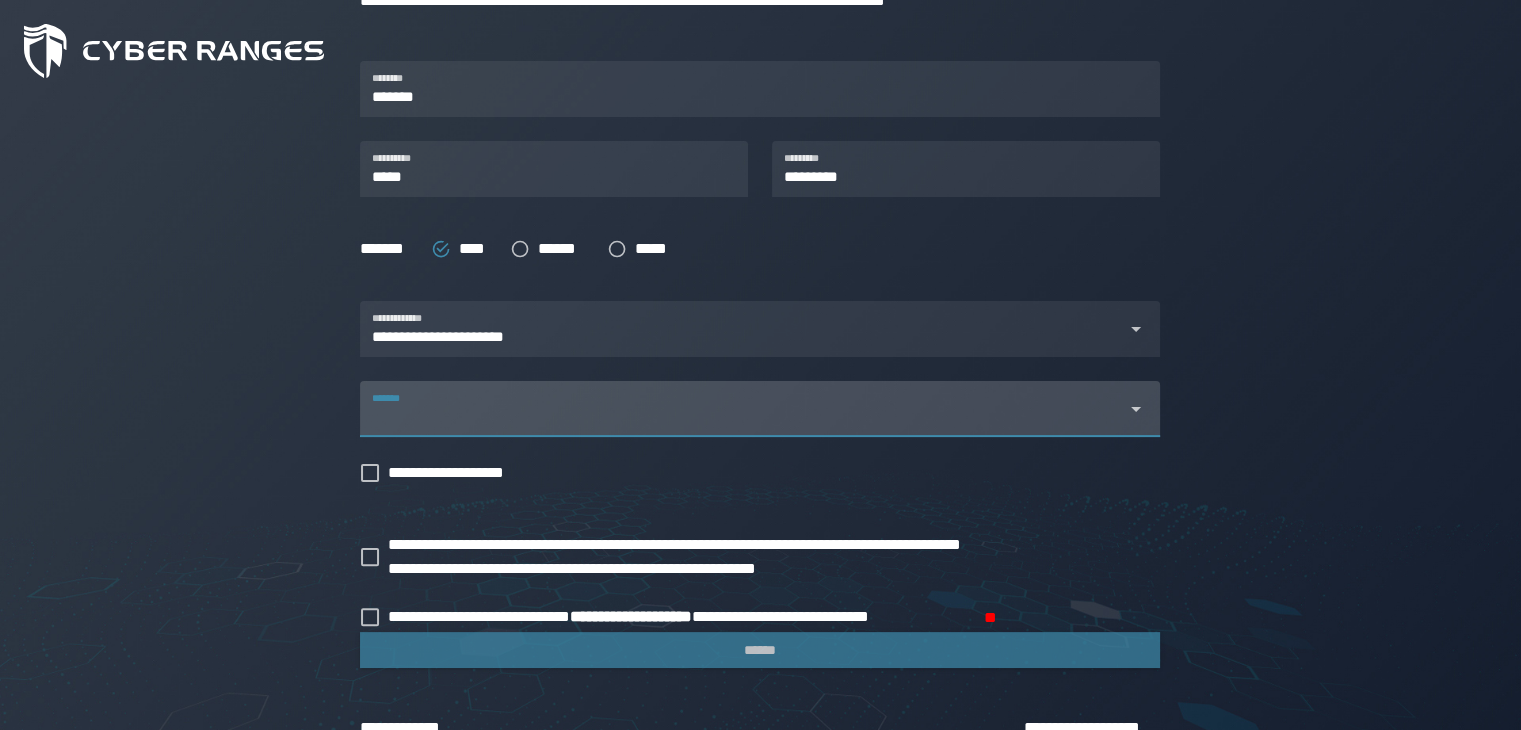 click on "*******" at bounding box center (742, 417) 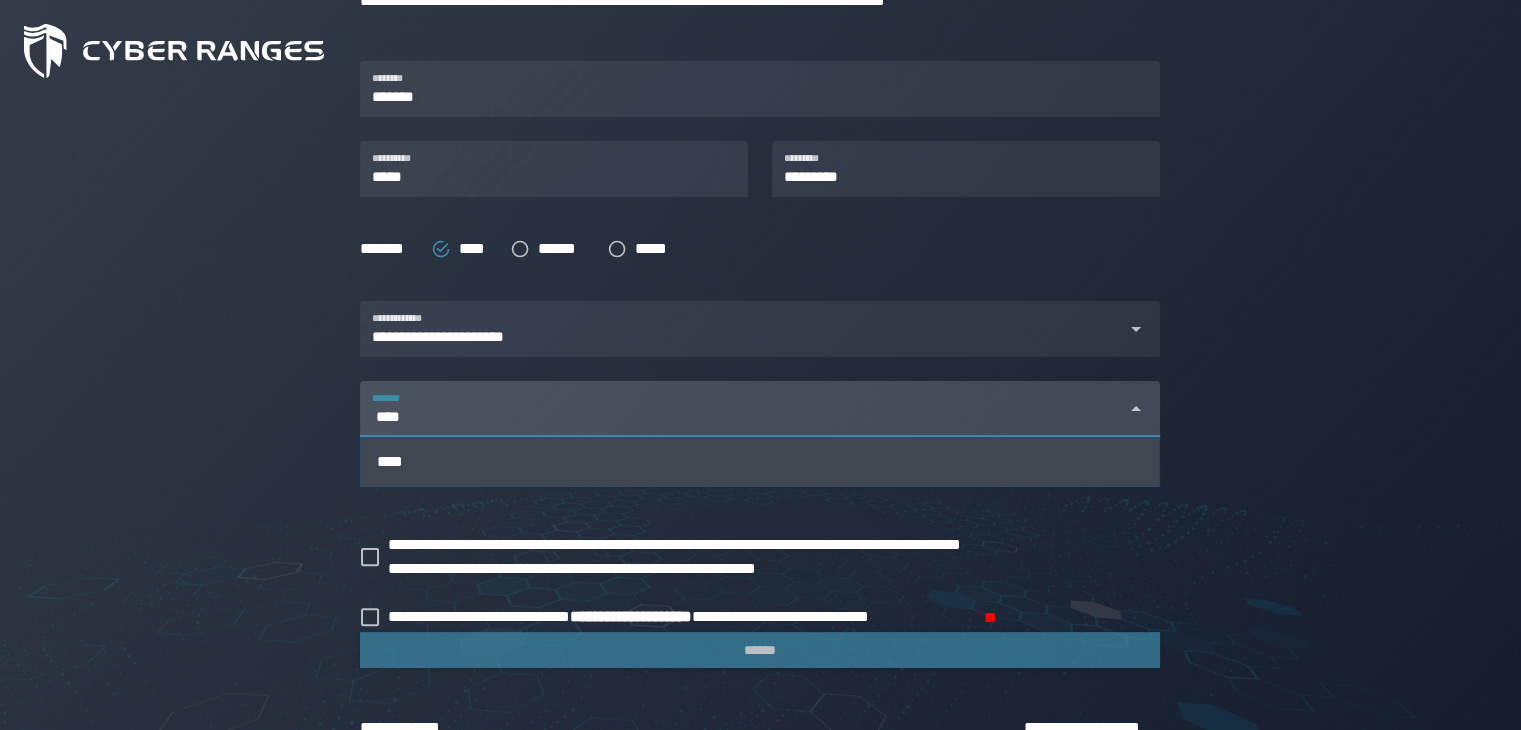type on "****" 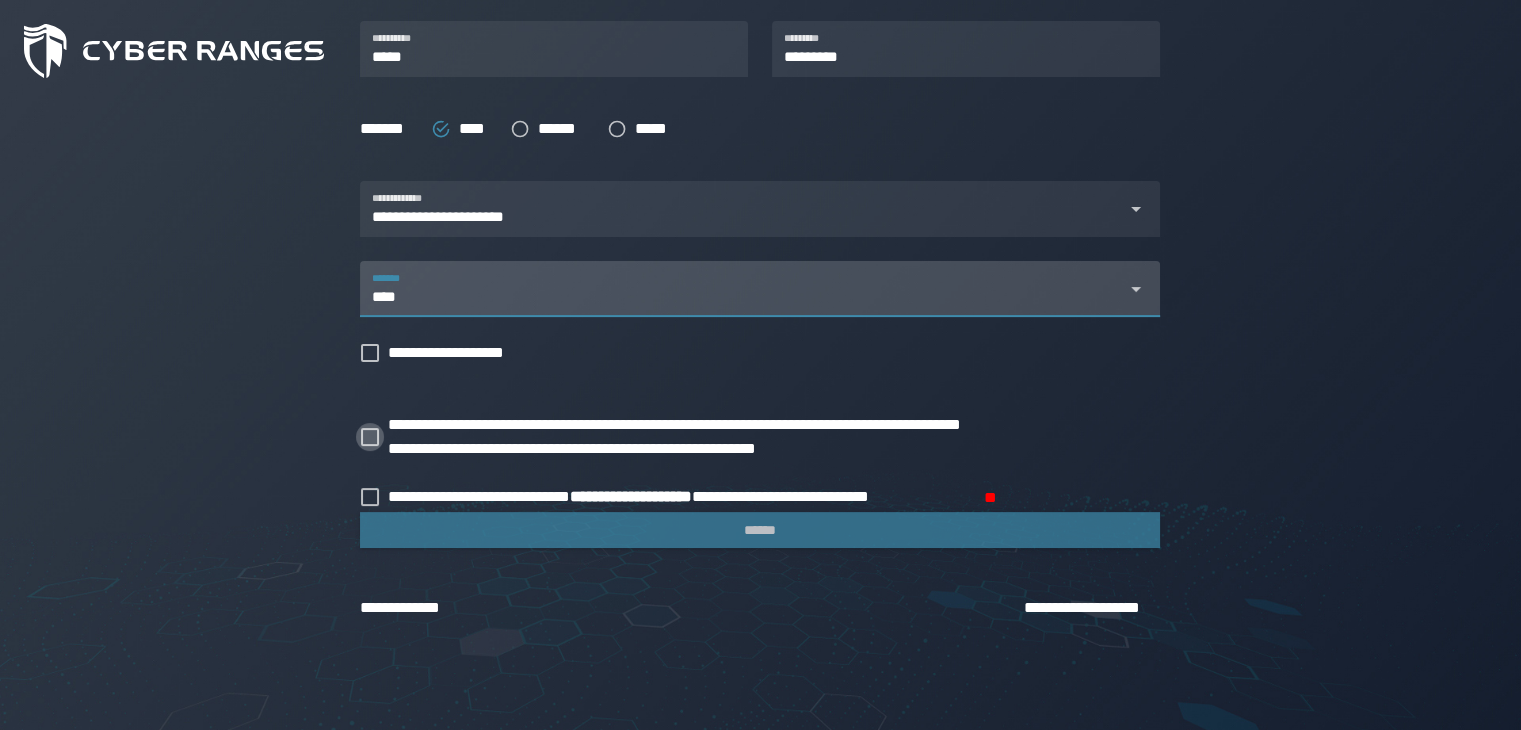 scroll, scrollTop: 522, scrollLeft: 0, axis: vertical 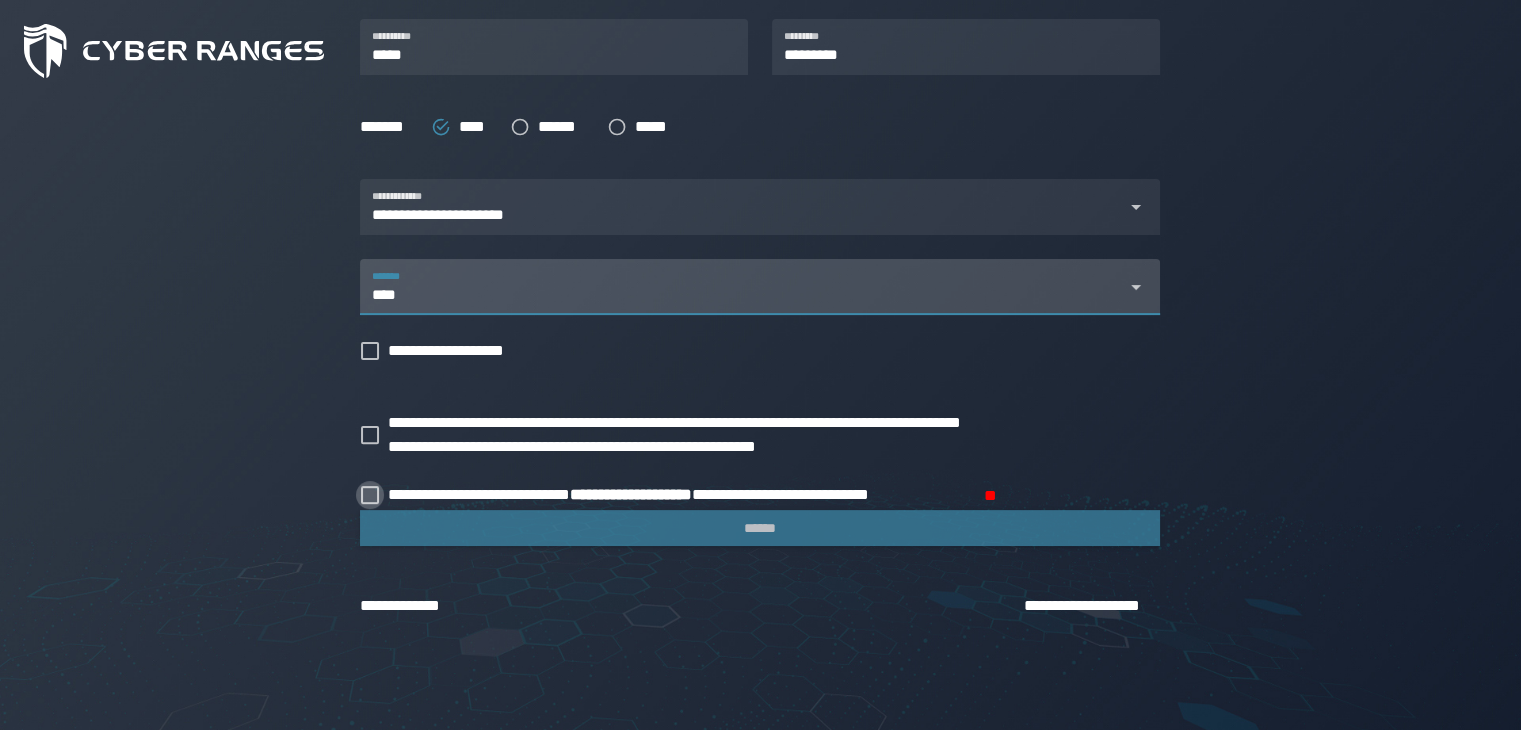 click 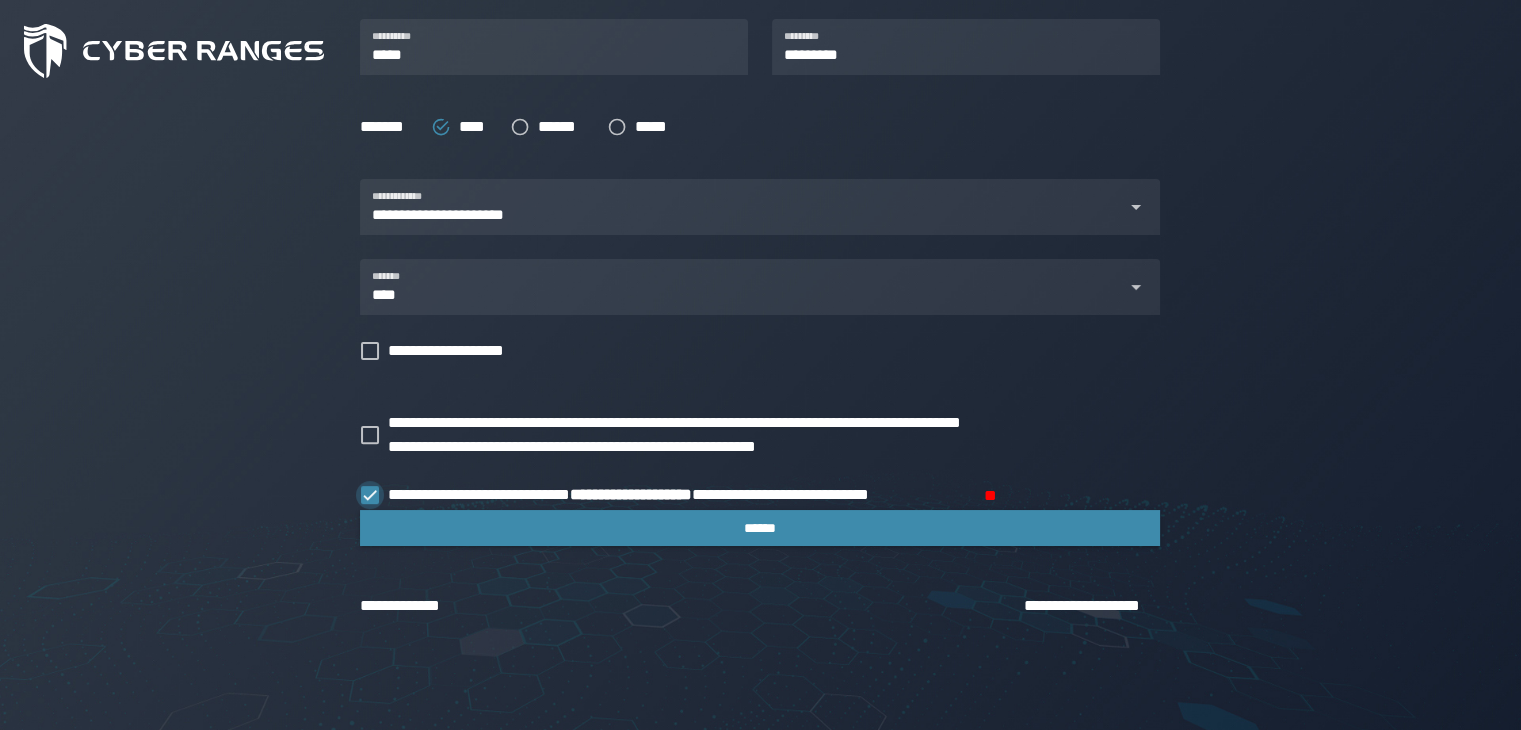 click 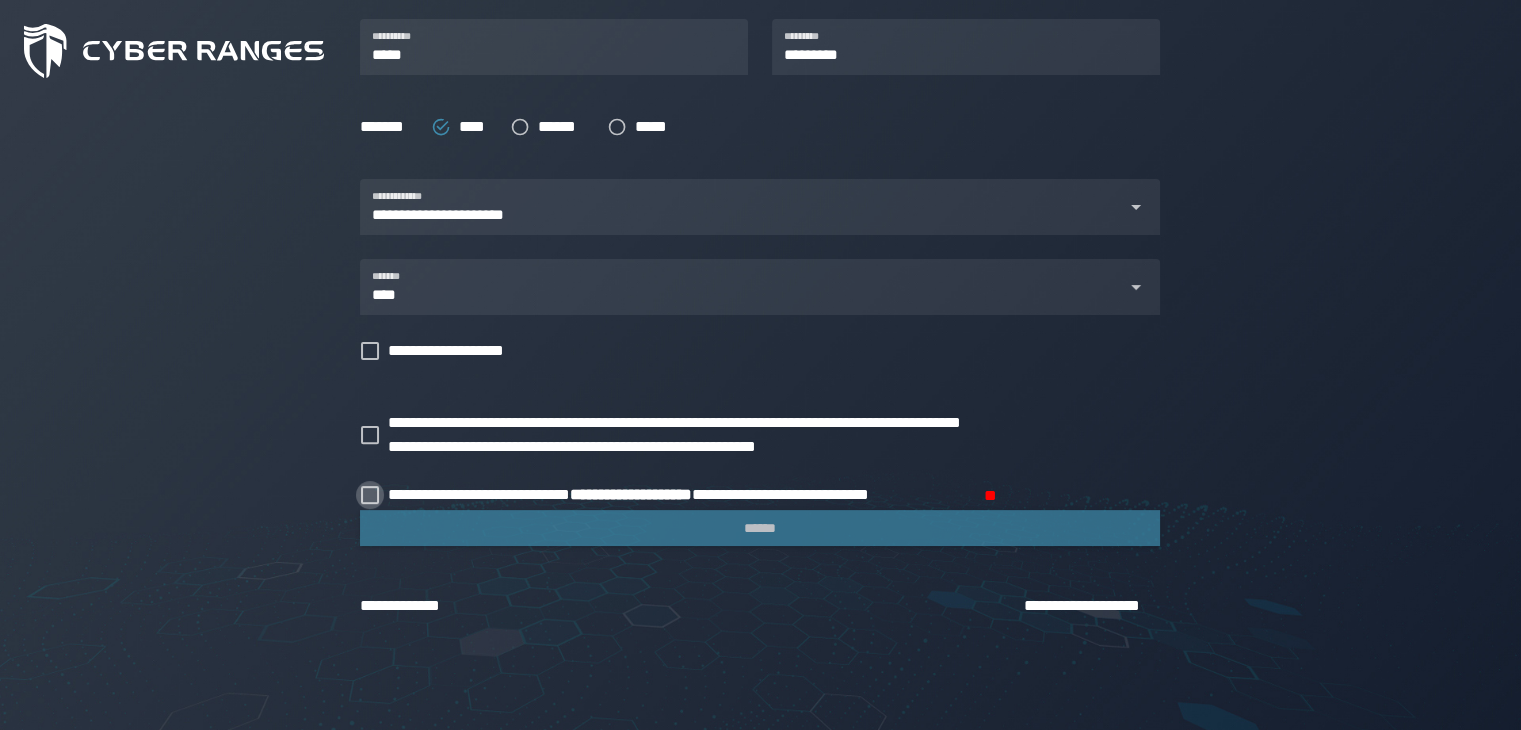 click 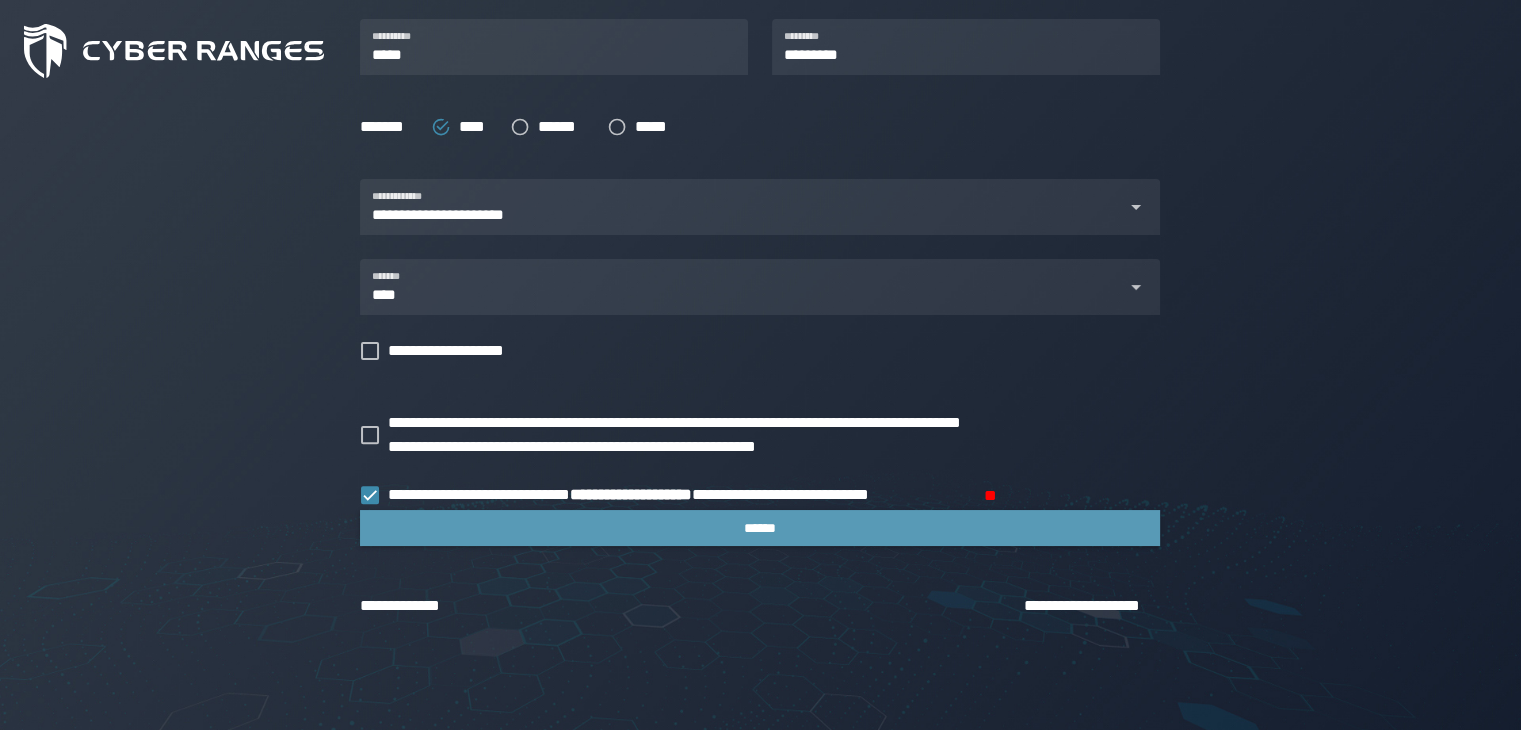 click on "******" at bounding box center [760, 528] 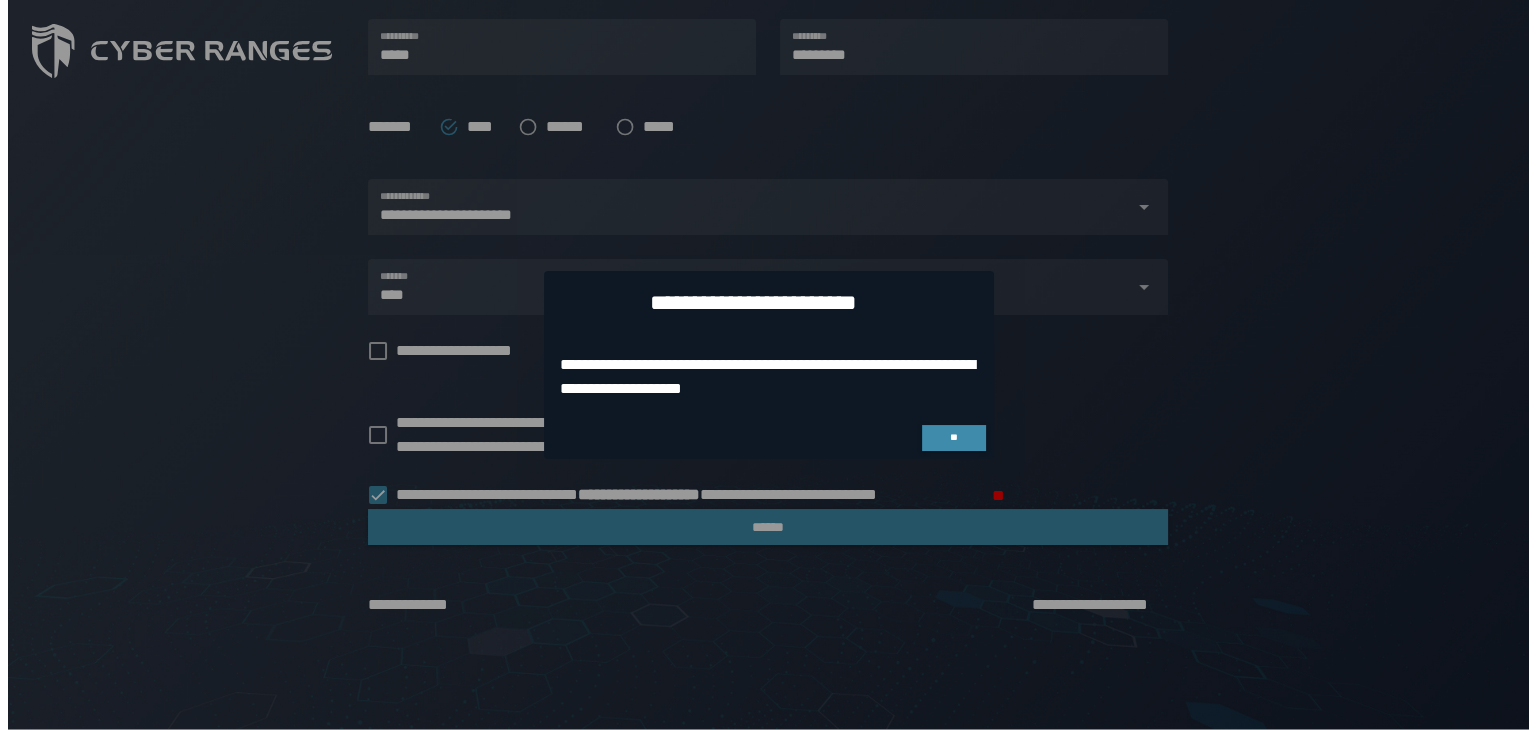 scroll, scrollTop: 0, scrollLeft: 0, axis: both 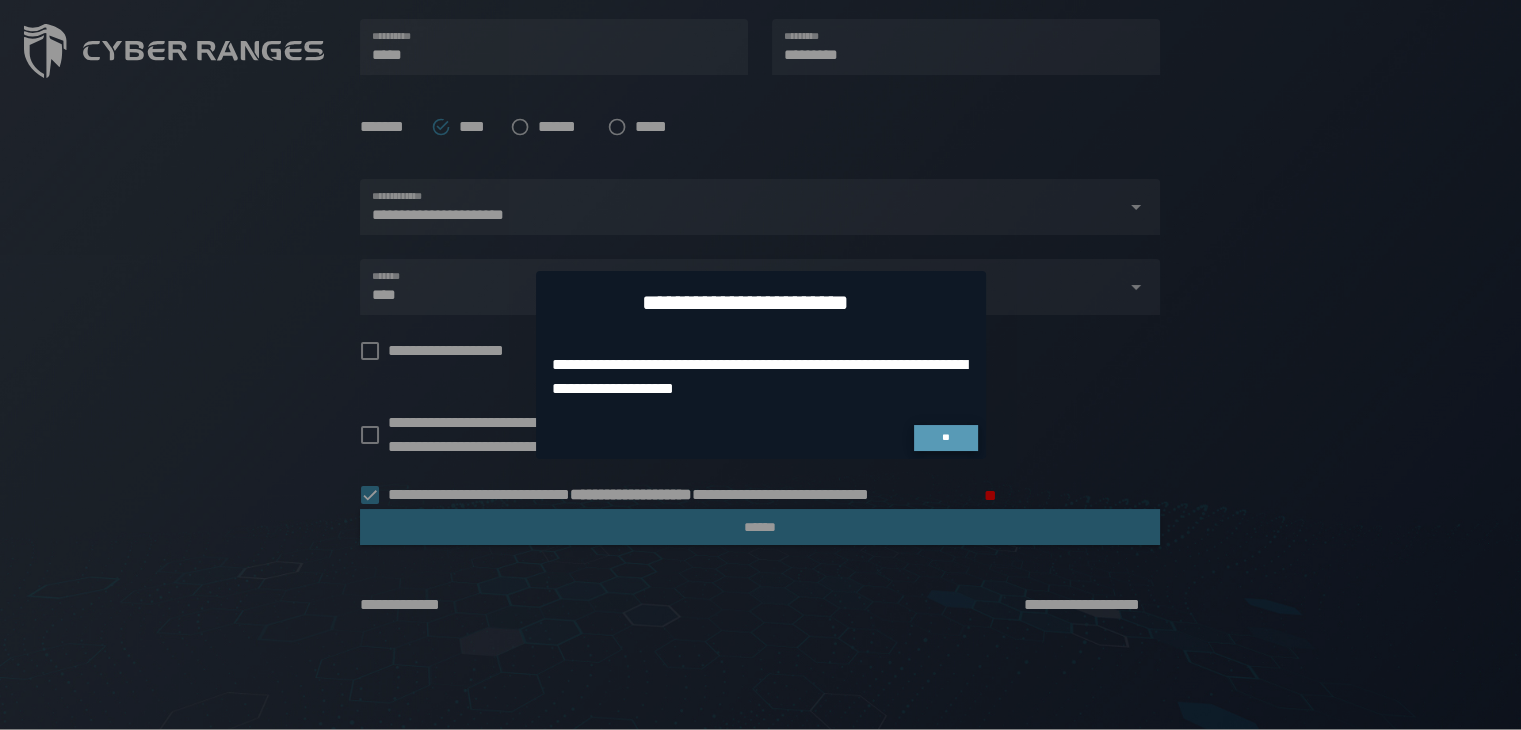 click on "**" at bounding box center (946, 438) 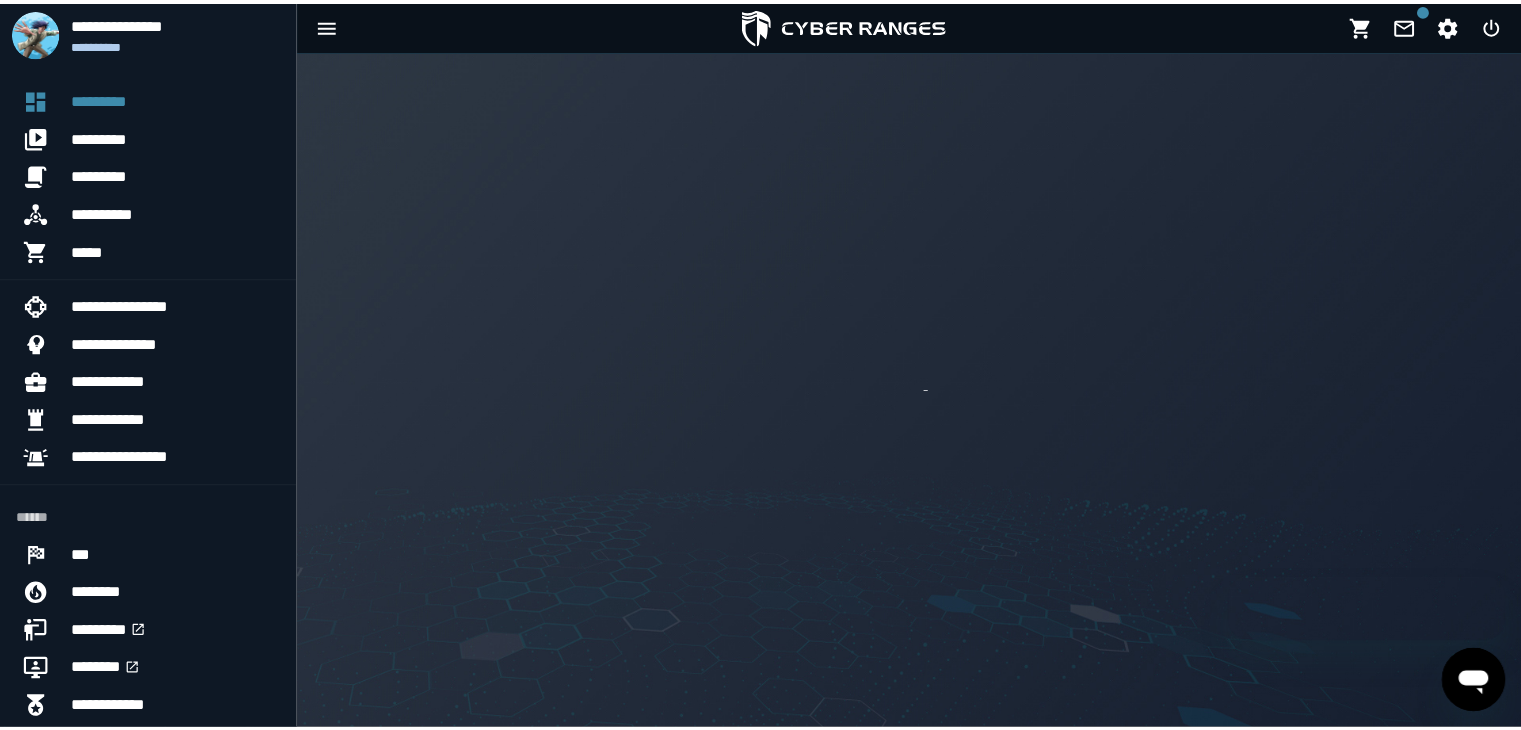 scroll, scrollTop: 0, scrollLeft: 0, axis: both 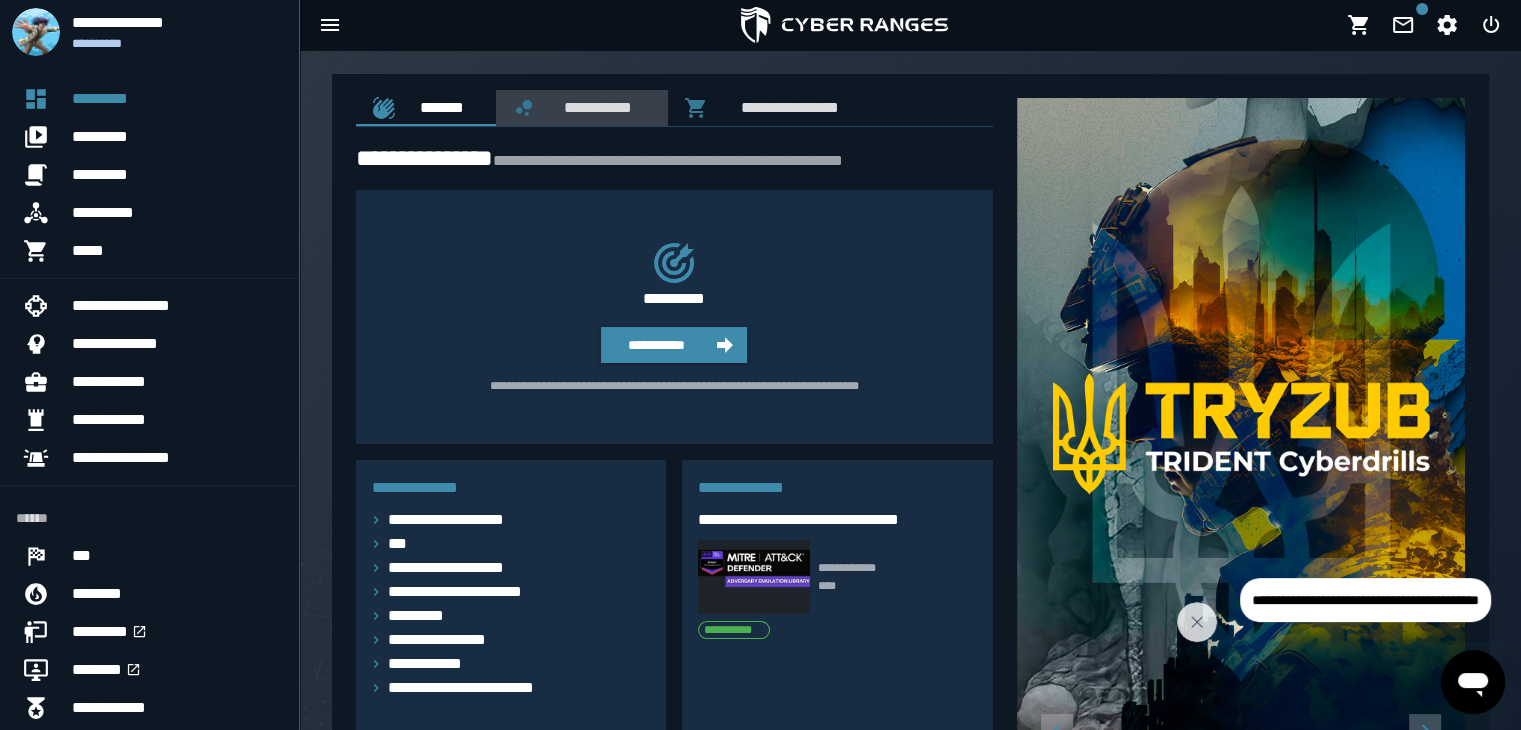 click on "**********" at bounding box center (594, 107) 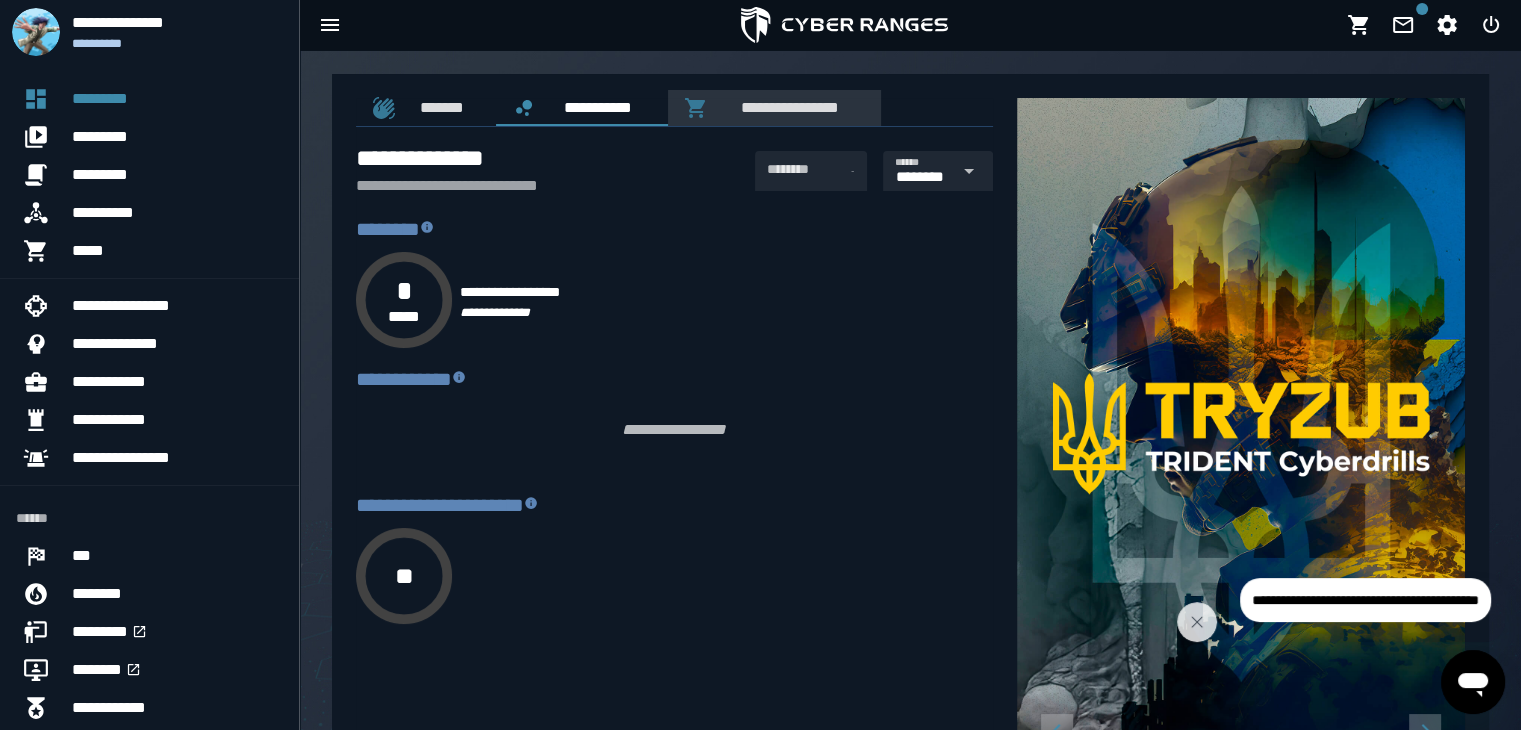 type on "****" 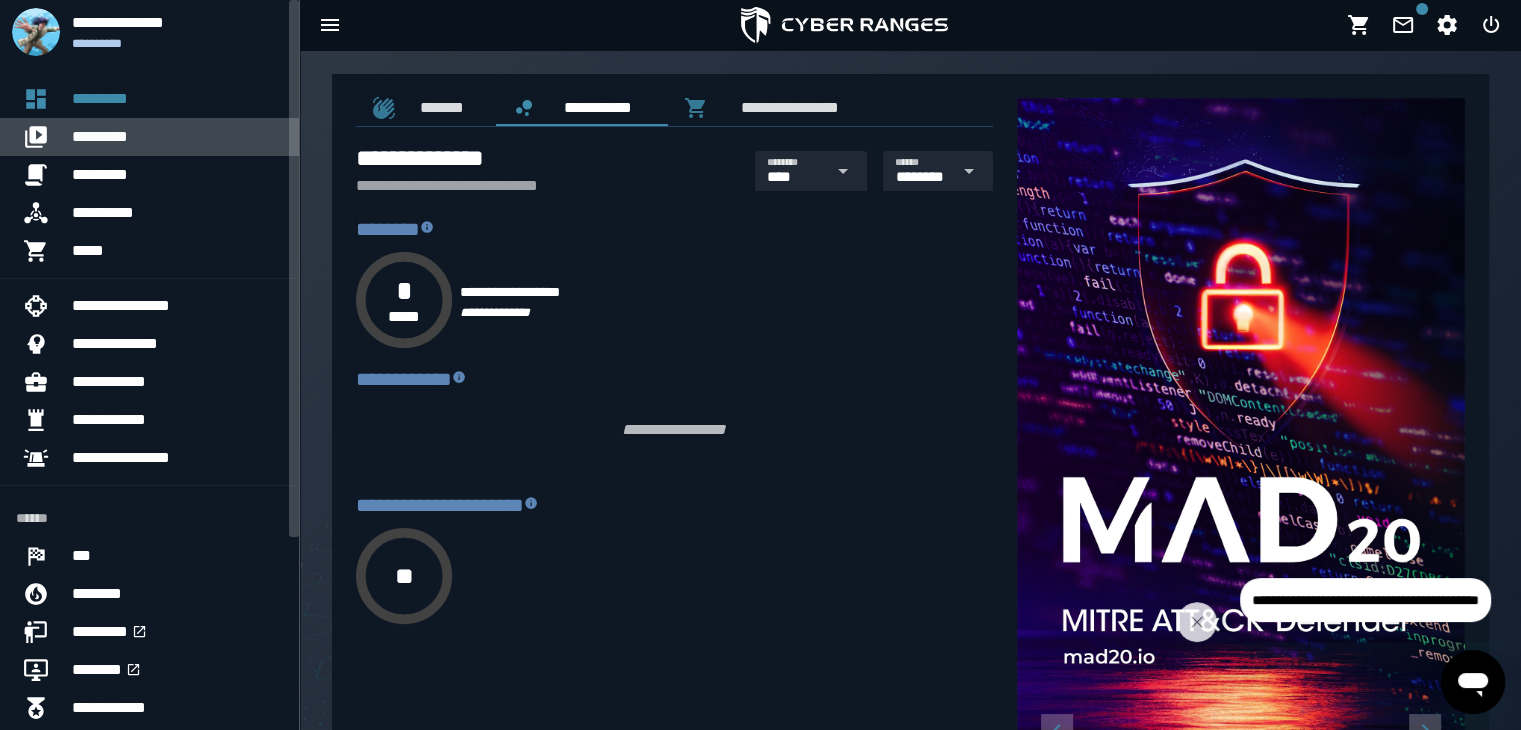 click on "*********" at bounding box center (177, 137) 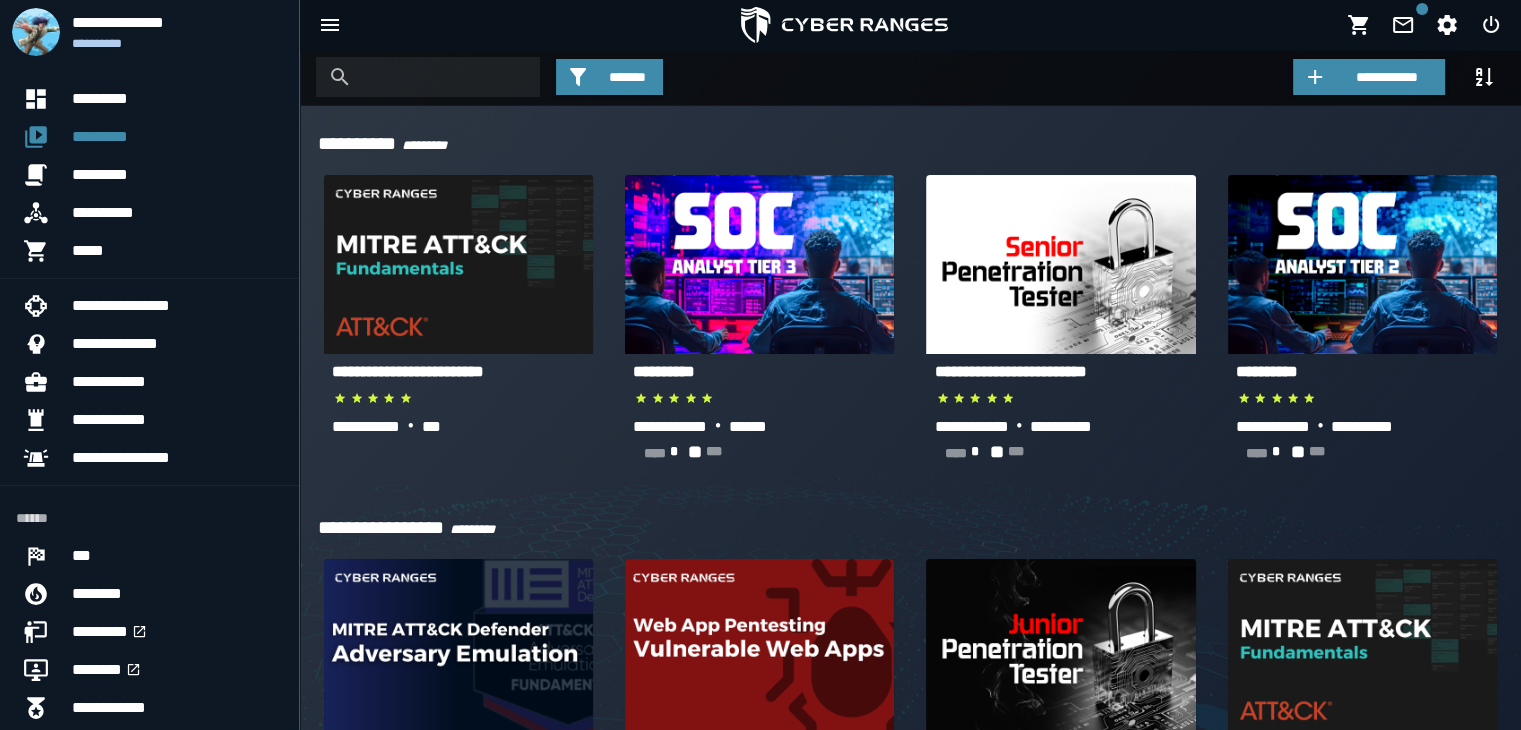 scroll, scrollTop: 0, scrollLeft: 0, axis: both 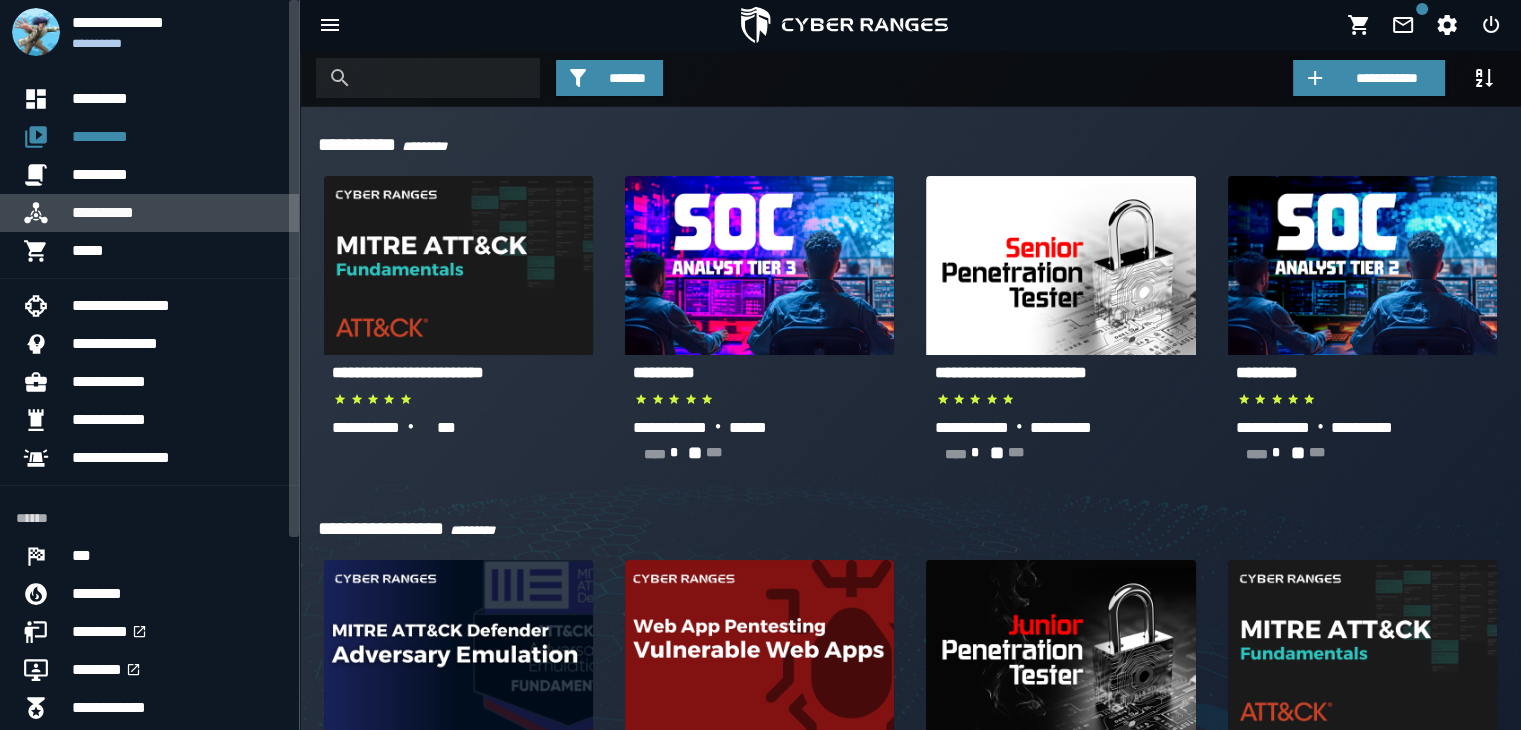 click on "**********" at bounding box center (177, 213) 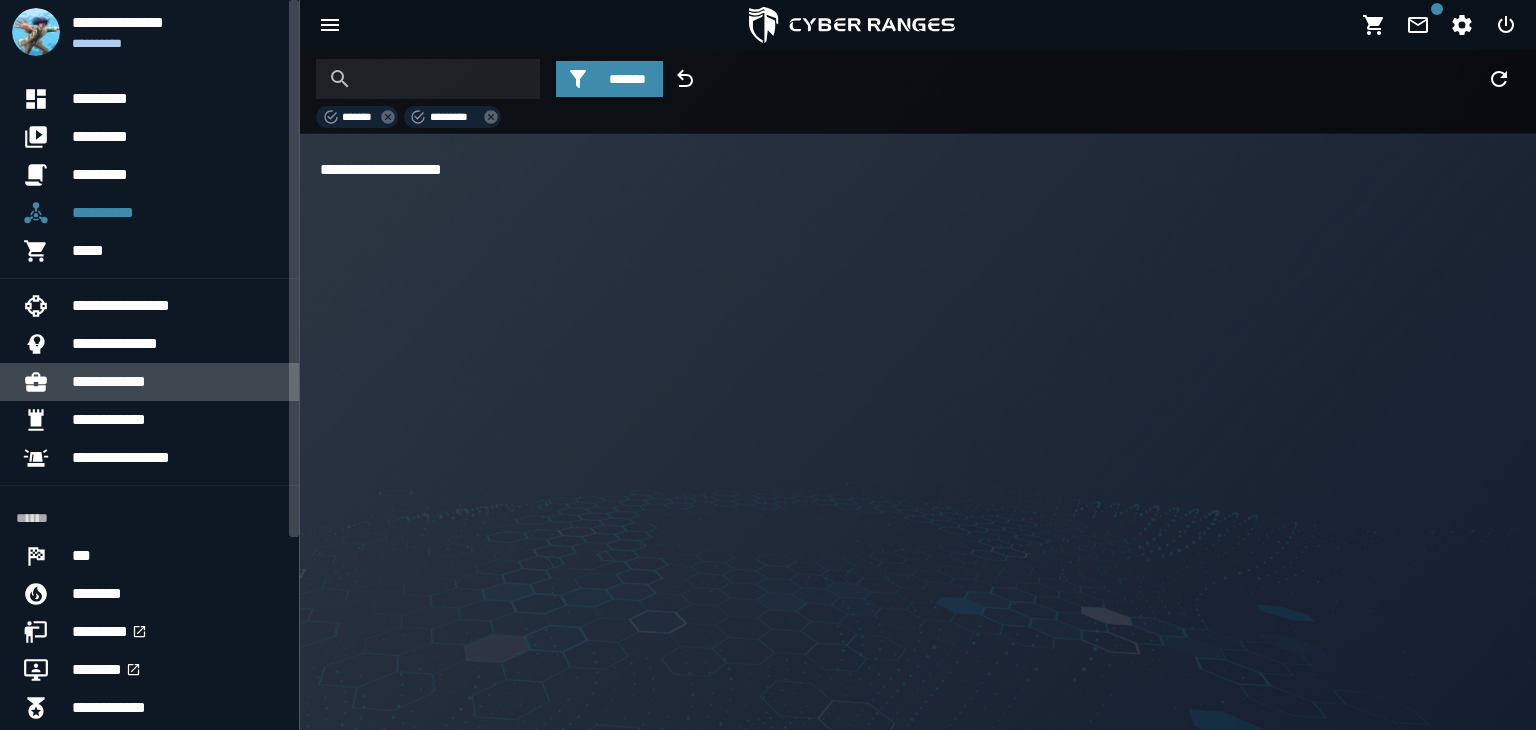 click on "**********" at bounding box center [177, 382] 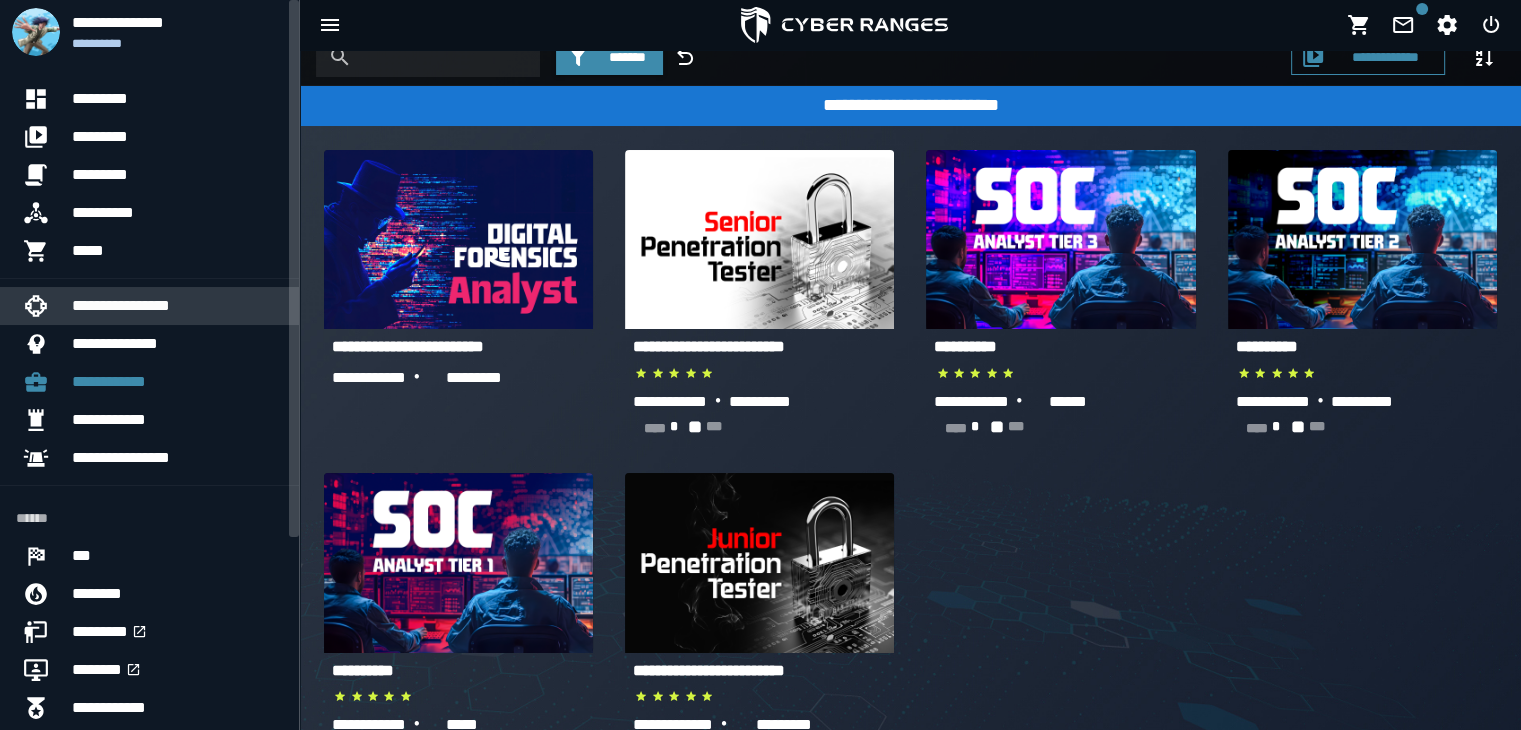 scroll, scrollTop: 0, scrollLeft: 0, axis: both 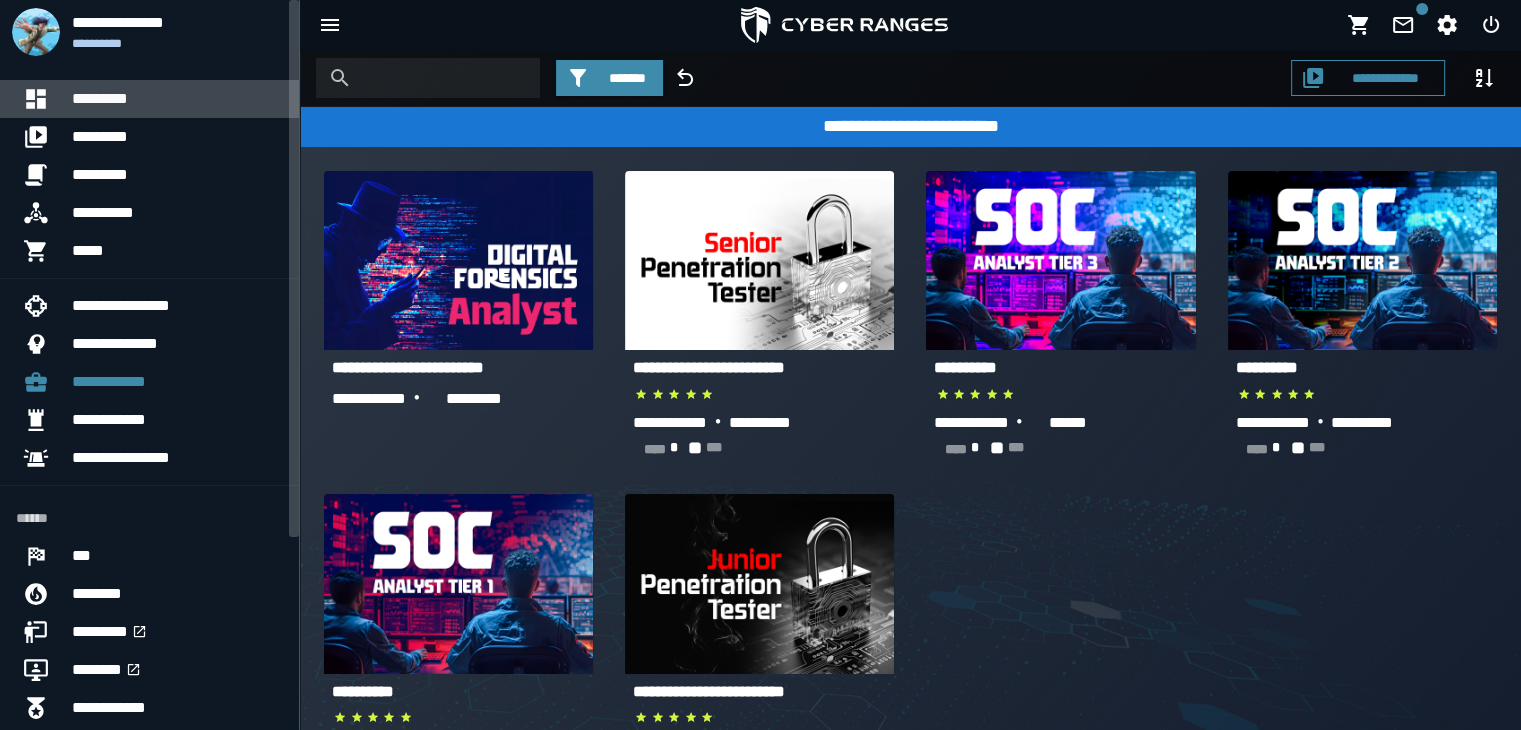 click on "*********" at bounding box center (177, 99) 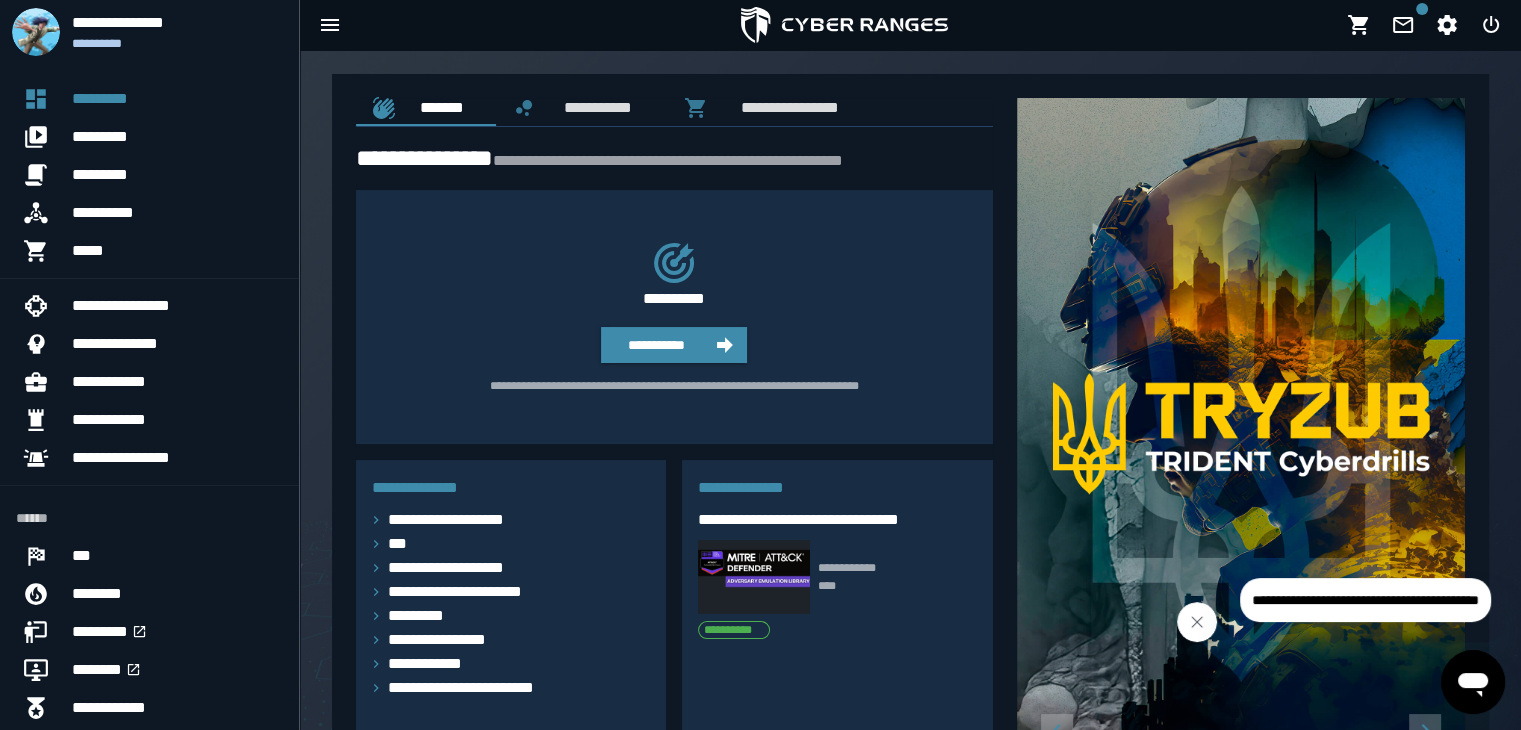 click 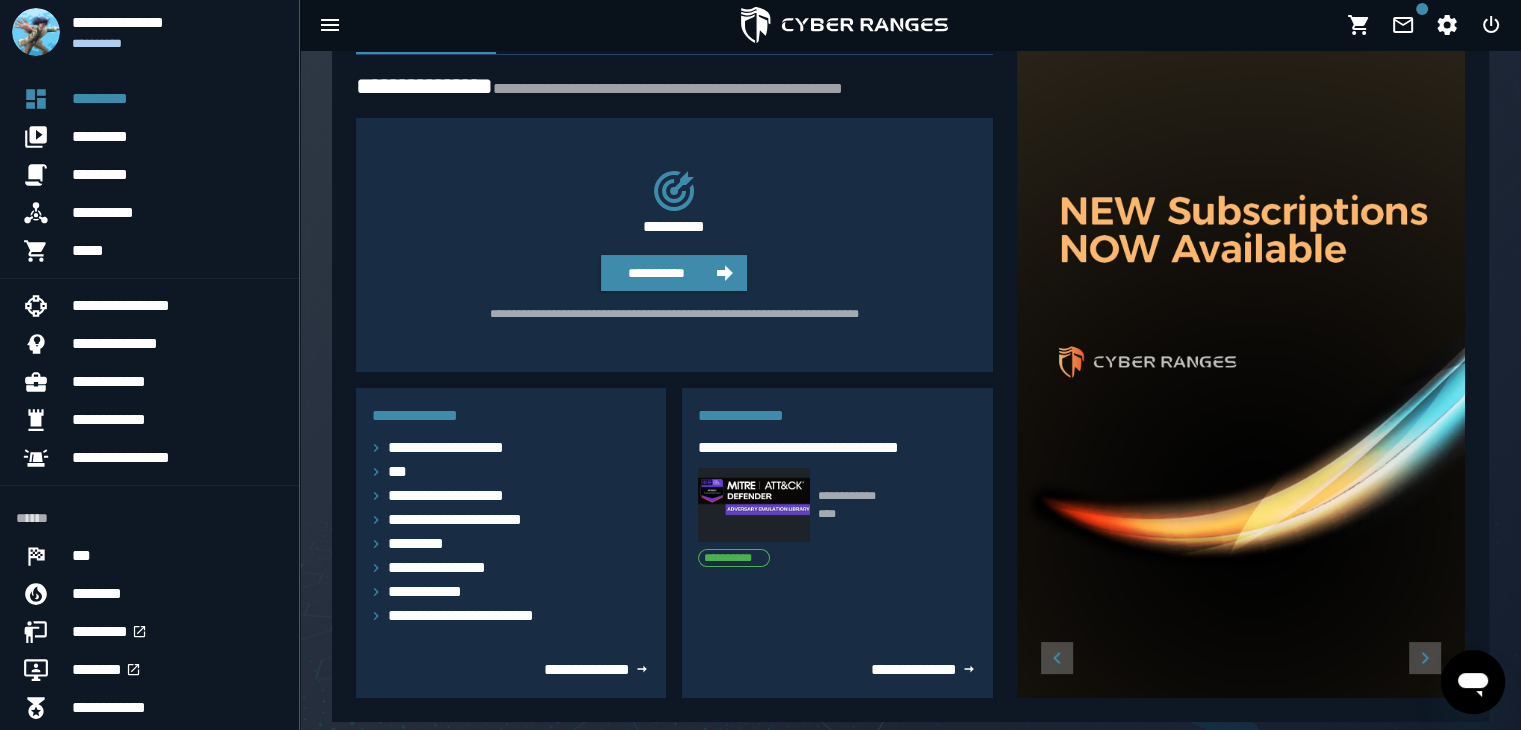scroll, scrollTop: 200, scrollLeft: 0, axis: vertical 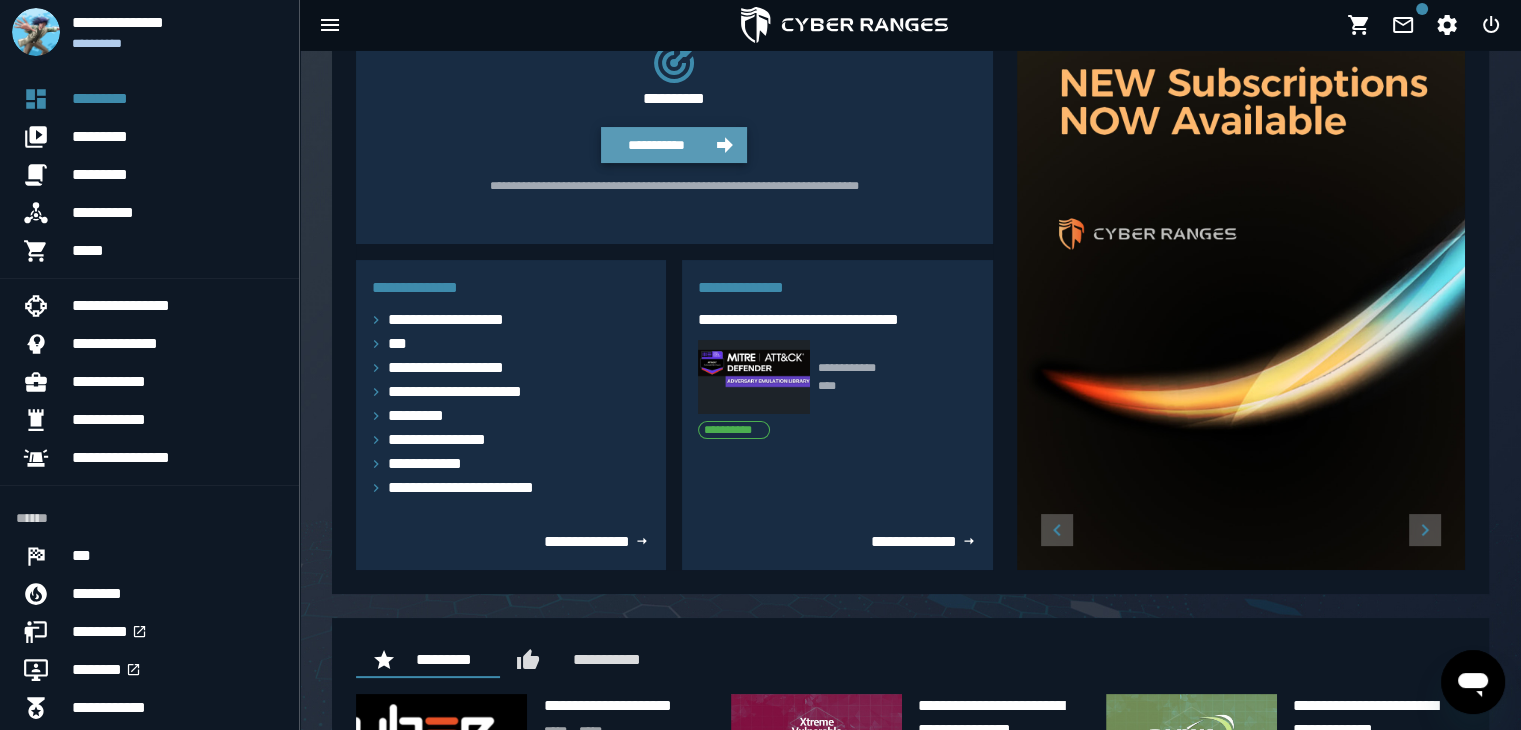 click on "**********" at bounding box center [656, 145] 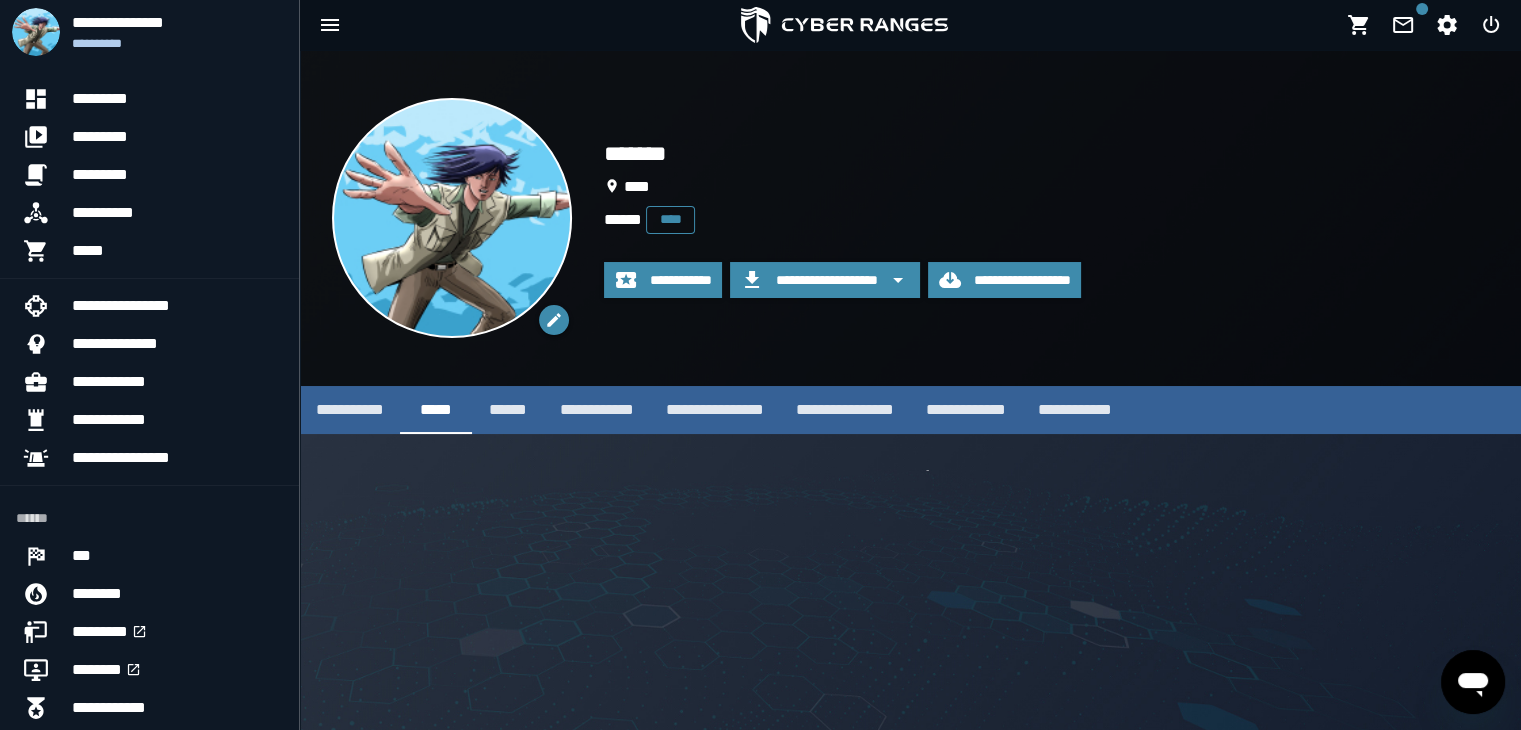 scroll, scrollTop: 0, scrollLeft: 0, axis: both 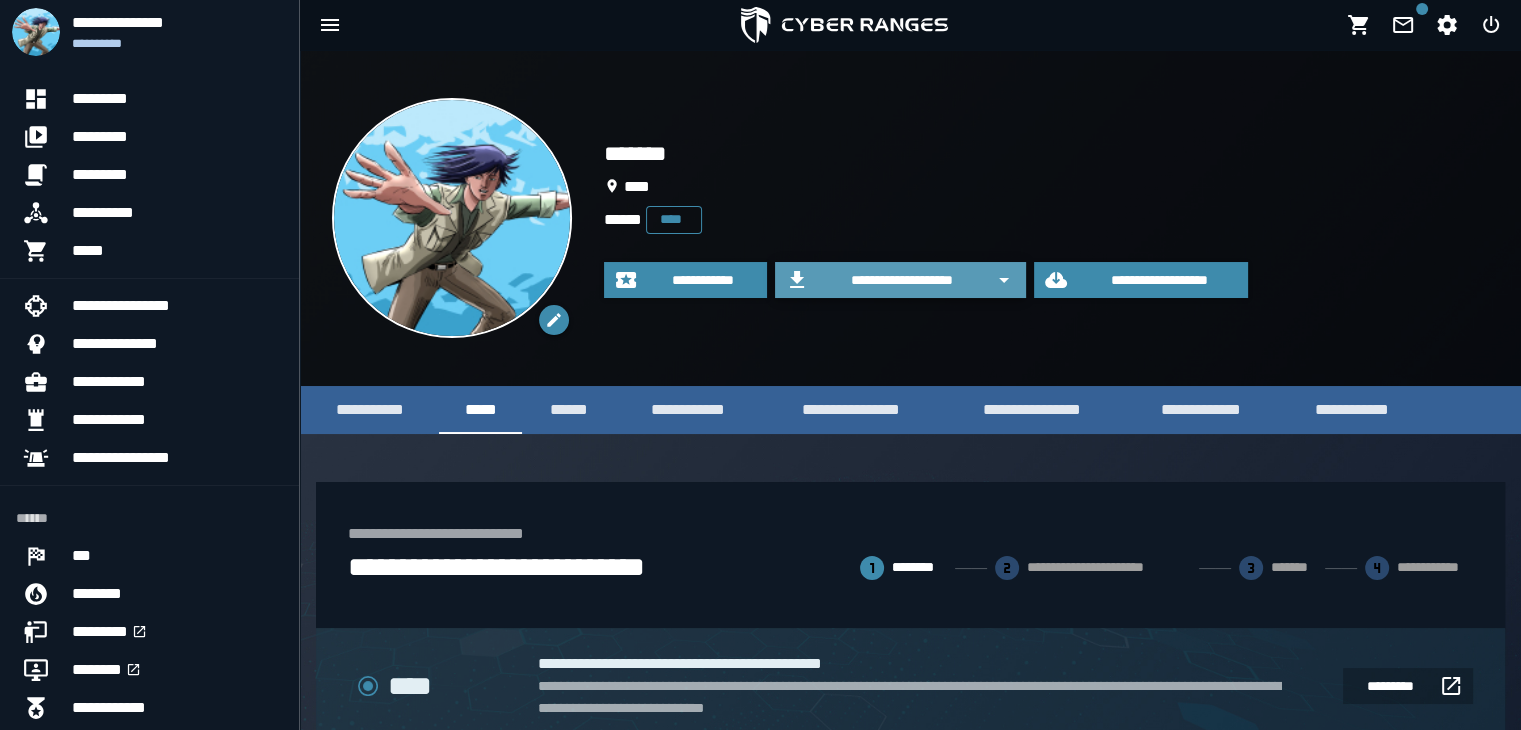 click 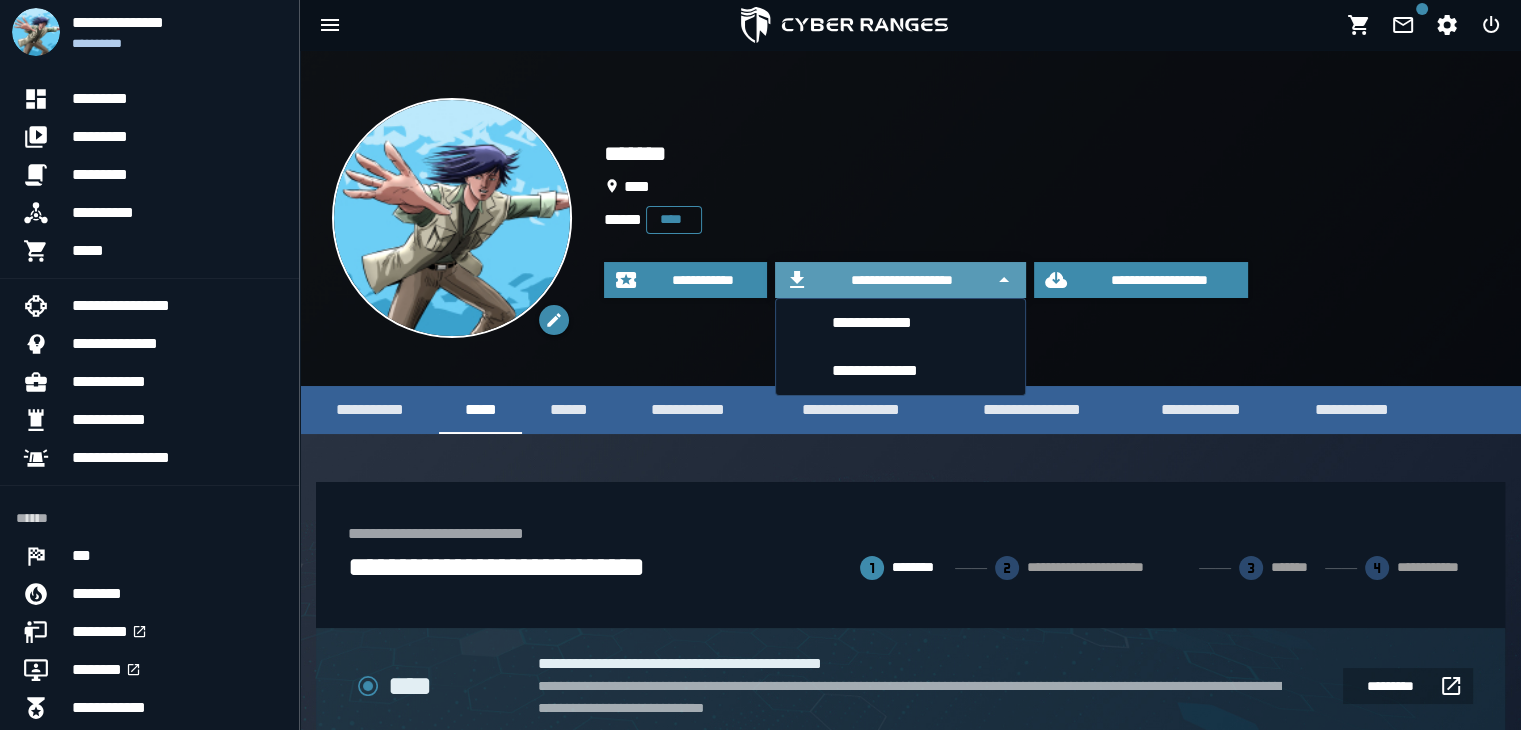 click 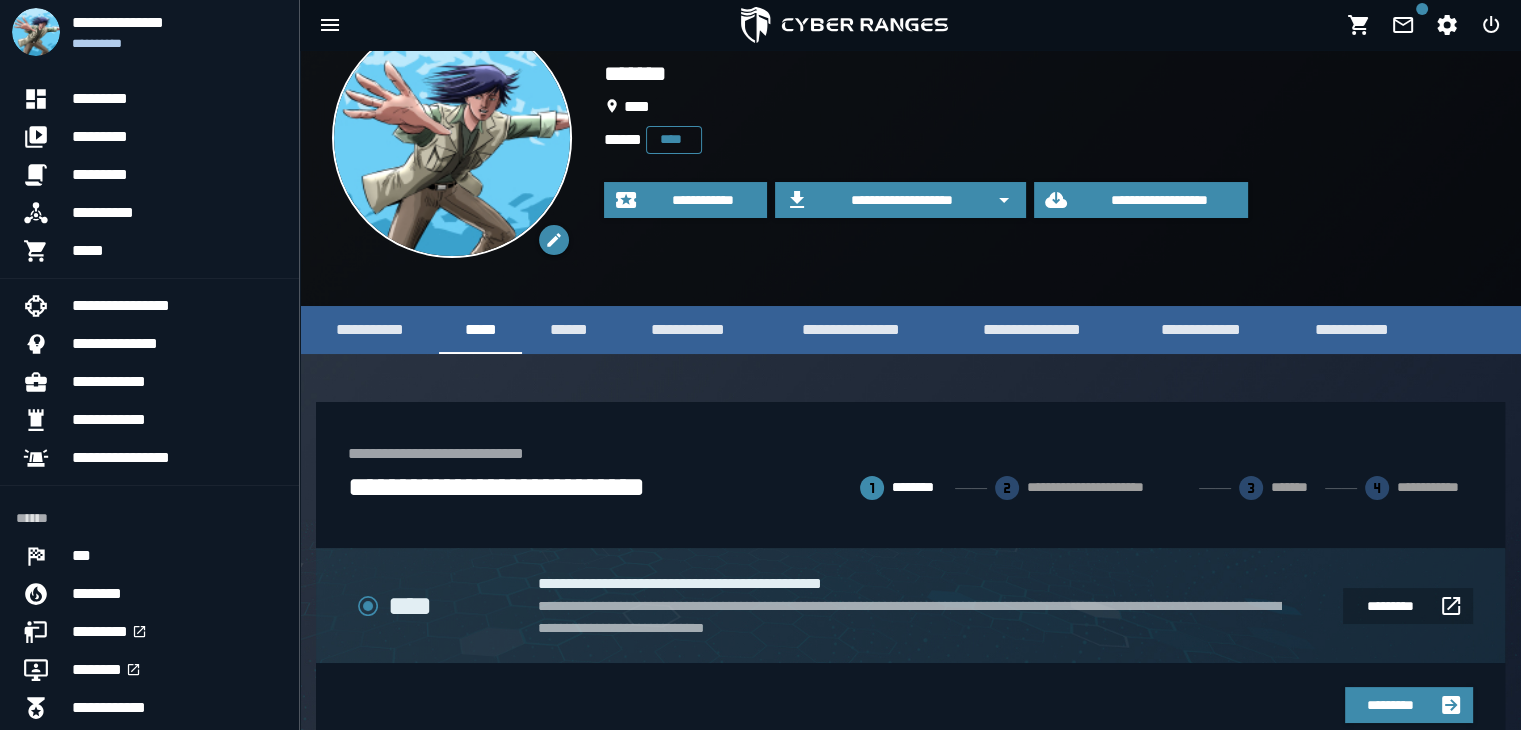 scroll, scrollTop: 45, scrollLeft: 0, axis: vertical 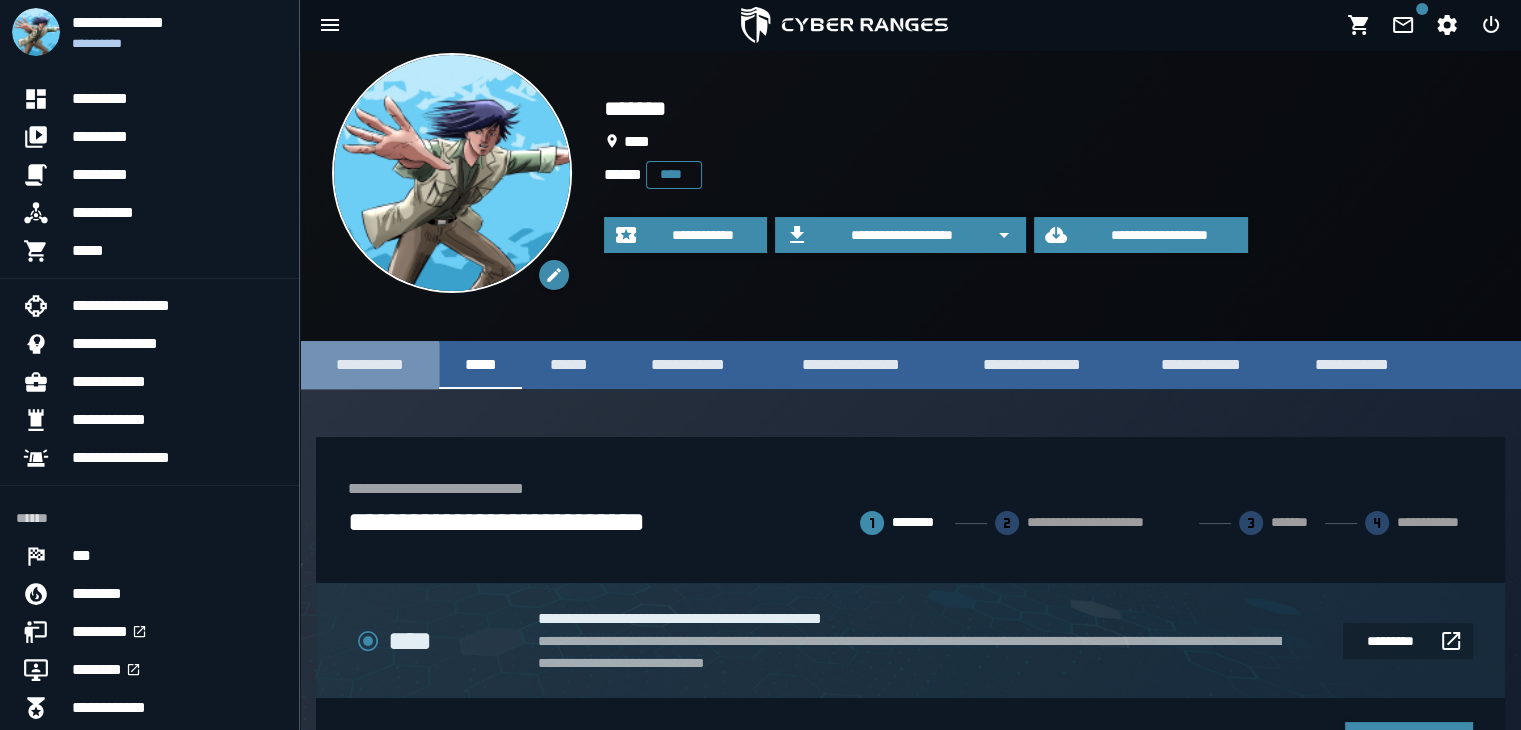 click on "**********" 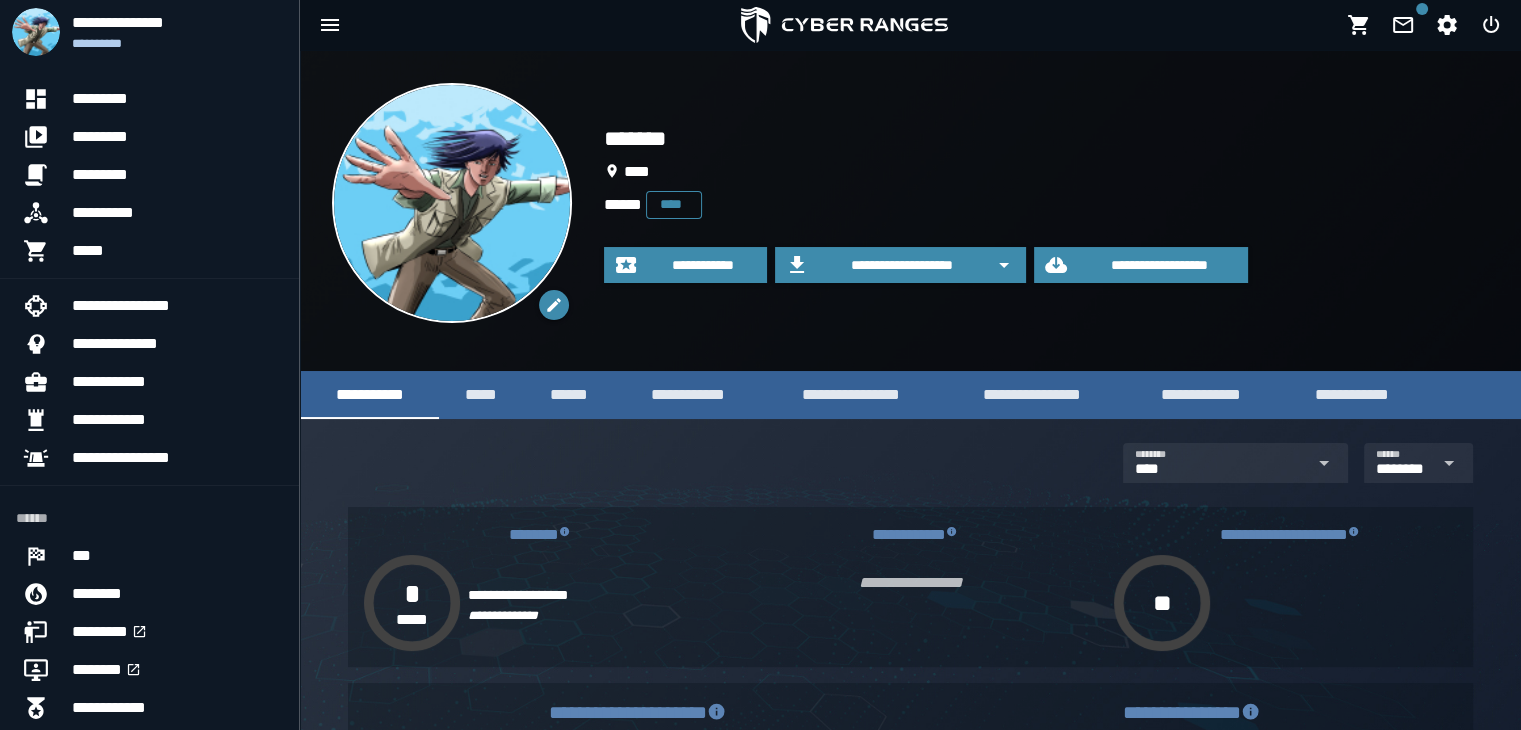 scroll, scrollTop: 0, scrollLeft: 0, axis: both 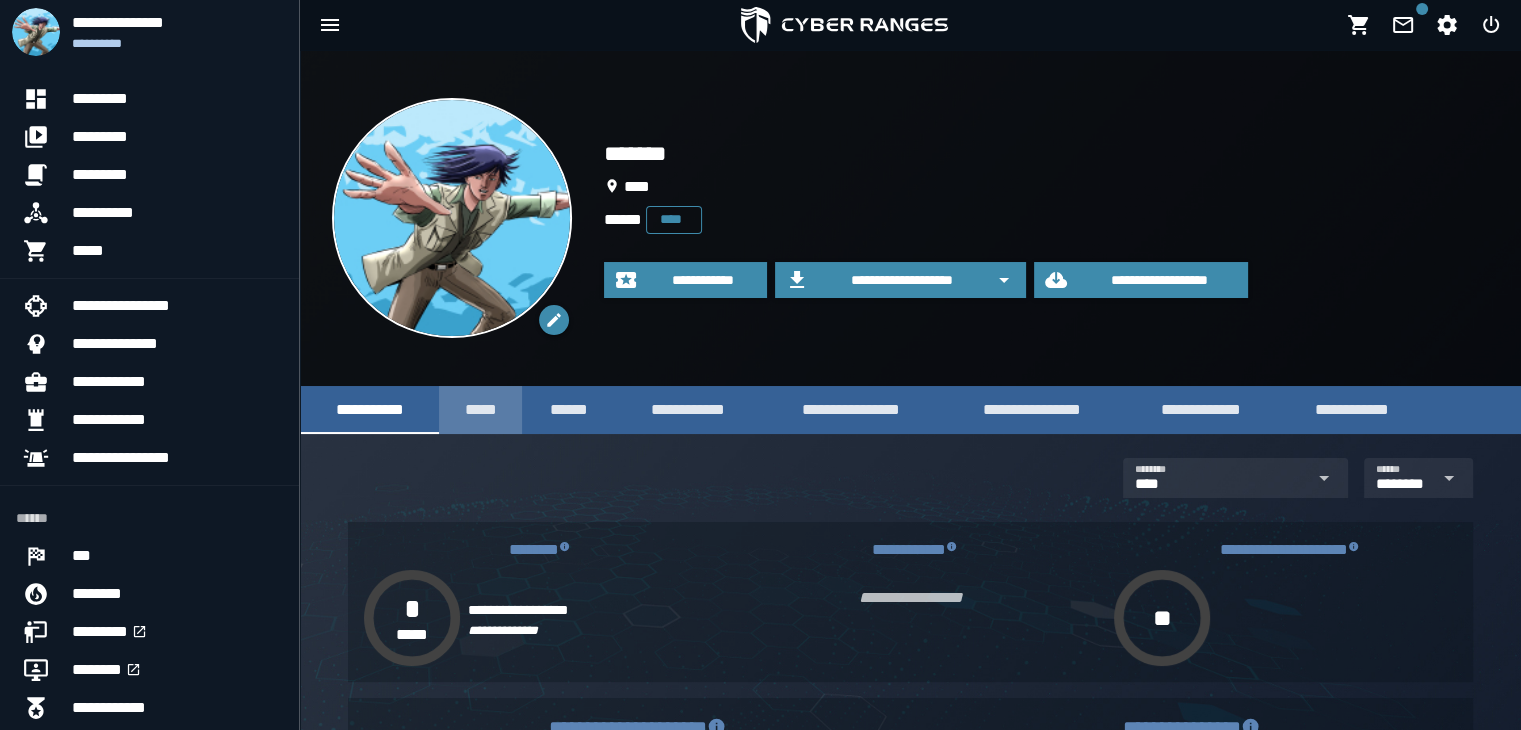 click on "*****" at bounding box center (480, 409) 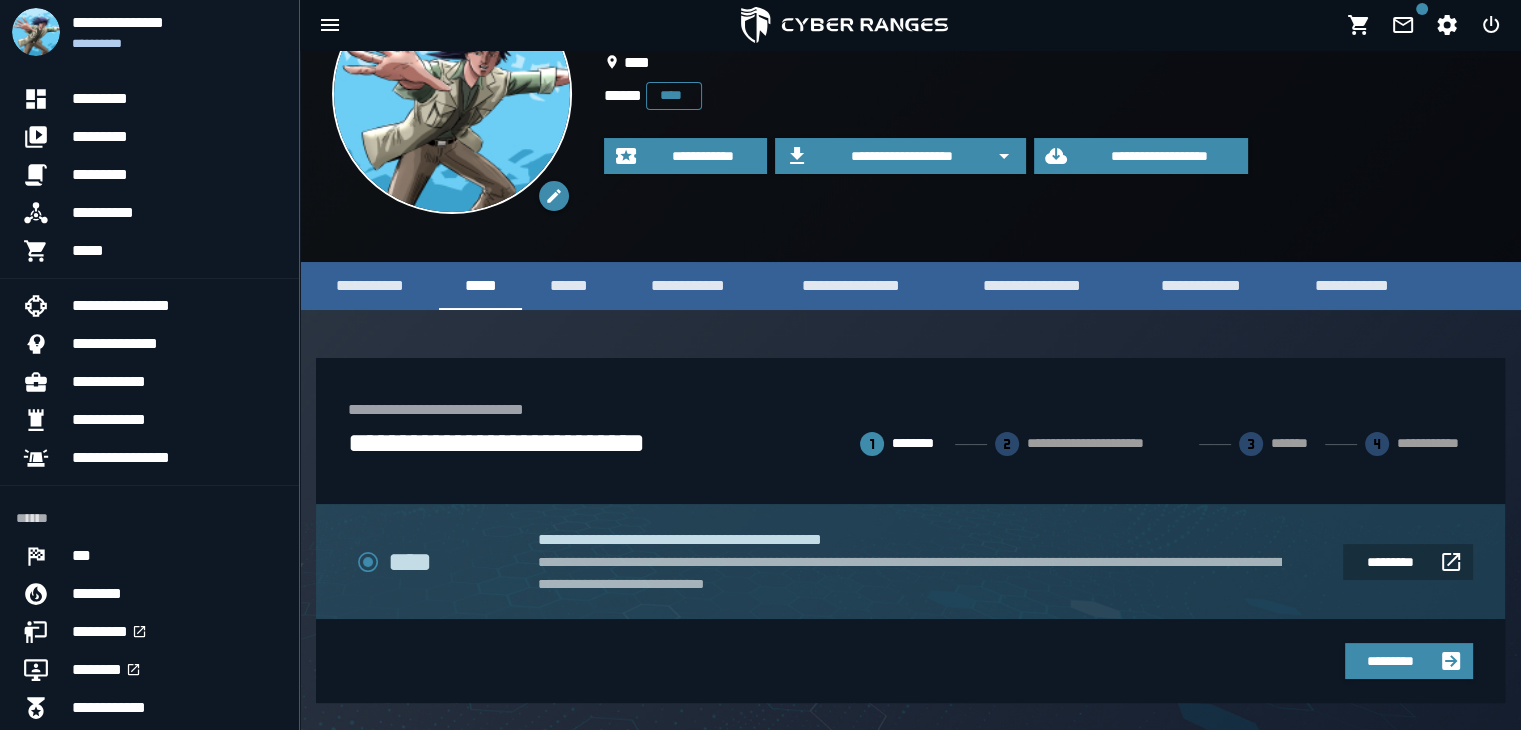 scroll, scrollTop: 145, scrollLeft: 0, axis: vertical 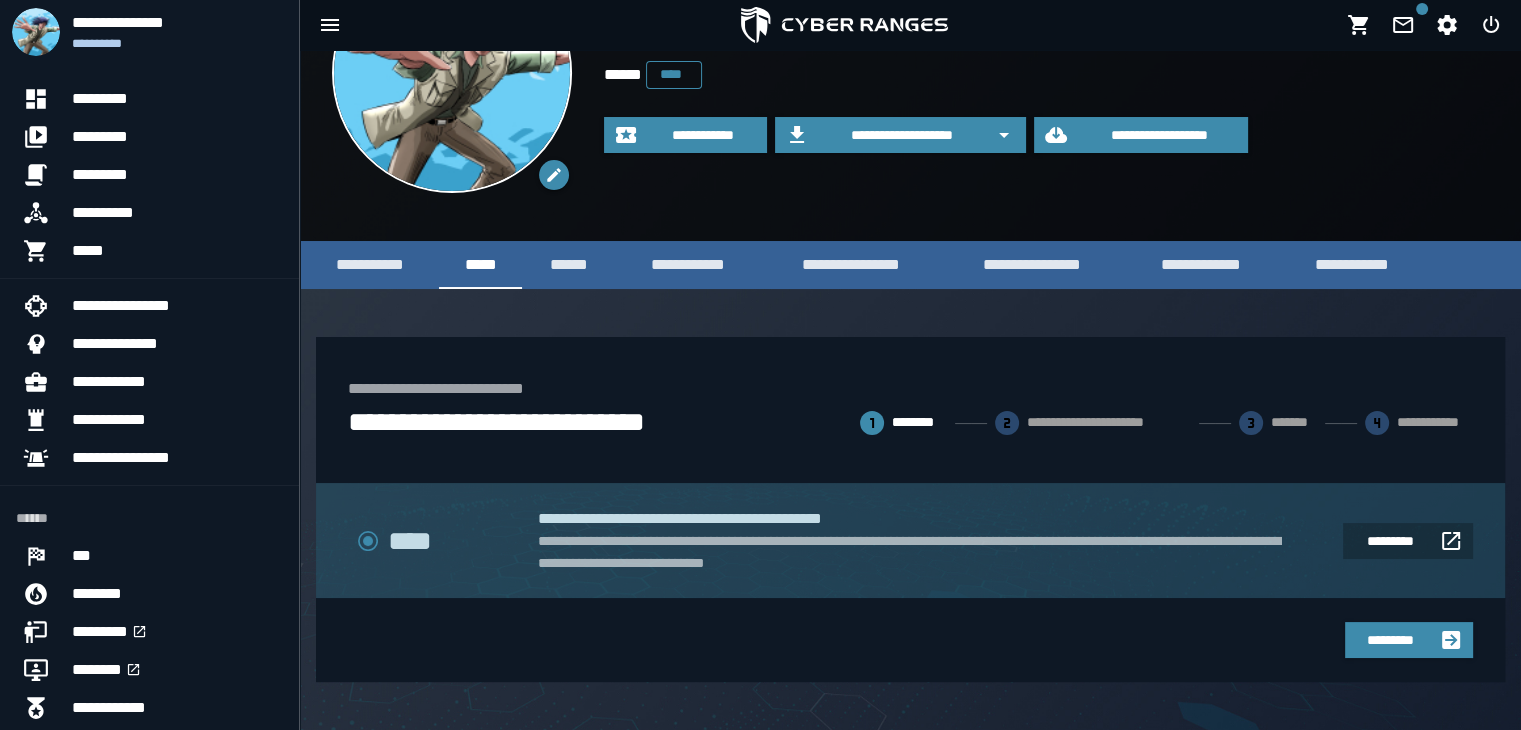 click on "**********" 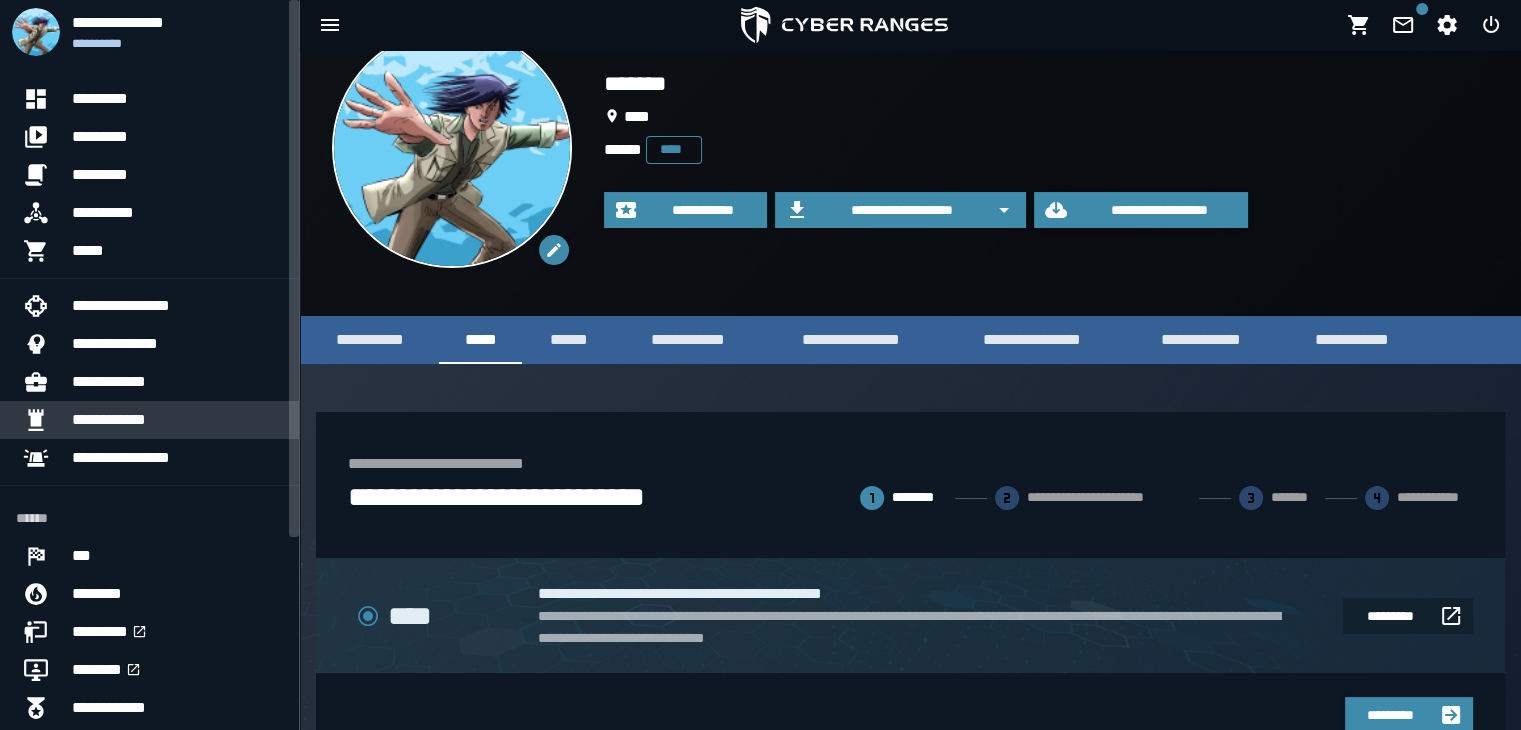 scroll, scrollTop: 0, scrollLeft: 0, axis: both 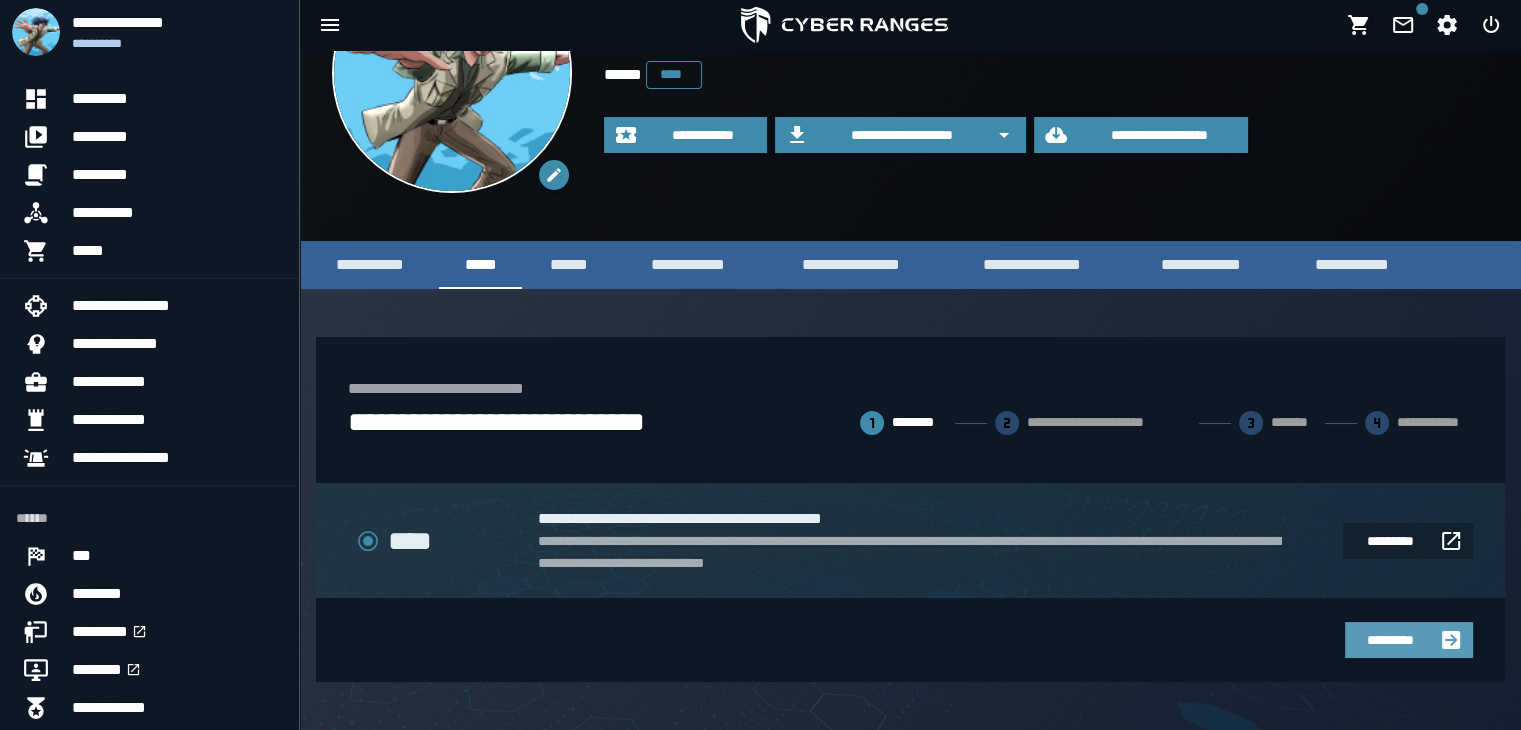 click 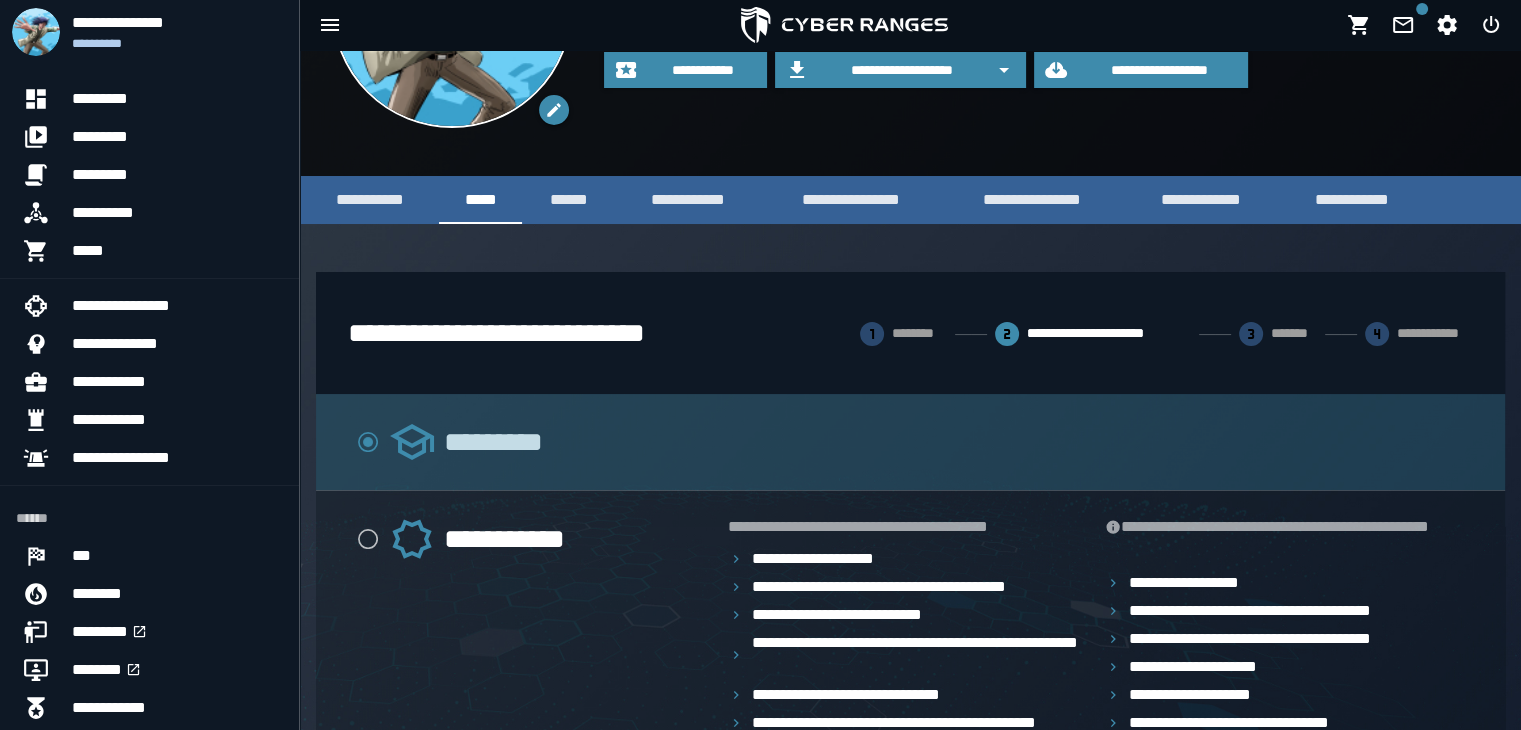 scroll, scrollTop: 245, scrollLeft: 0, axis: vertical 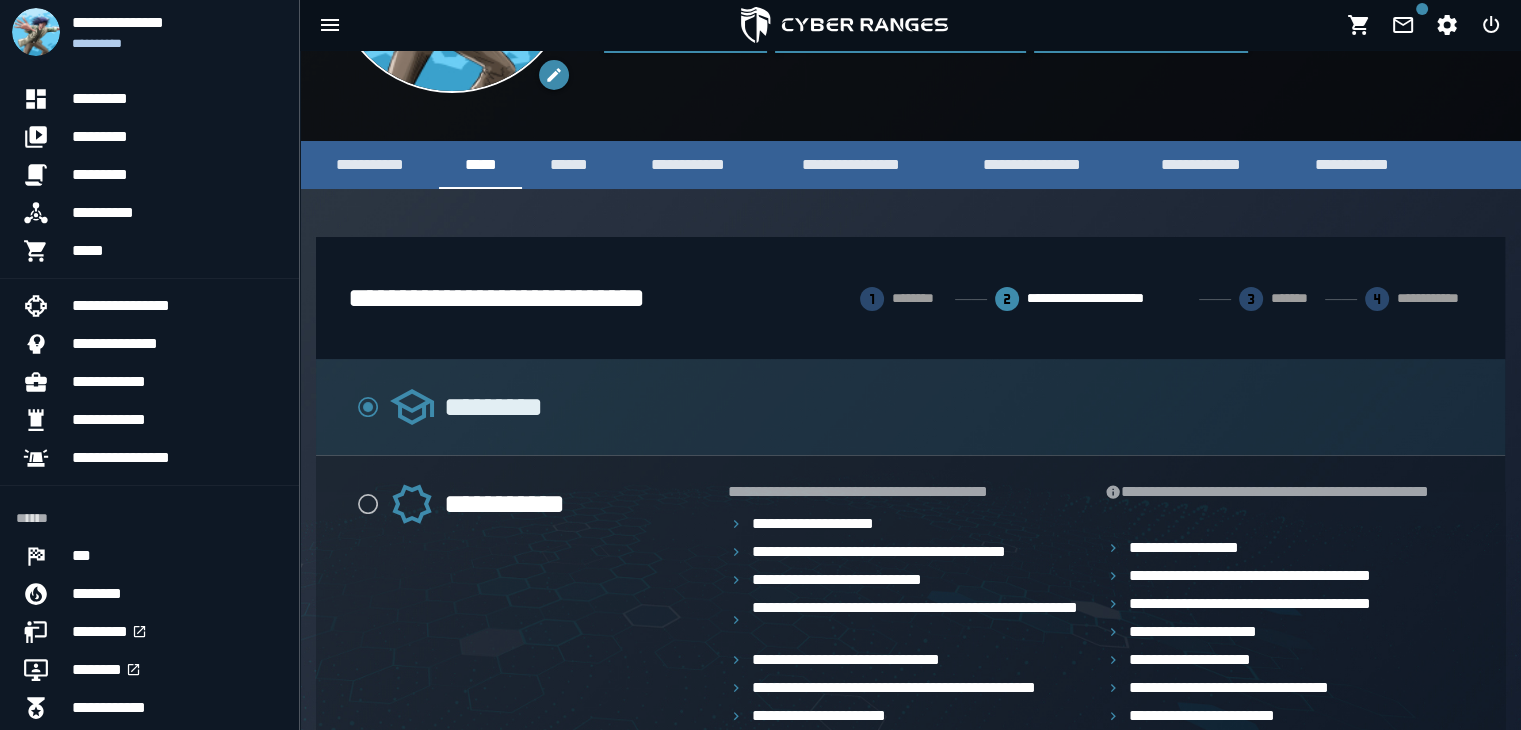 click on "********" at bounding box center [919, 299] 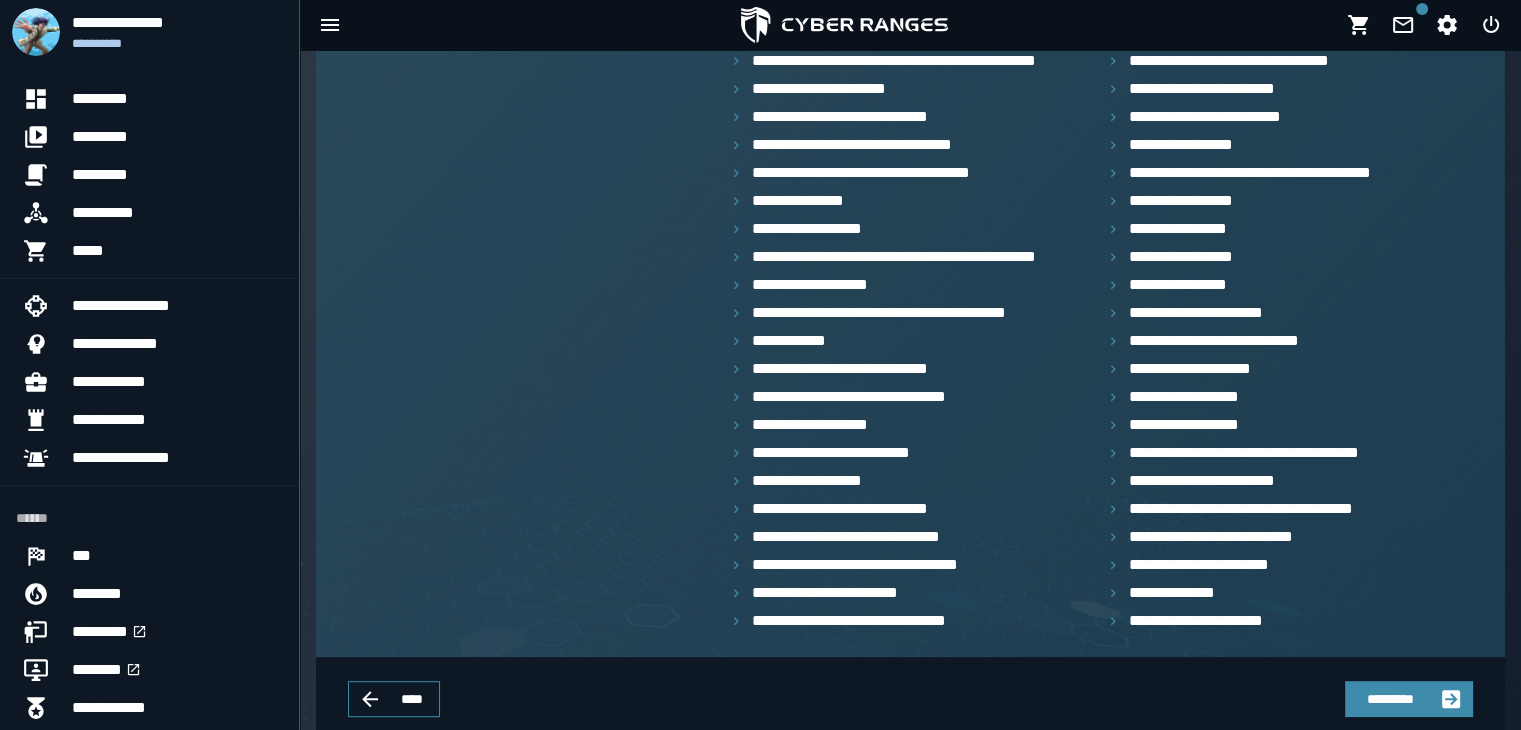 scroll, scrollTop: 931, scrollLeft: 0, axis: vertical 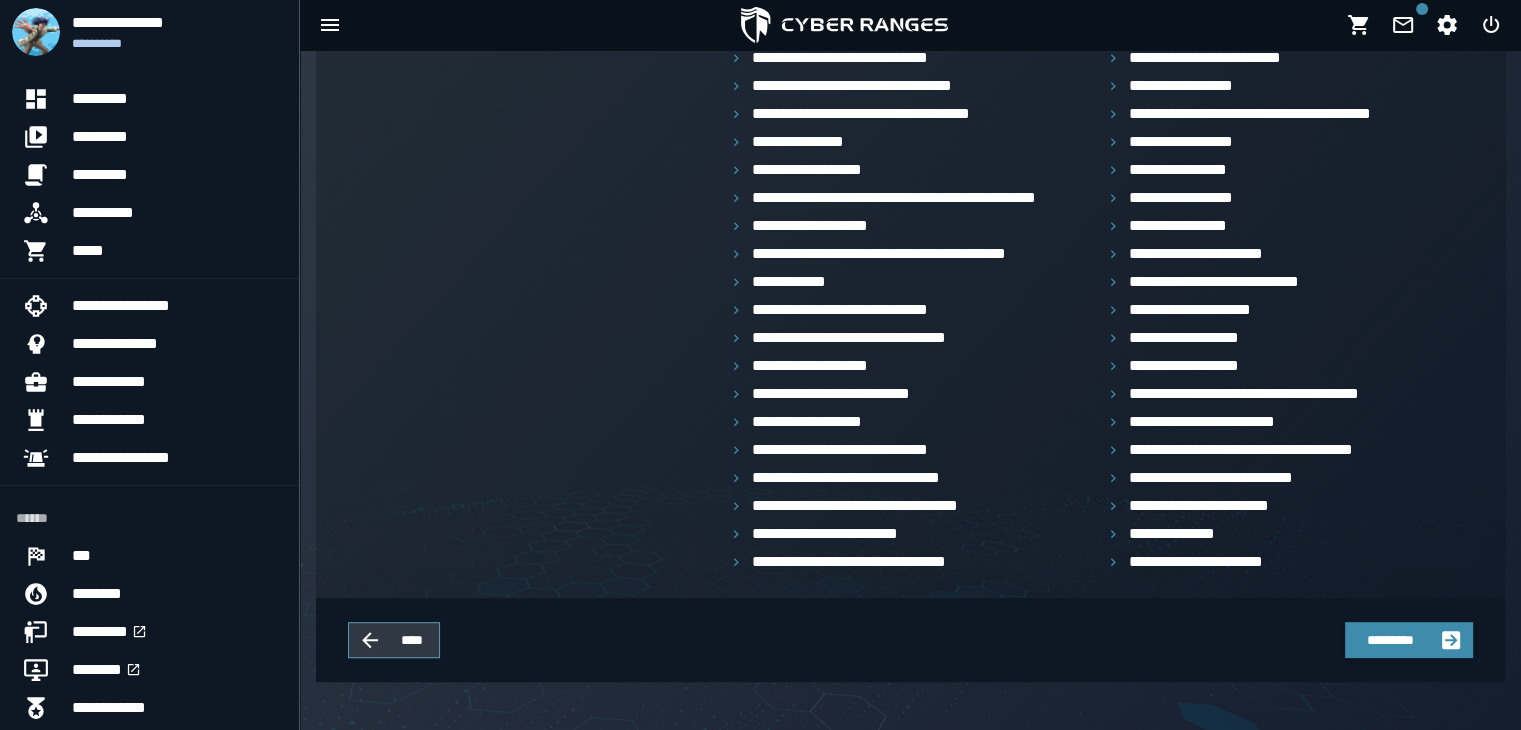 click on "****" at bounding box center [412, 640] 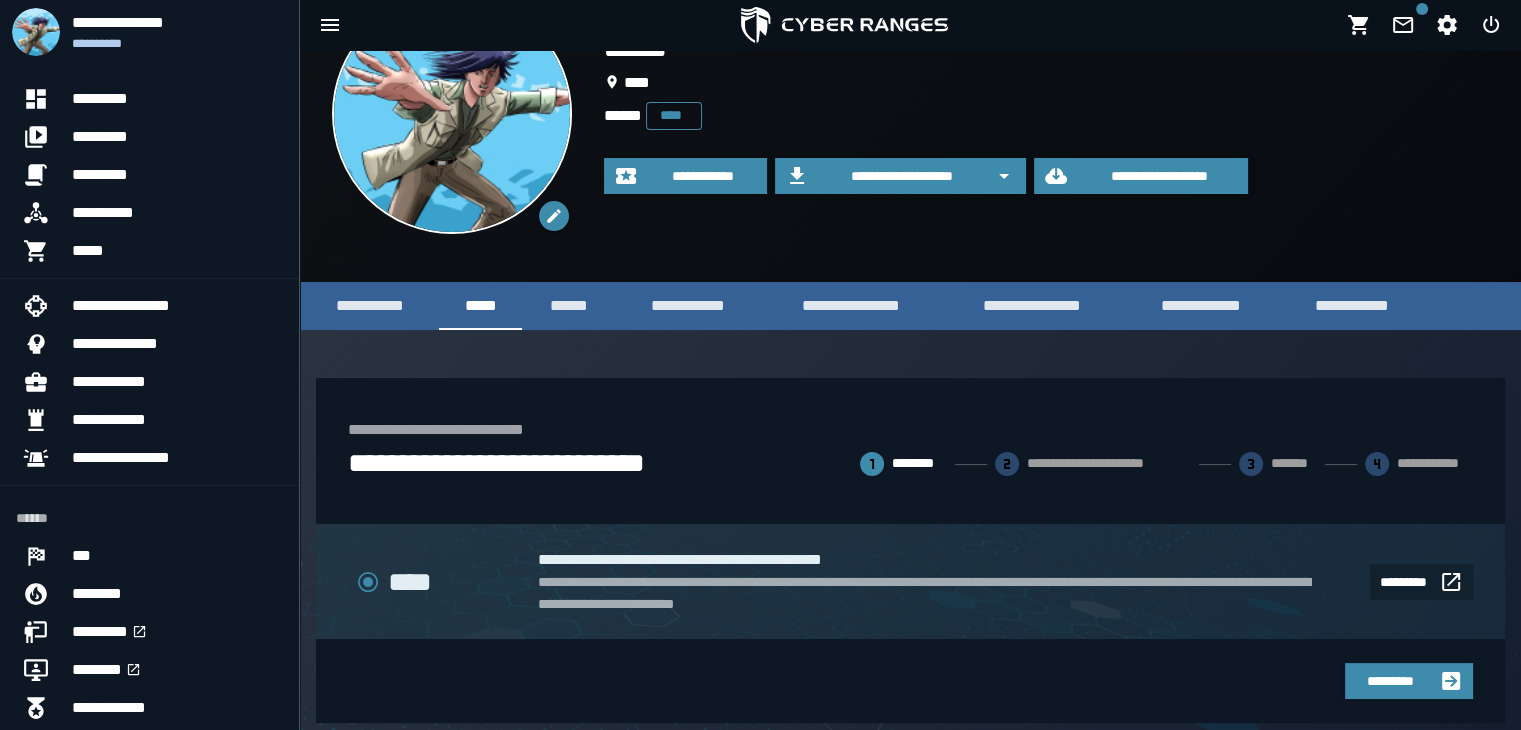 scroll, scrollTop: 145, scrollLeft: 0, axis: vertical 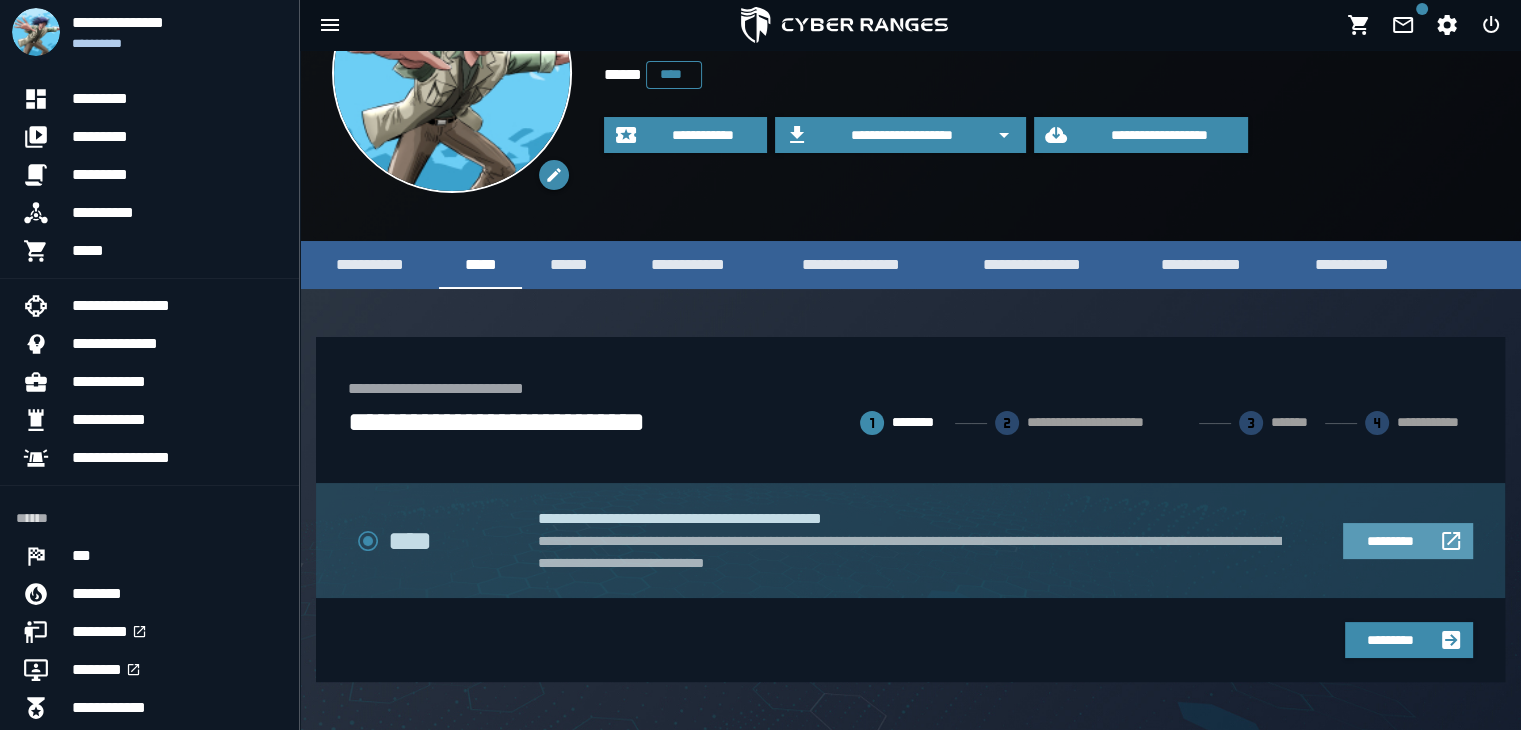 click on "*********" at bounding box center (1389, 541) 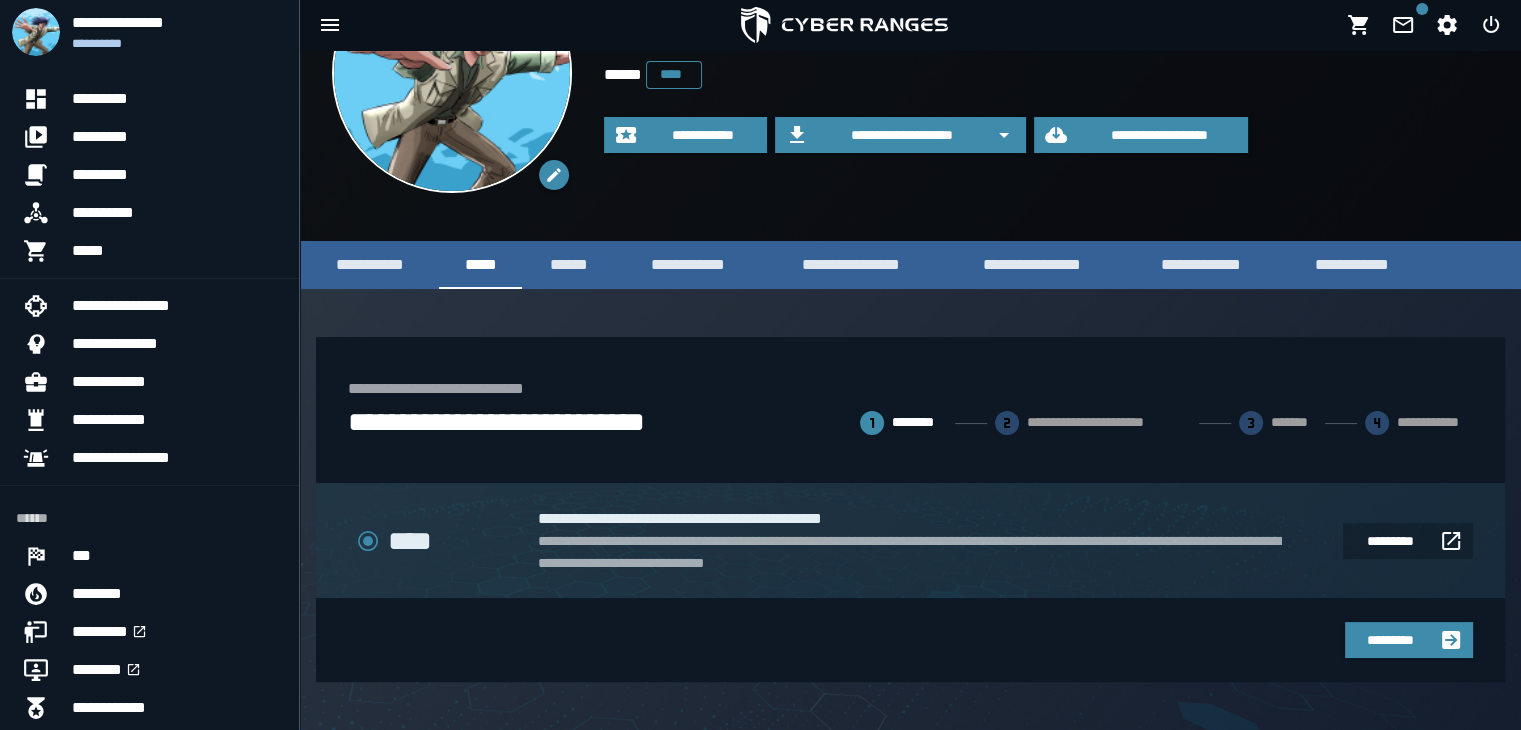 click on "**********" at bounding box center [1109, 423] 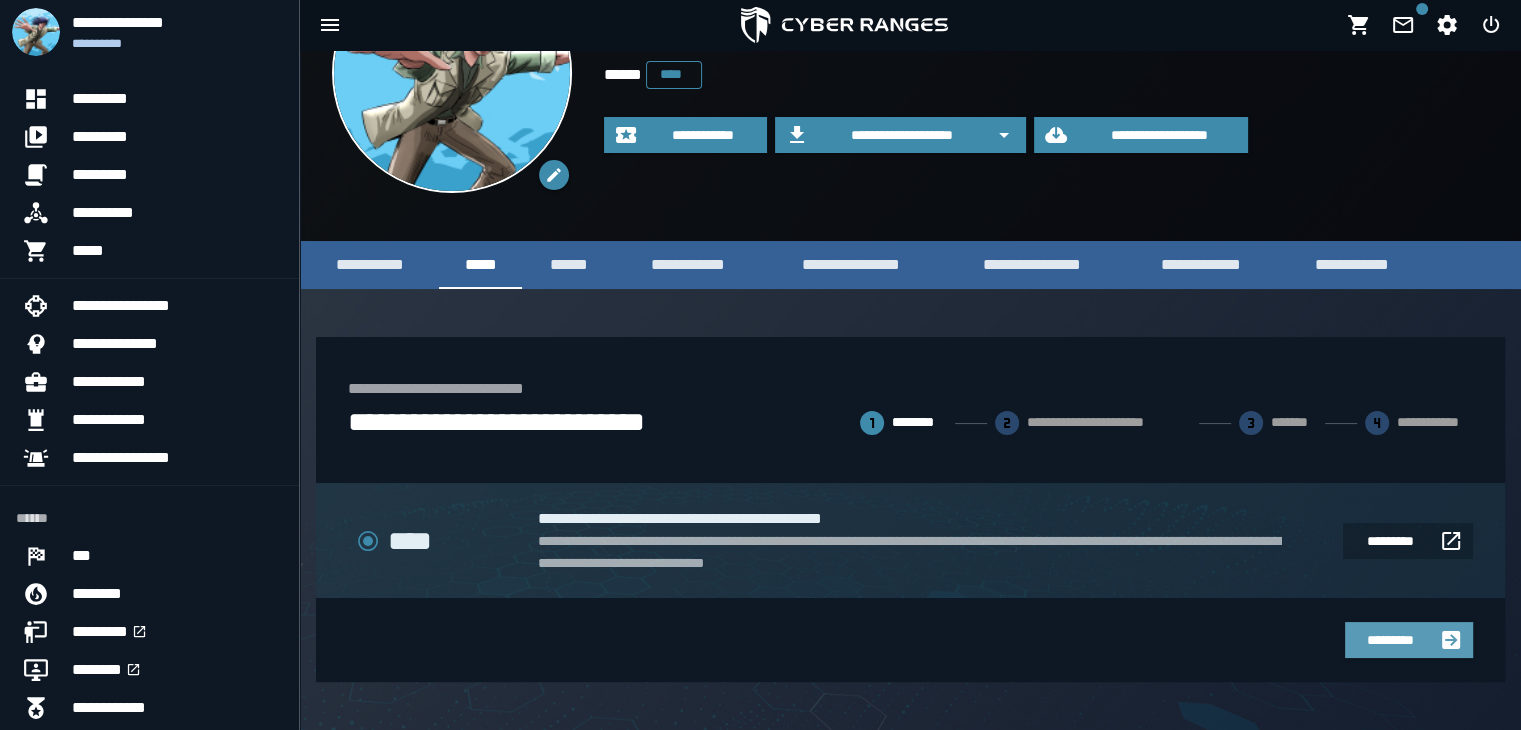 click on "*********" at bounding box center [1391, 640] 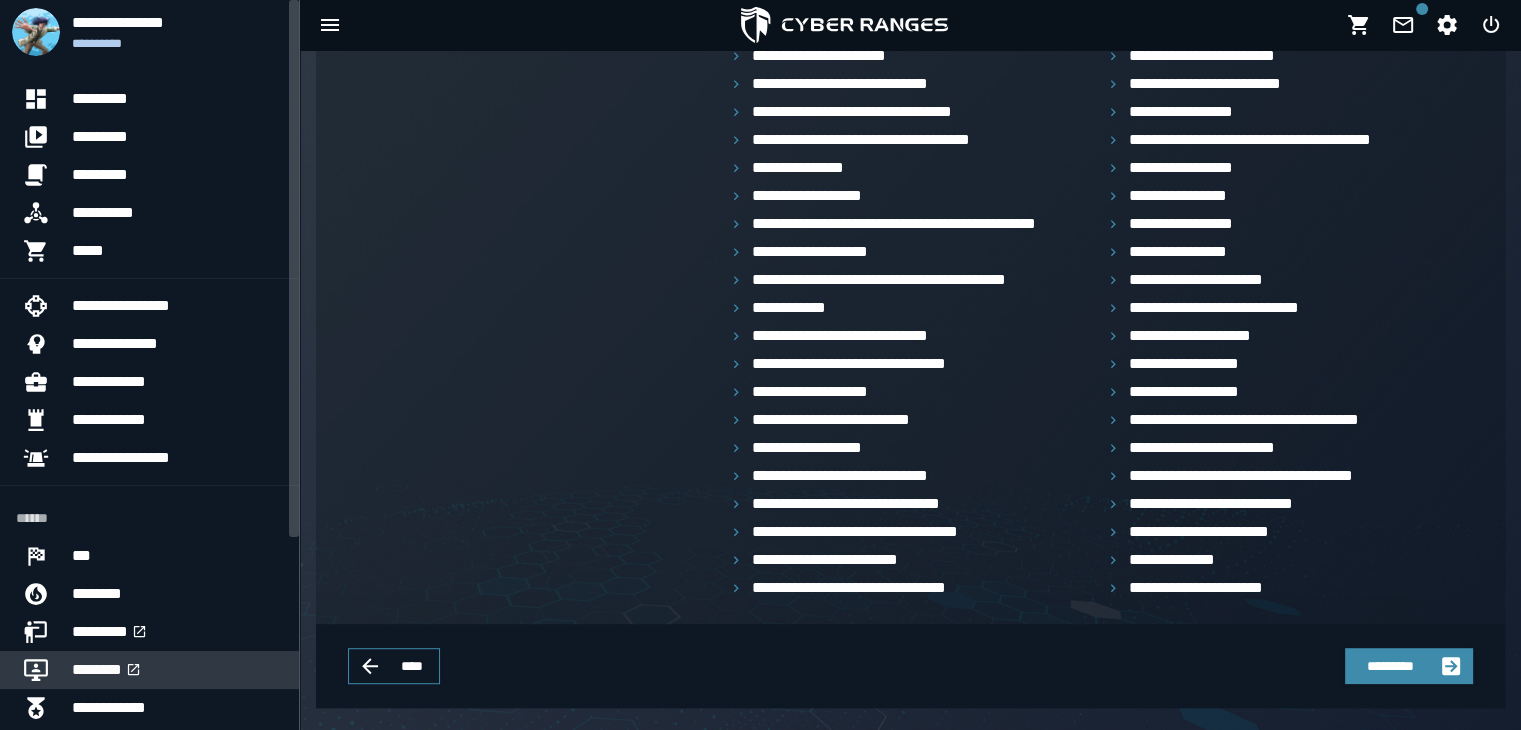 scroll, scrollTop: 931, scrollLeft: 0, axis: vertical 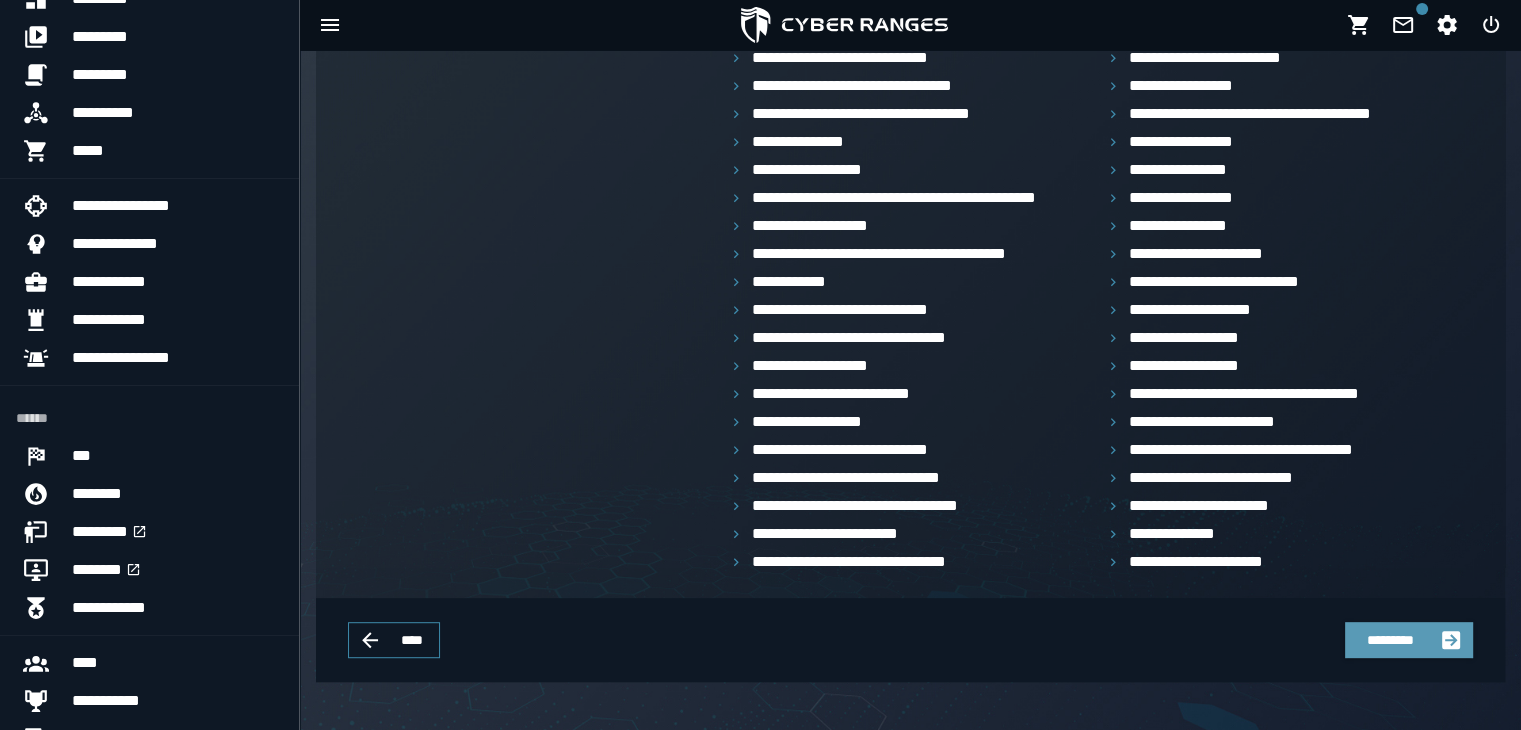 click on "*********" at bounding box center (1409, 640) 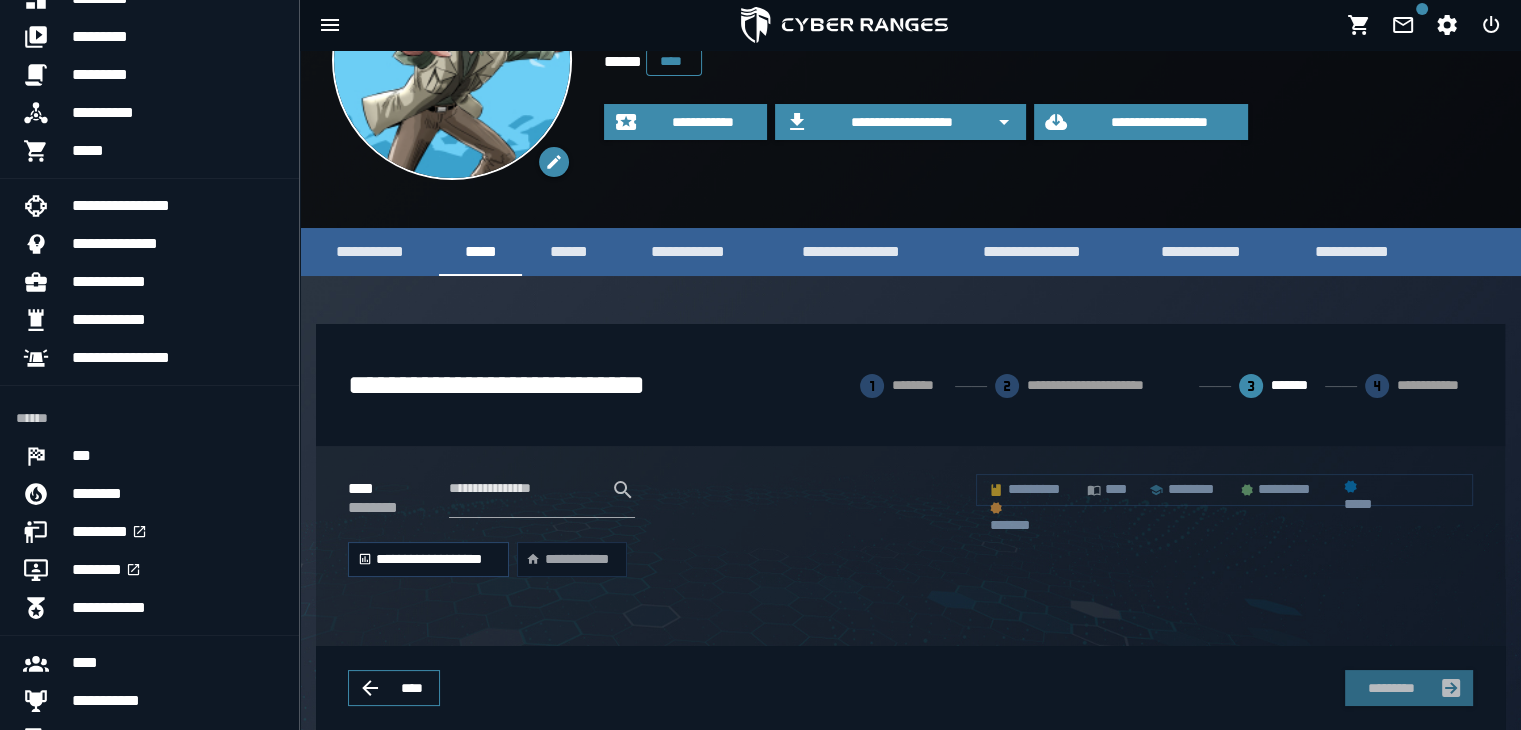 scroll, scrollTop: 184, scrollLeft: 0, axis: vertical 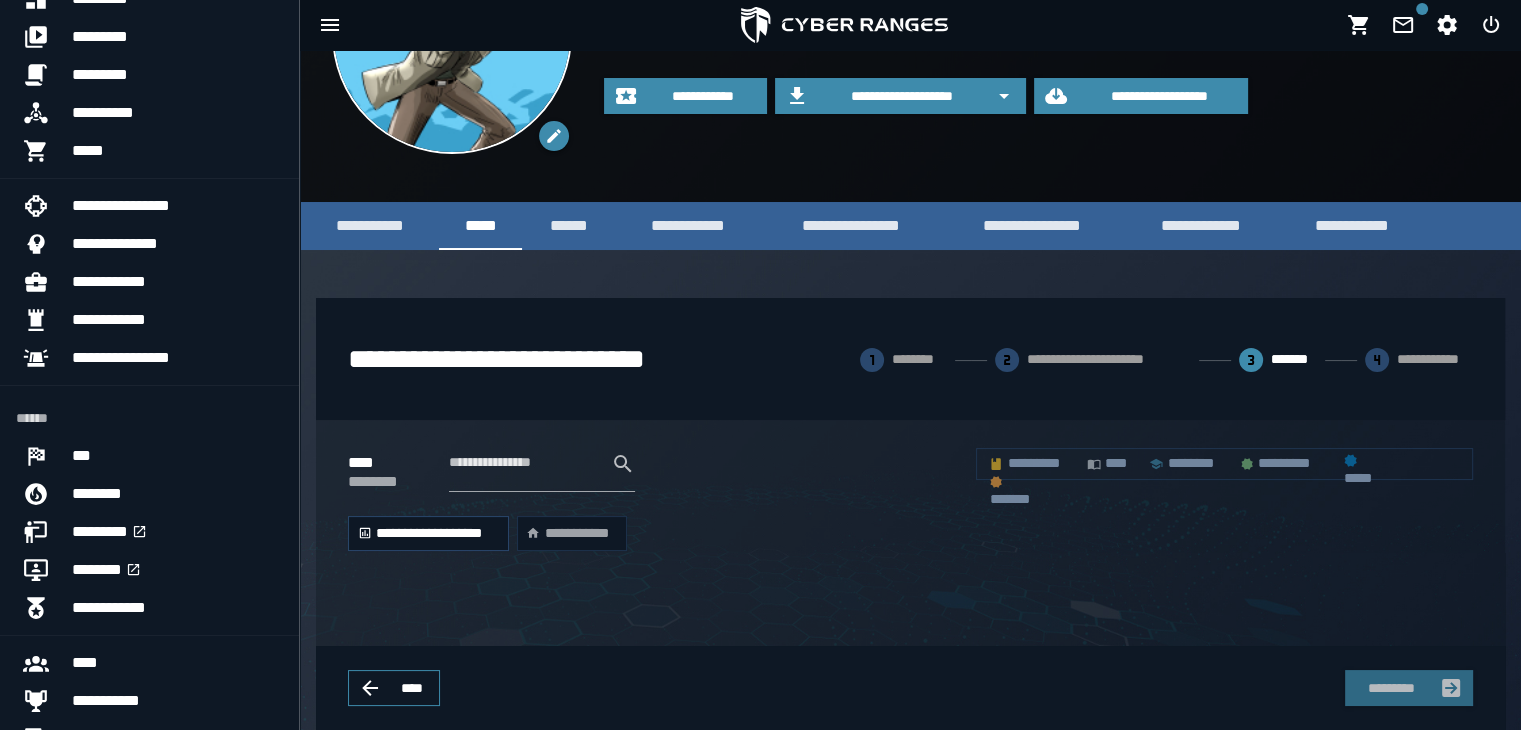 click 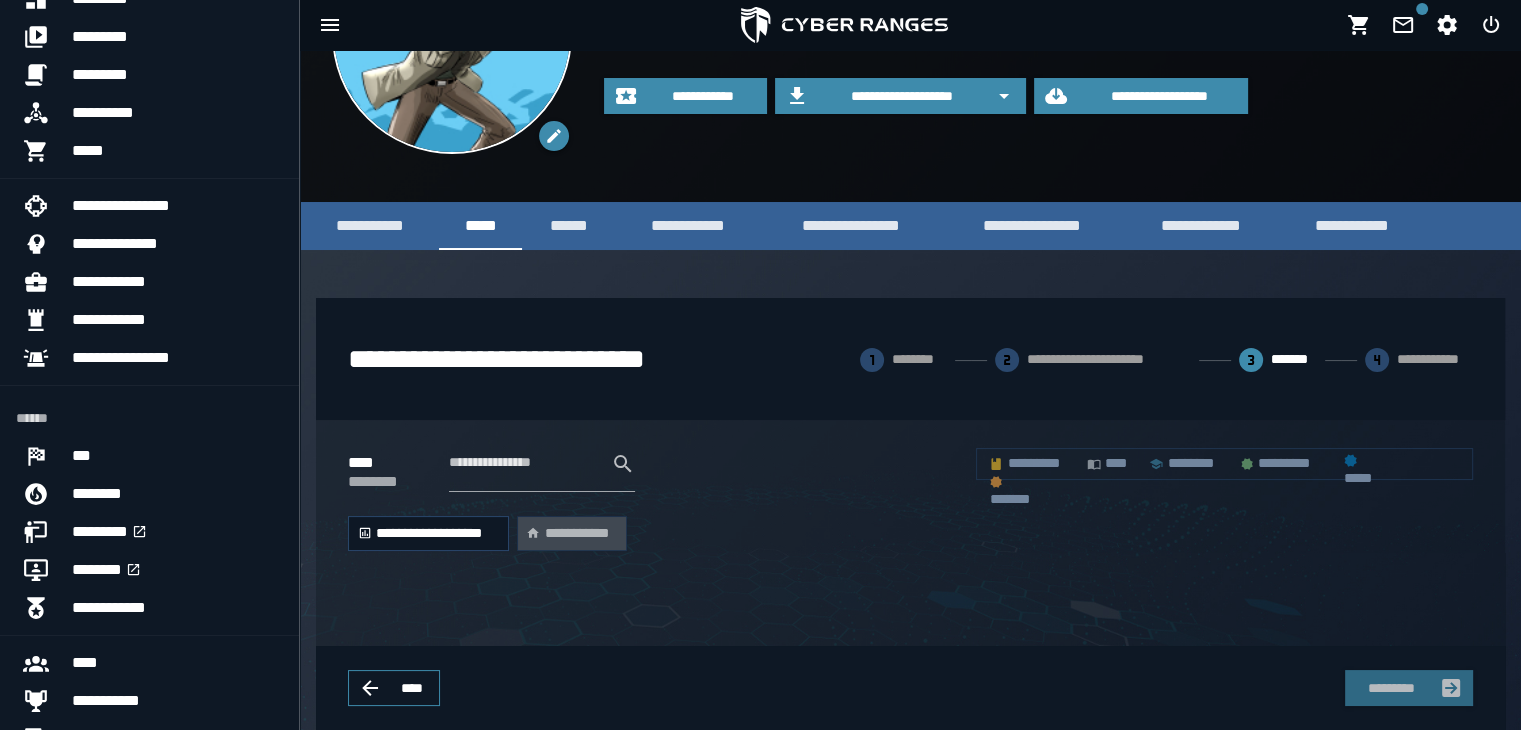 click 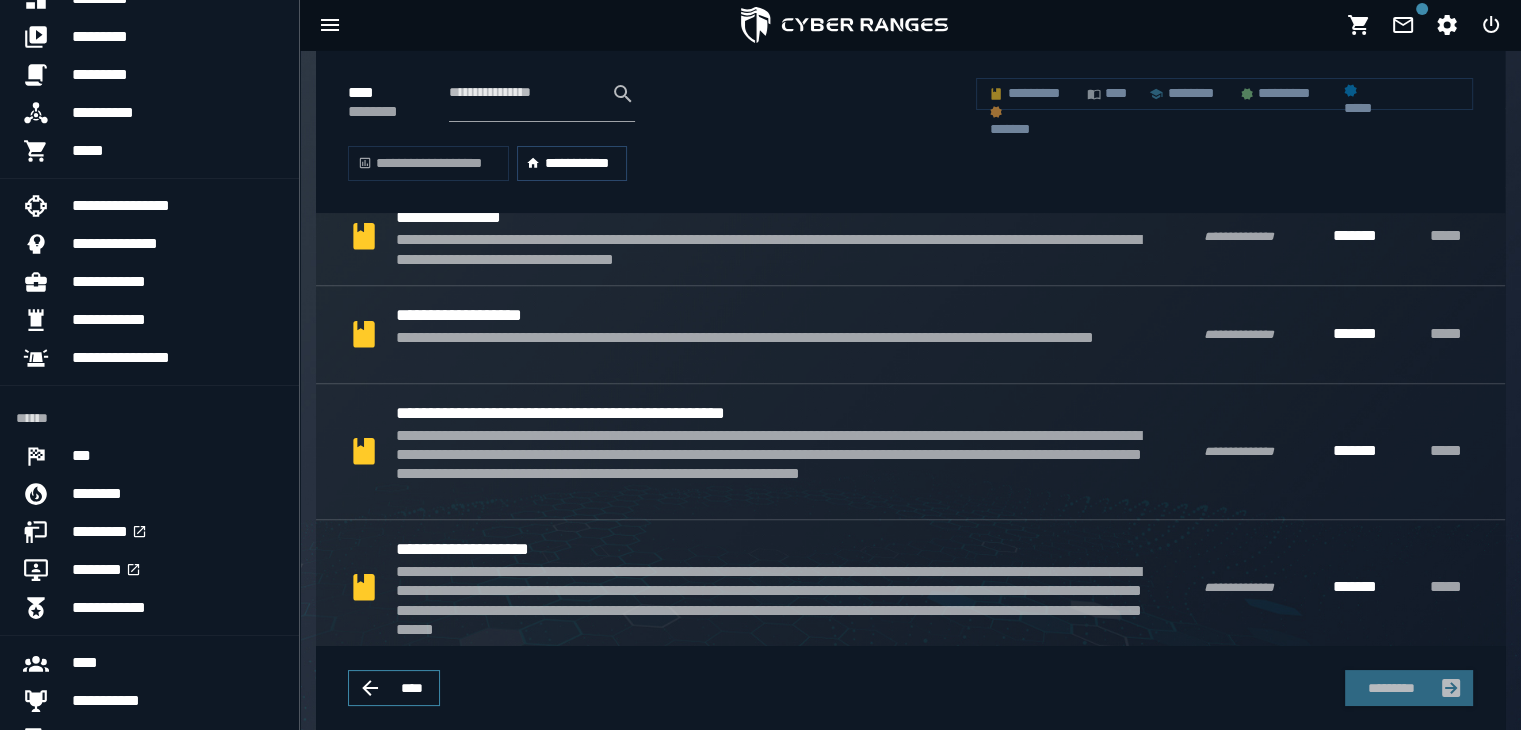 scroll, scrollTop: 1097, scrollLeft: 0, axis: vertical 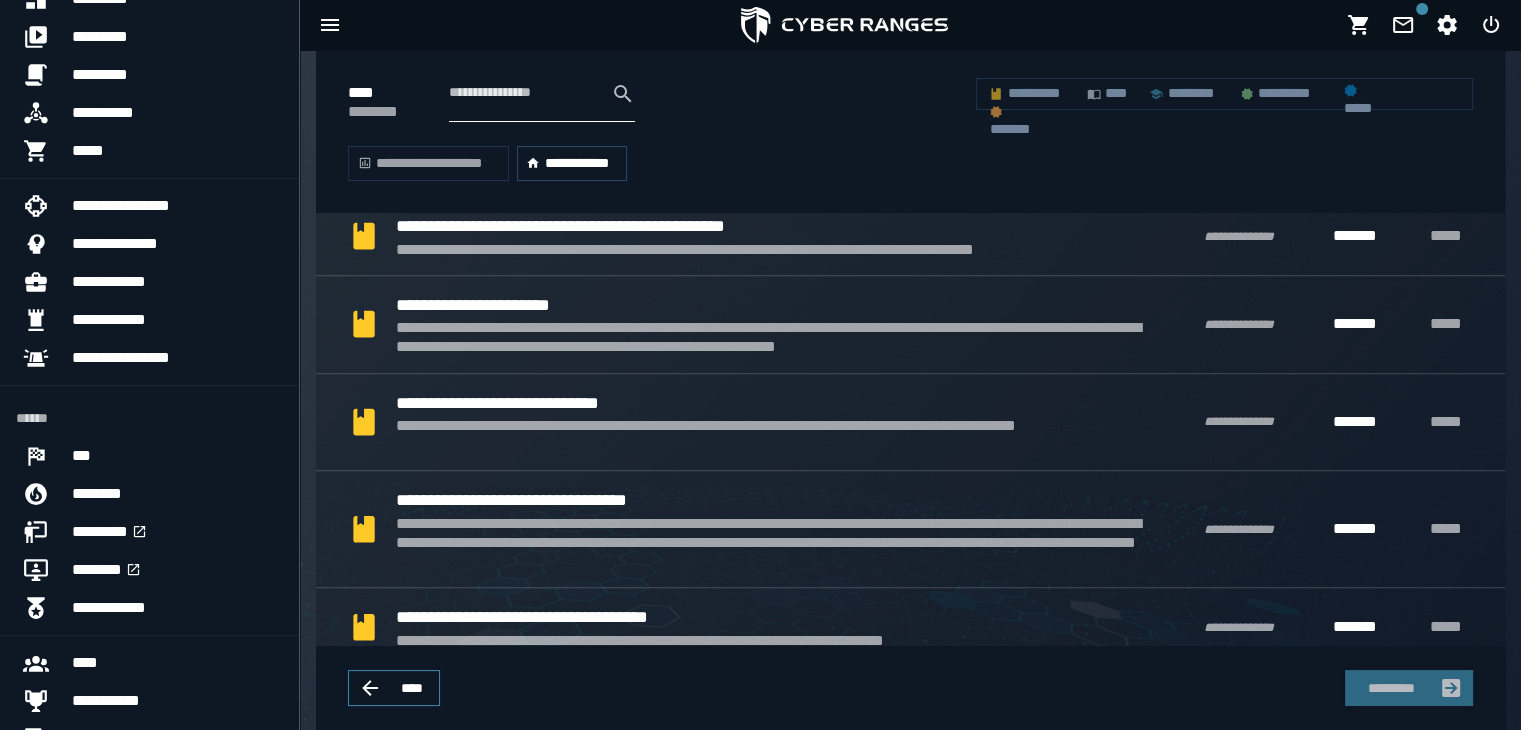click on "**********" at bounding box center [524, 94] 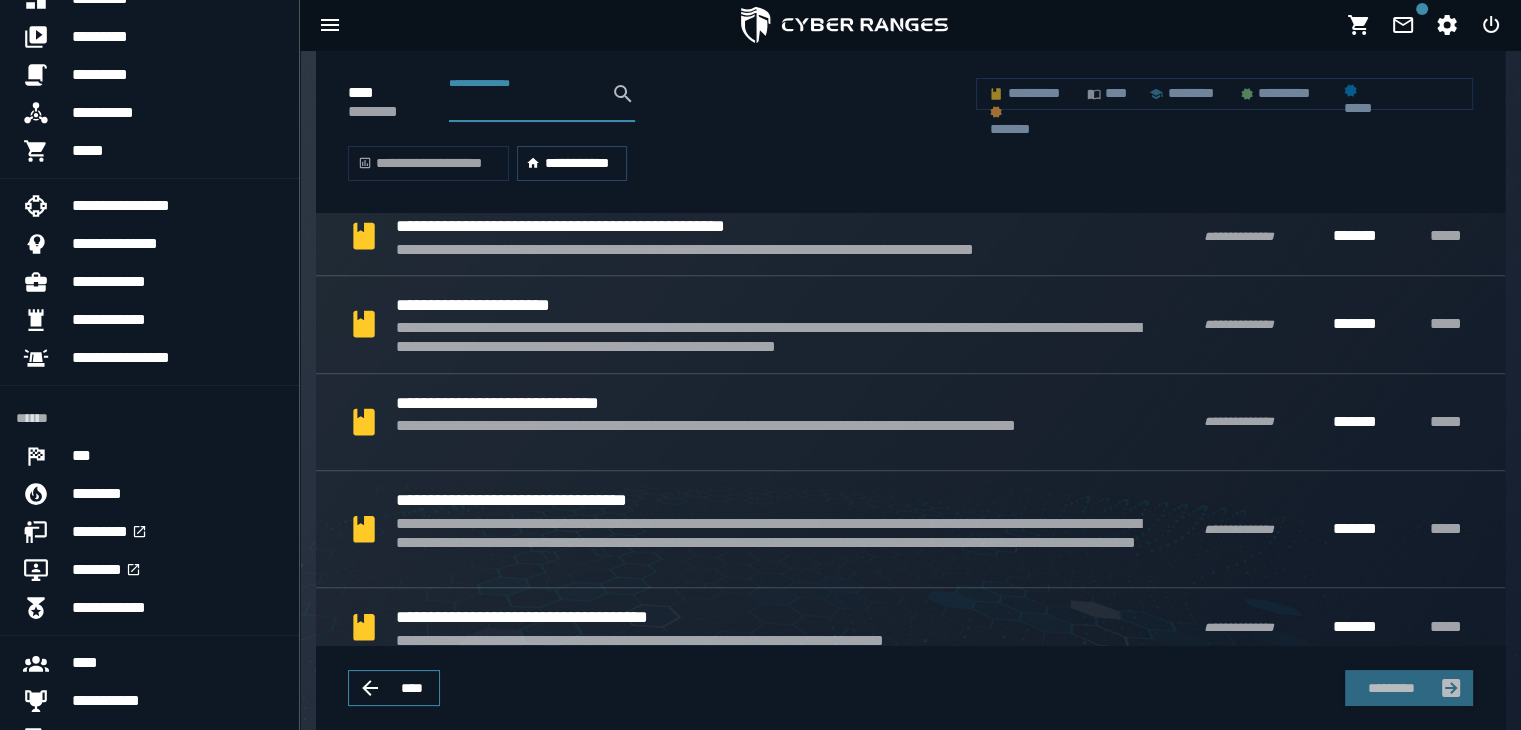 type on "*" 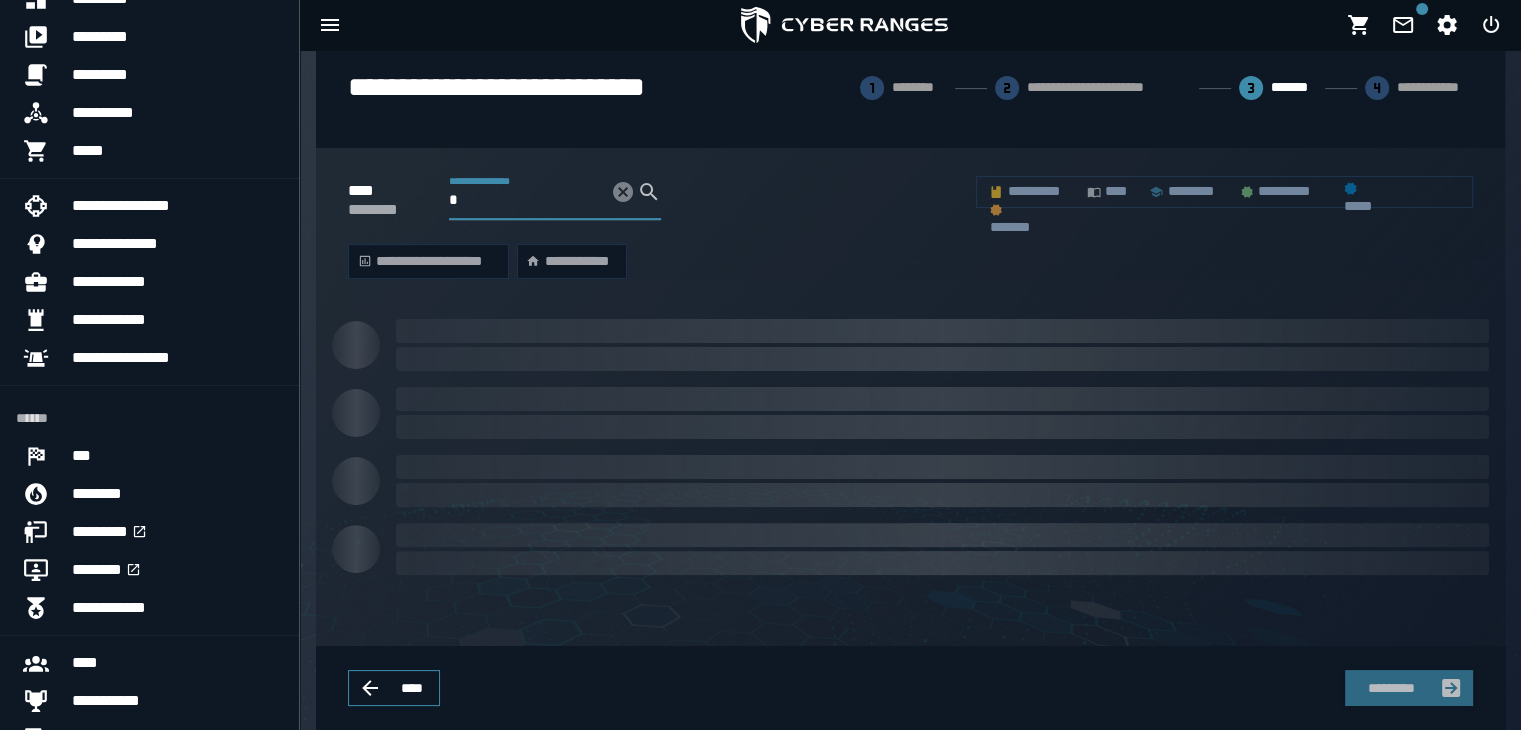 scroll, scrollTop: 208, scrollLeft: 0, axis: vertical 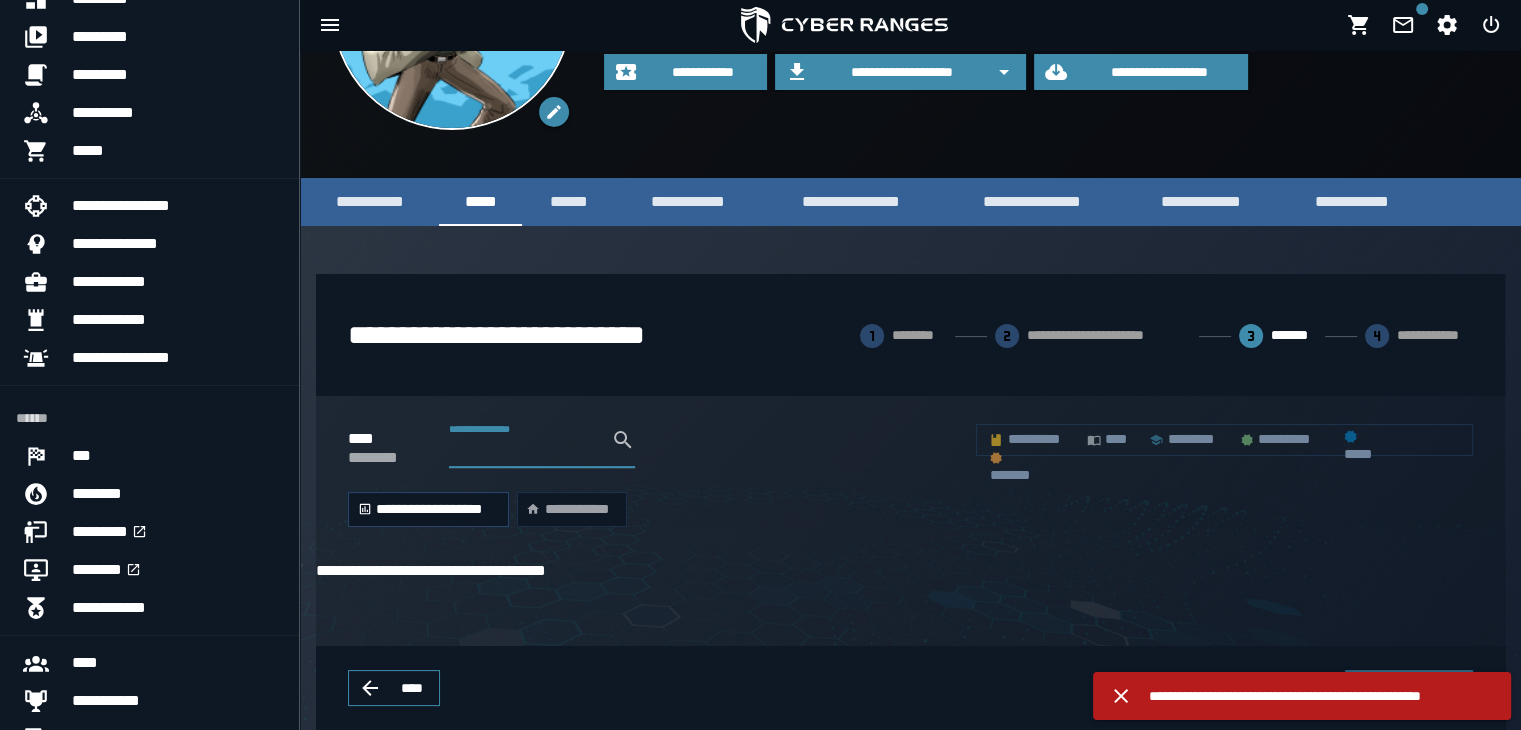 type on "*" 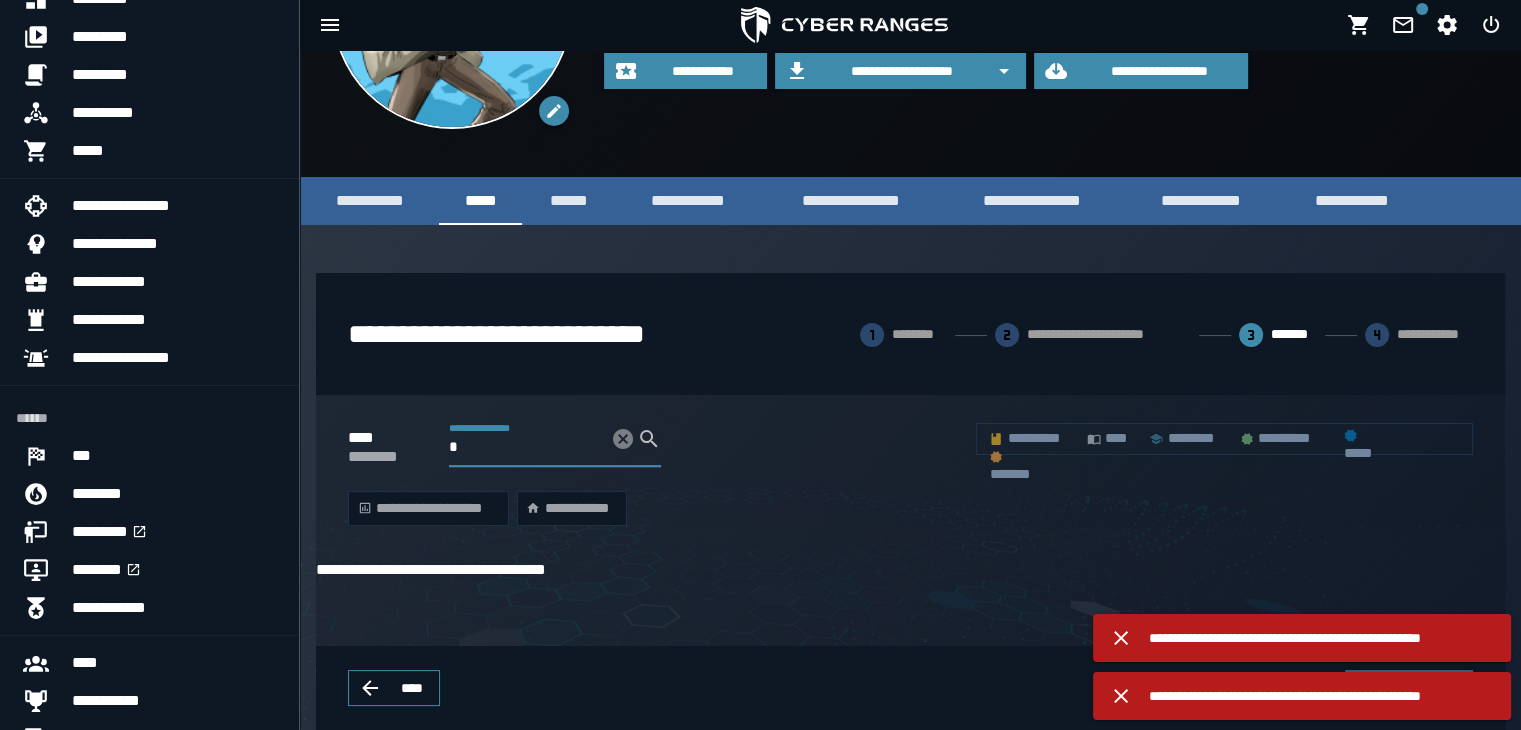 scroll, scrollTop: 208, scrollLeft: 0, axis: vertical 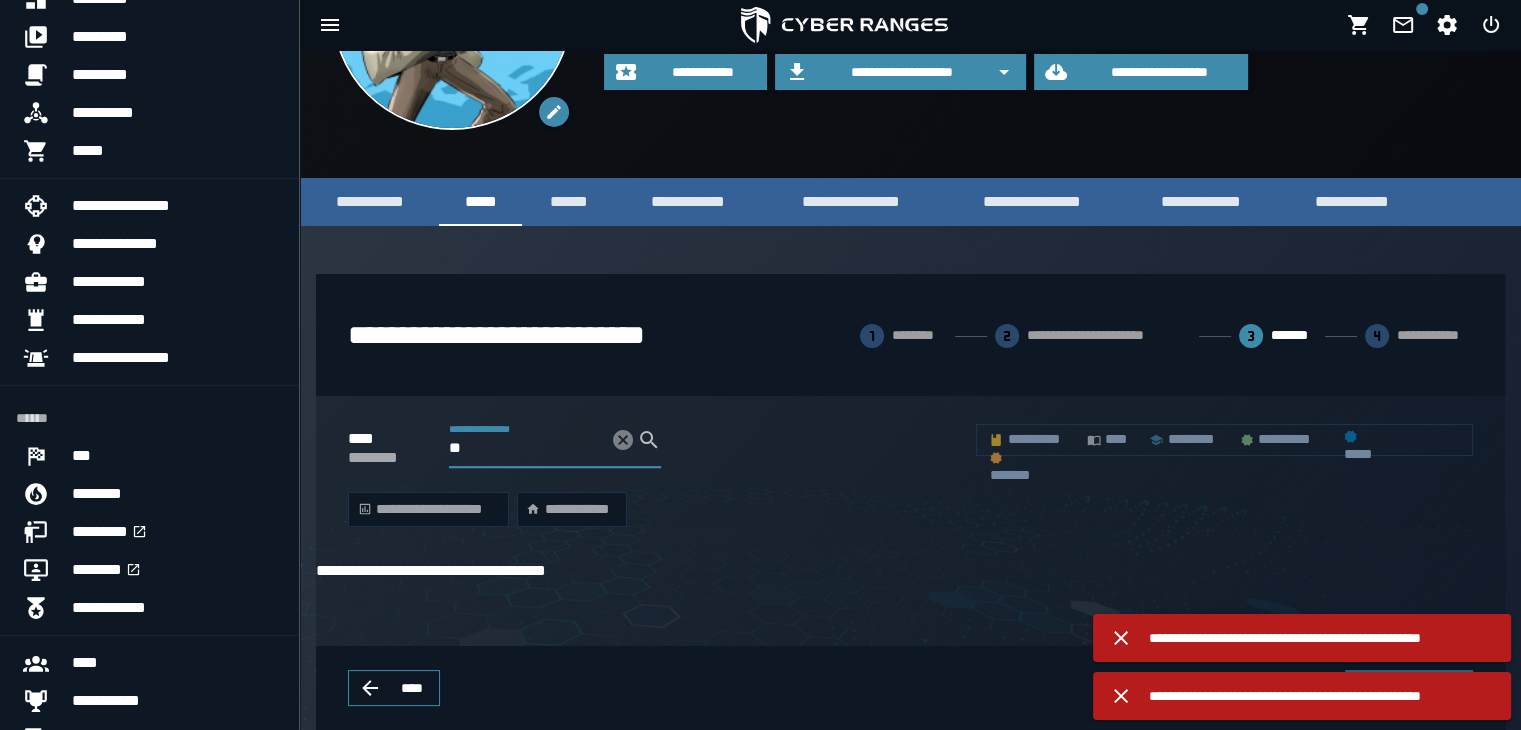 type on "*" 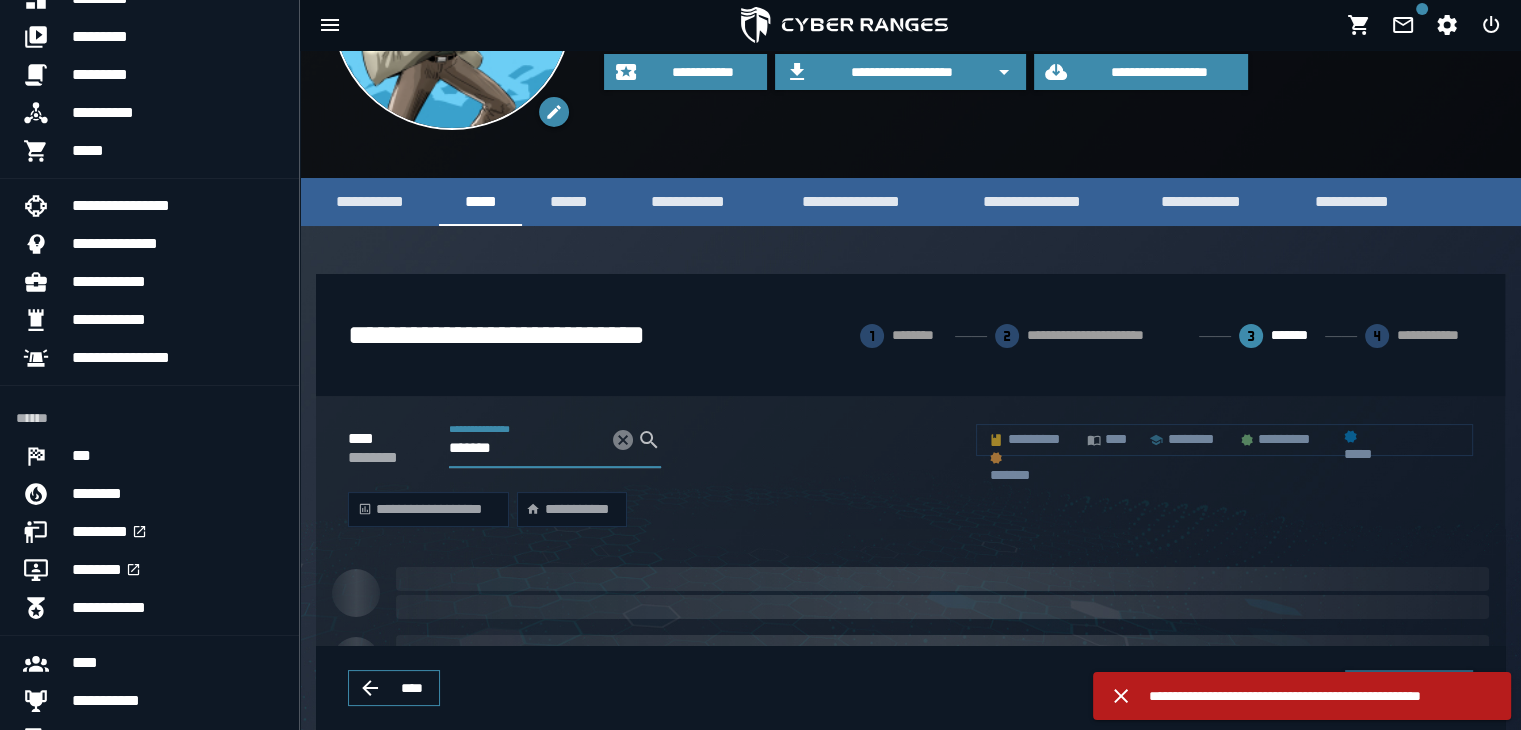scroll, scrollTop: 184, scrollLeft: 0, axis: vertical 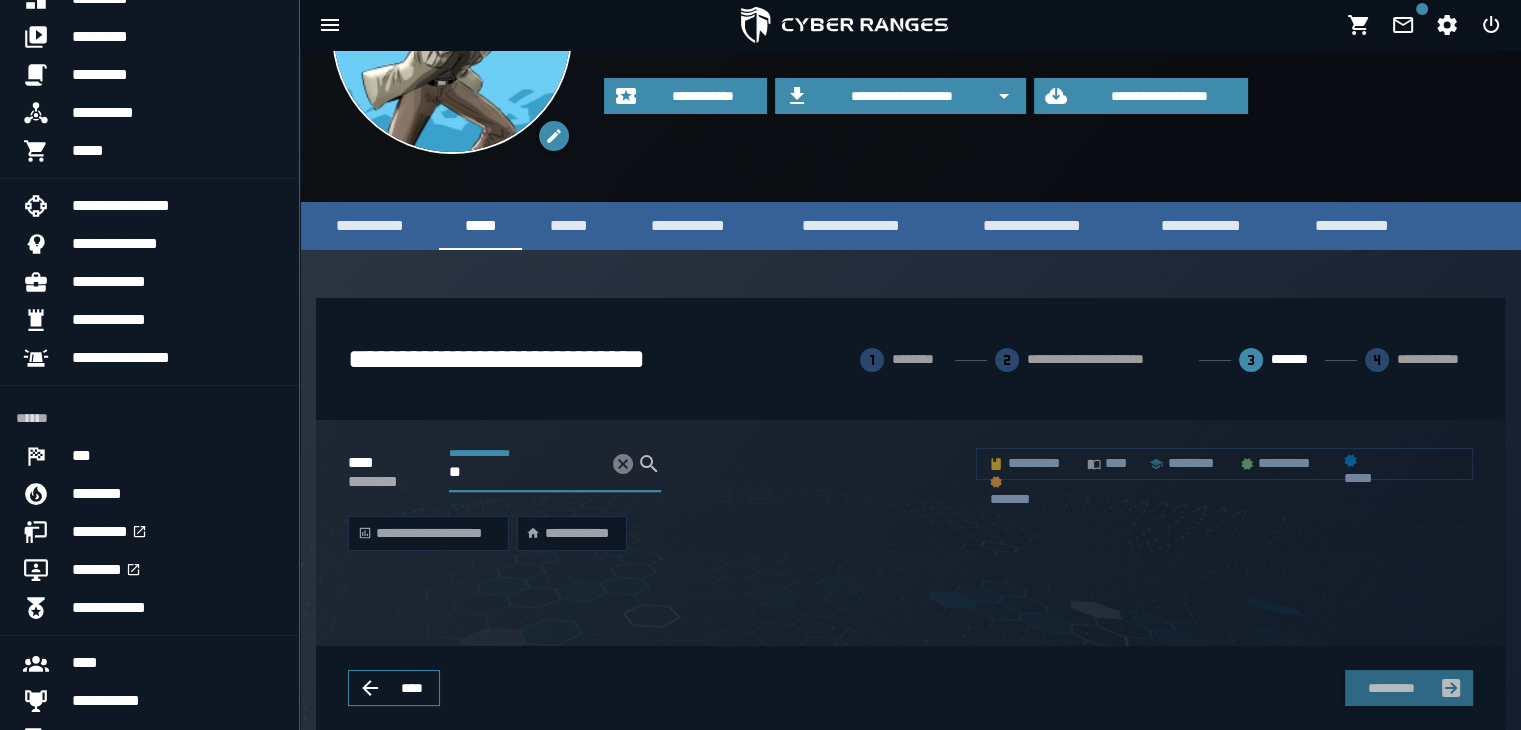 type on "*" 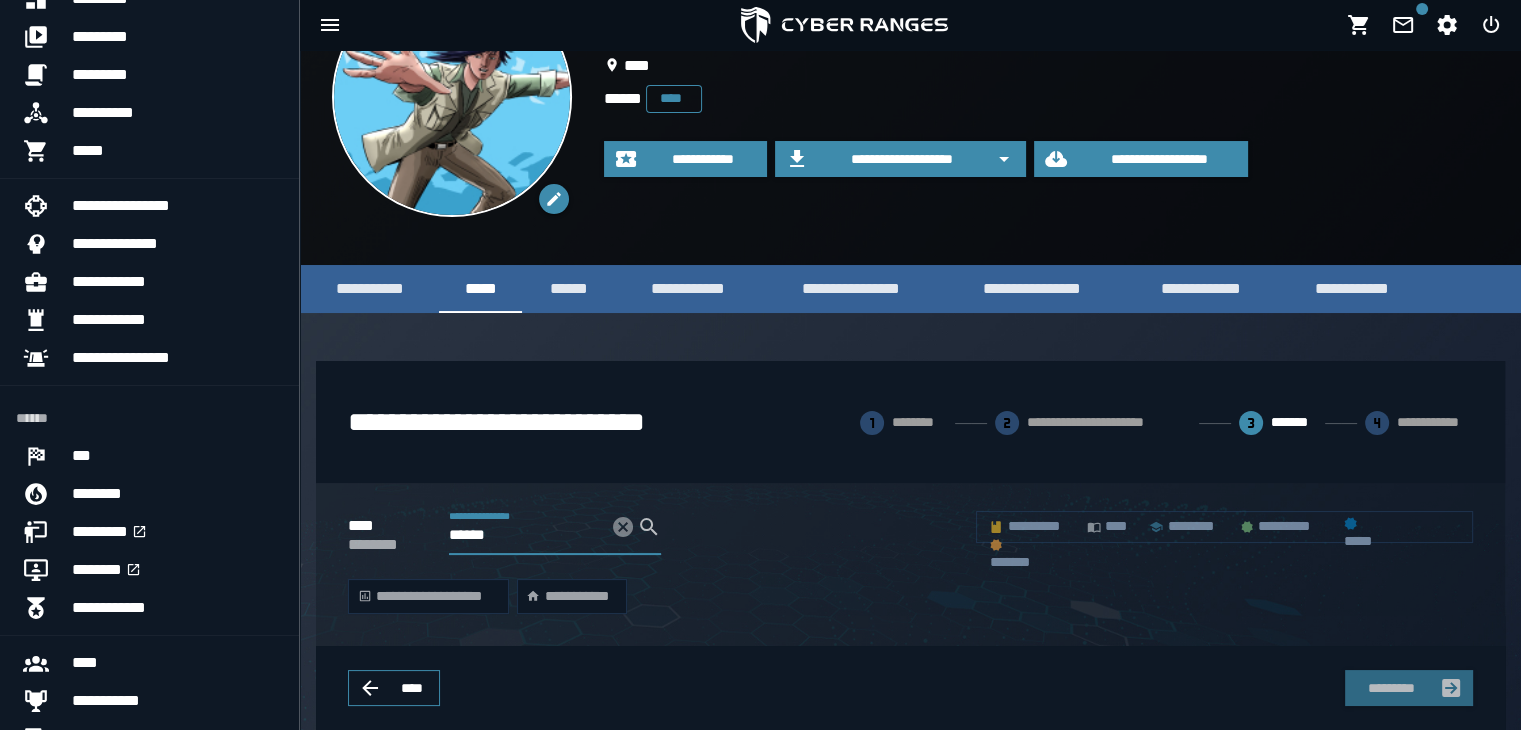 scroll, scrollTop: 400, scrollLeft: 0, axis: vertical 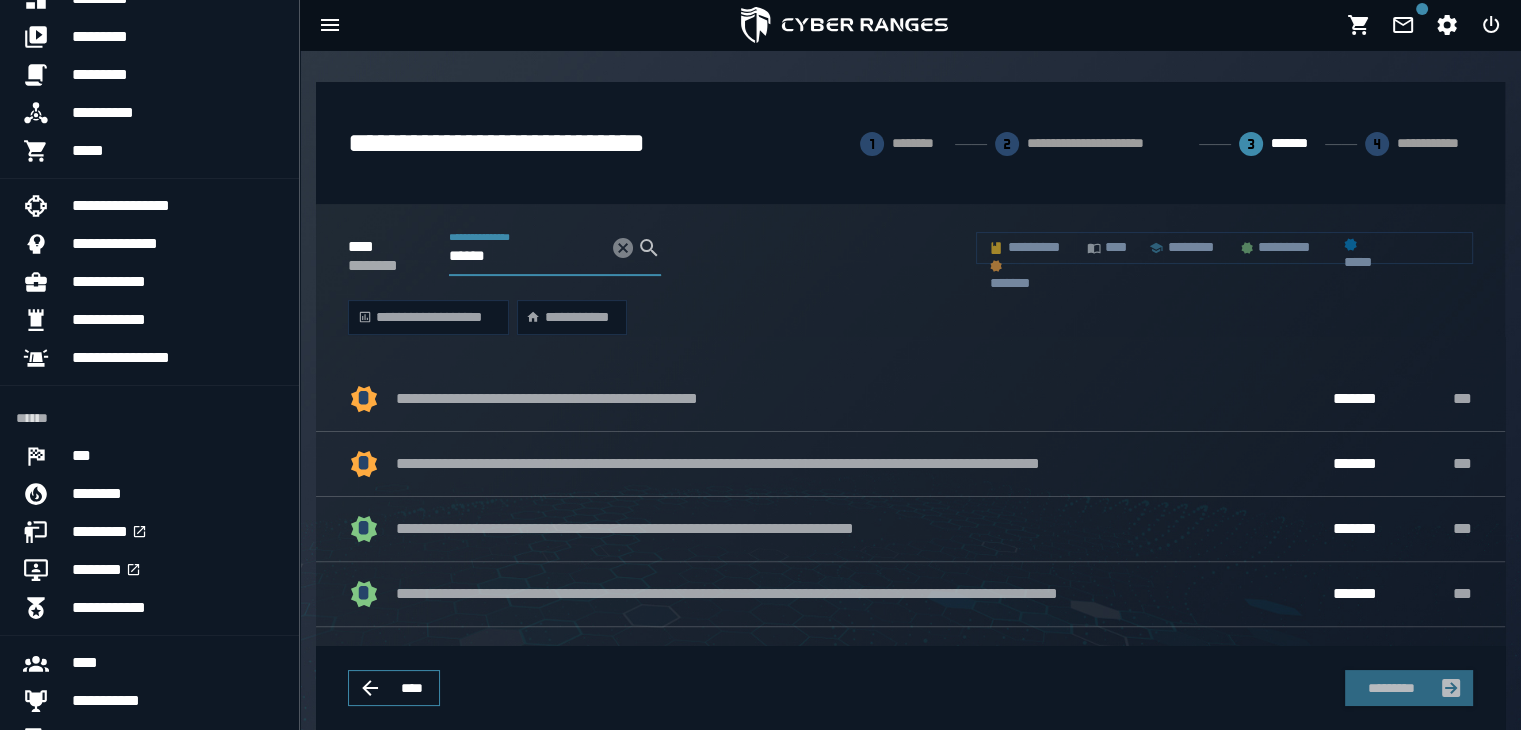 drag, startPoint x: 569, startPoint y: 265, endPoint x: 415, endPoint y: 277, distance: 154.46683 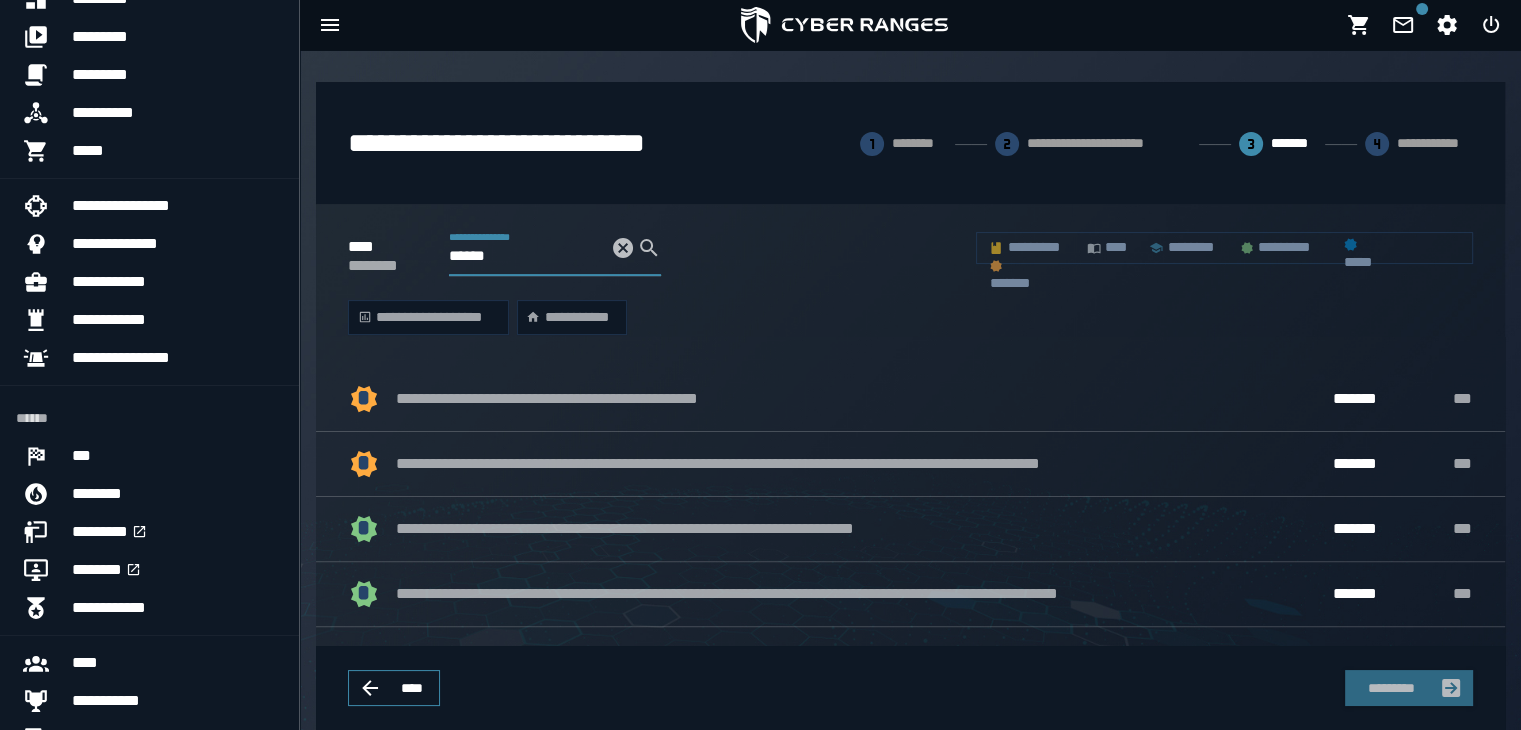 type on "******" 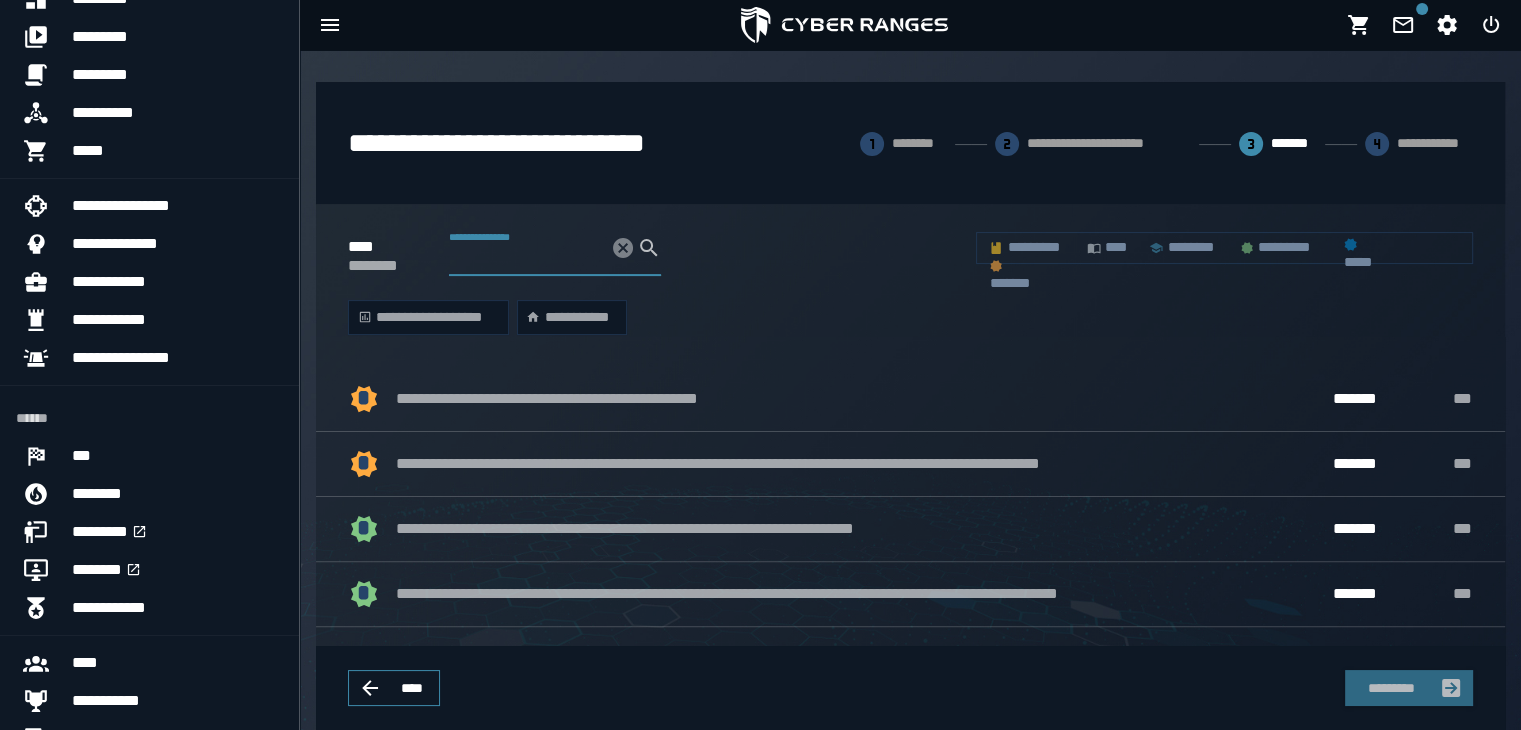 scroll, scrollTop: 211, scrollLeft: 0, axis: vertical 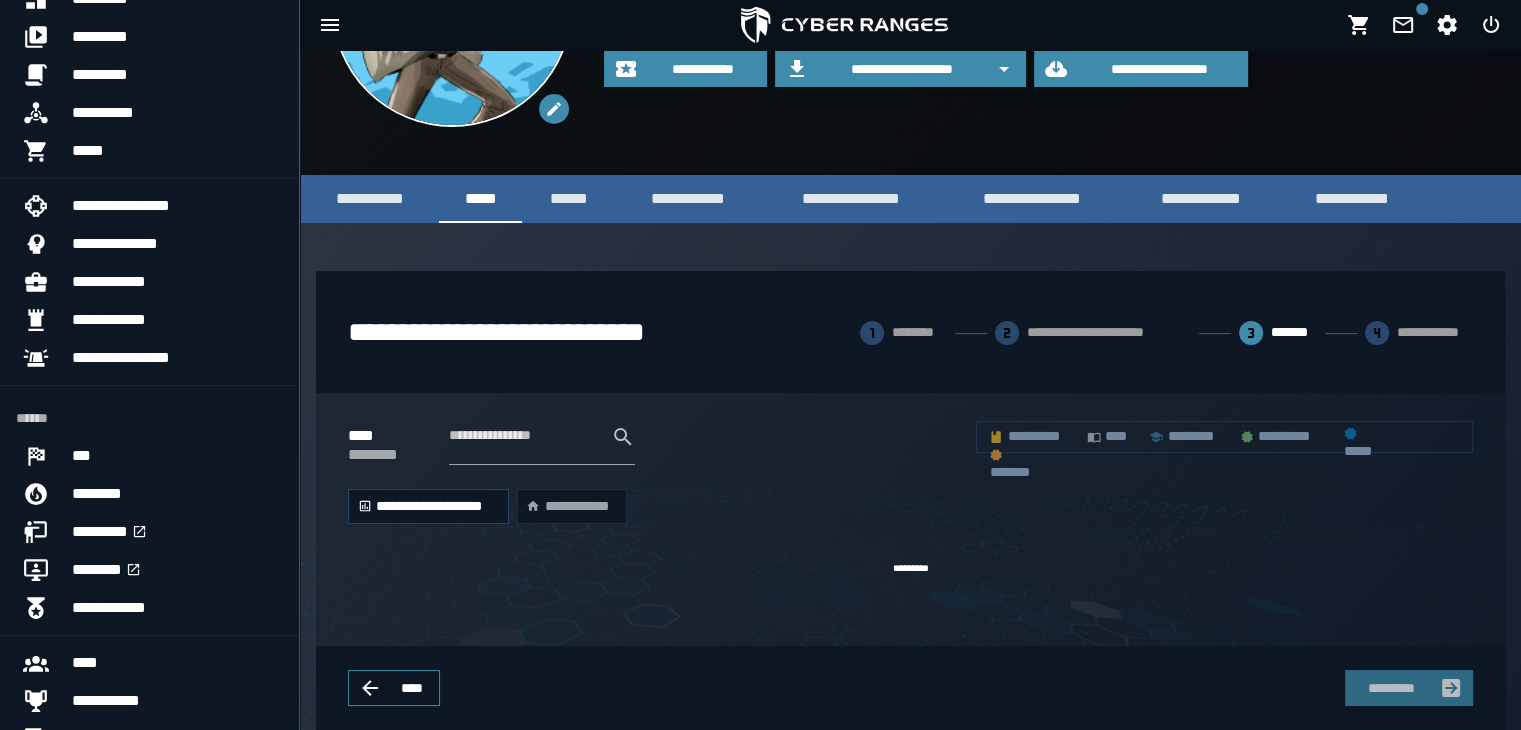 click on "**********" at bounding box center [428, 507] 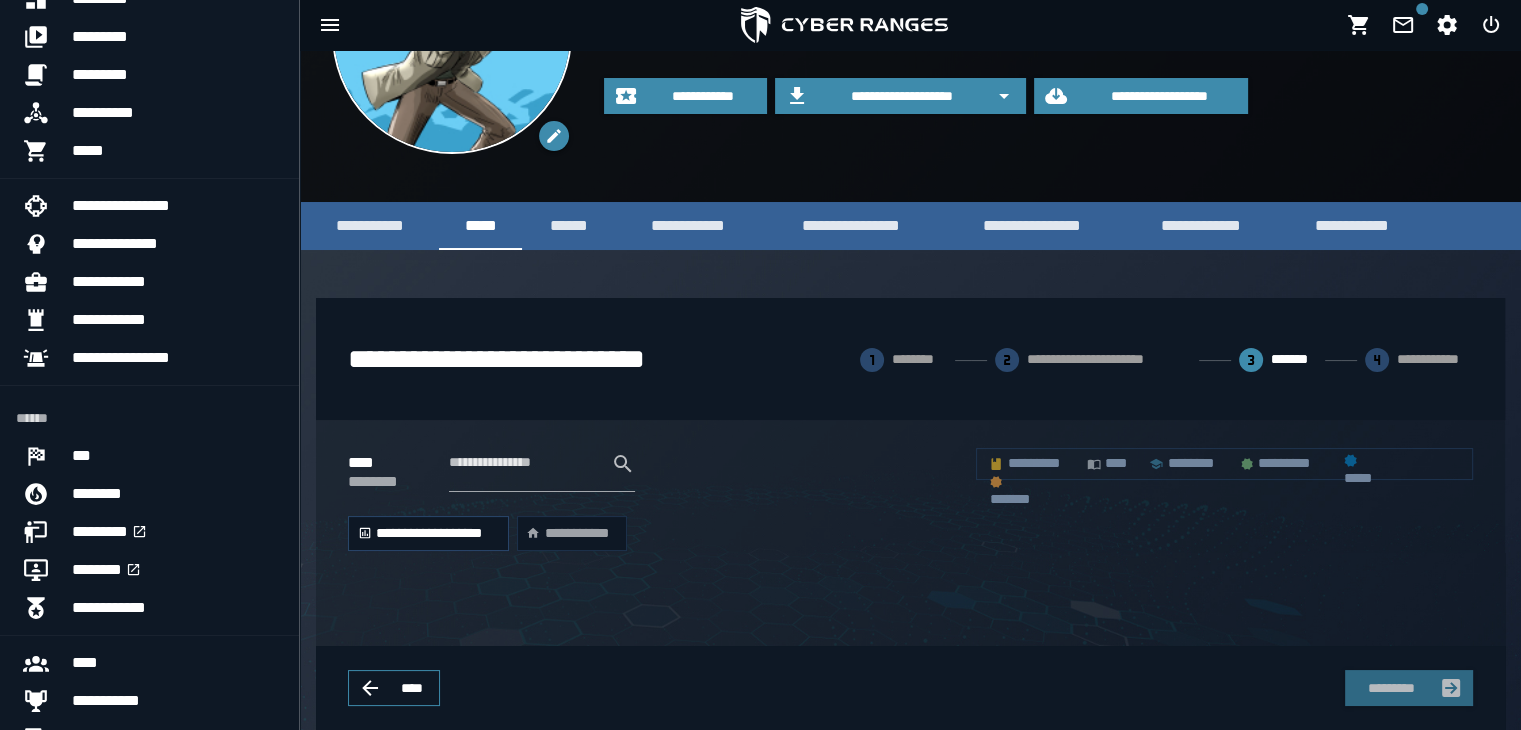 click on "*********" 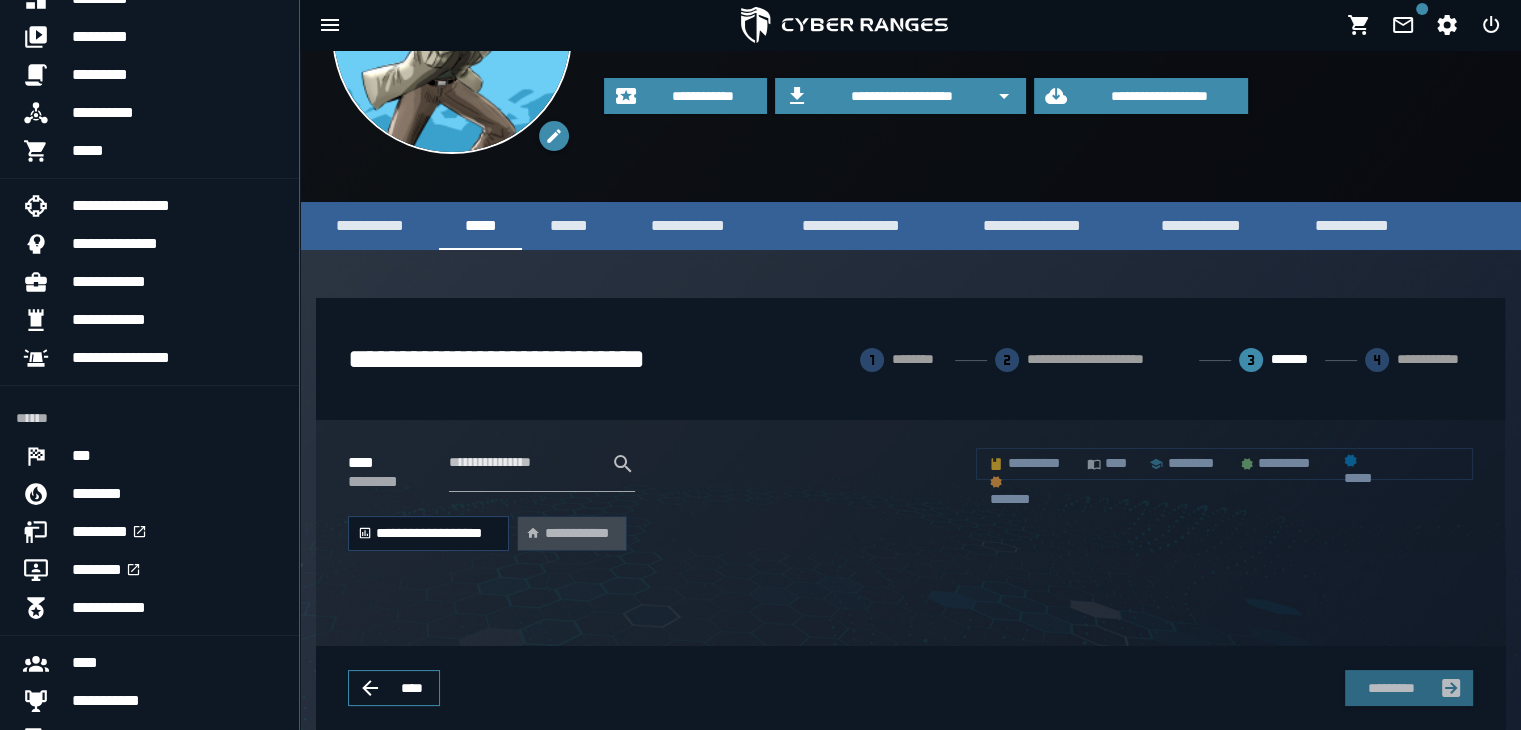 click on "**********" at bounding box center (572, 533) 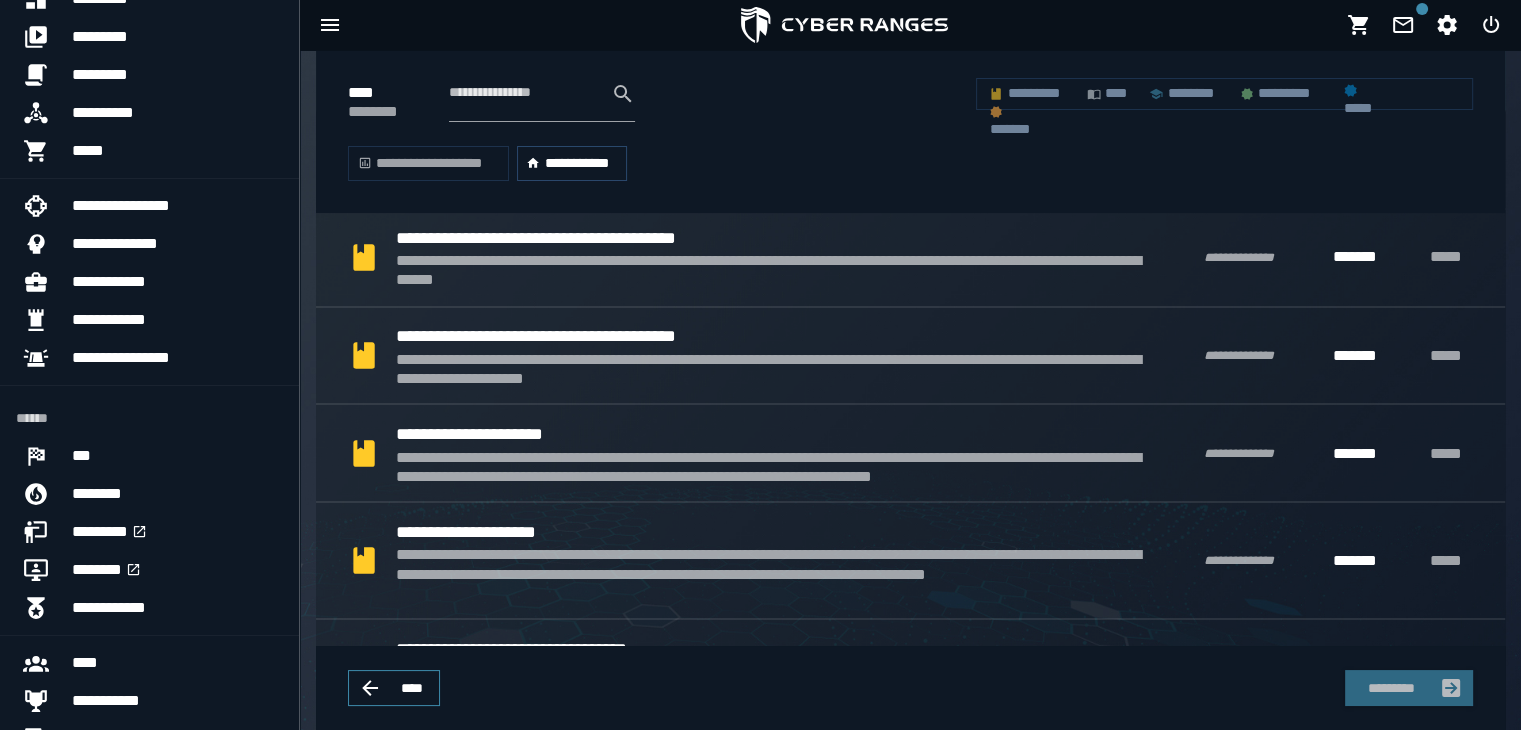 scroll, scrollTop: 3548, scrollLeft: 0, axis: vertical 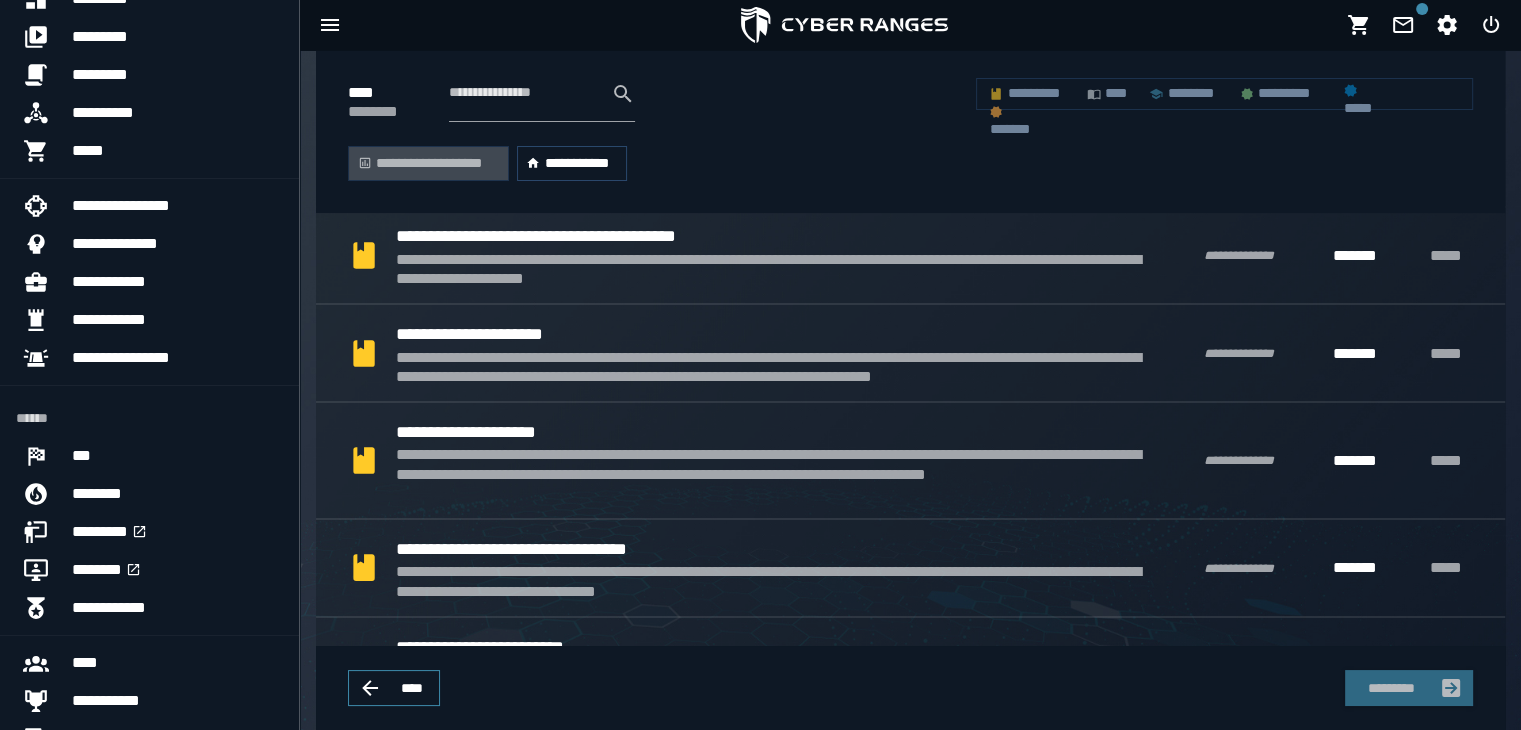 click on "**********" at bounding box center [428, 163] 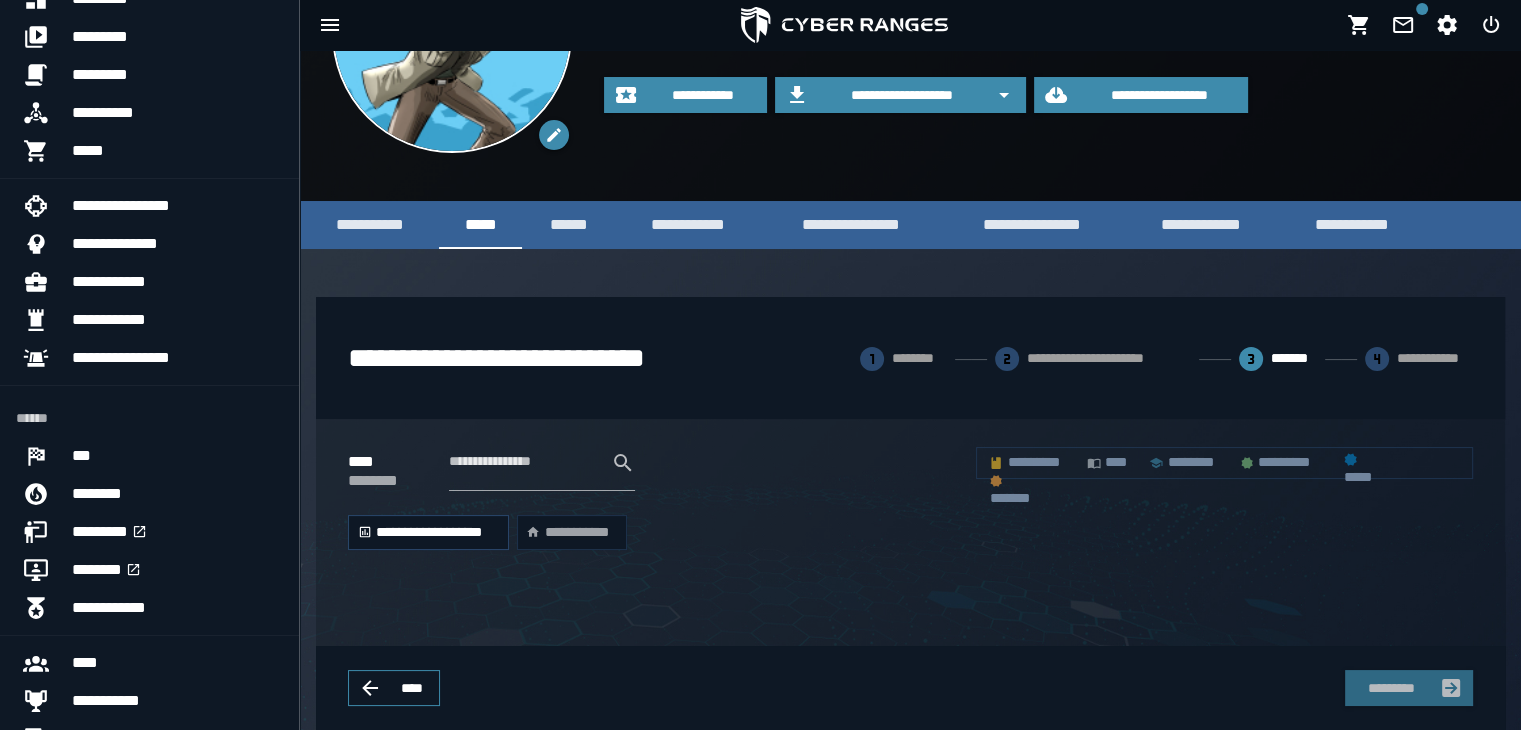 scroll, scrollTop: 184, scrollLeft: 0, axis: vertical 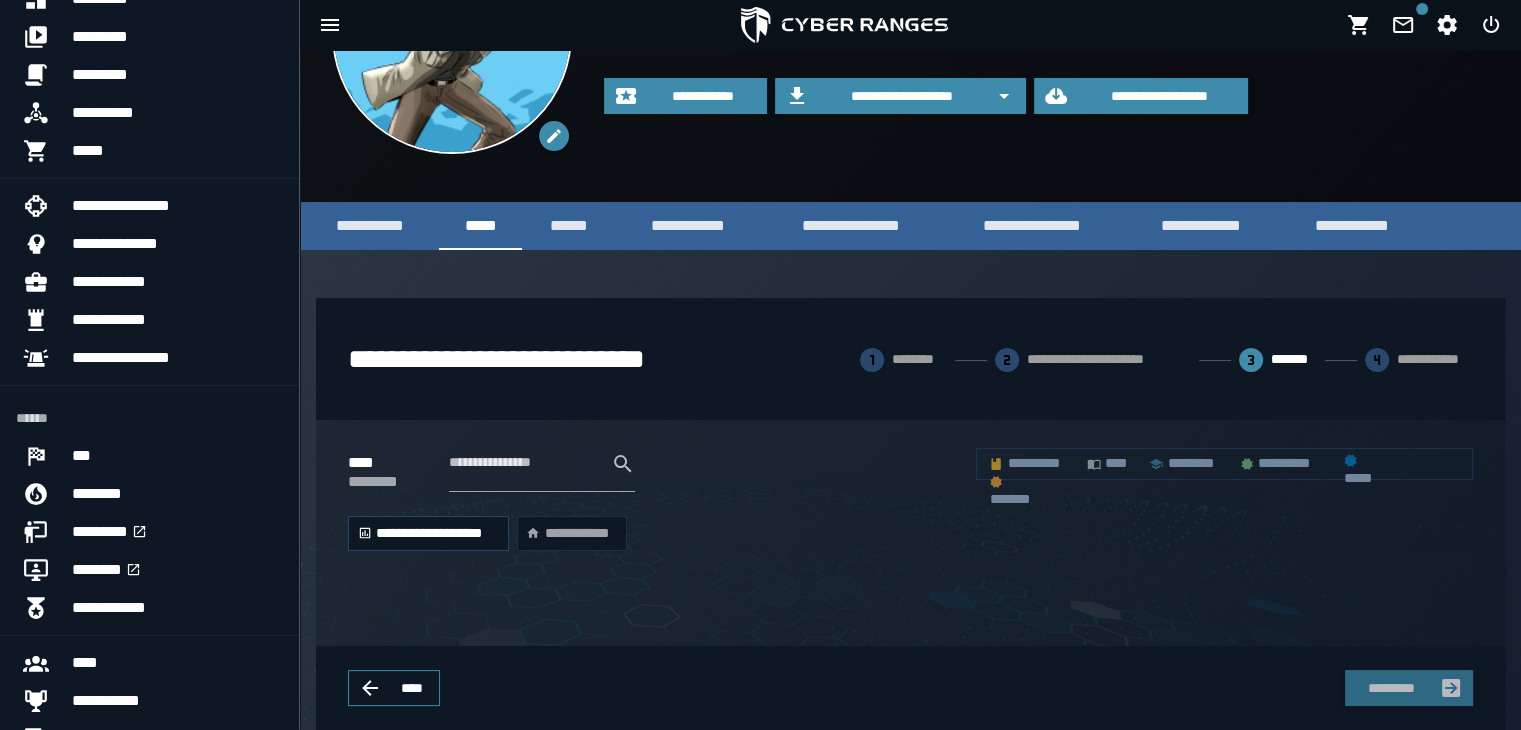 click on "**********" at bounding box center (428, 534) 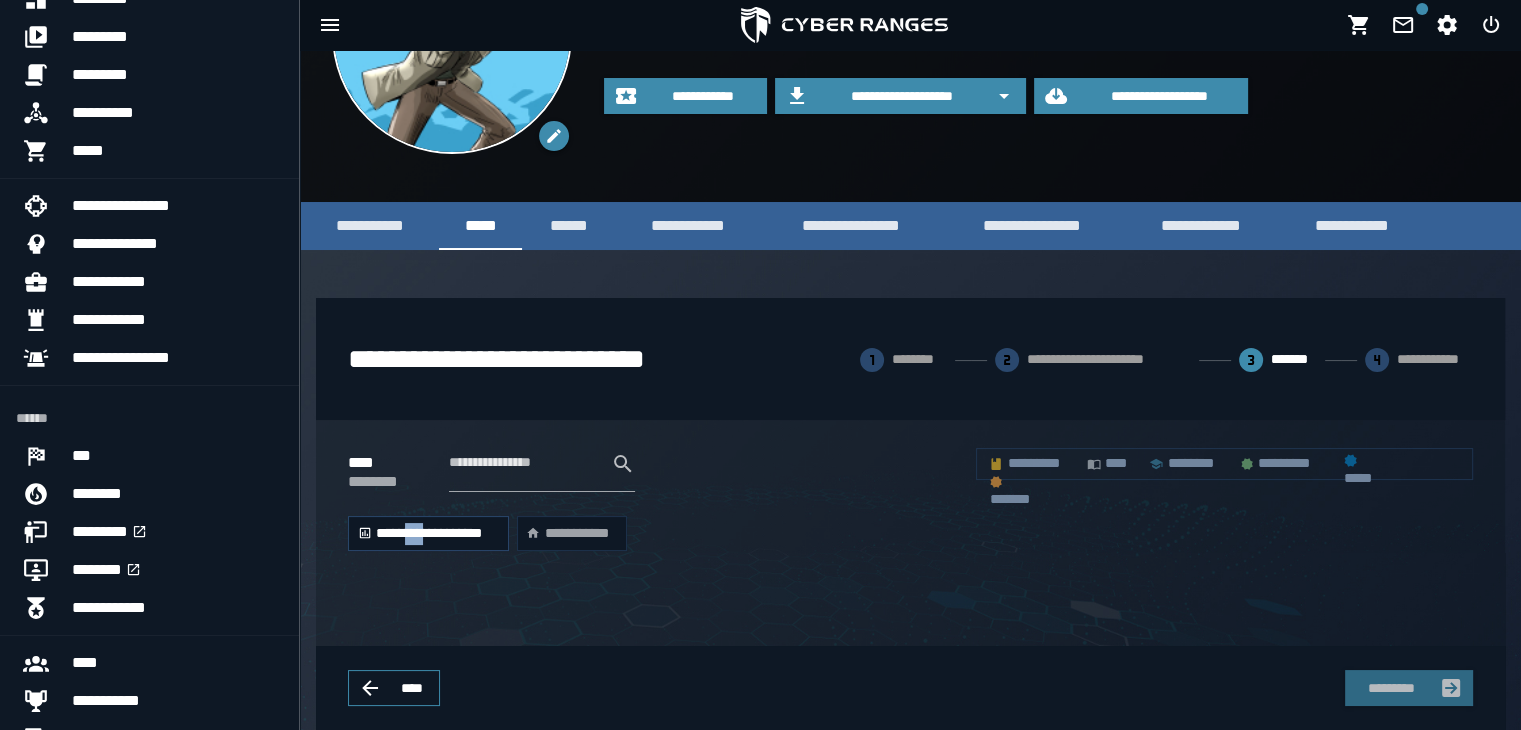 click on "**********" at bounding box center (428, 534) 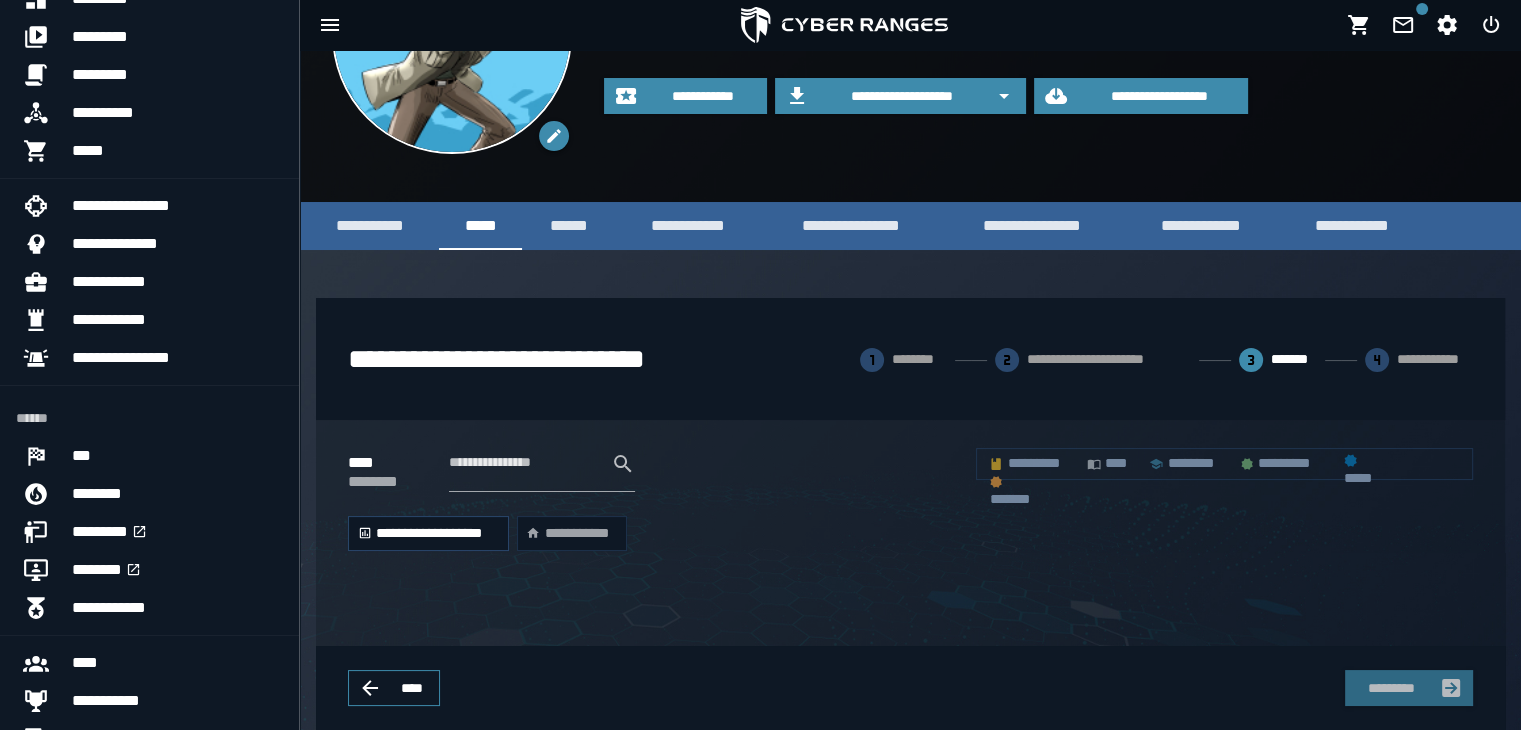 click on "**********" at bounding box center [428, 534] 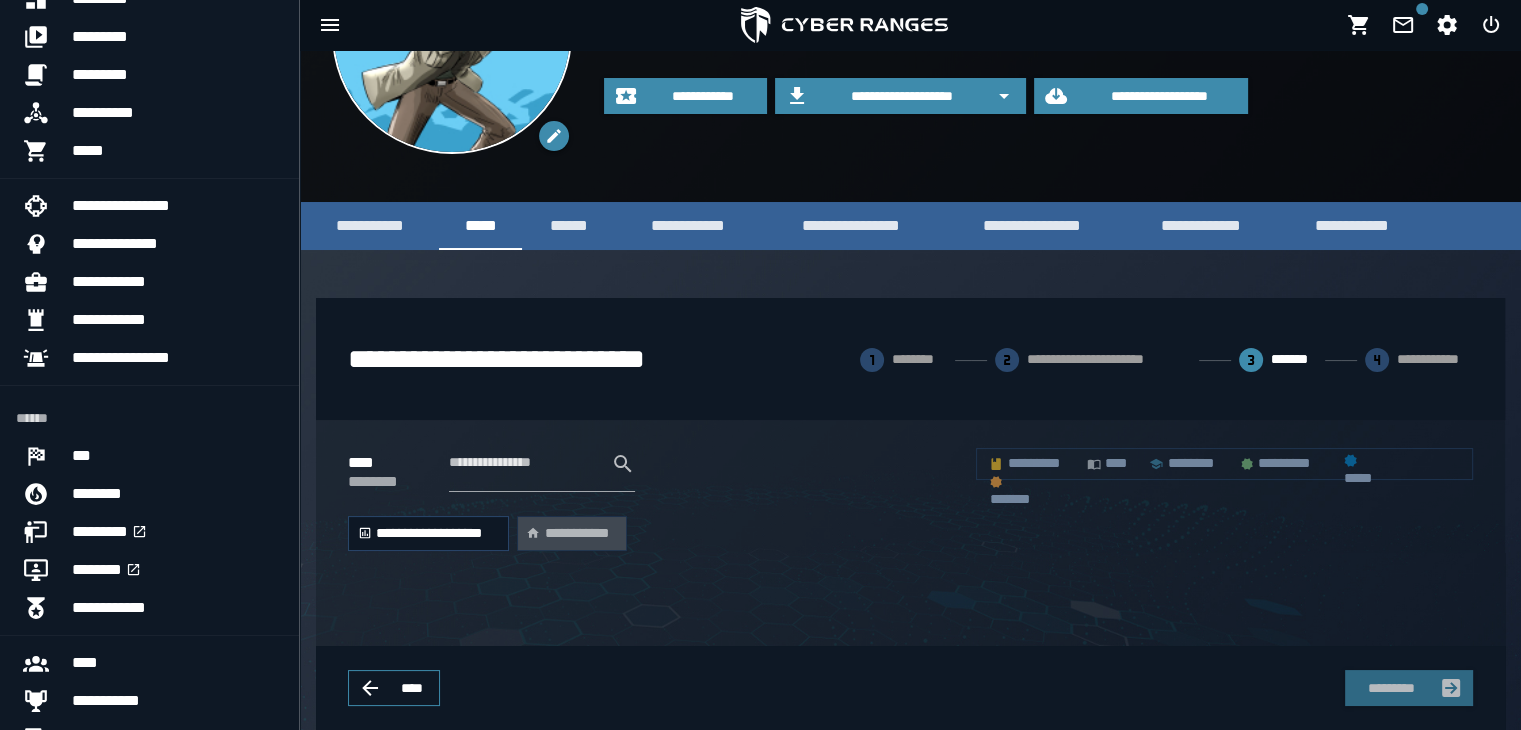 click on "**********" at bounding box center [571, 534] 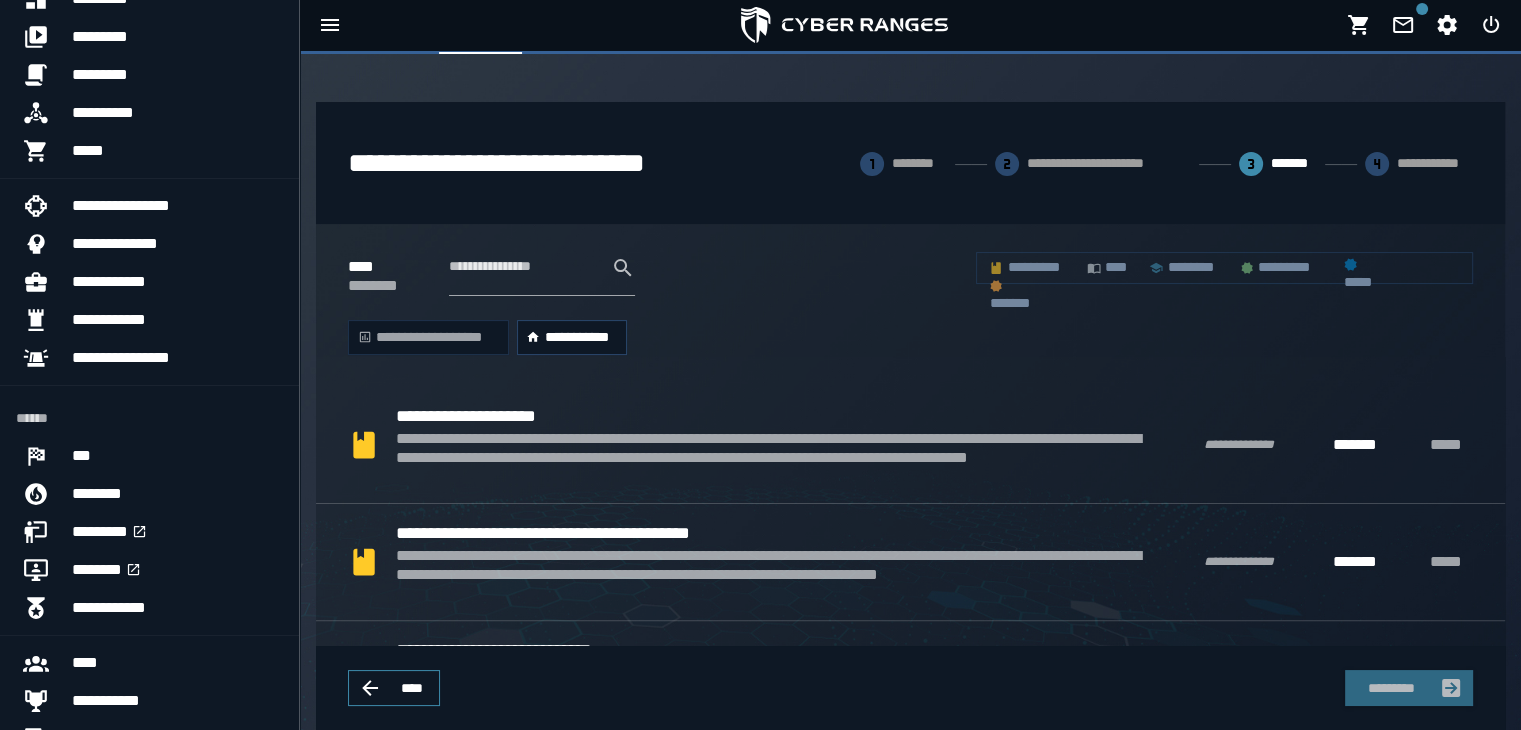 scroll, scrollTop: 248, scrollLeft: 0, axis: vertical 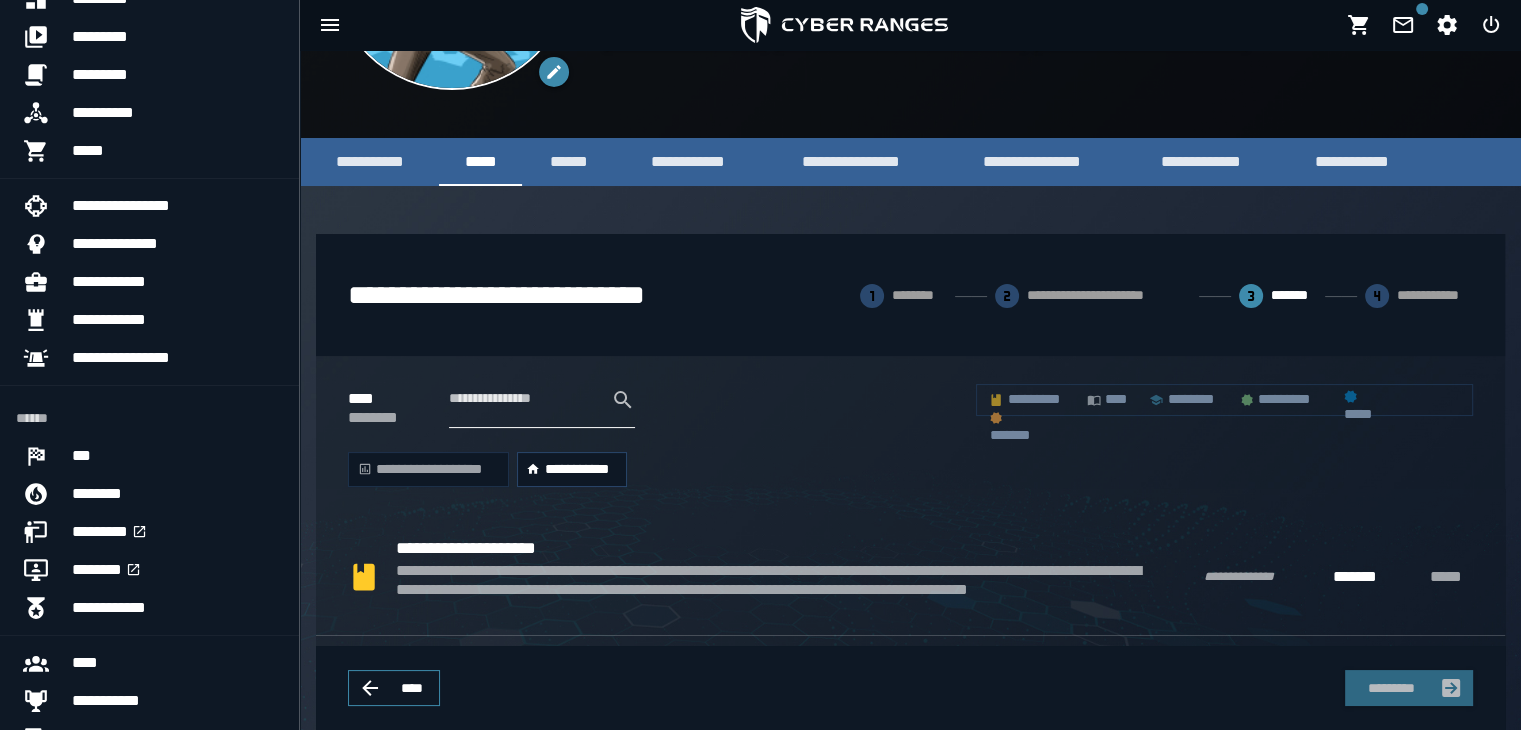 click on "**********" at bounding box center [524, 400] 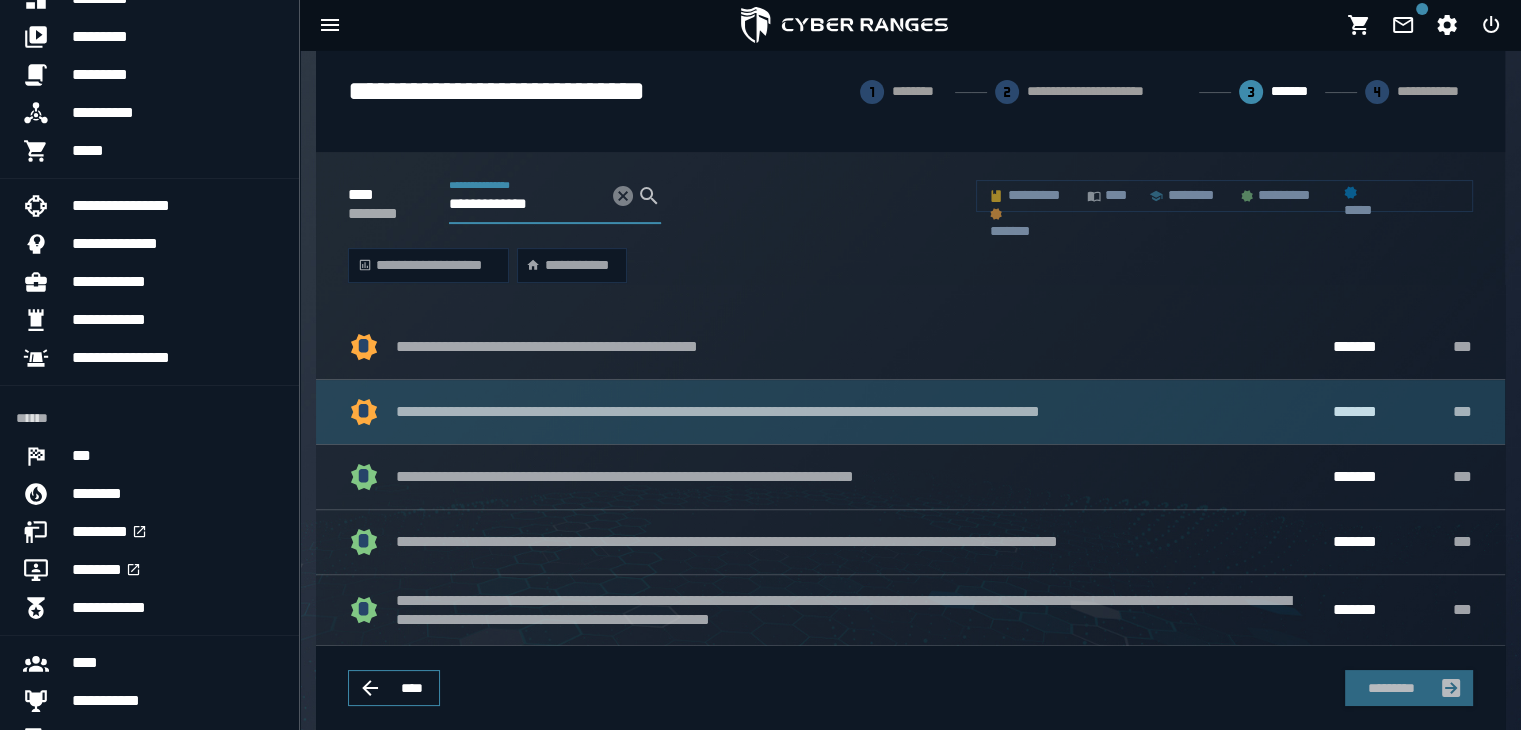 scroll, scrollTop: 484, scrollLeft: 0, axis: vertical 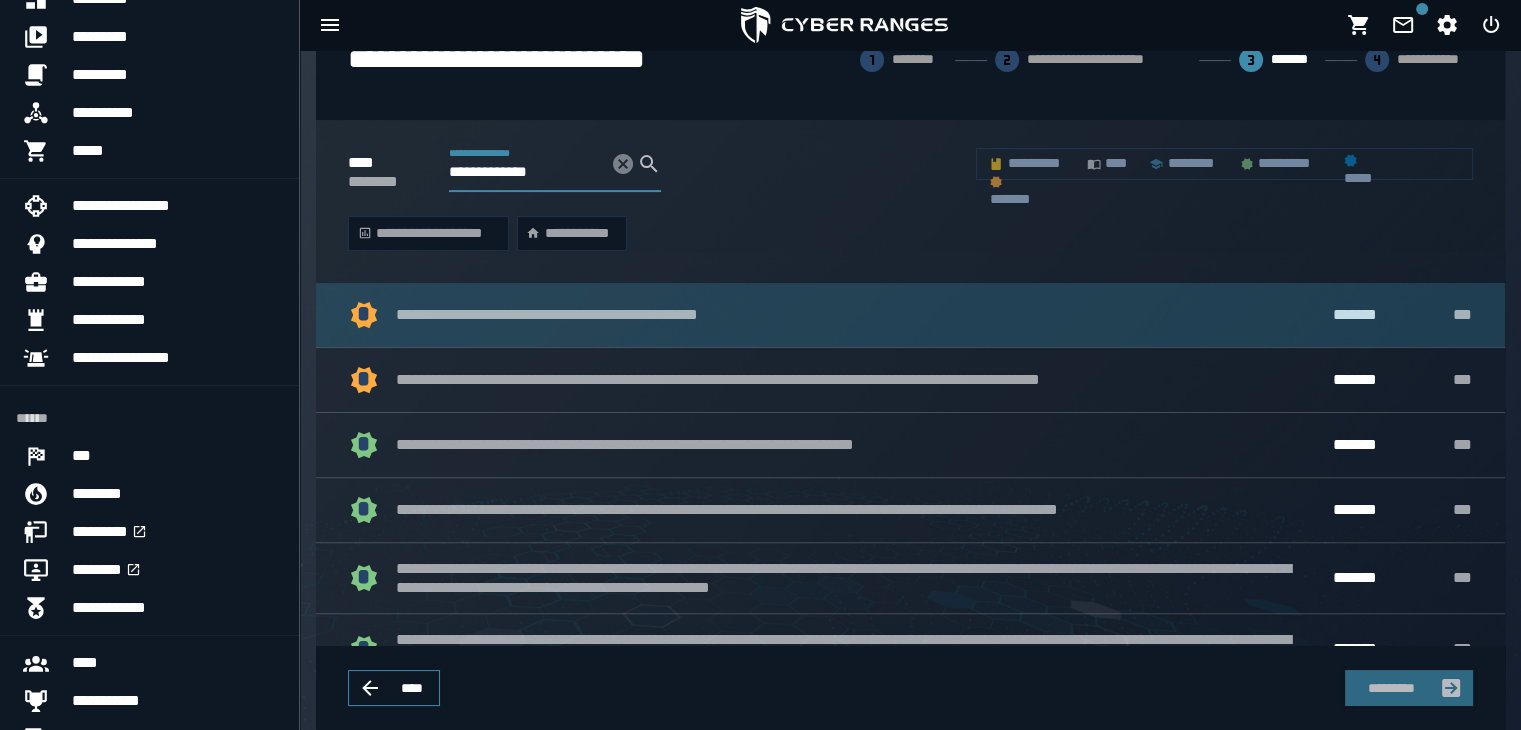 type on "**********" 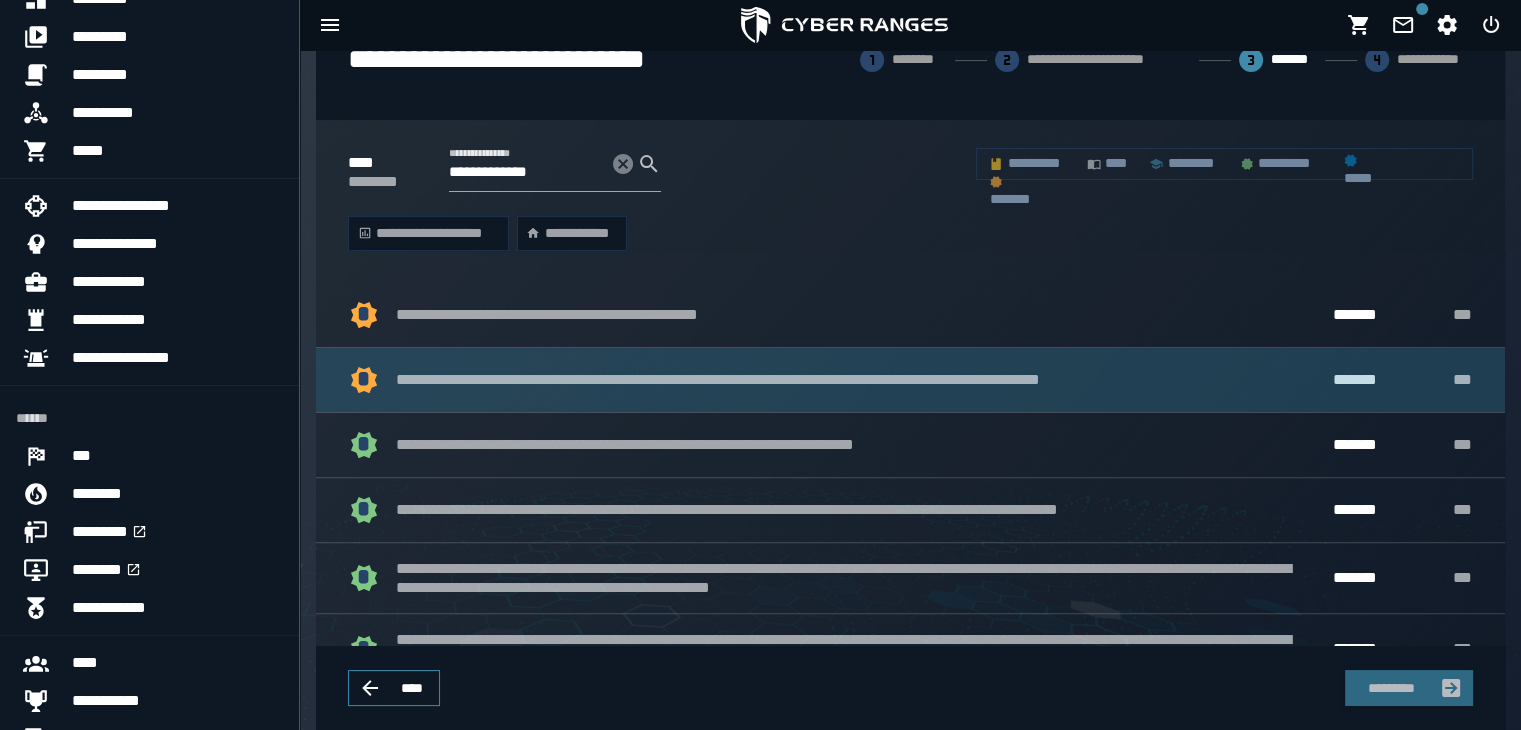 click on "**********" at bounding box center [761, 379] 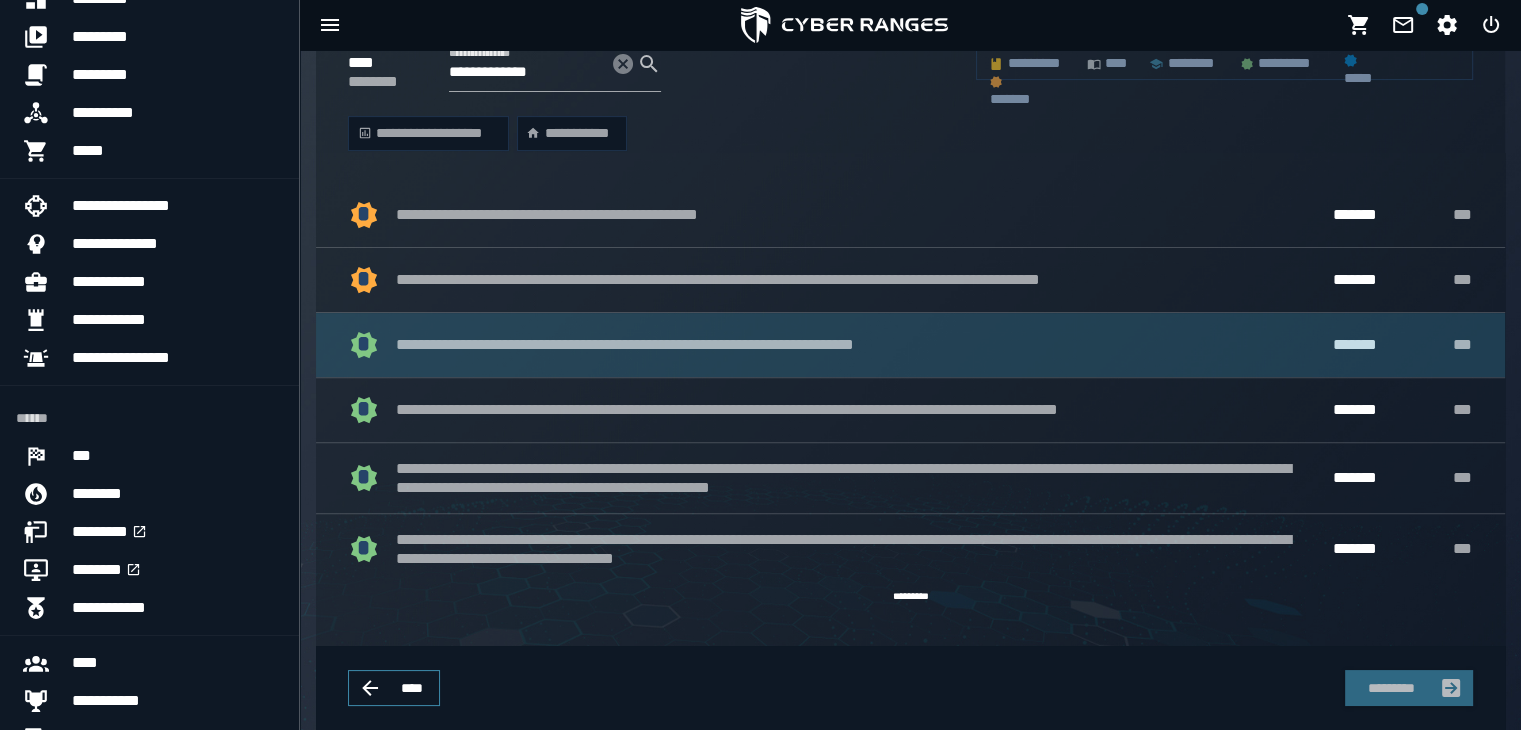 scroll, scrollTop: 455, scrollLeft: 0, axis: vertical 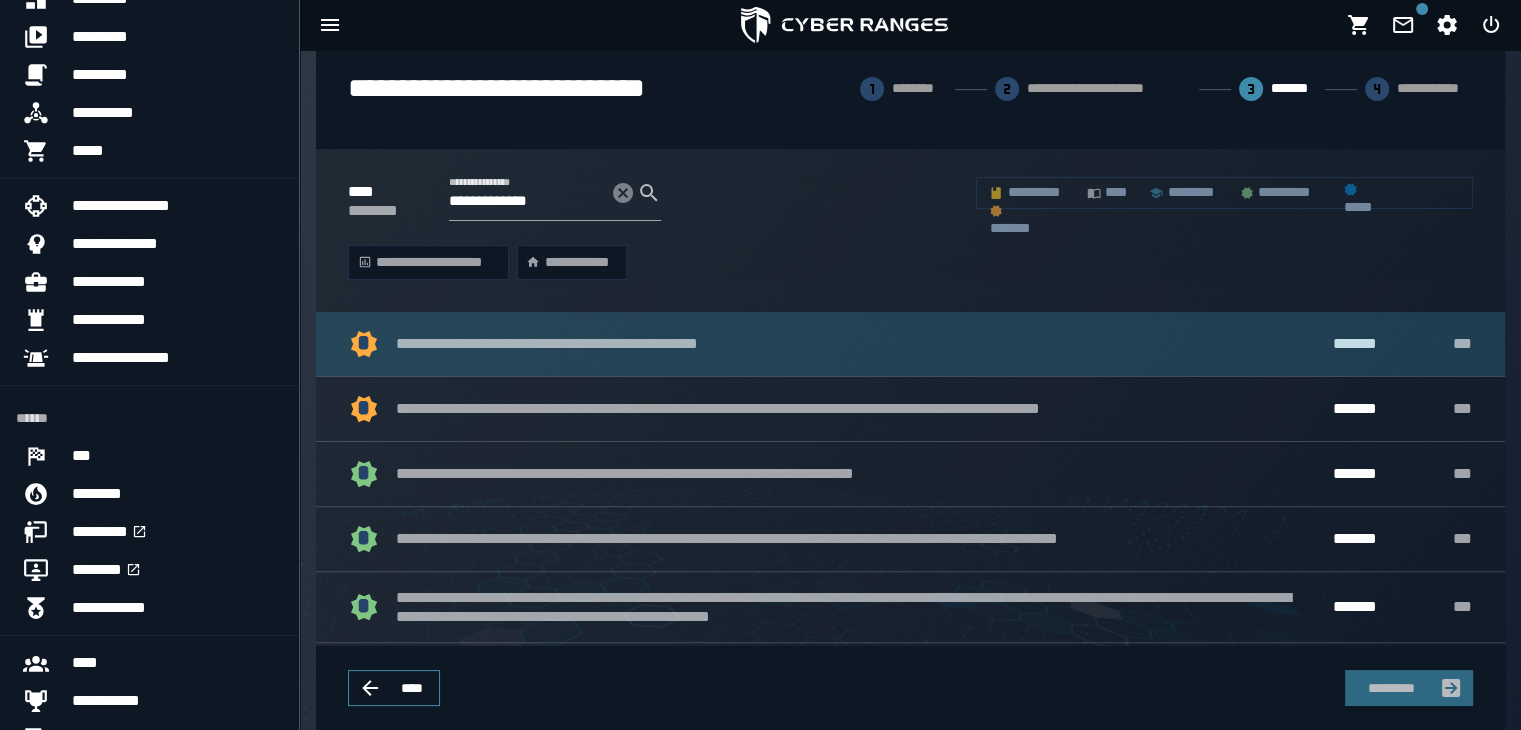 click on "* [REDACTED] ***" 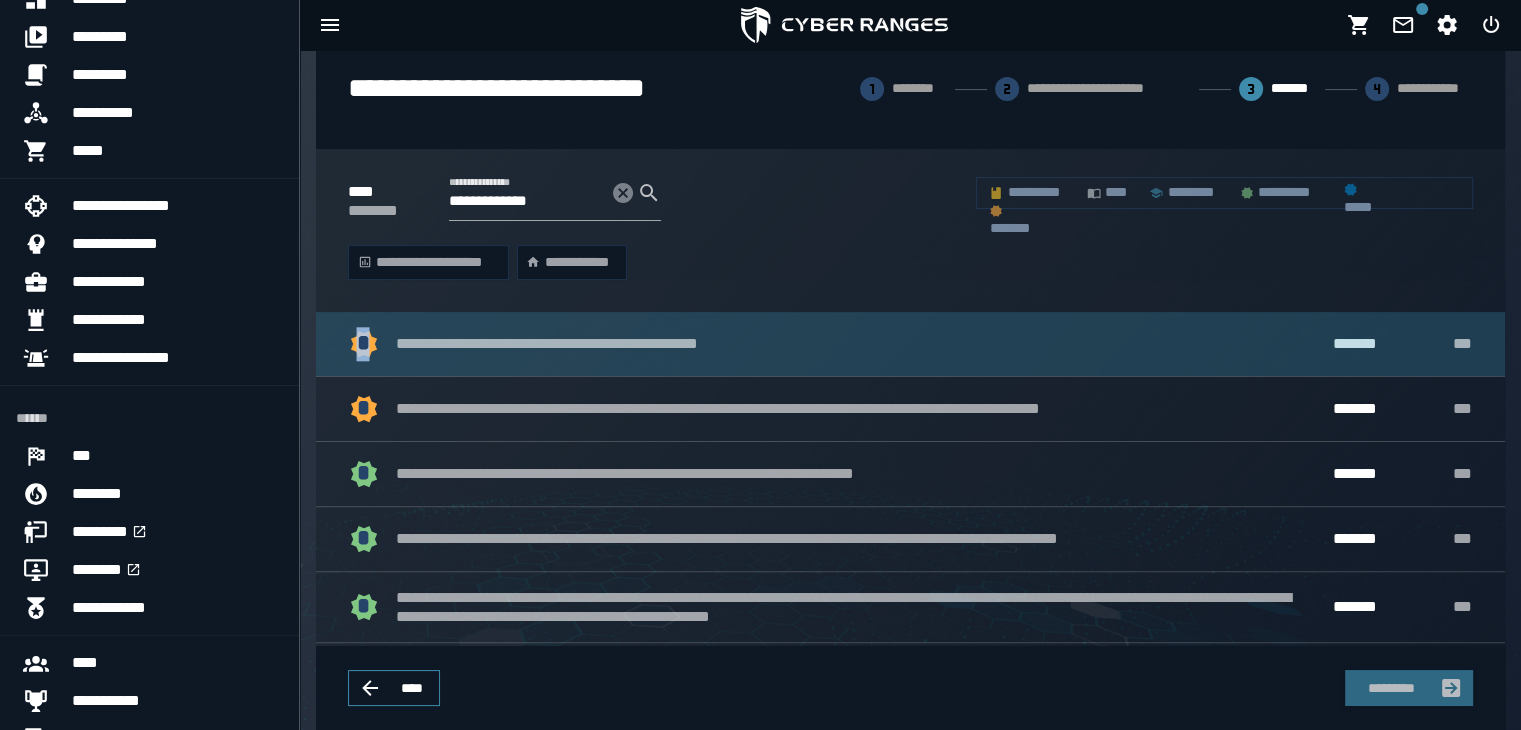 click on "* [REDACTED] ***" 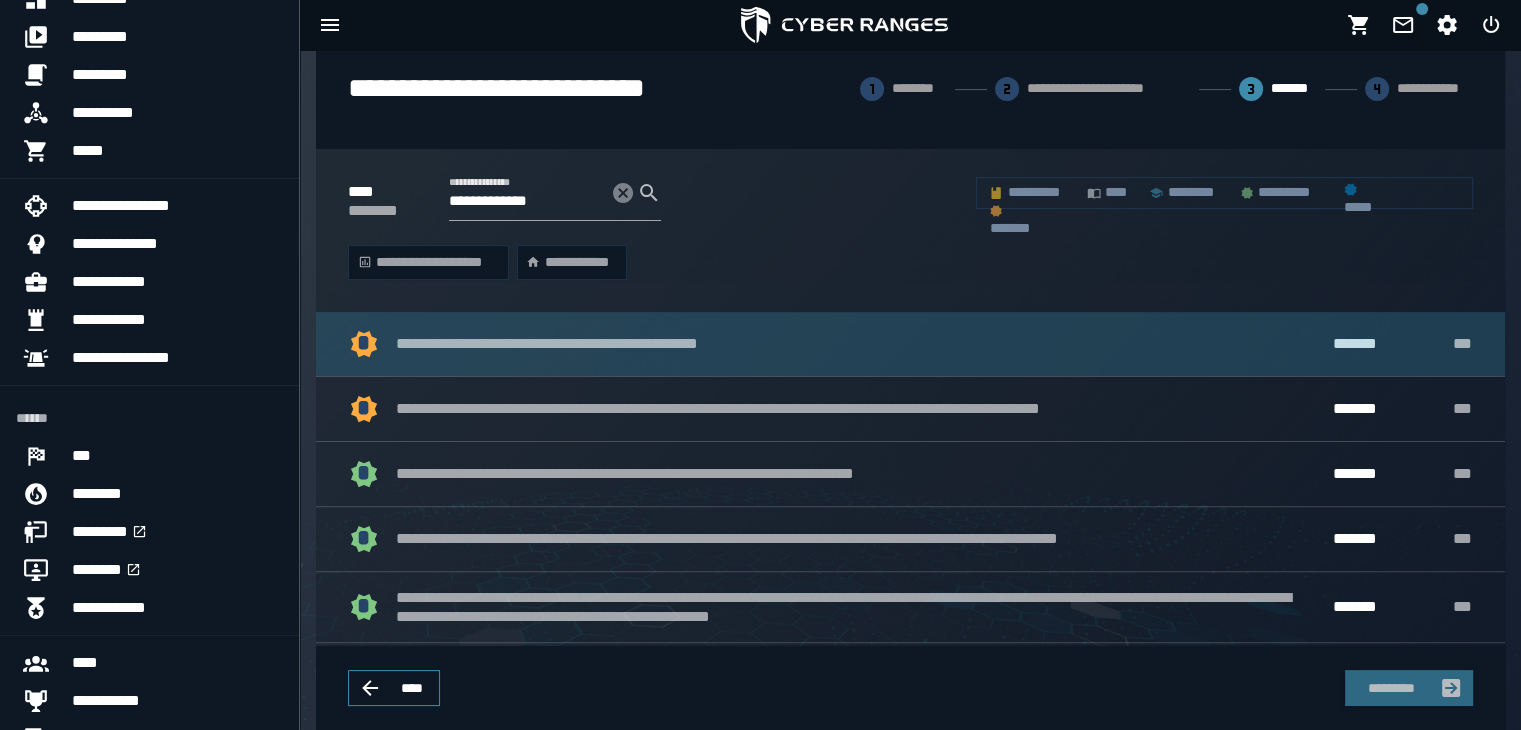 click on "**********" at bounding box center (558, 343) 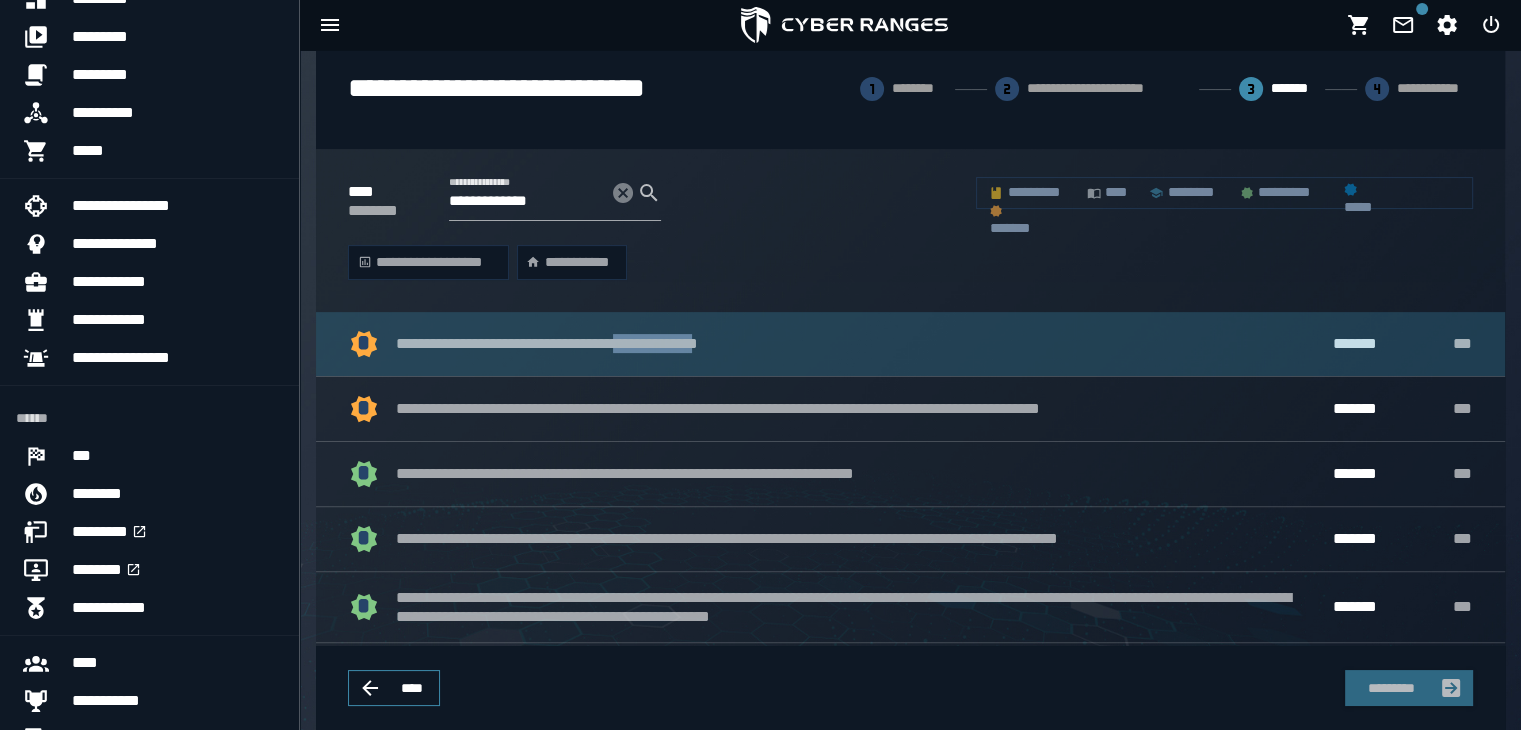 click on "**********" at bounding box center (558, 343) 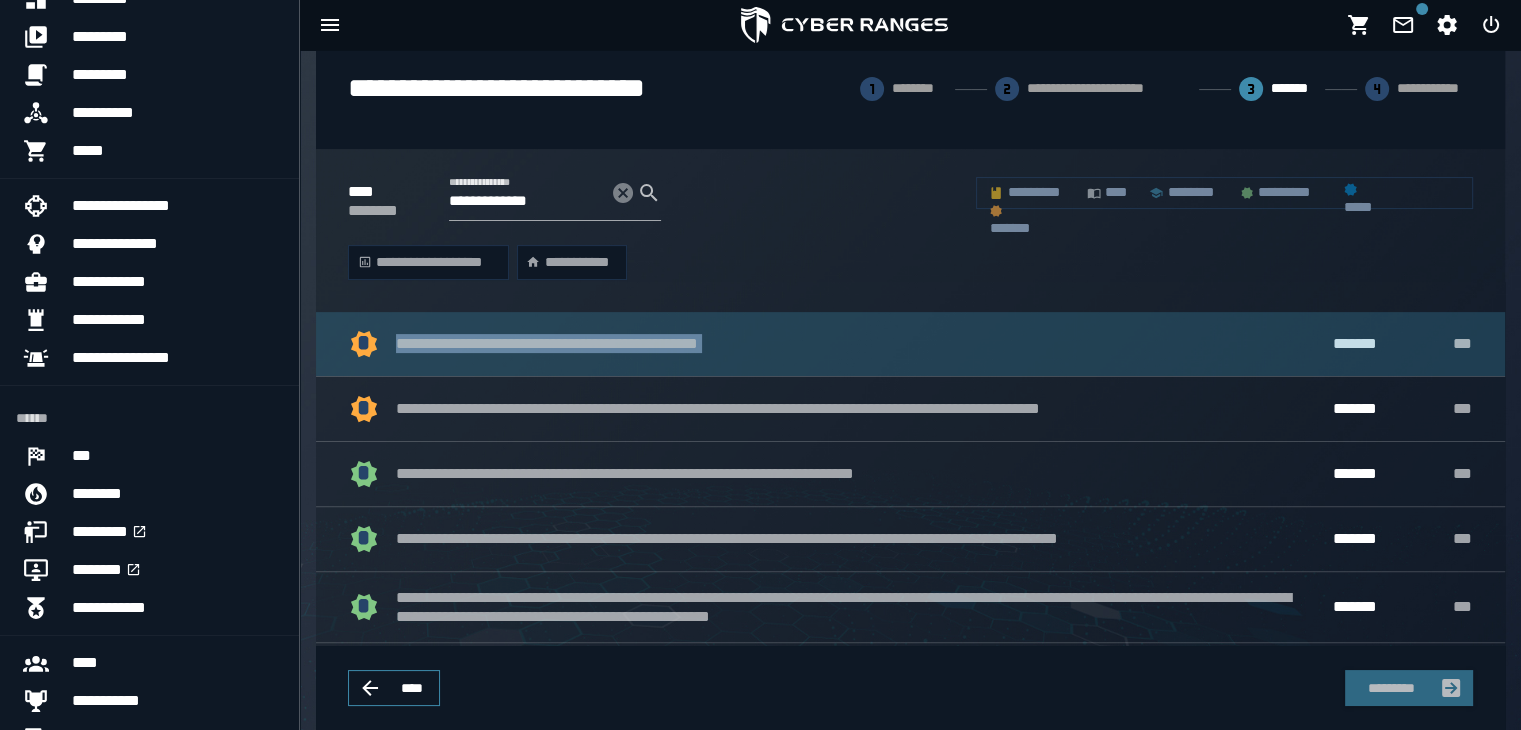 click on "**********" at bounding box center [558, 343] 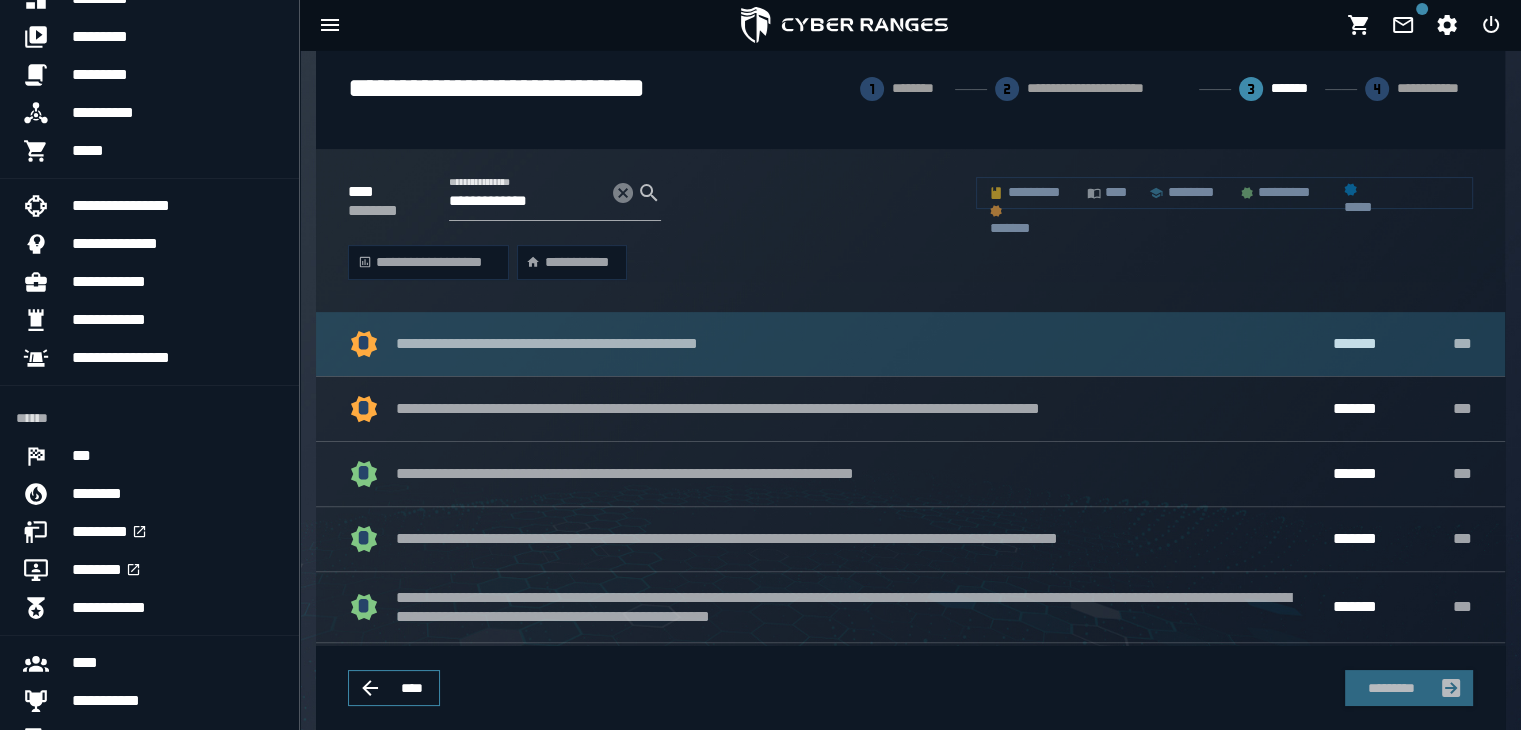 click on "* [REDACTED] ***" 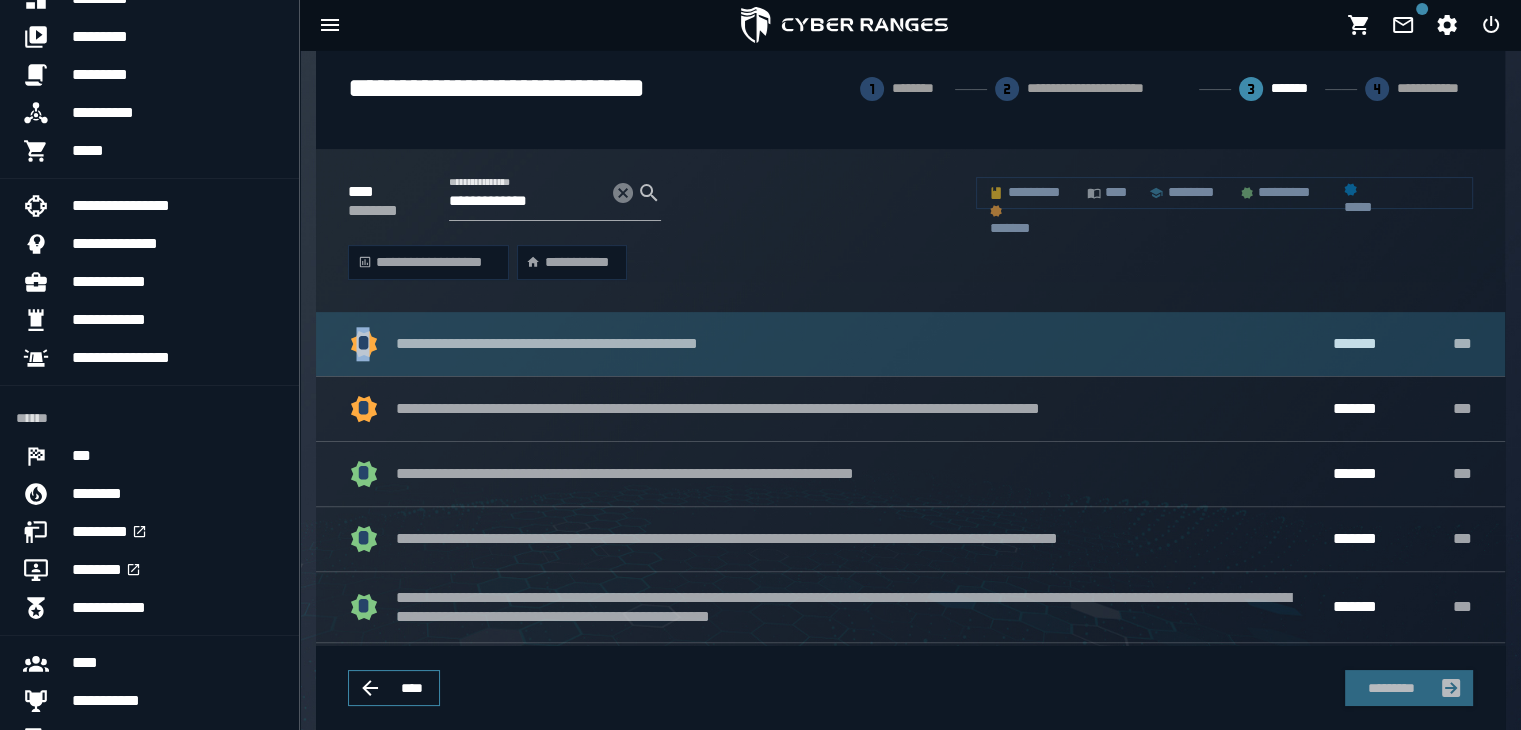 click on "* [REDACTED] ***" 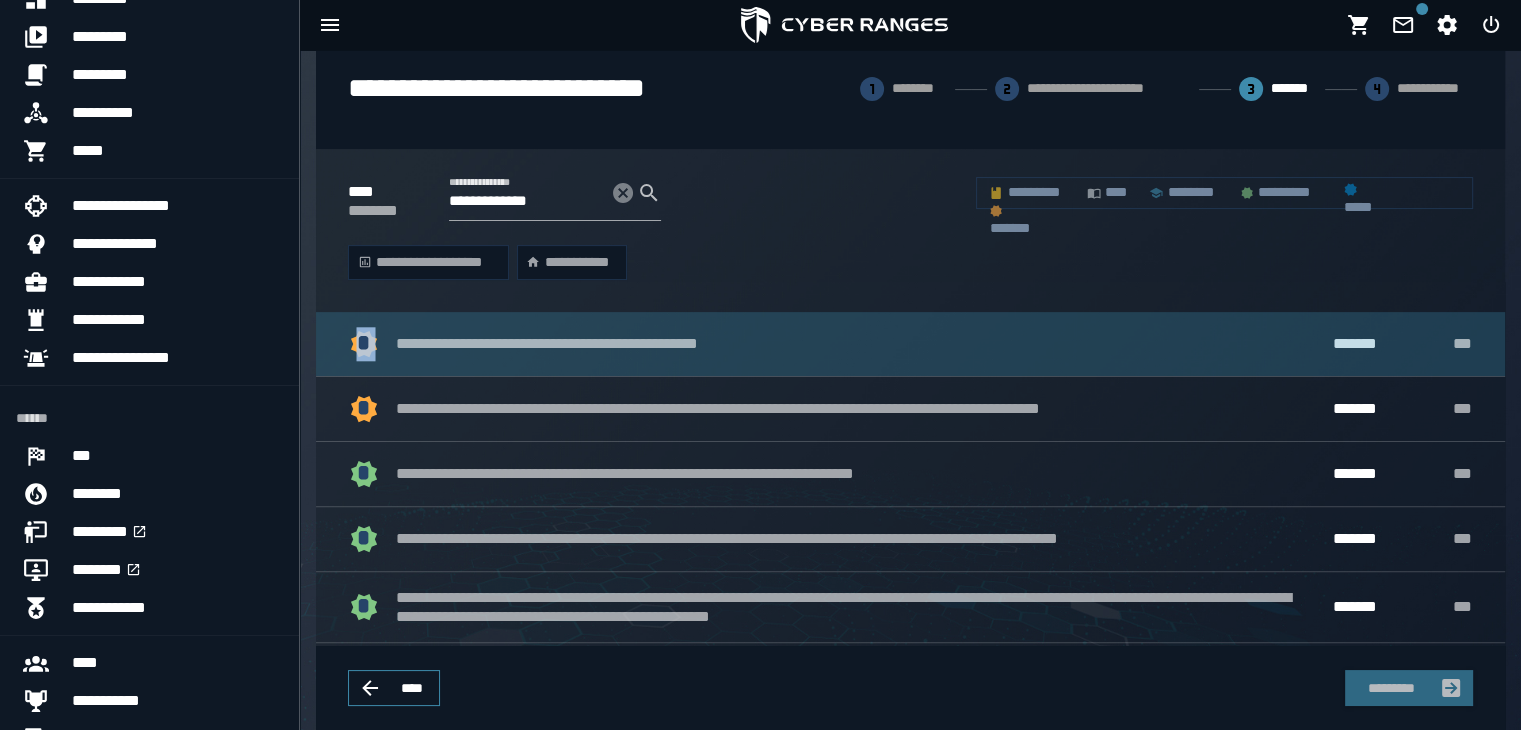 click on "* [REDACTED] ***" 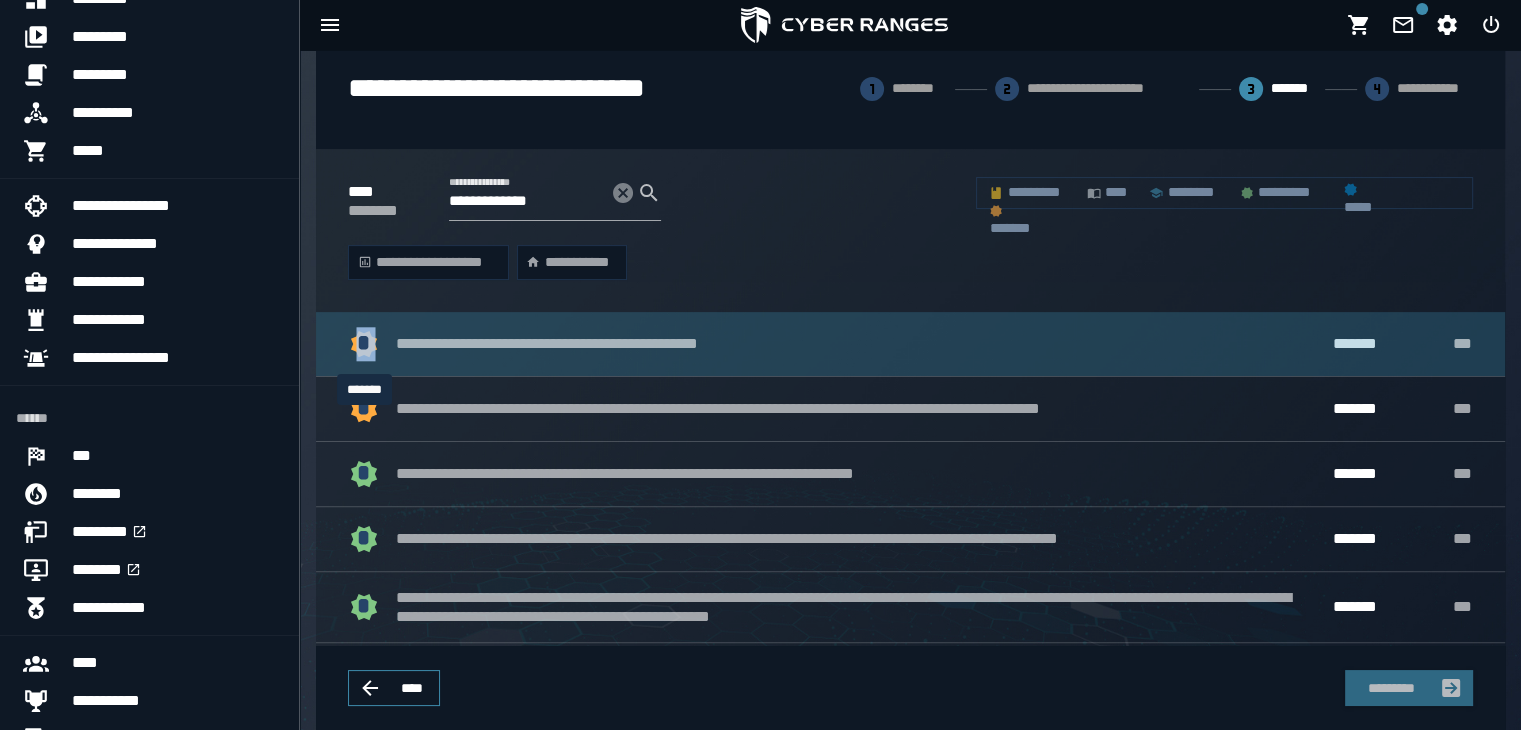 click on "*" 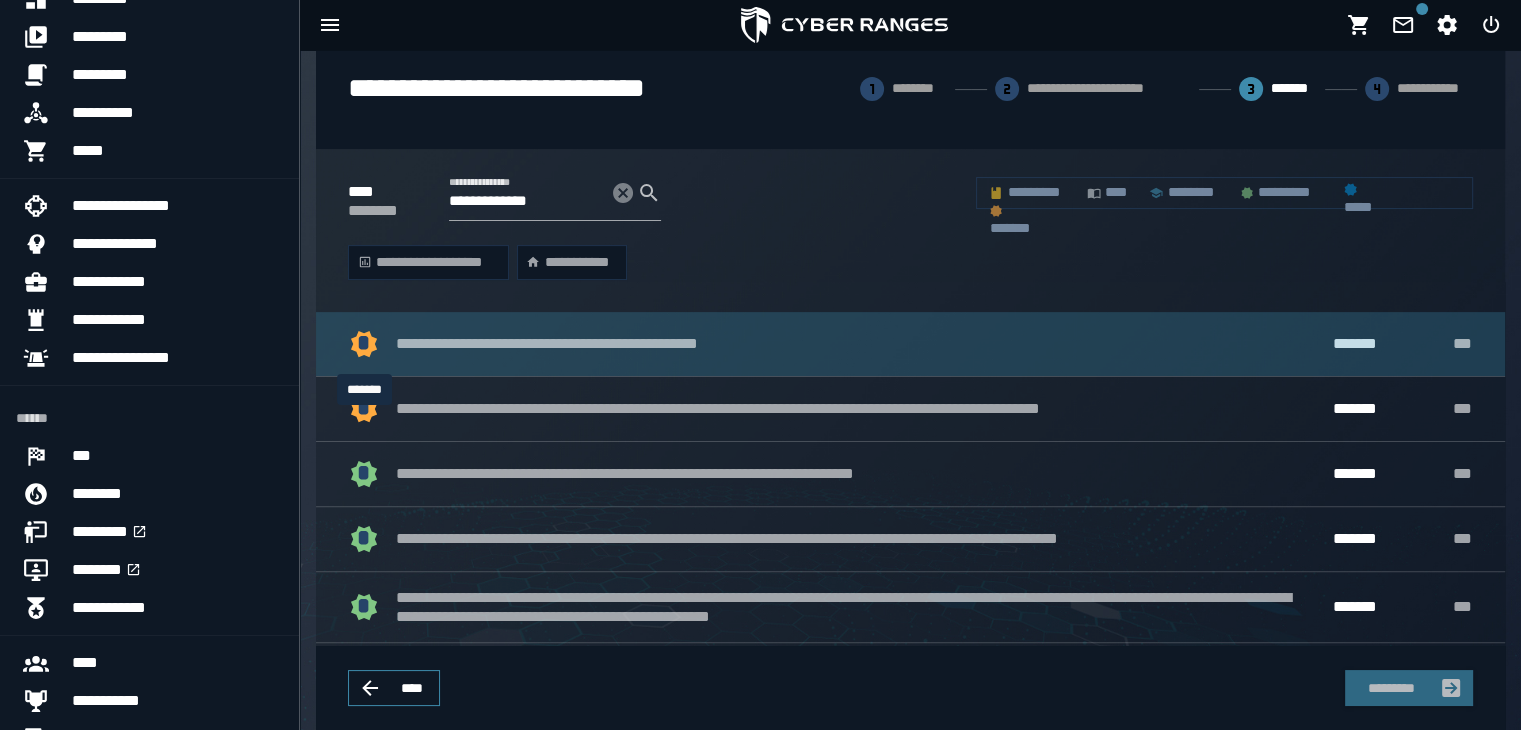 click on "*" 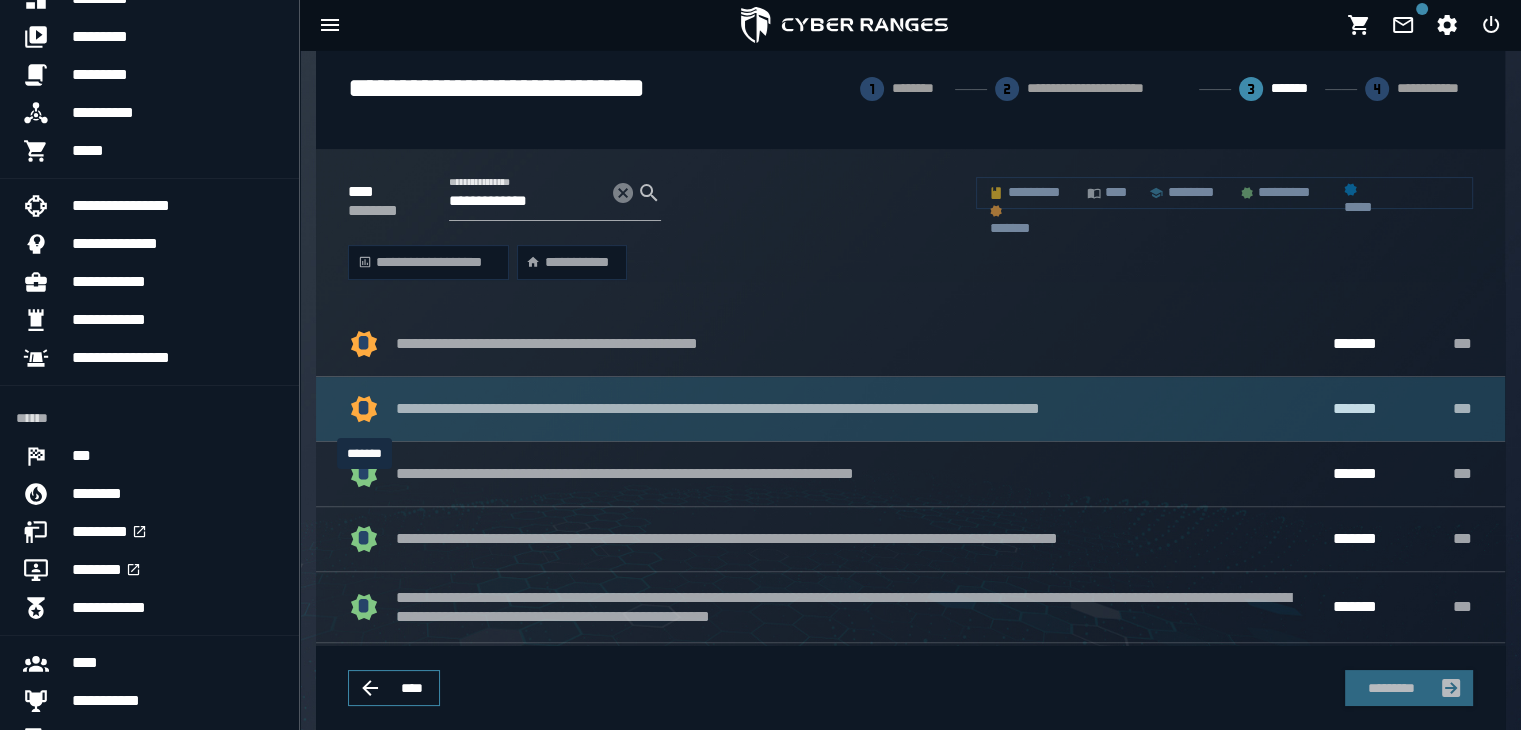 click 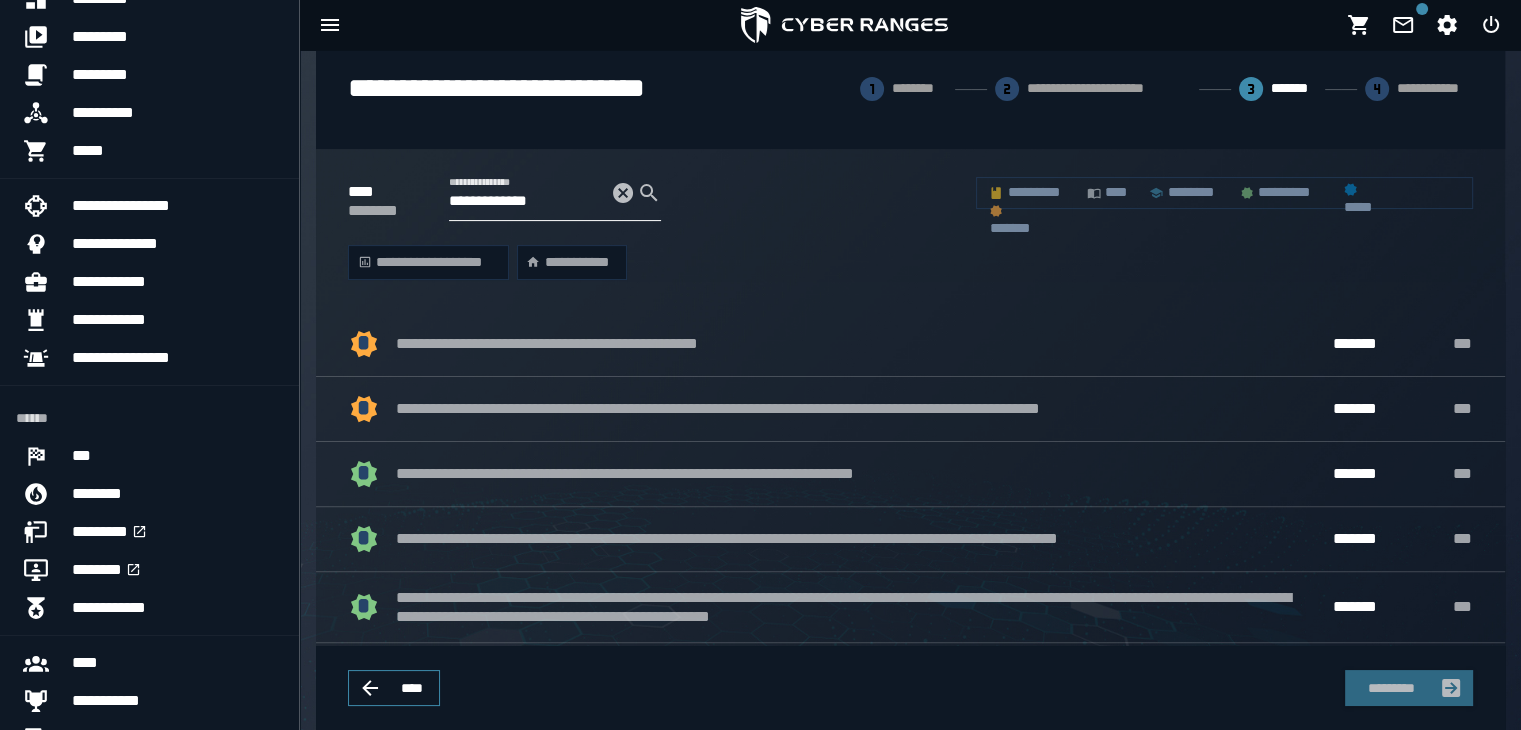 click 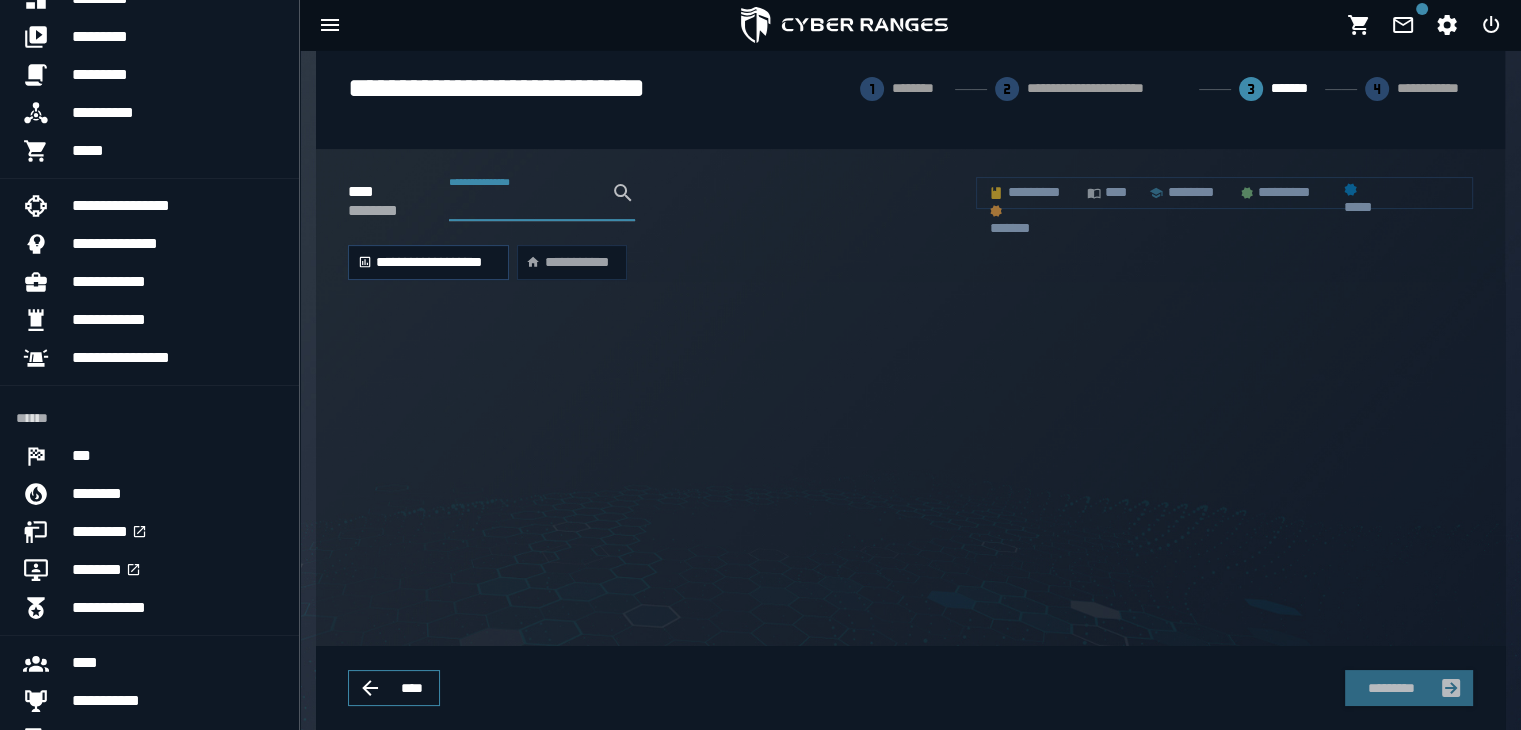 scroll, scrollTop: 211, scrollLeft: 0, axis: vertical 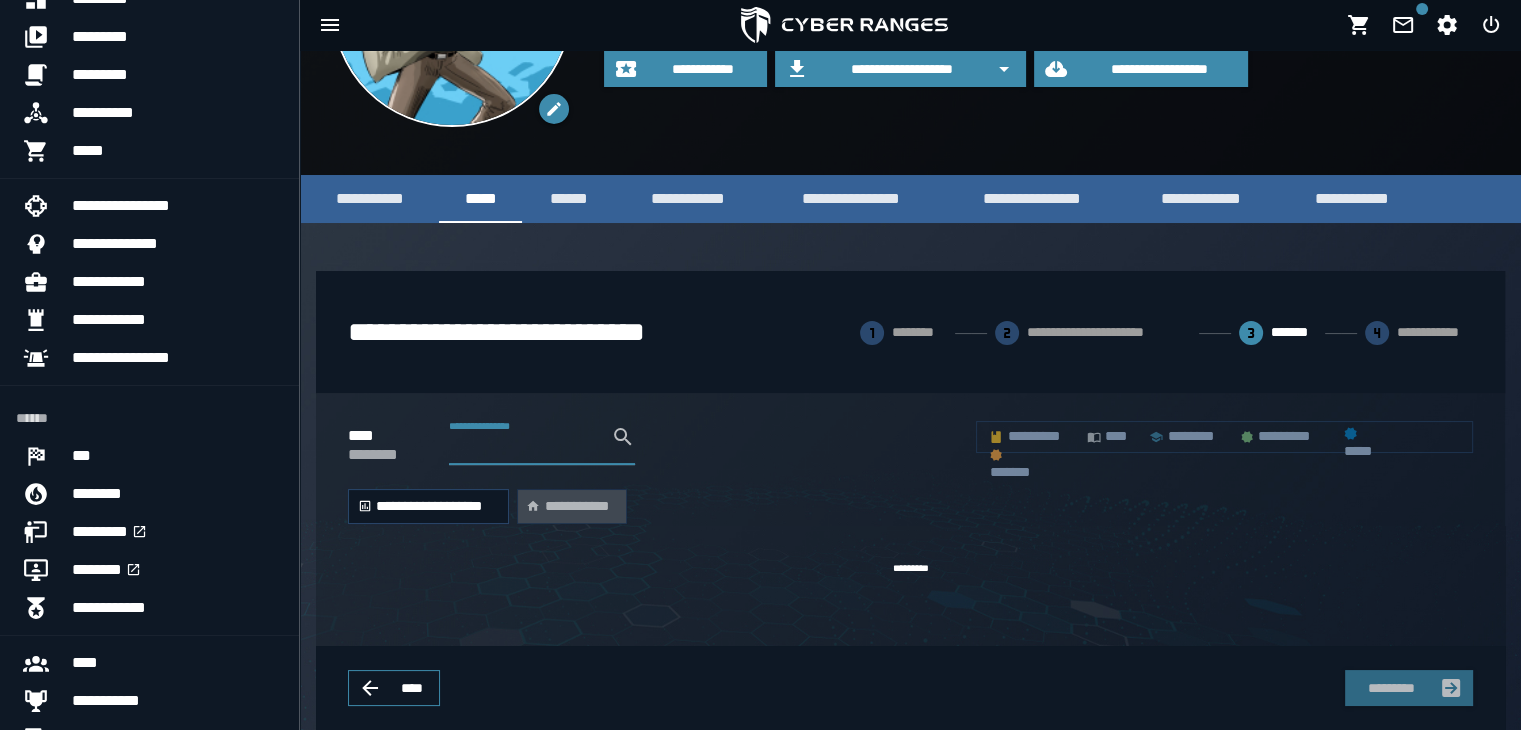 click on "**********" at bounding box center [571, 507] 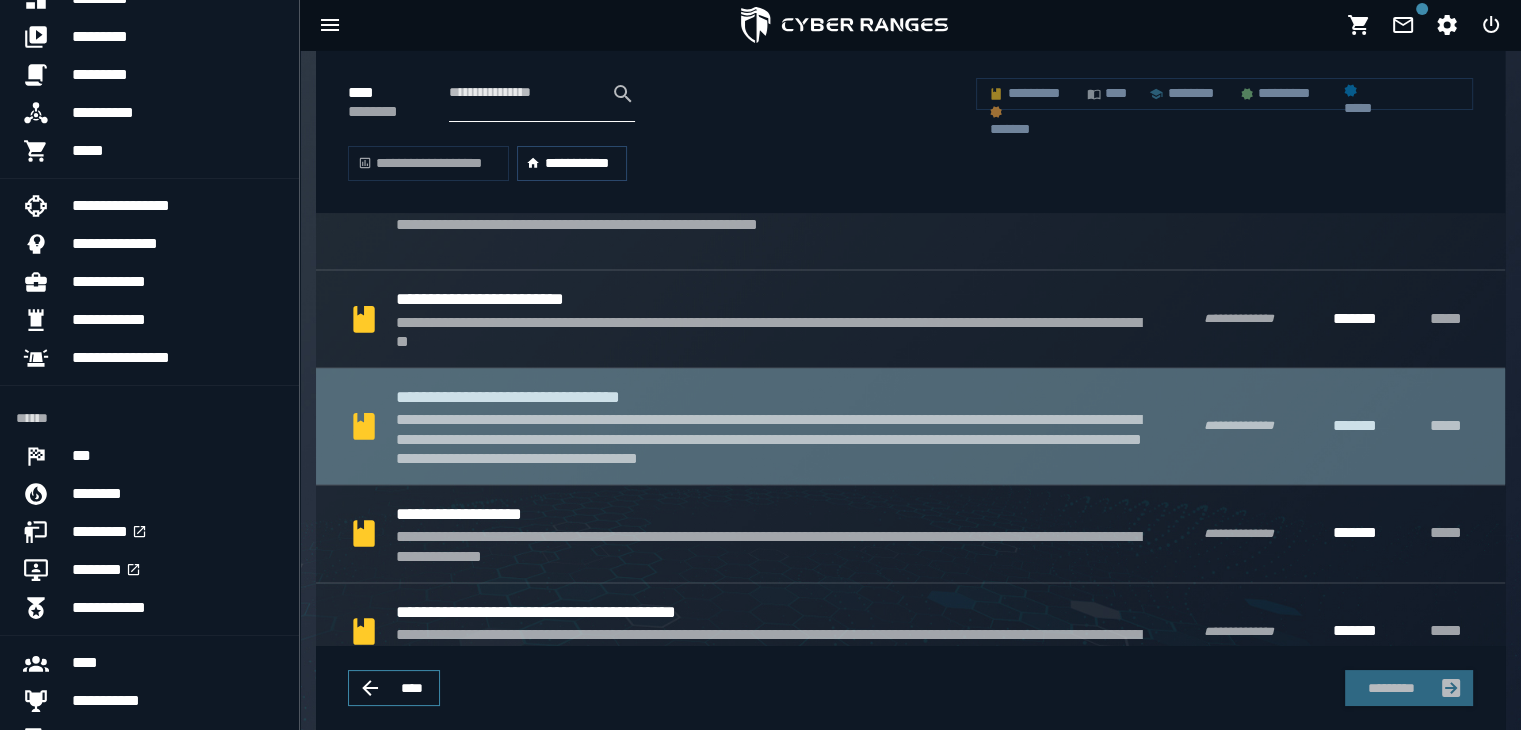 click on "**********" at bounding box center [770, 439] 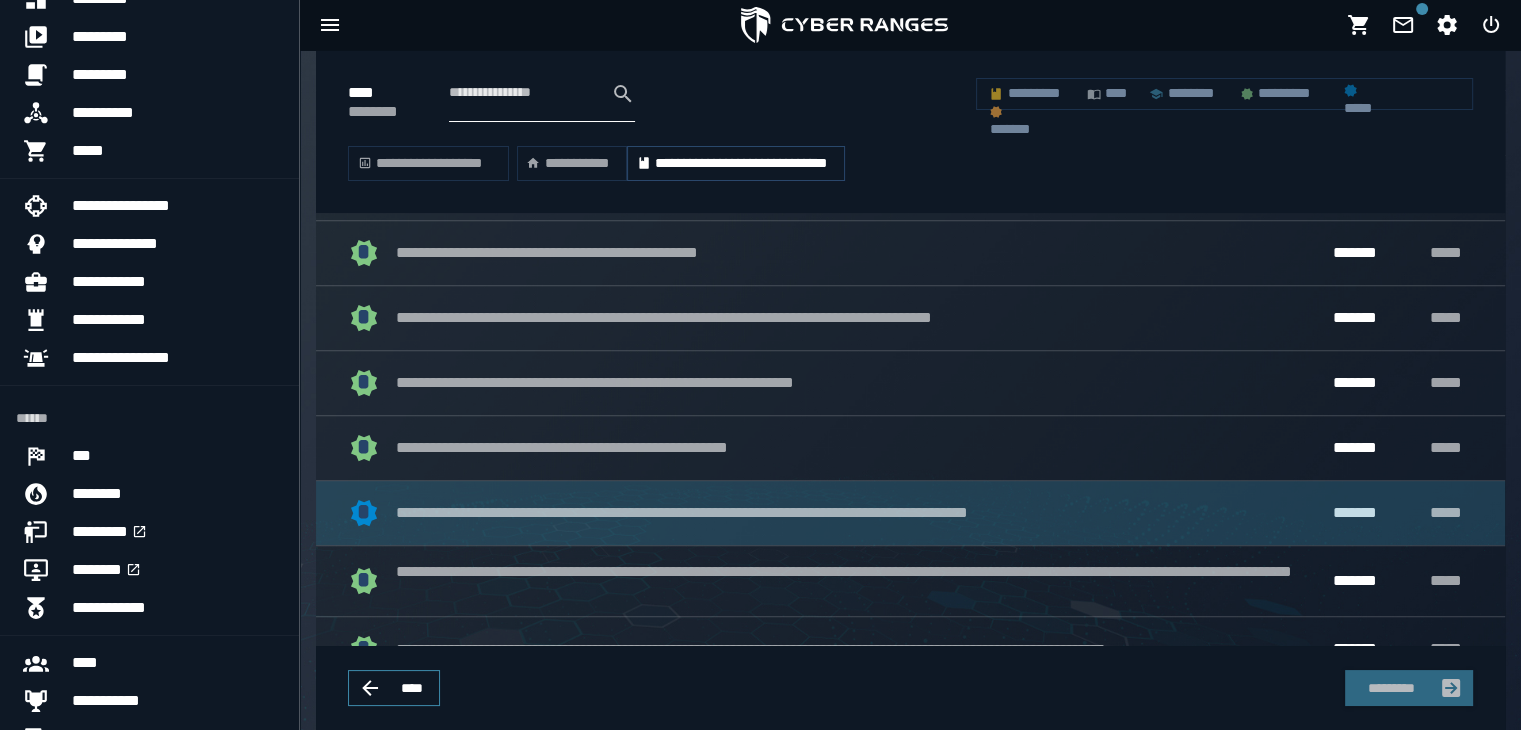 scroll, scrollTop: 467, scrollLeft: 0, axis: vertical 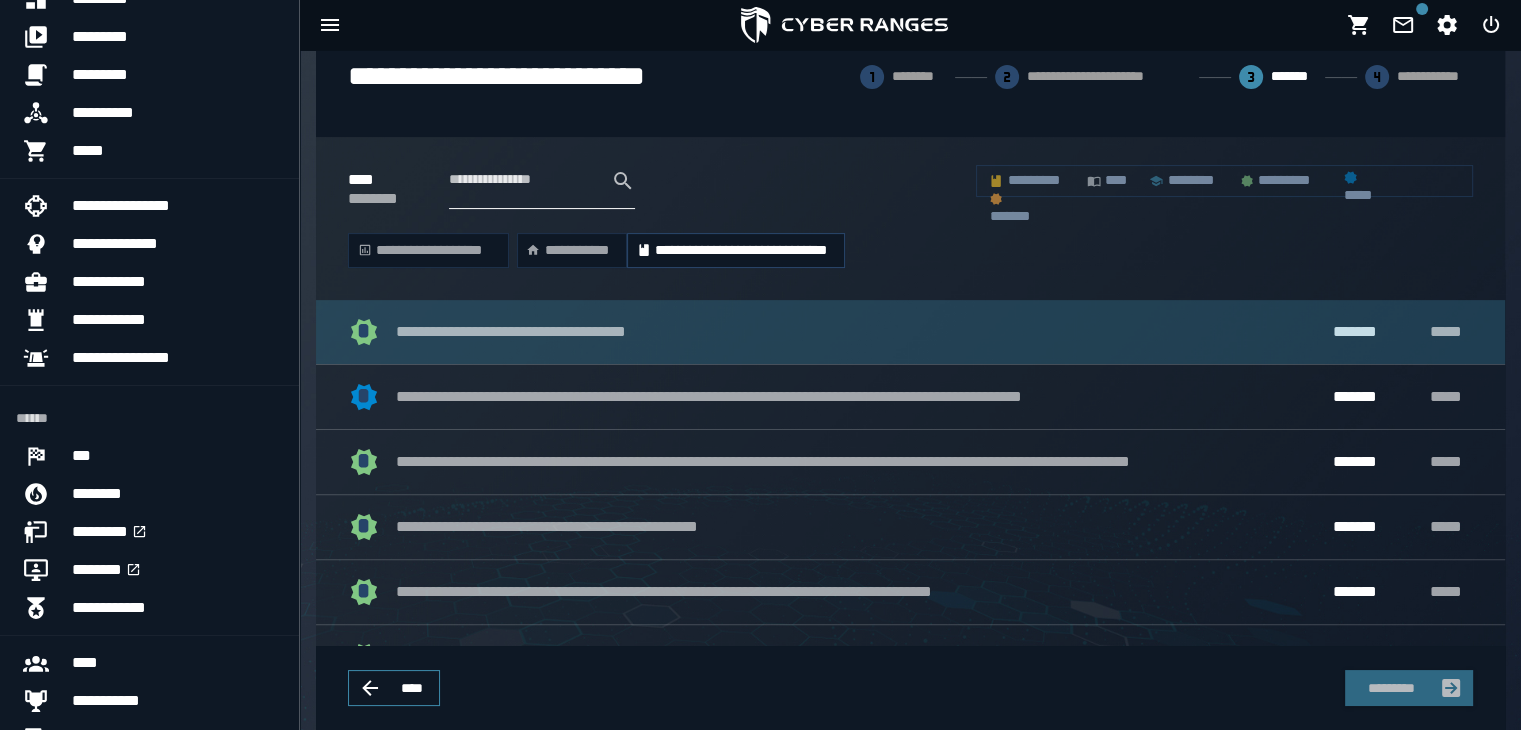 click on "* [REDACTED] ******* *****" 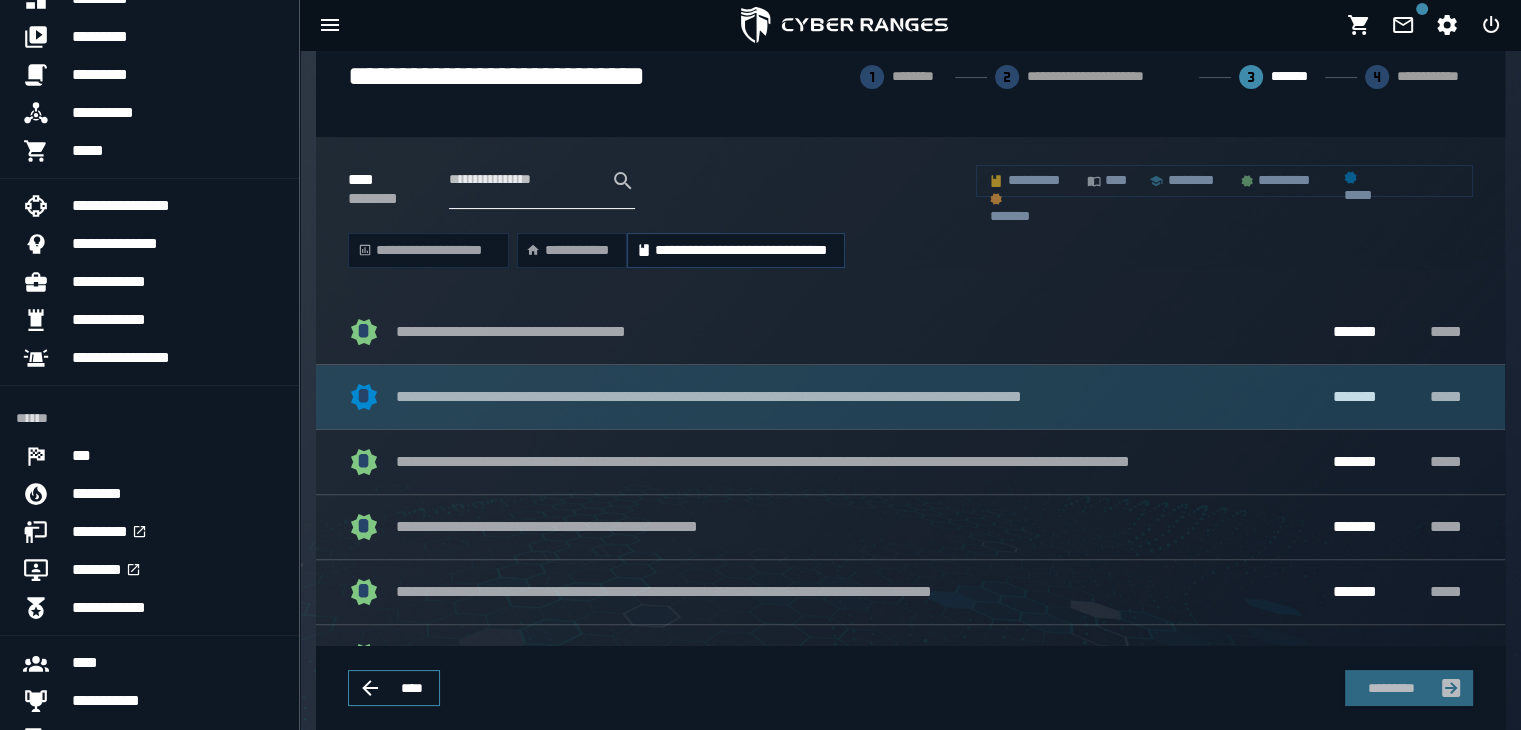 click on "* [REDACTED] ******* *****" 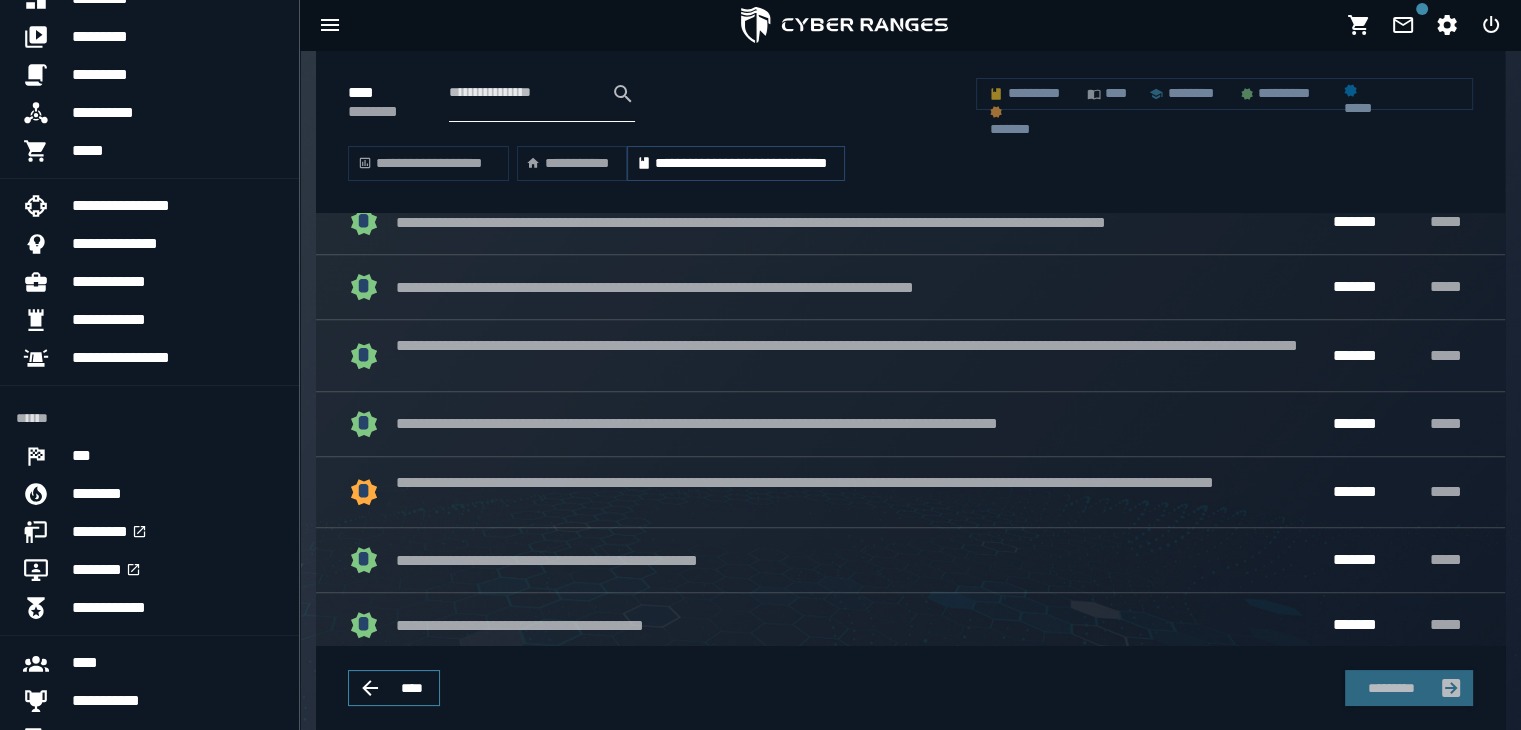 scroll, scrollTop: 1230, scrollLeft: 0, axis: vertical 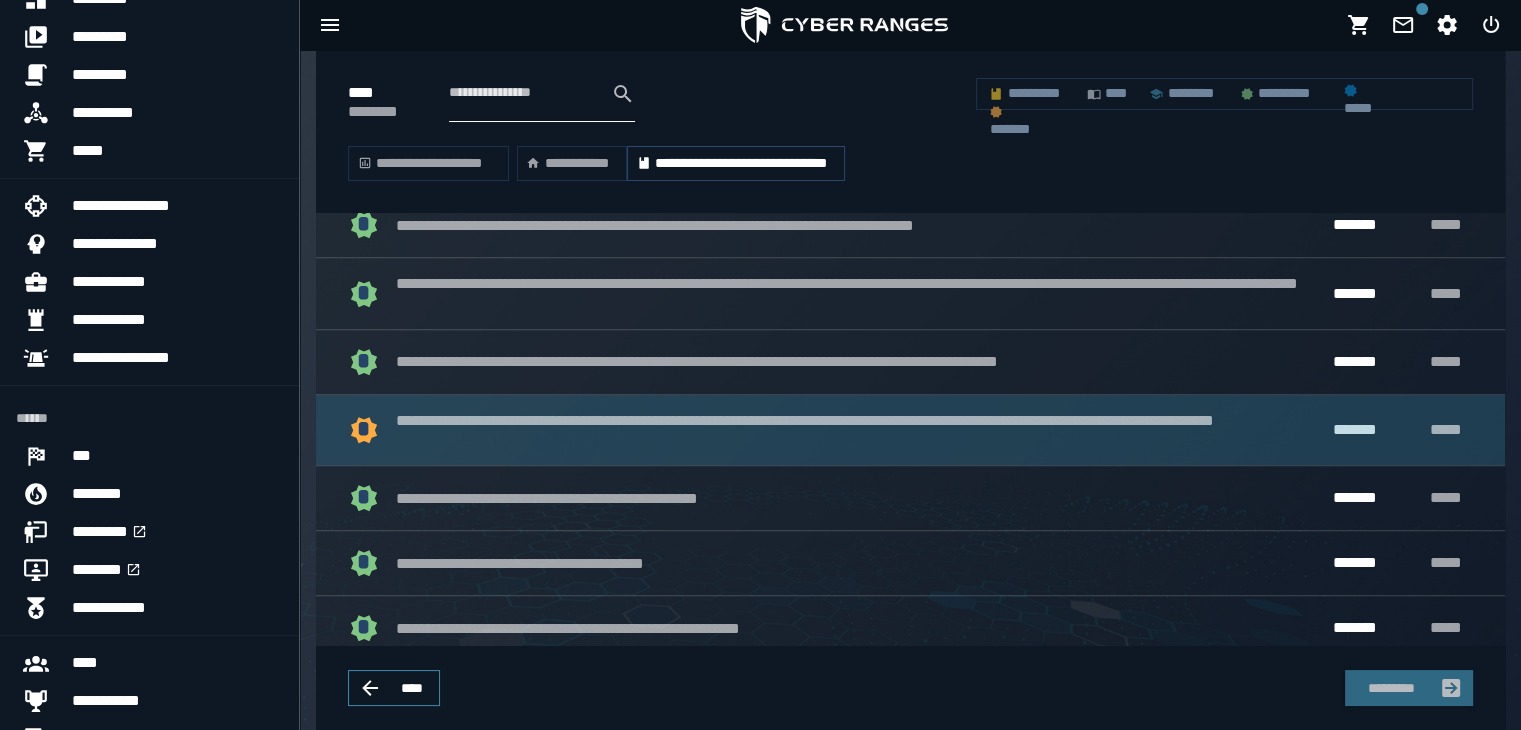 click on "* [REDACTED] ******* *****" 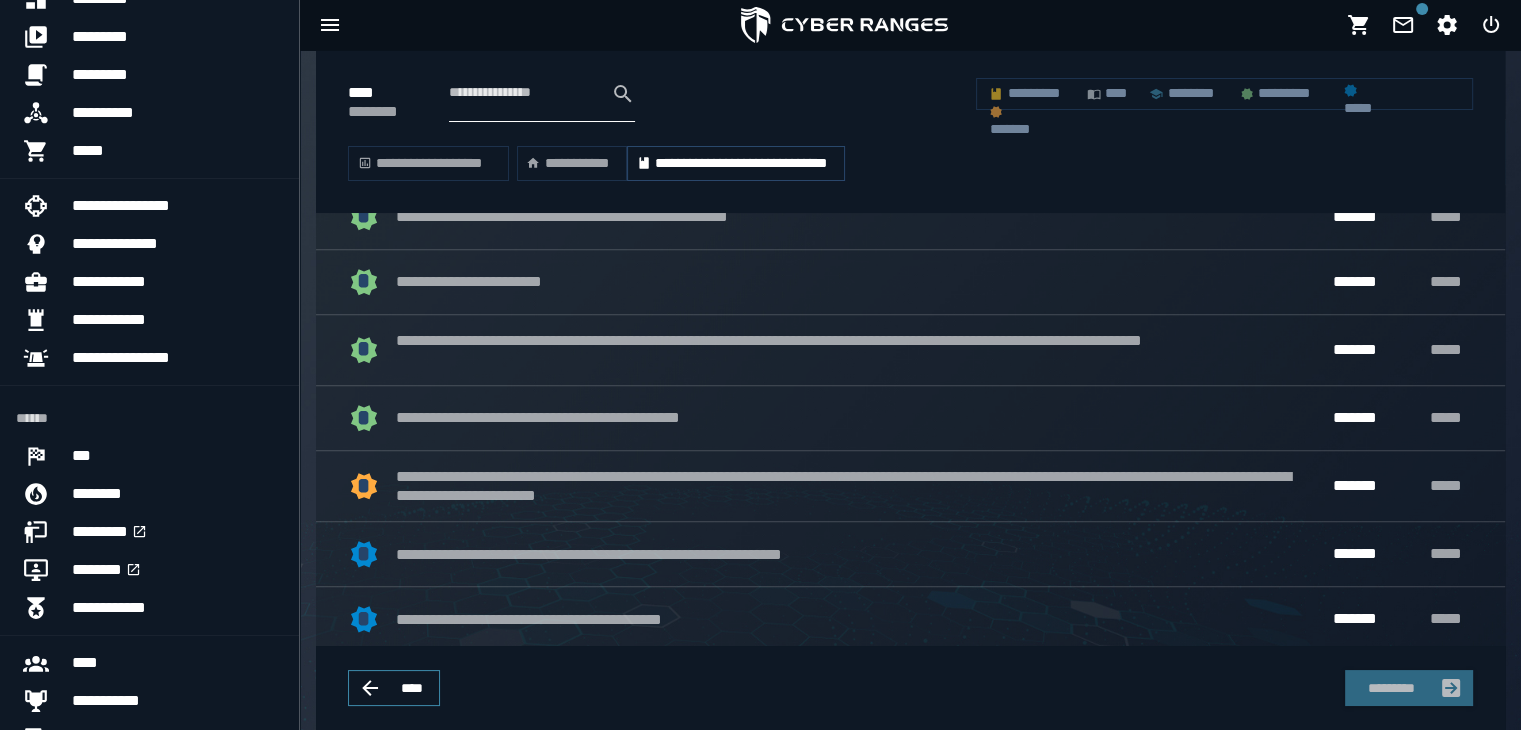 scroll, scrollTop: 2030, scrollLeft: 0, axis: vertical 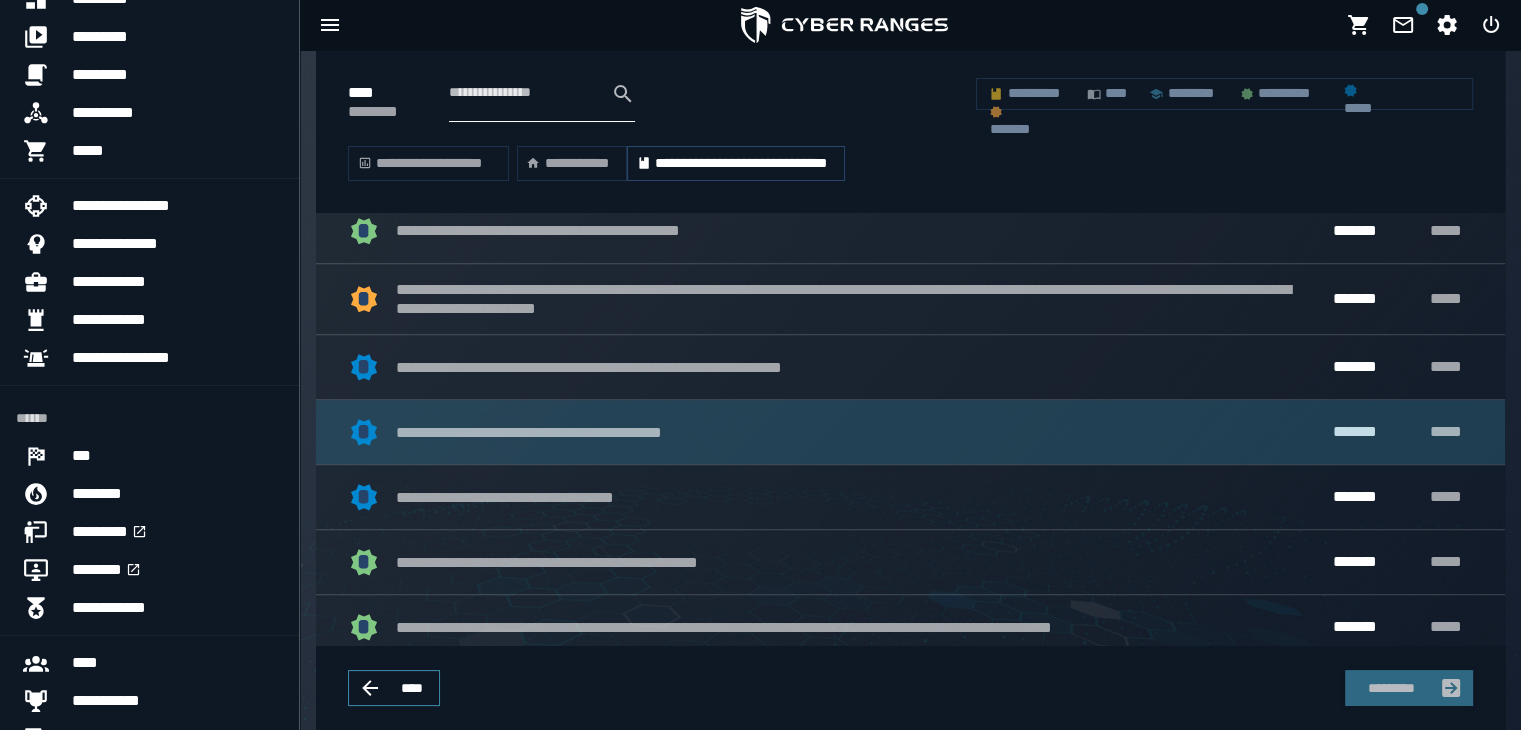 click on "* [REDACTED] ******* *****" 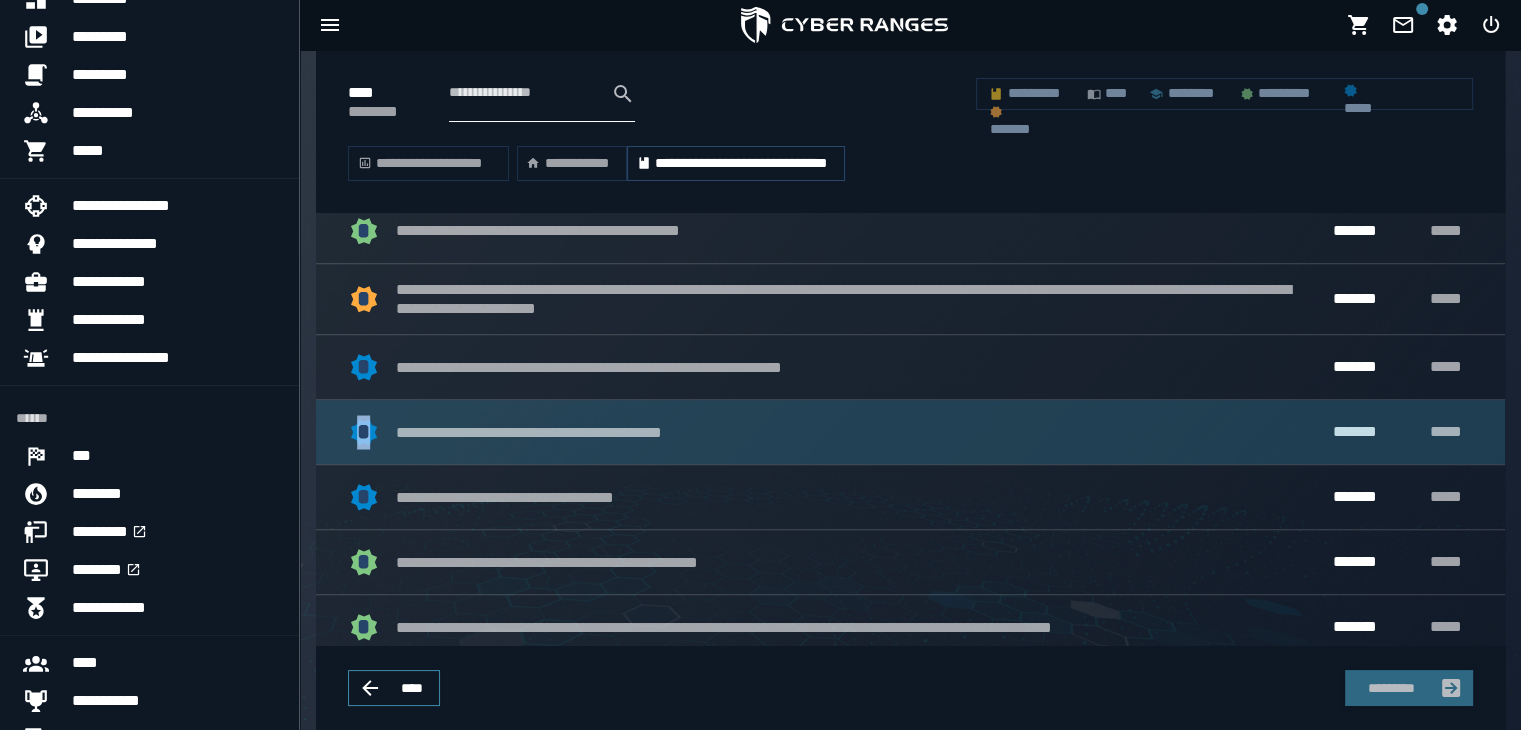 click on "* [REDACTED] ******* *****" 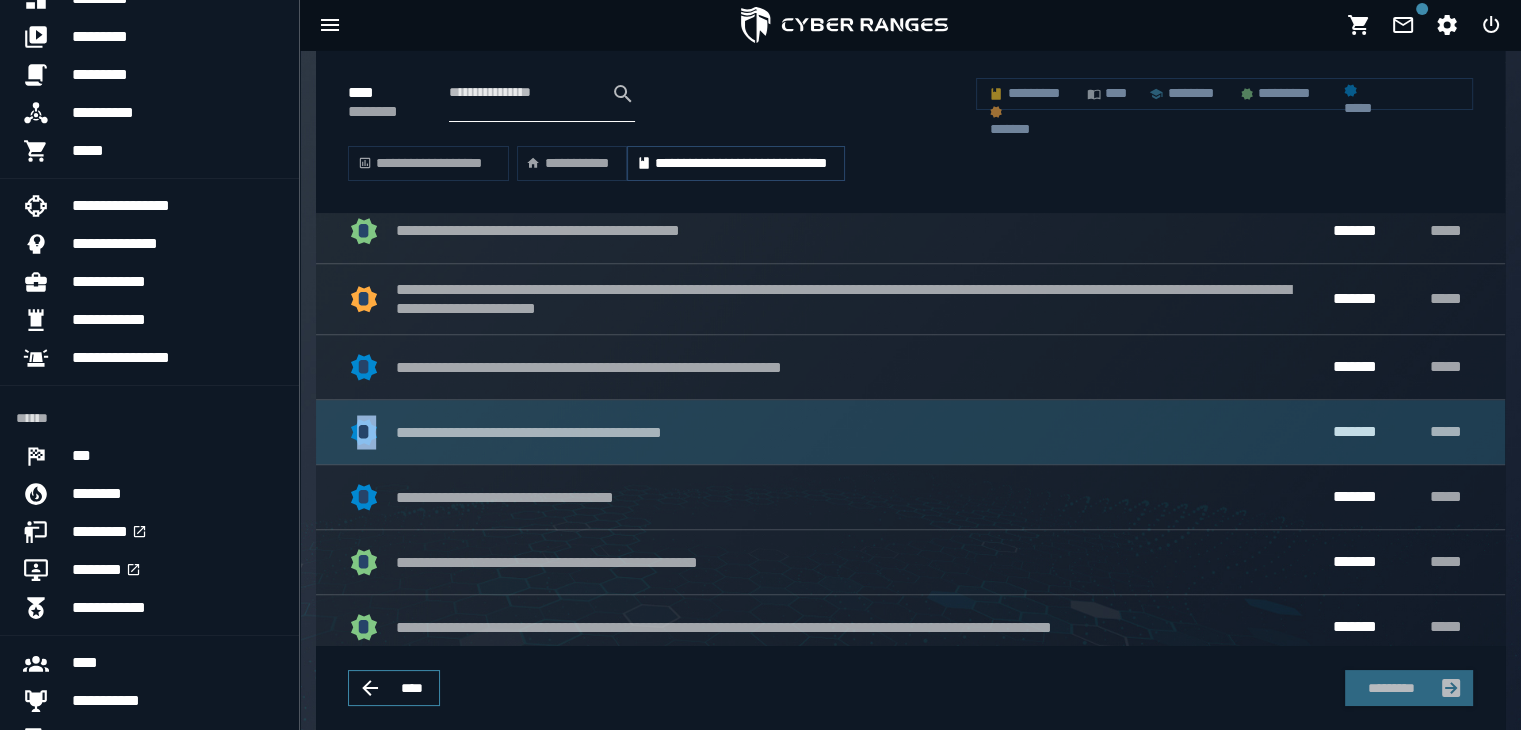 click on "* [REDACTED] ******* *****" 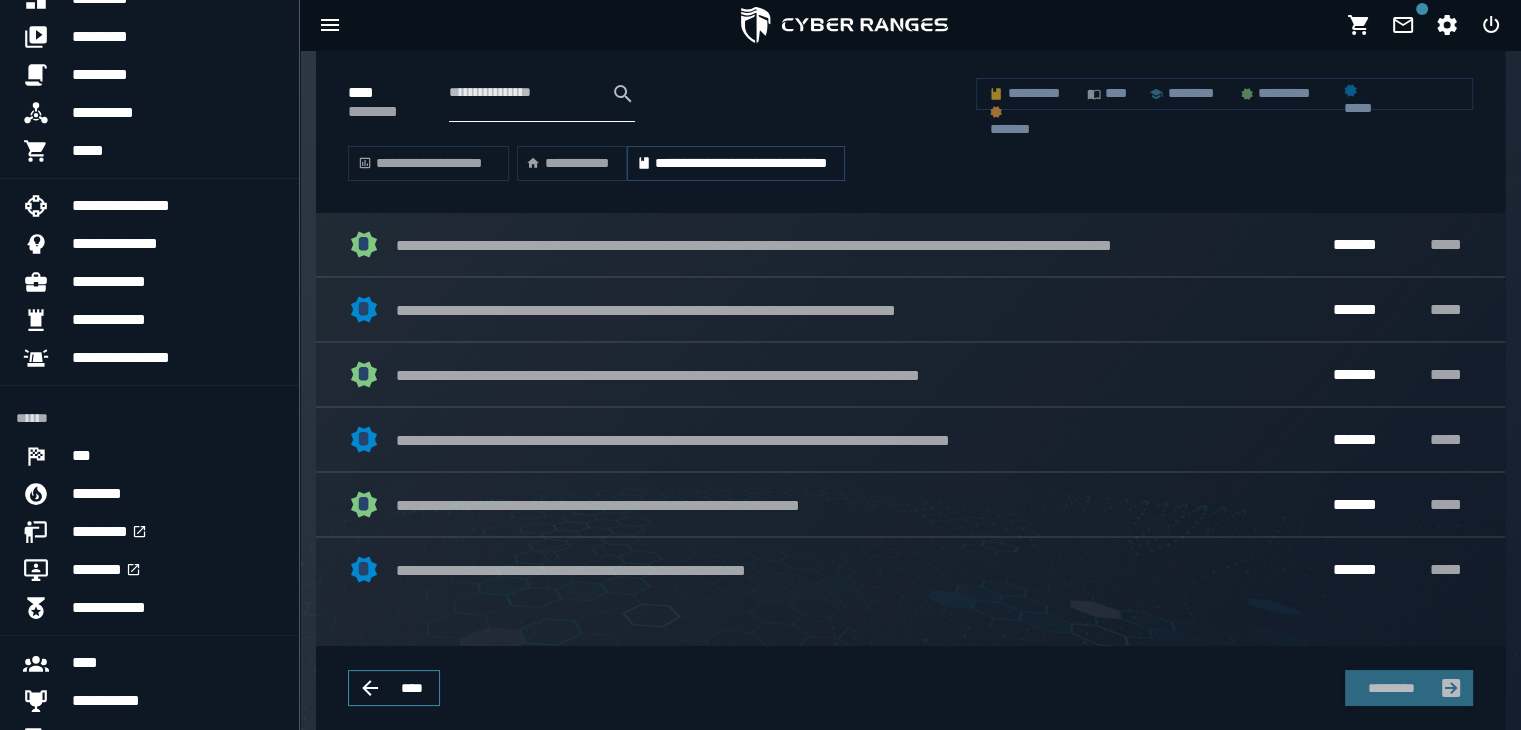 scroll, scrollTop: 3572, scrollLeft: 0, axis: vertical 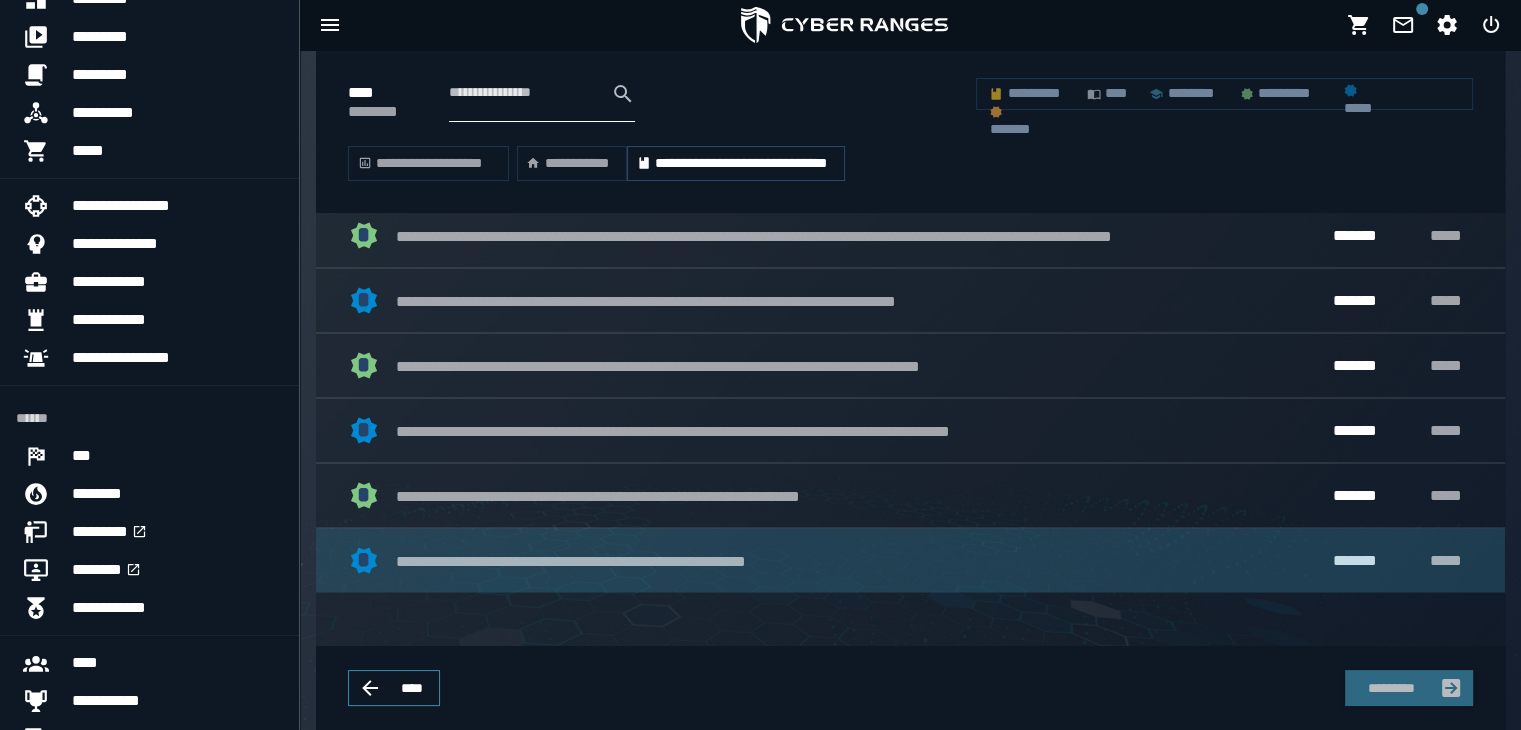click on "* [REDACTED] ******* *****" 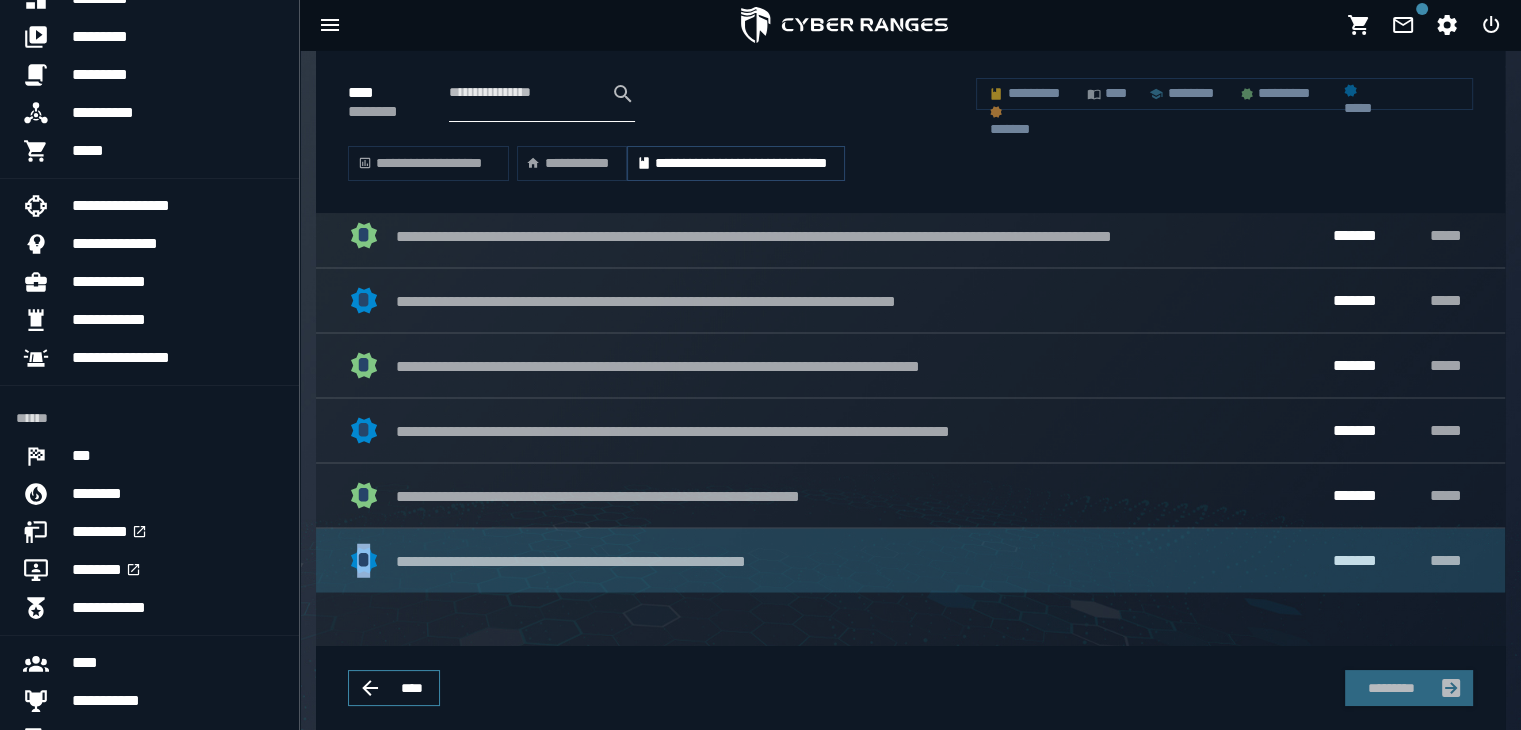 click on "* [REDACTED] ******* *****" 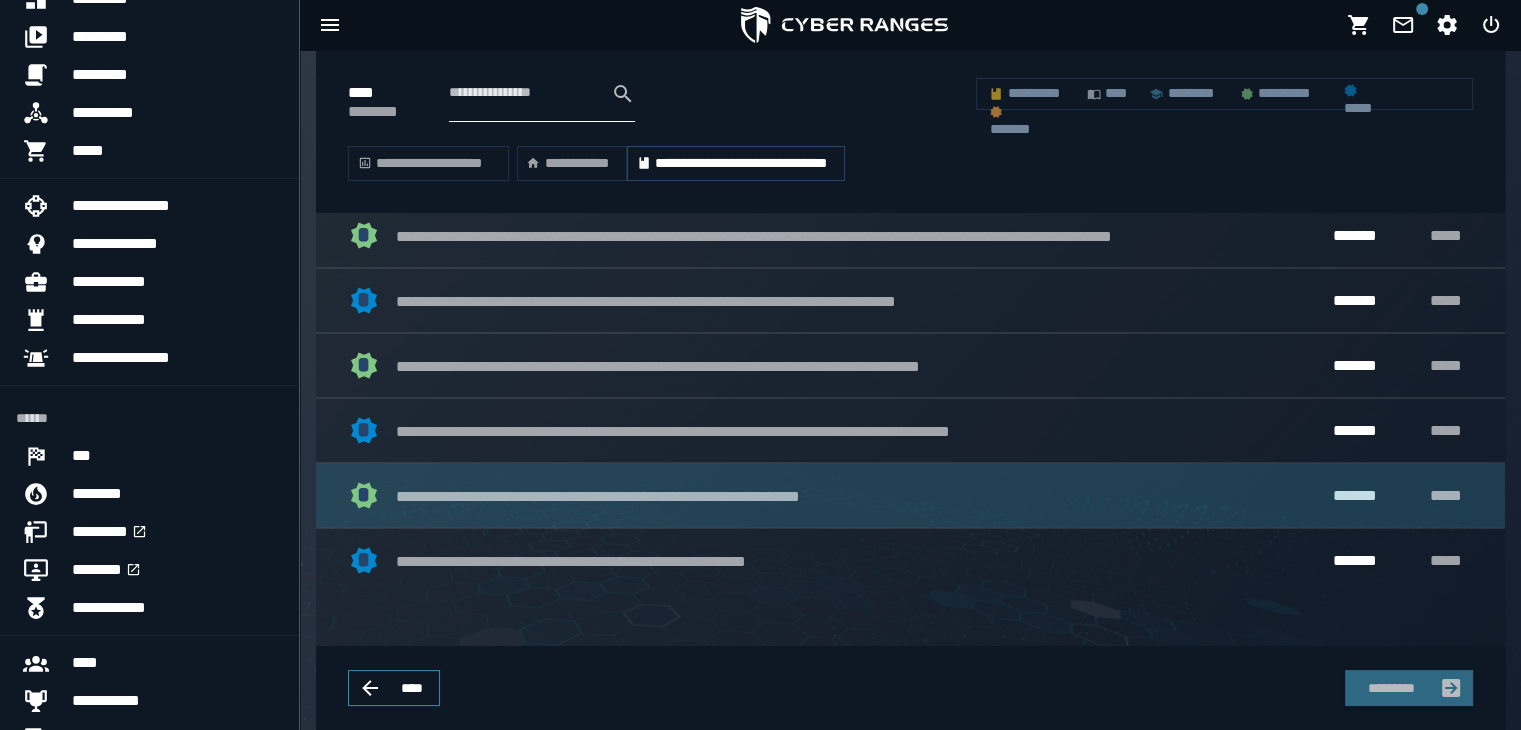 click on "* [REDACTED] ******* *****" 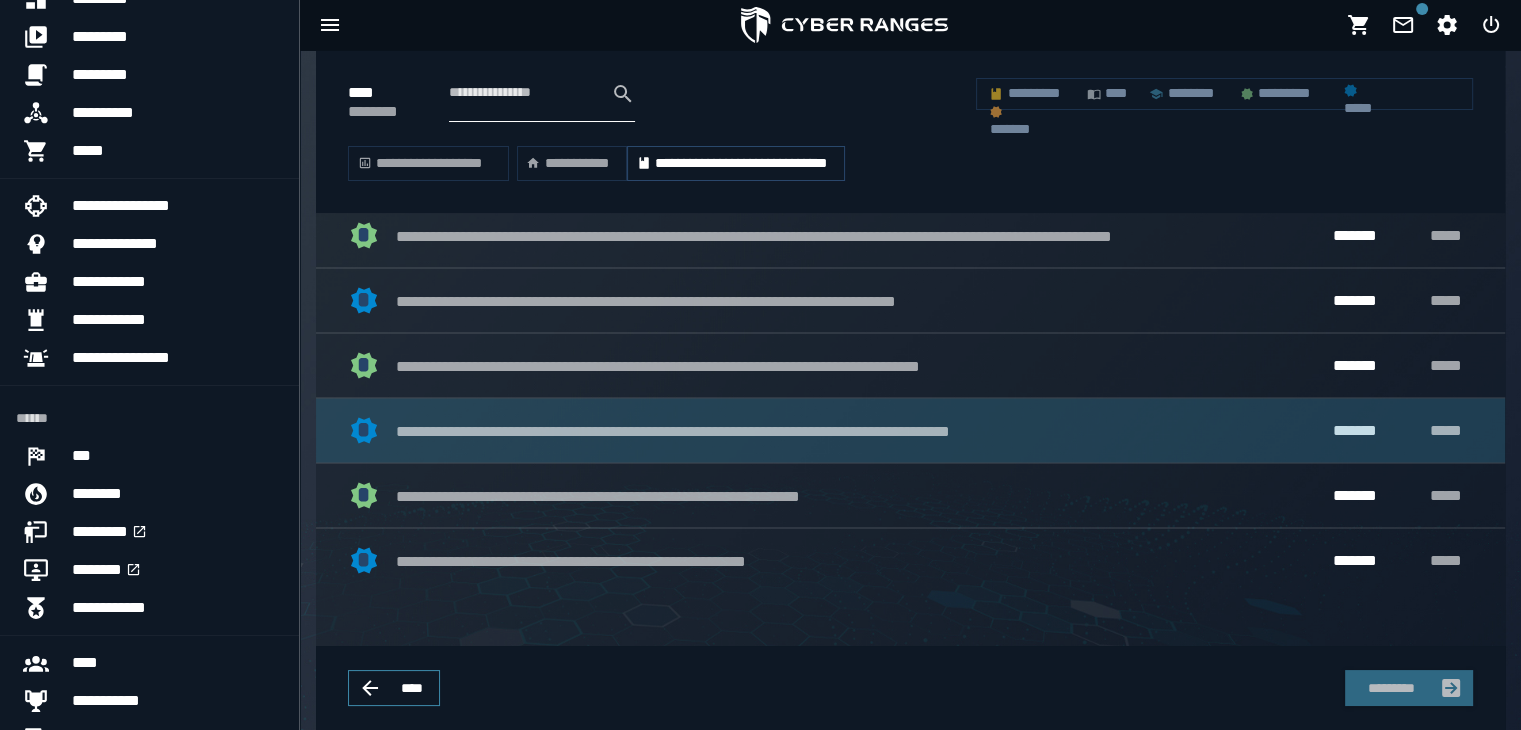 click on "* [REDACTED] ******* *****" 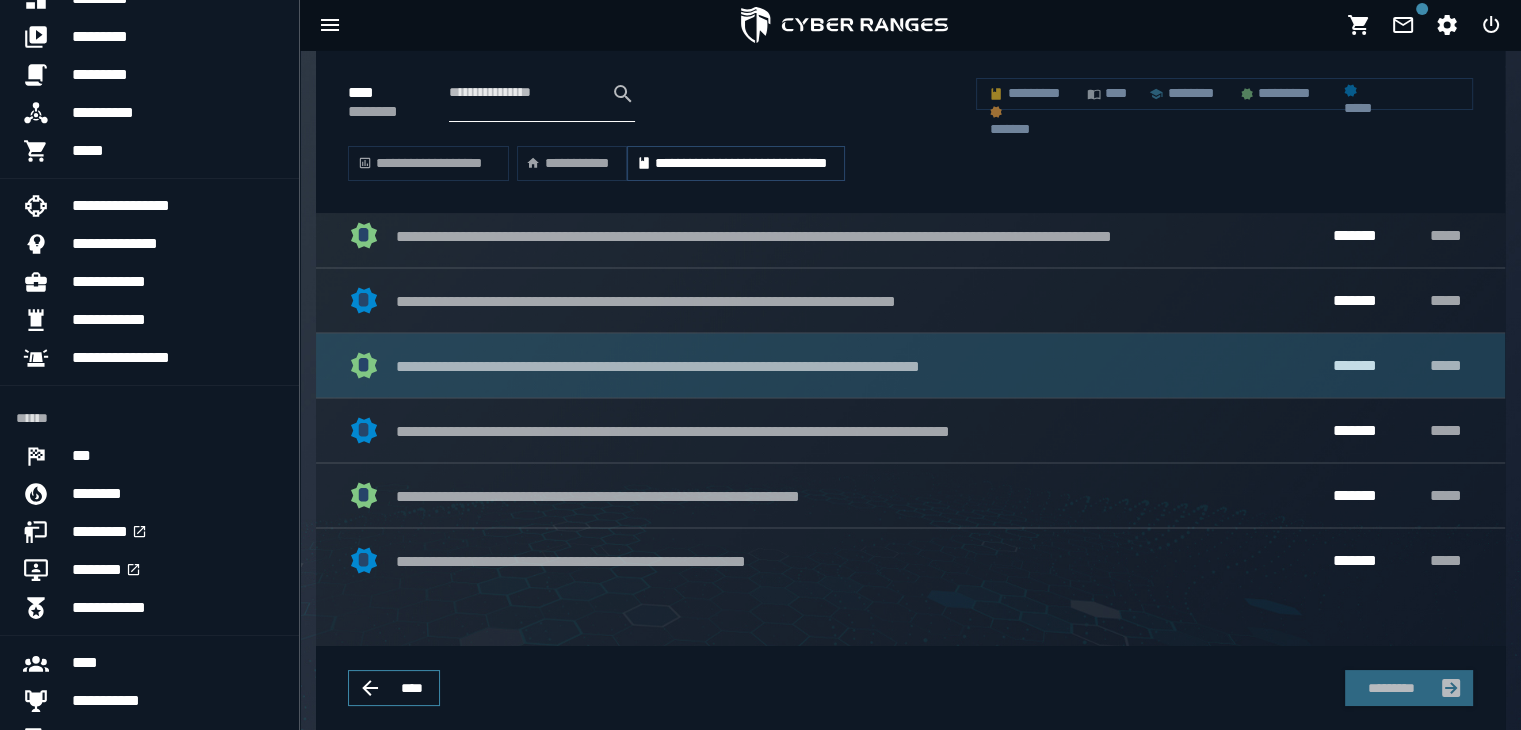 click on "* [REDACTED] ******* *****" 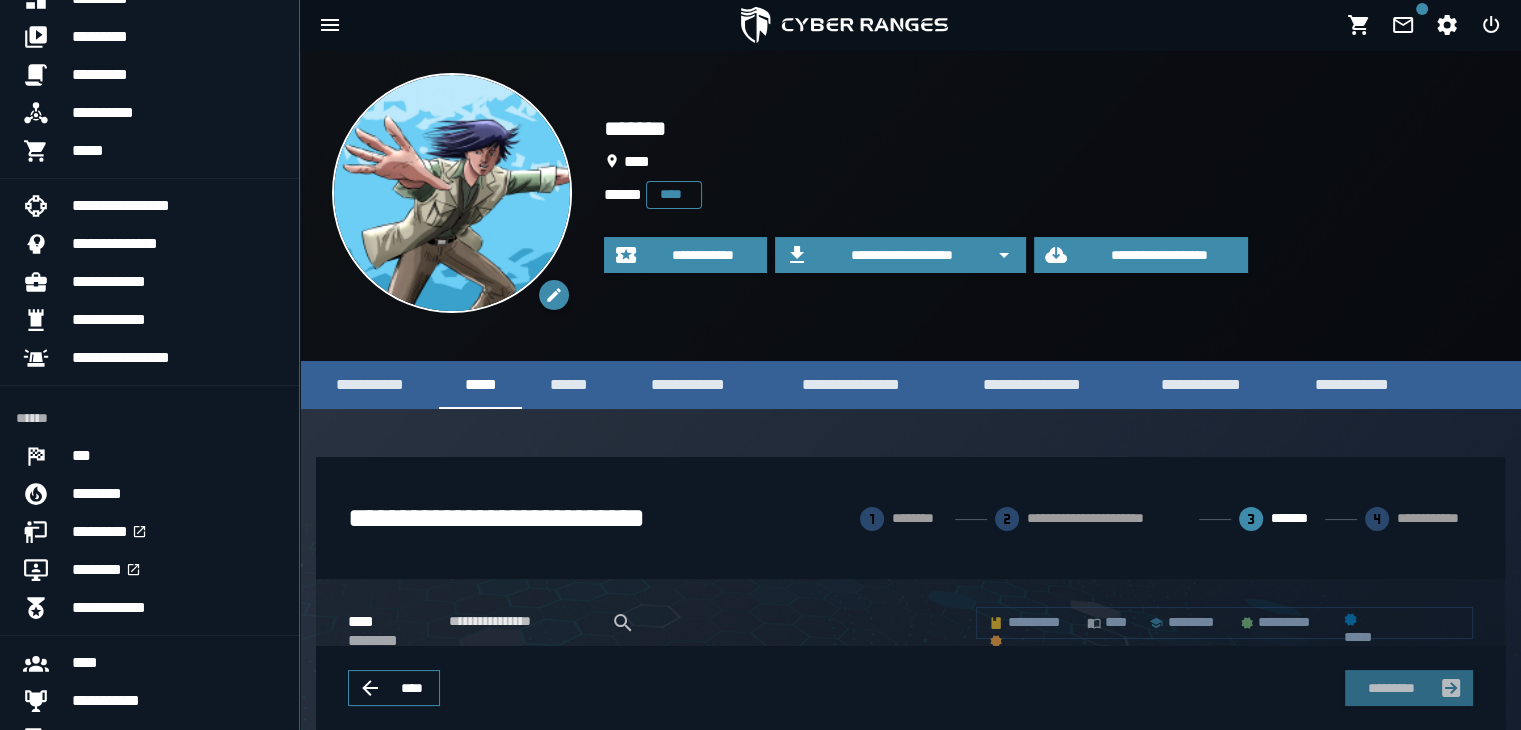 scroll, scrollTop: 0, scrollLeft: 0, axis: both 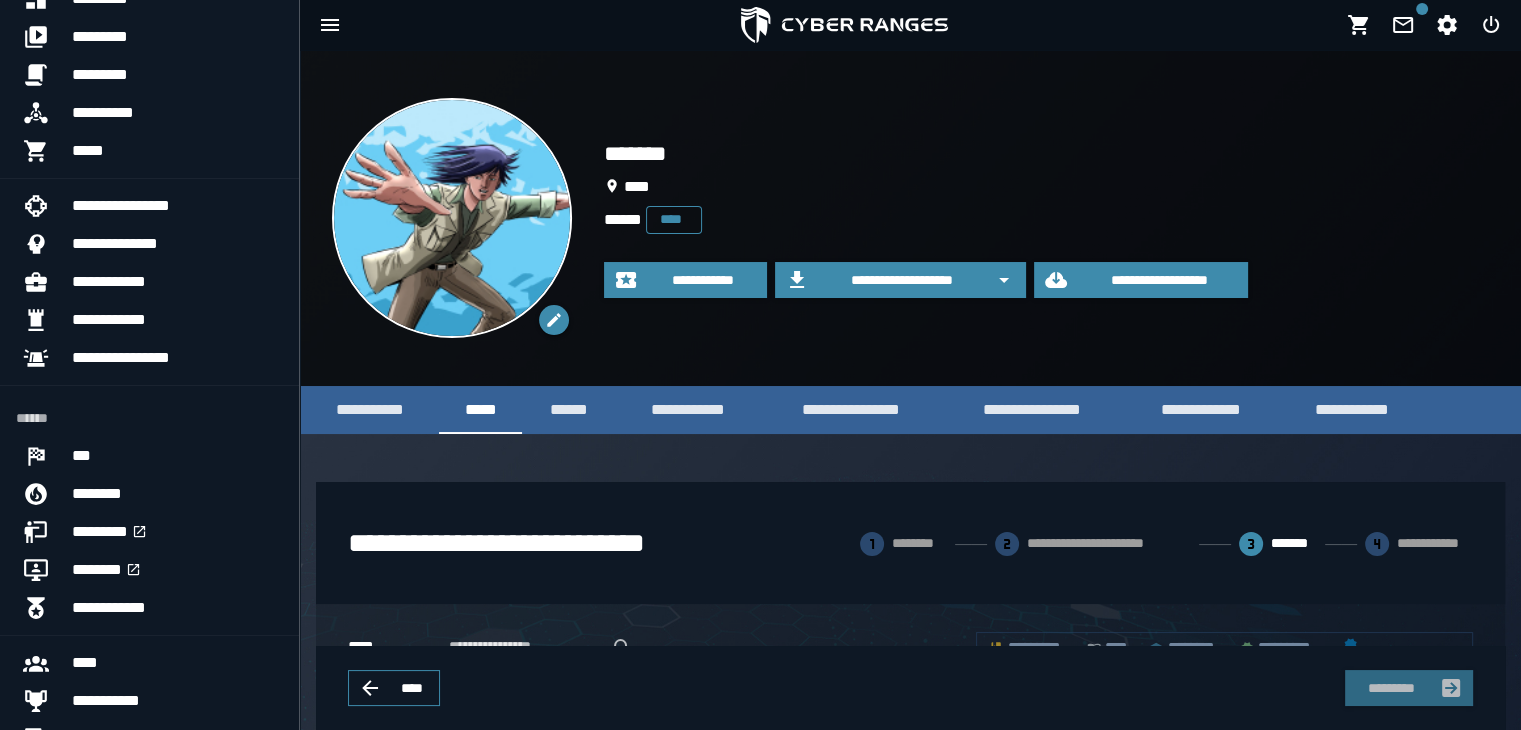 click on "**********" at bounding box center (1419, 544) 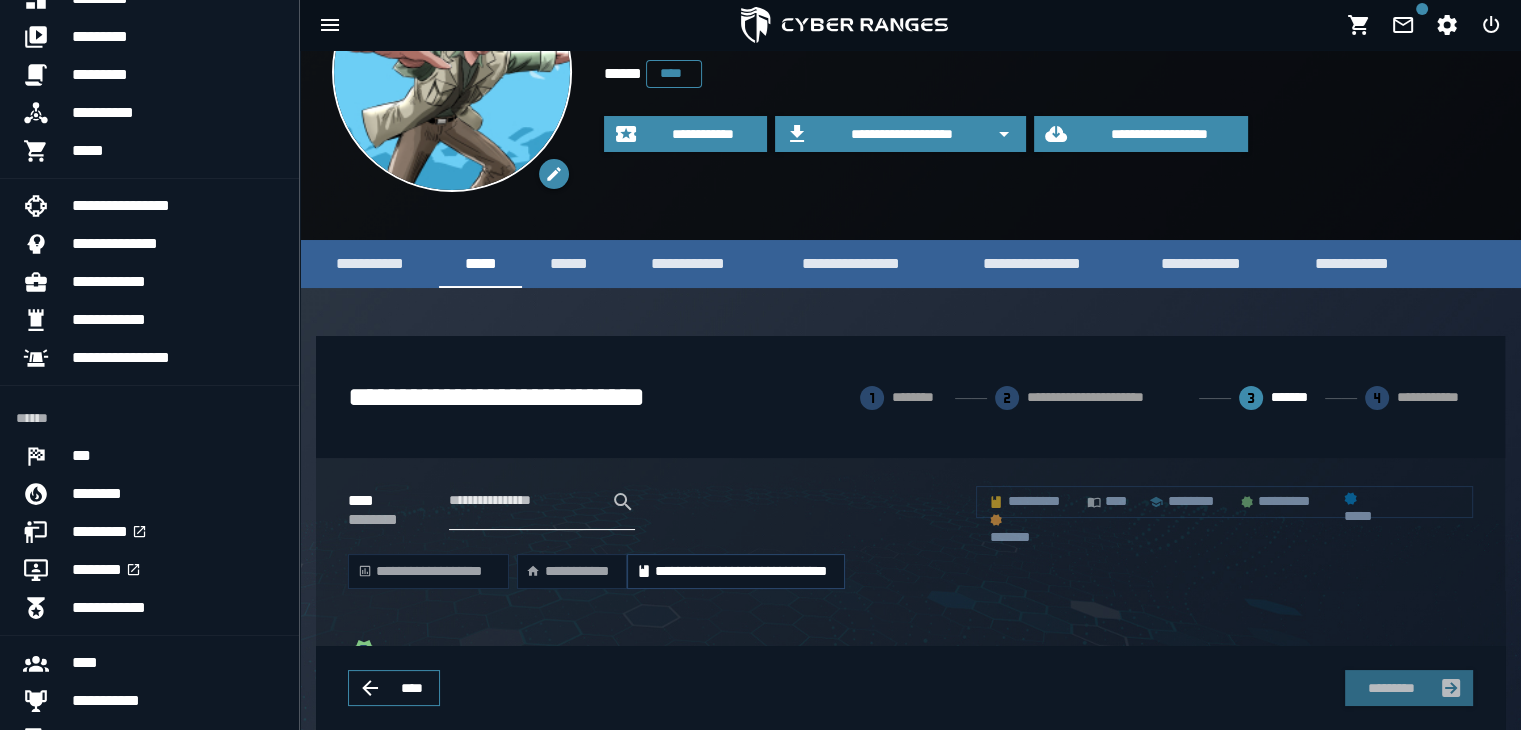 scroll, scrollTop: 300, scrollLeft: 0, axis: vertical 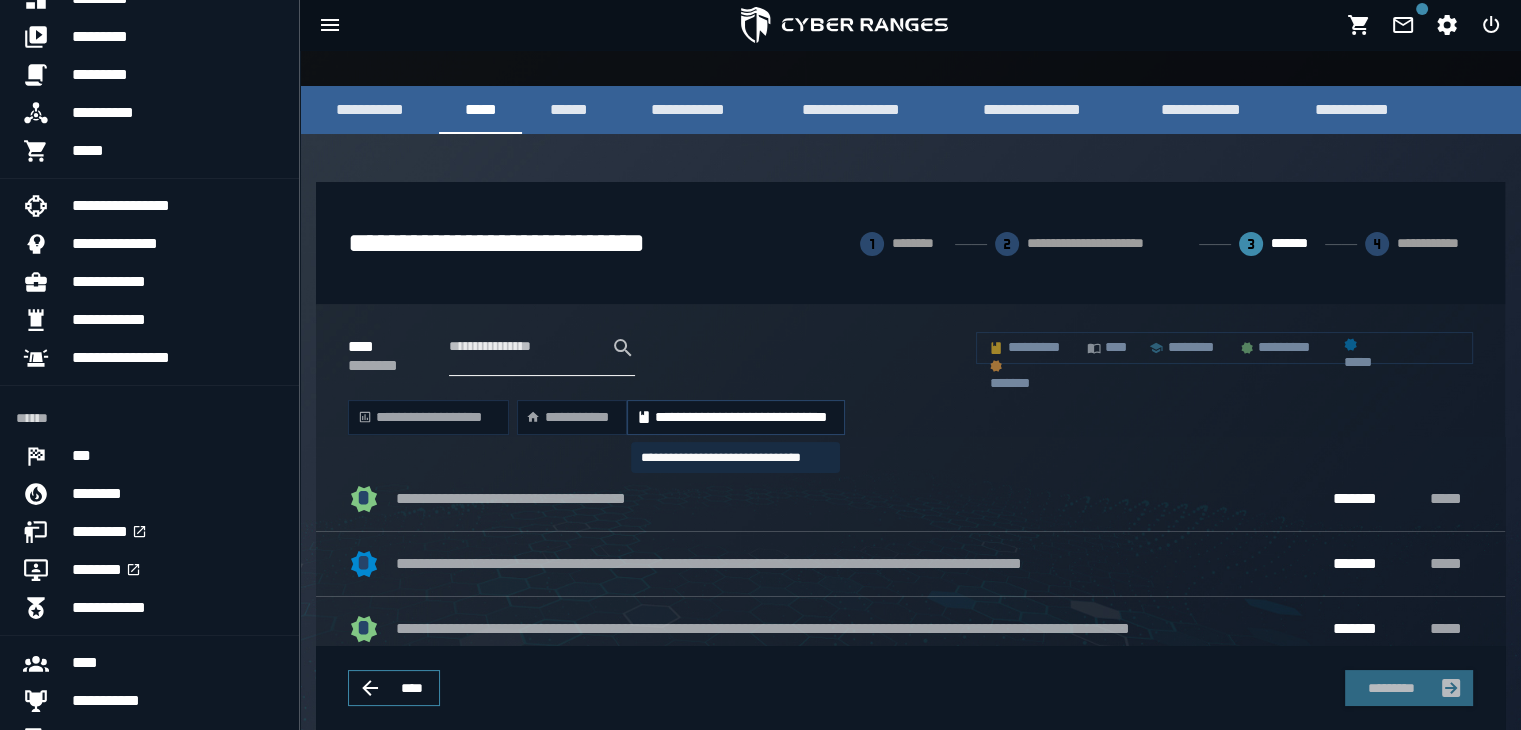 click on "**********" at bounding box center [736, 418] 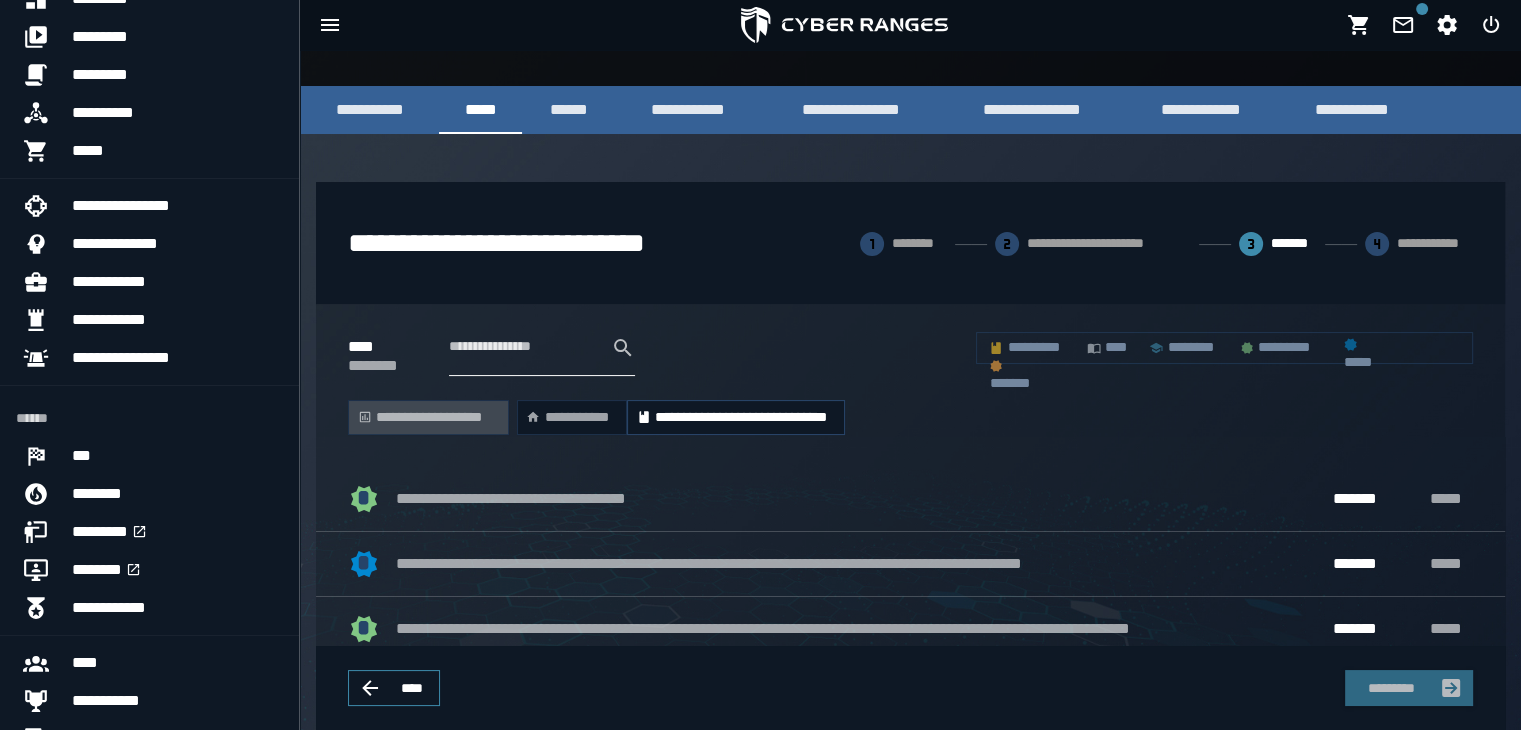 click on "**********" at bounding box center [428, 418] 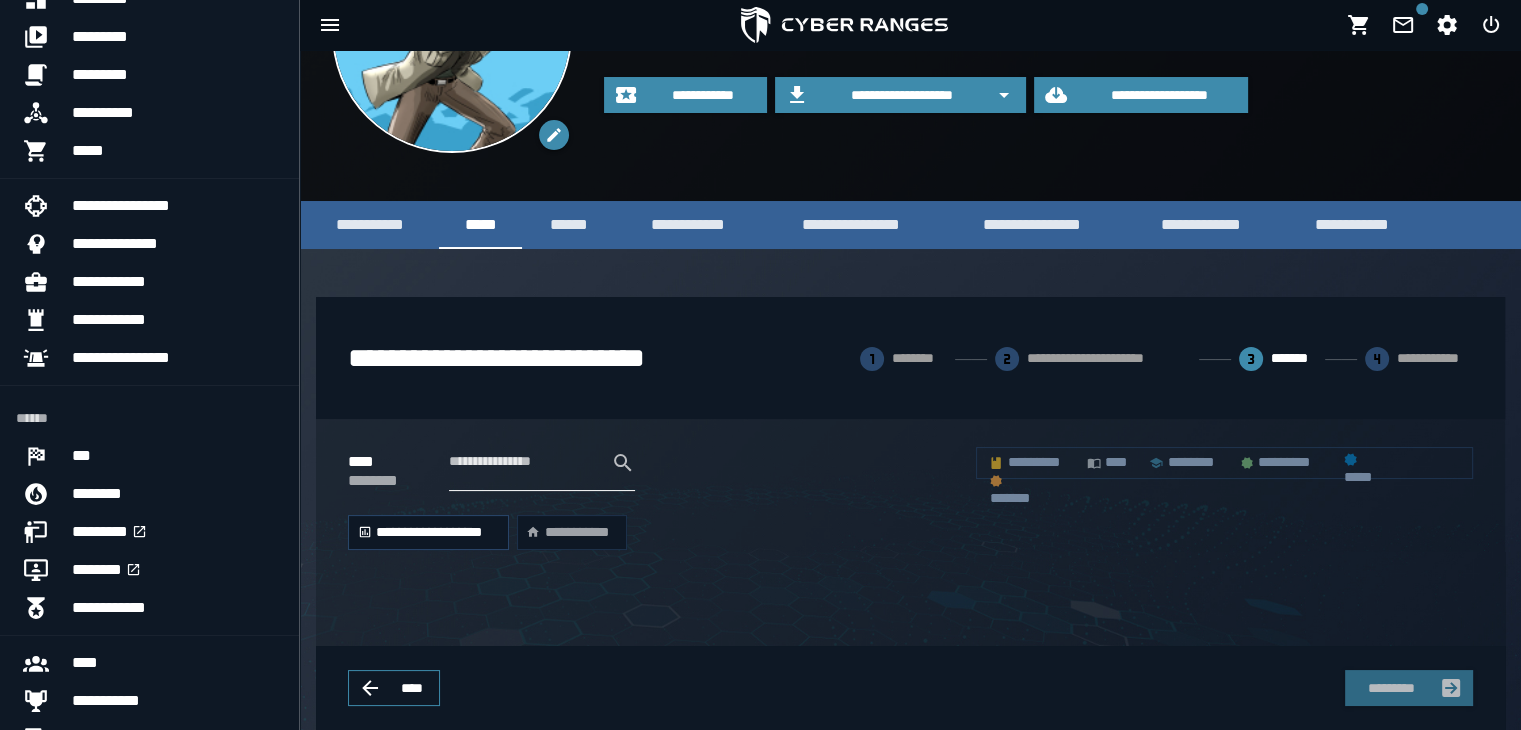 scroll, scrollTop: 184, scrollLeft: 0, axis: vertical 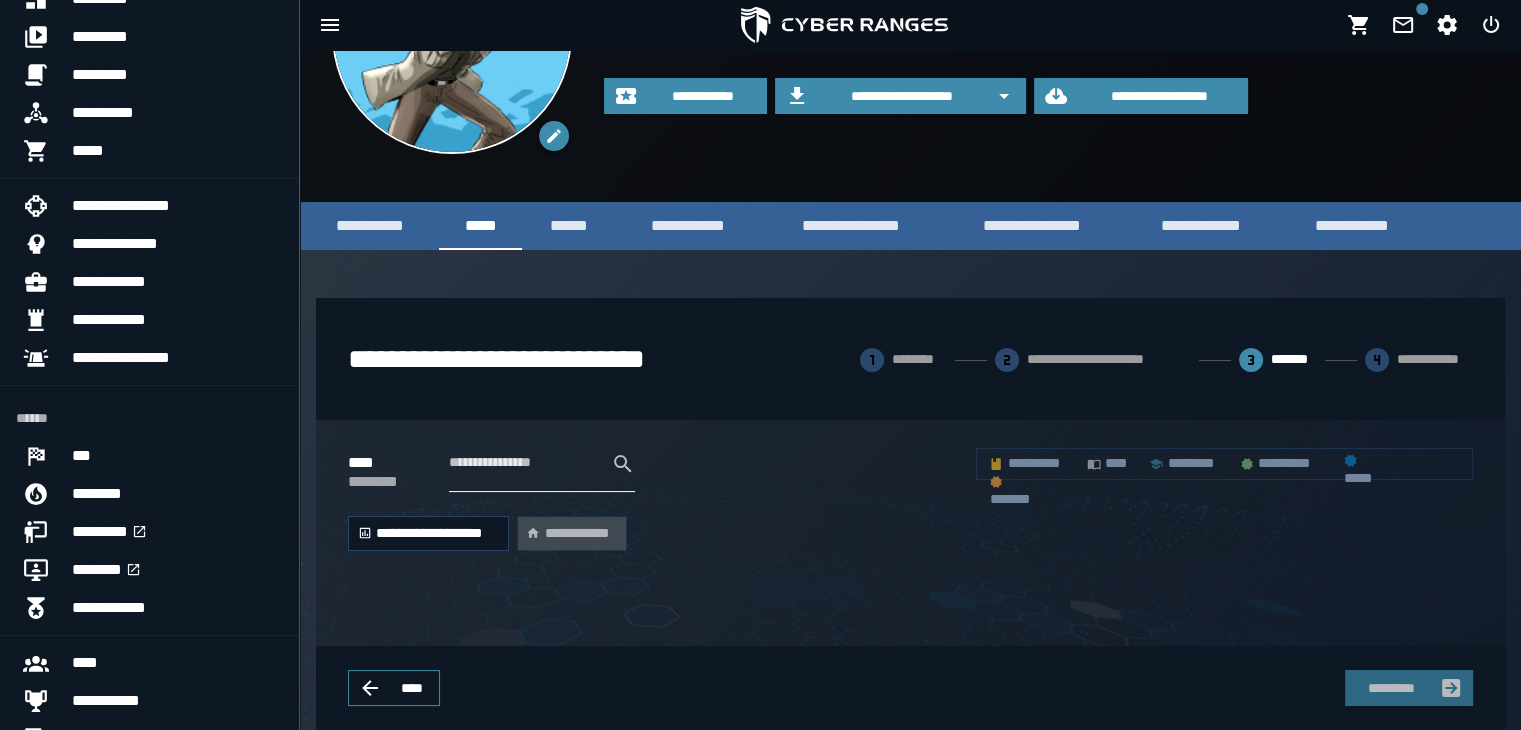 click 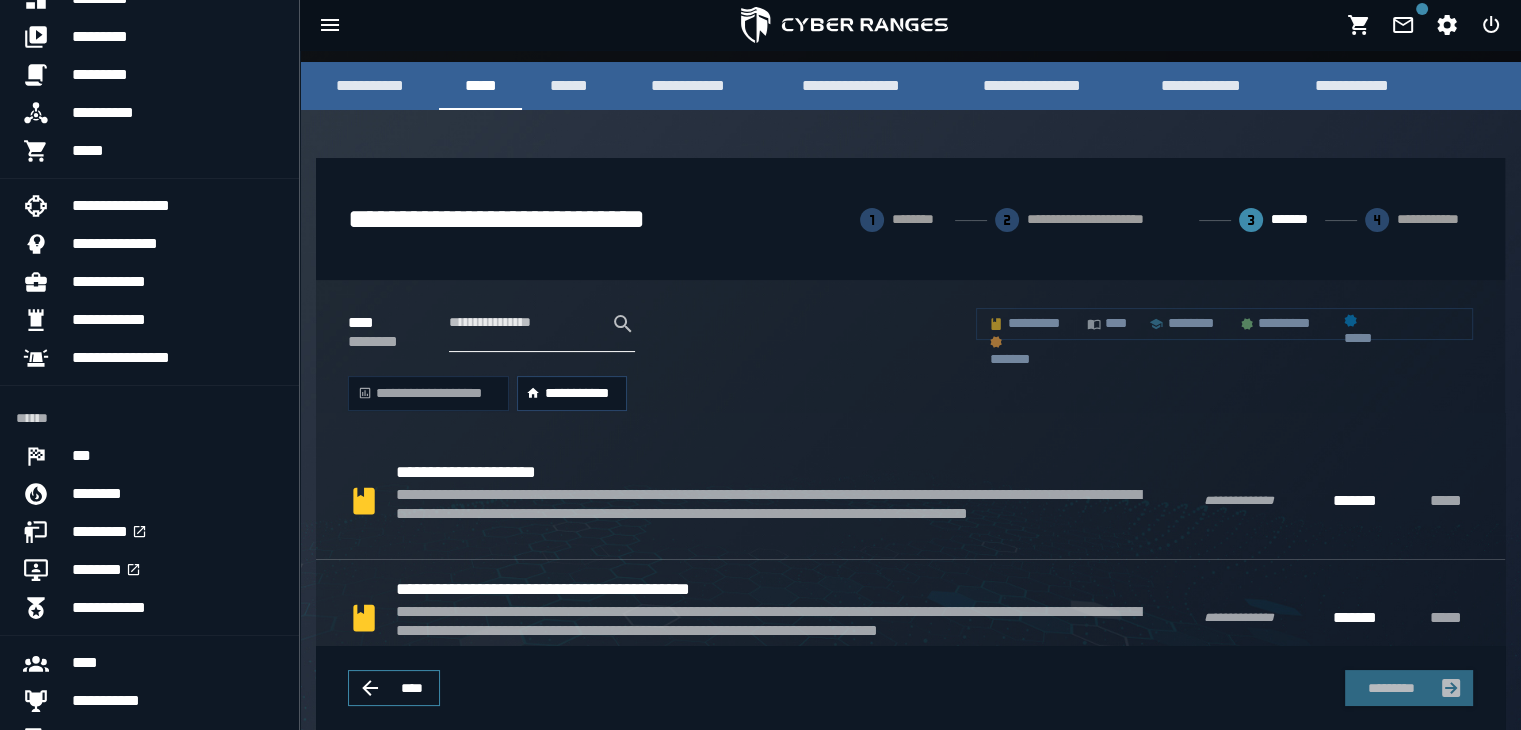scroll, scrollTop: 484, scrollLeft: 0, axis: vertical 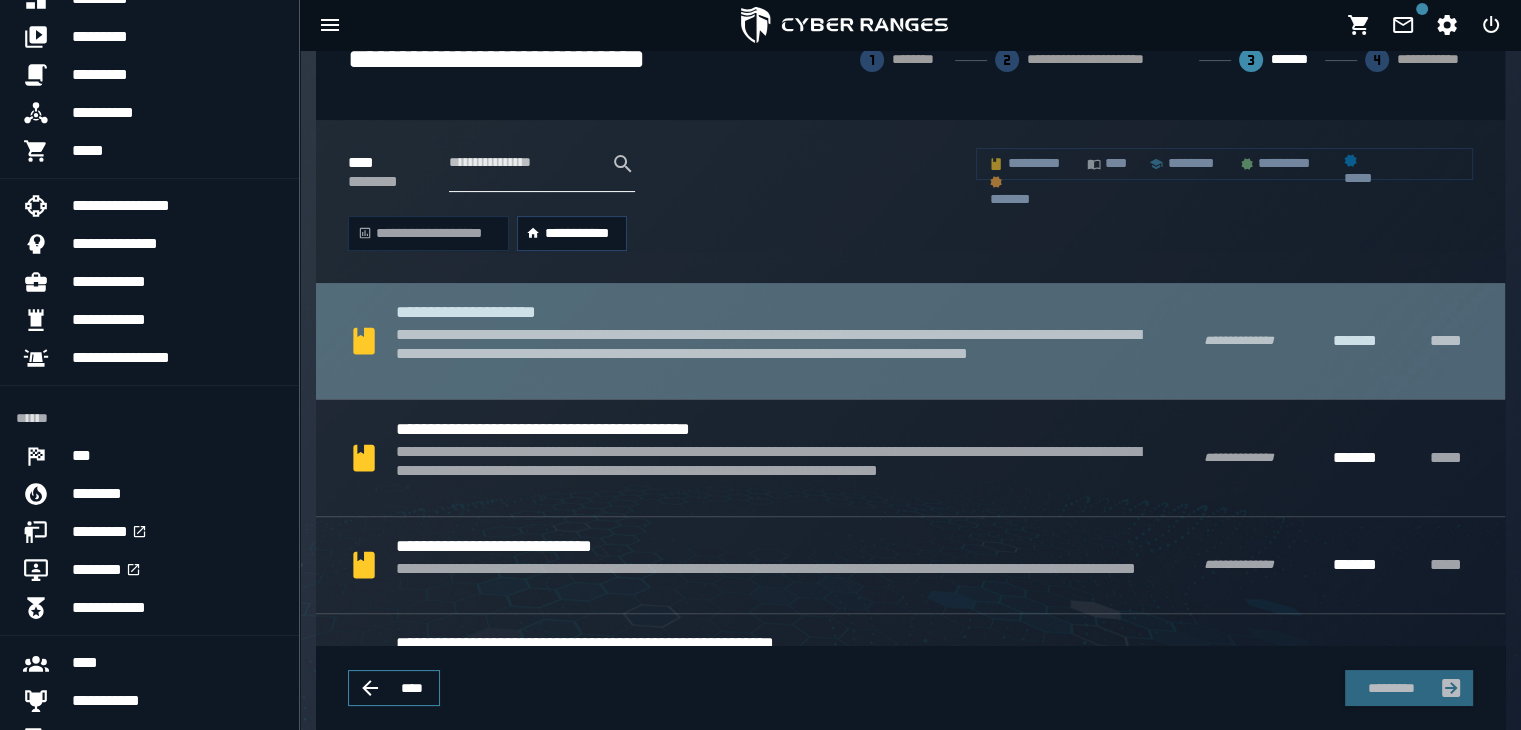 click on "**********" at bounding box center (770, 354) 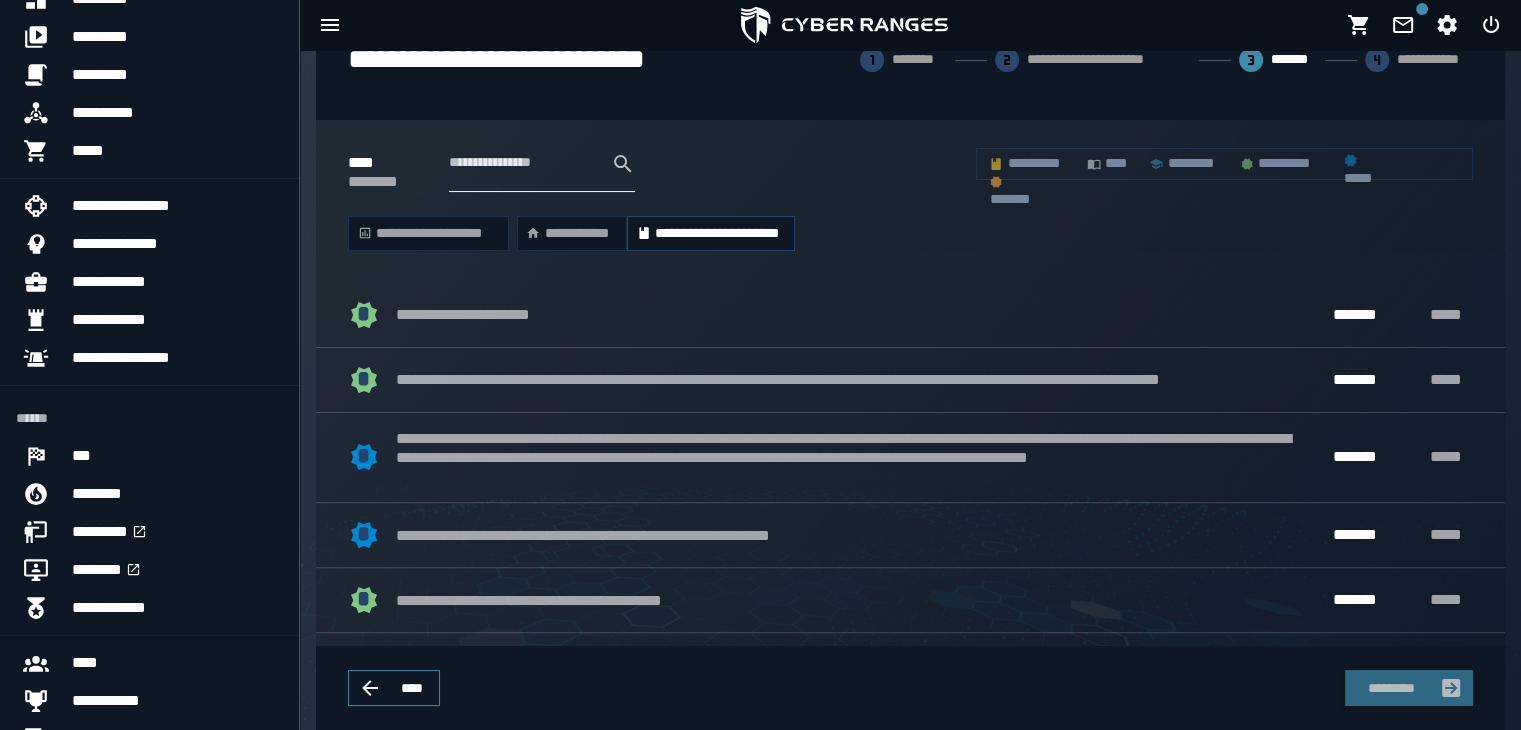 click on "* [REDACTED] ******* *****" 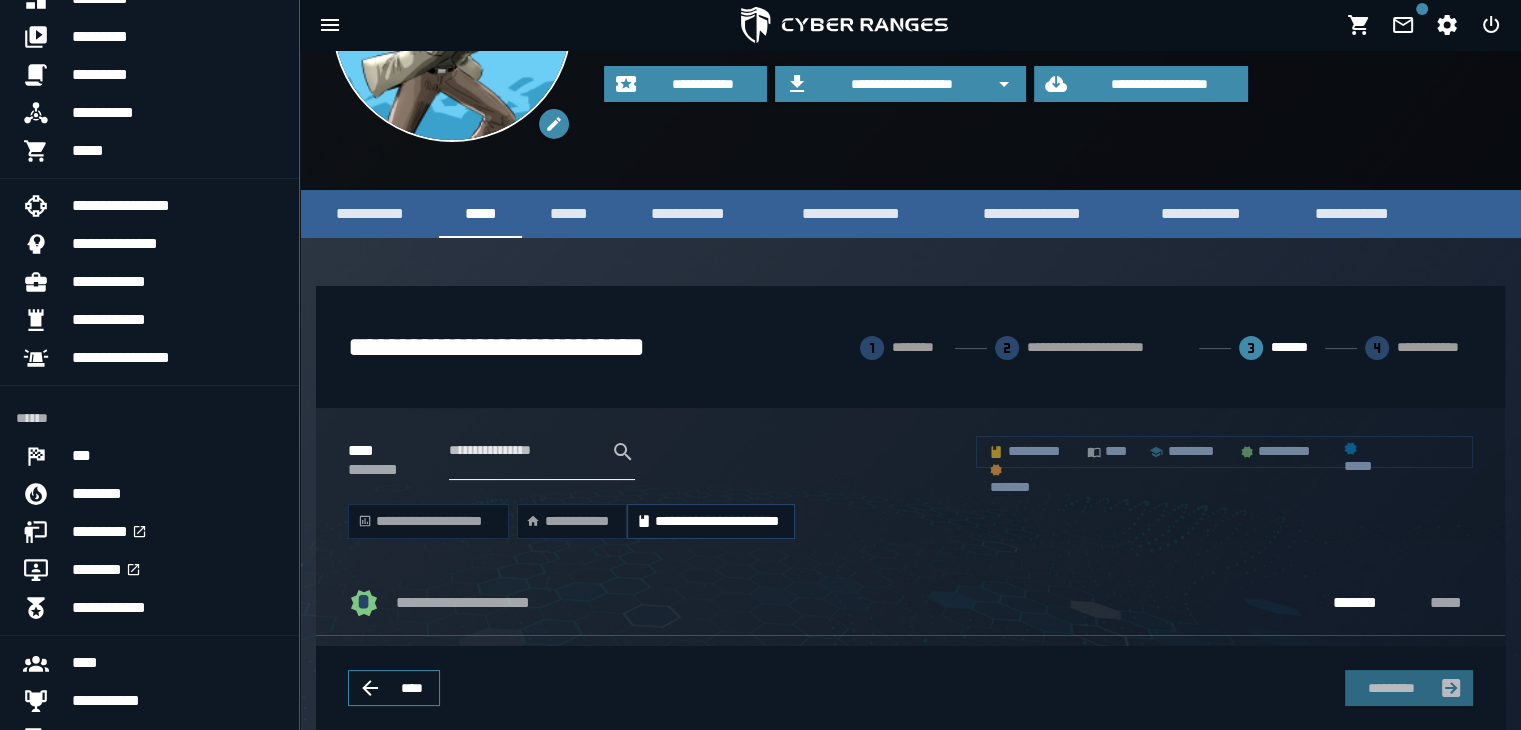 scroll, scrollTop: 184, scrollLeft: 0, axis: vertical 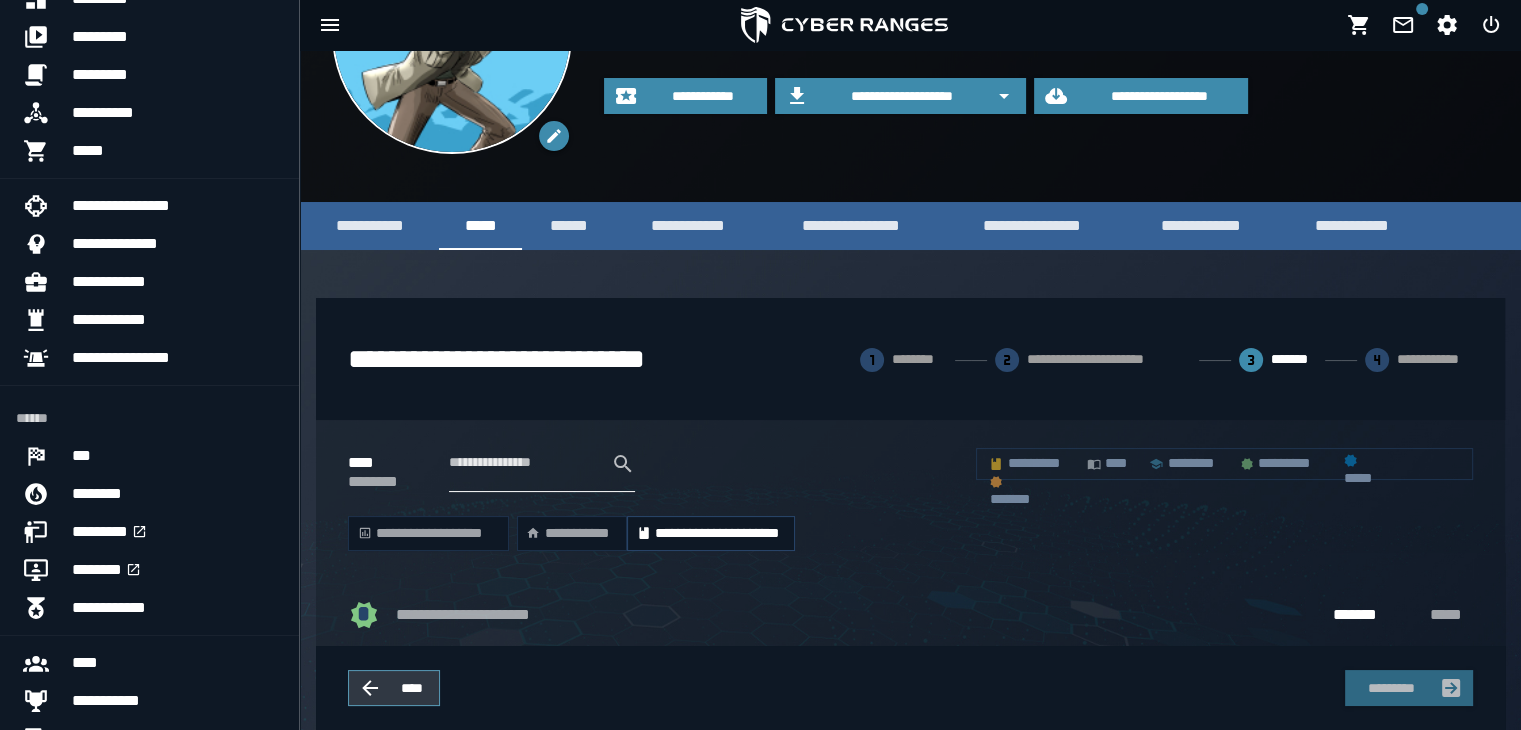 click on "****" at bounding box center (412, 688) 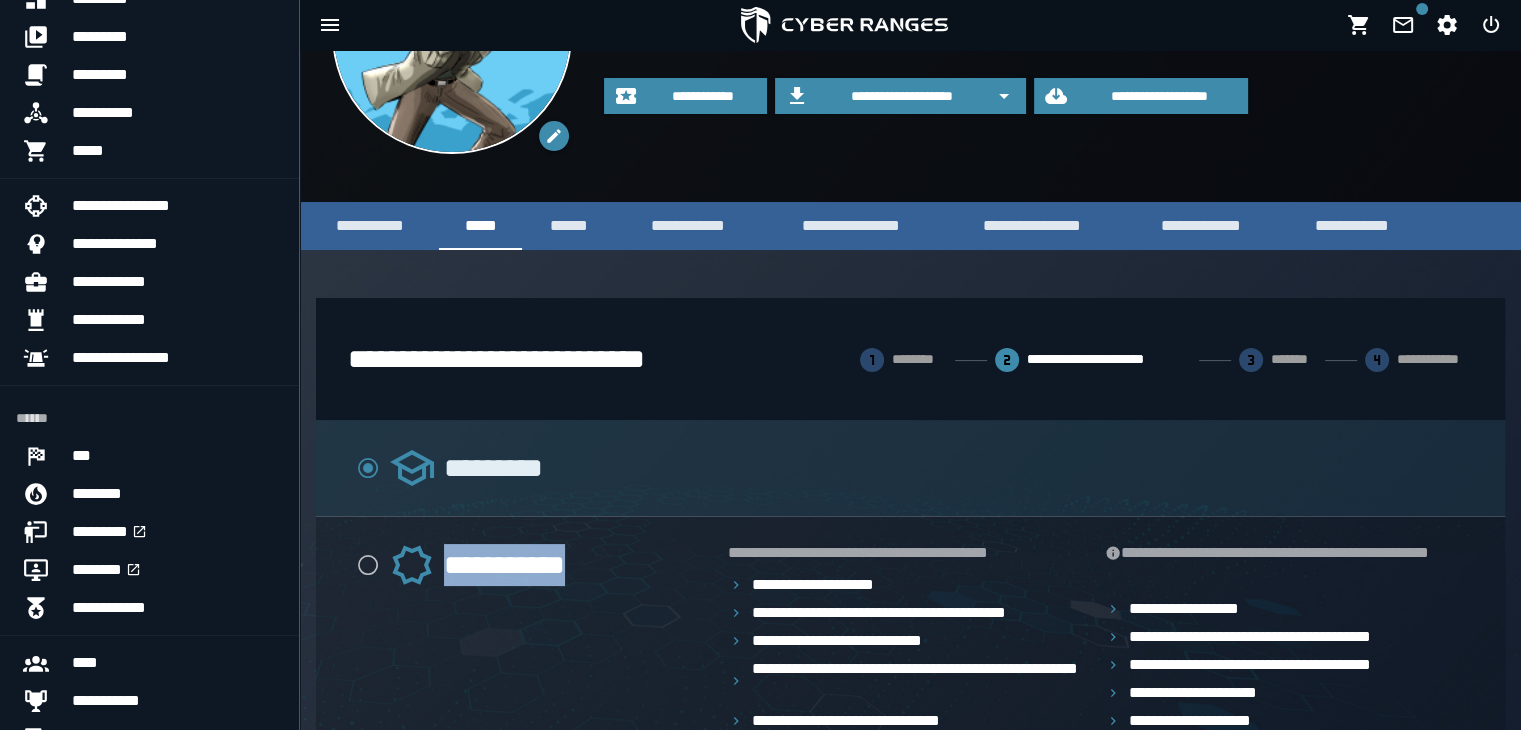 click on "**********" 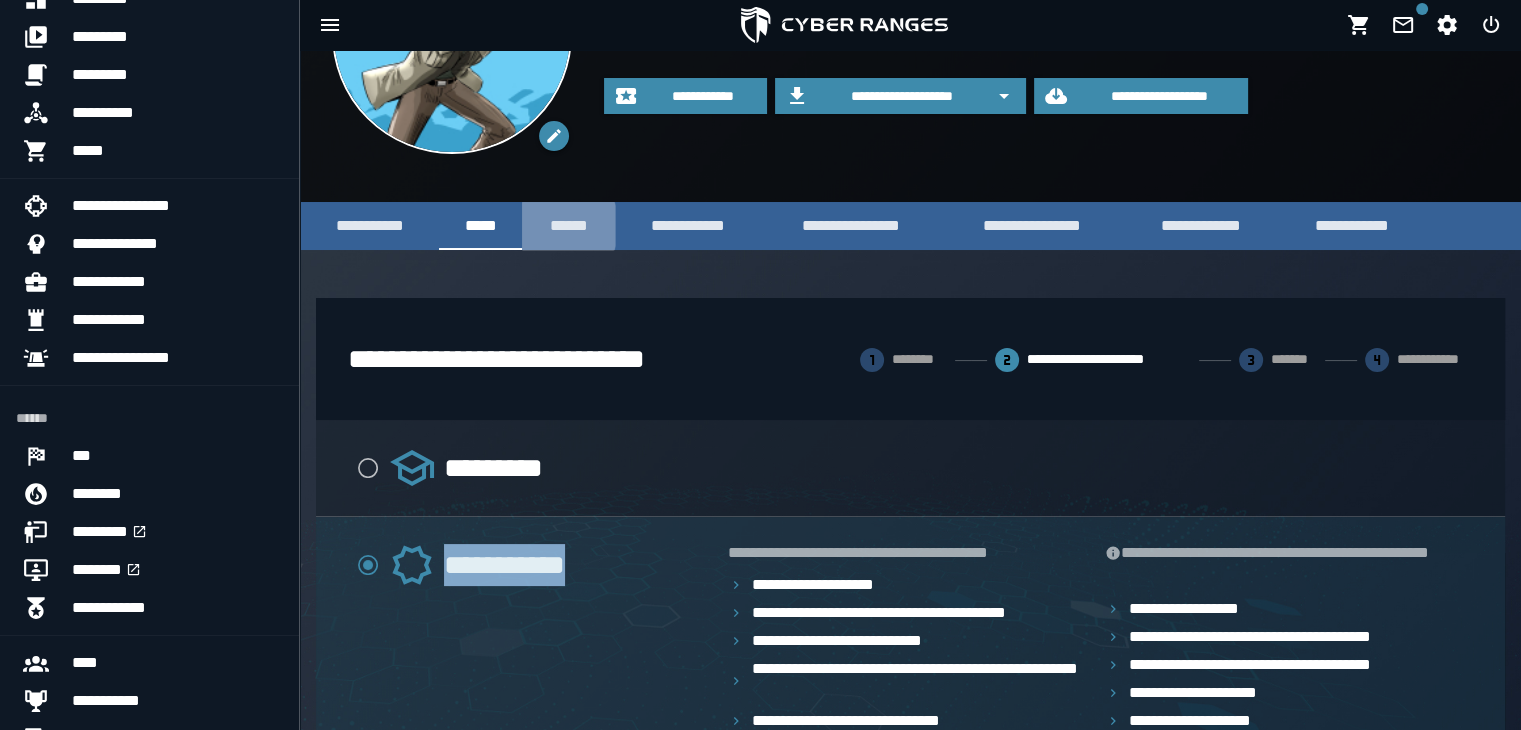 click on "******" at bounding box center [568, 225] 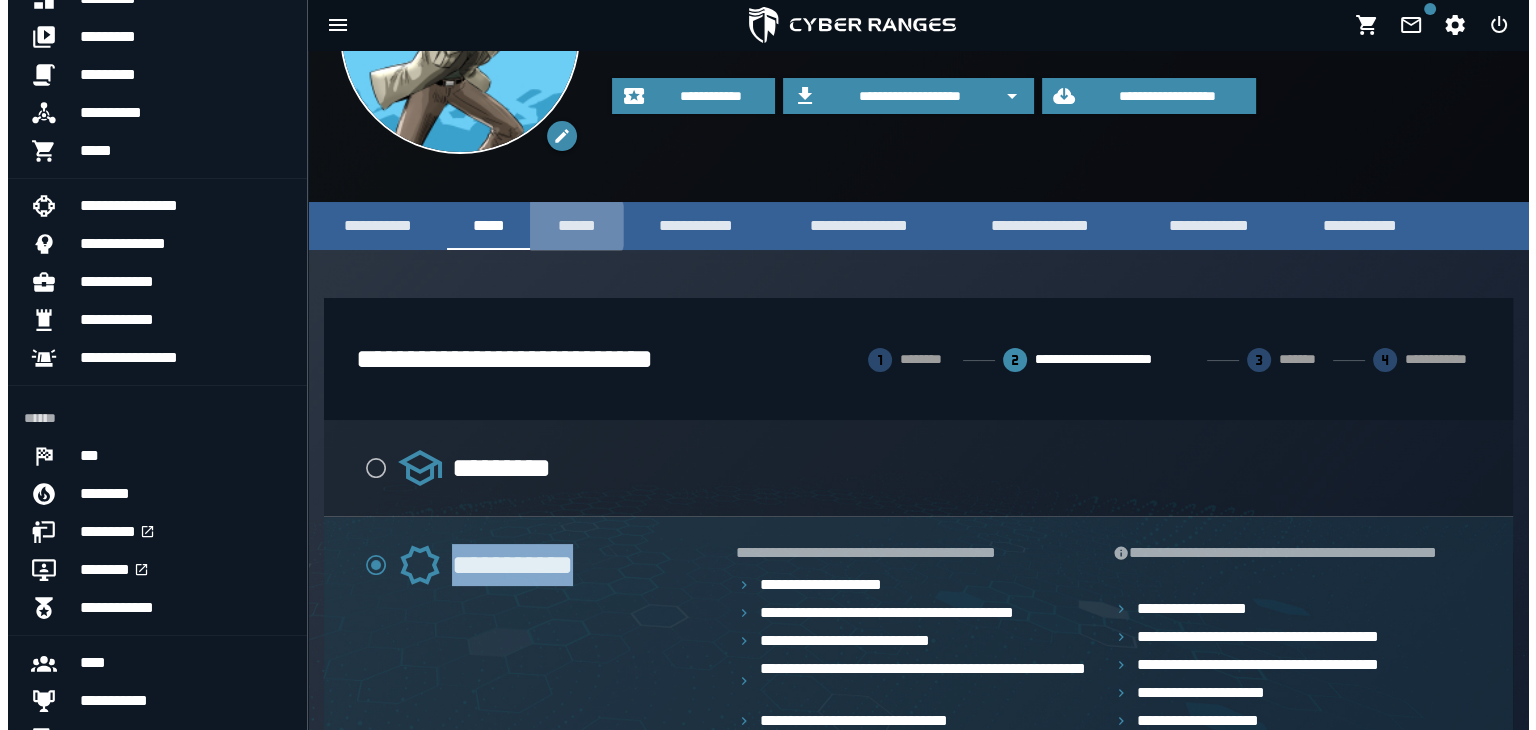 scroll, scrollTop: 0, scrollLeft: 0, axis: both 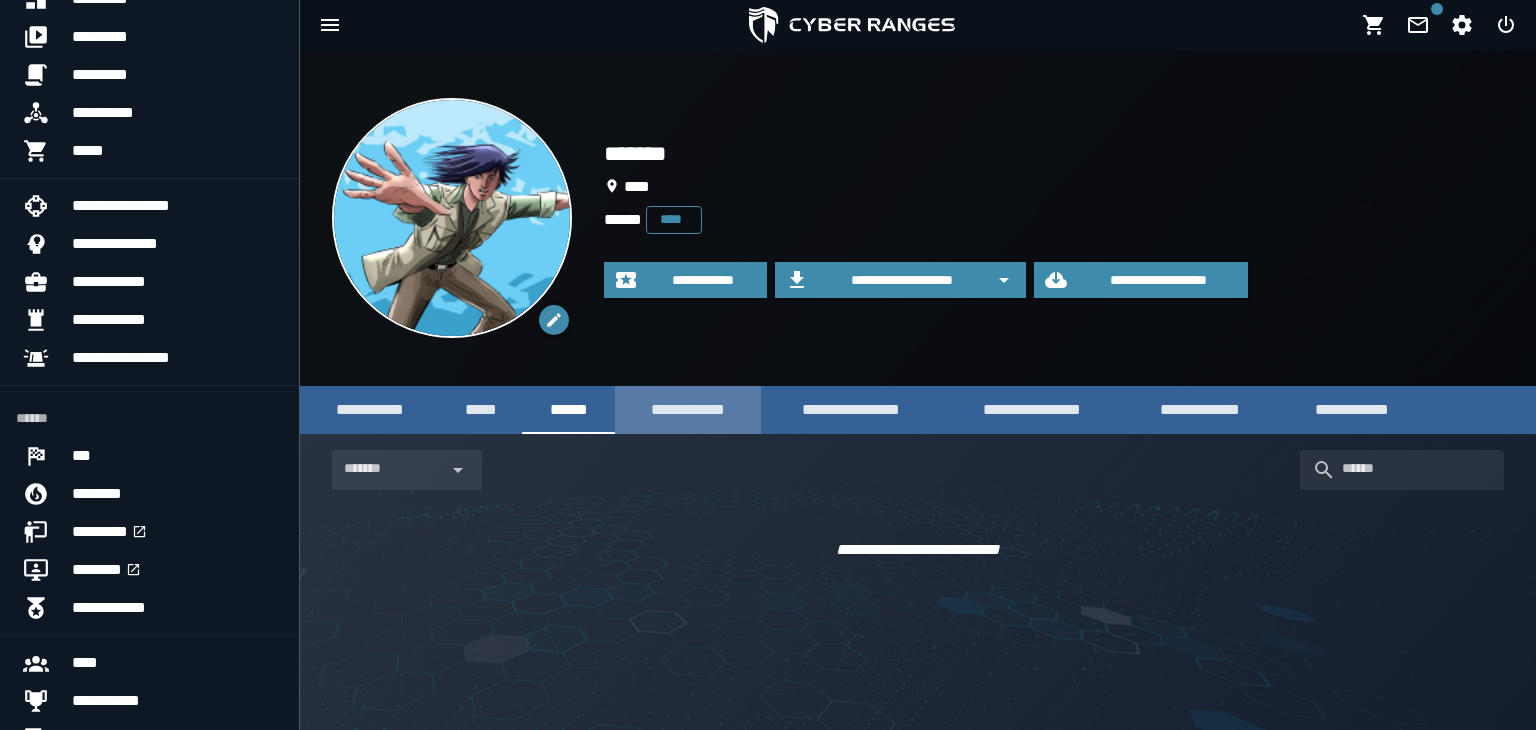 drag, startPoint x: 689, startPoint y: 402, endPoint x: 728, endPoint y: 397, distance: 39.319206 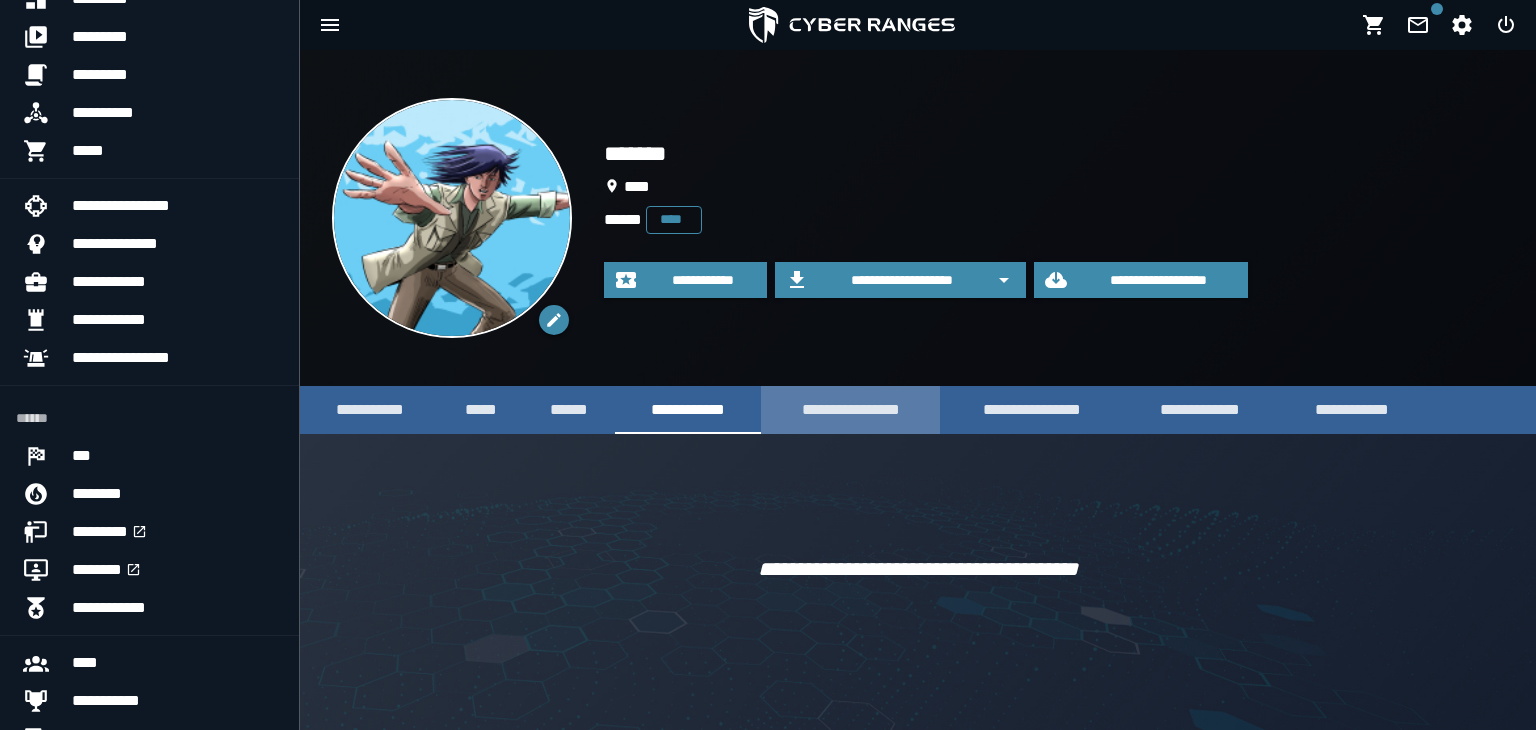 click on "**********" at bounding box center [850, 409] 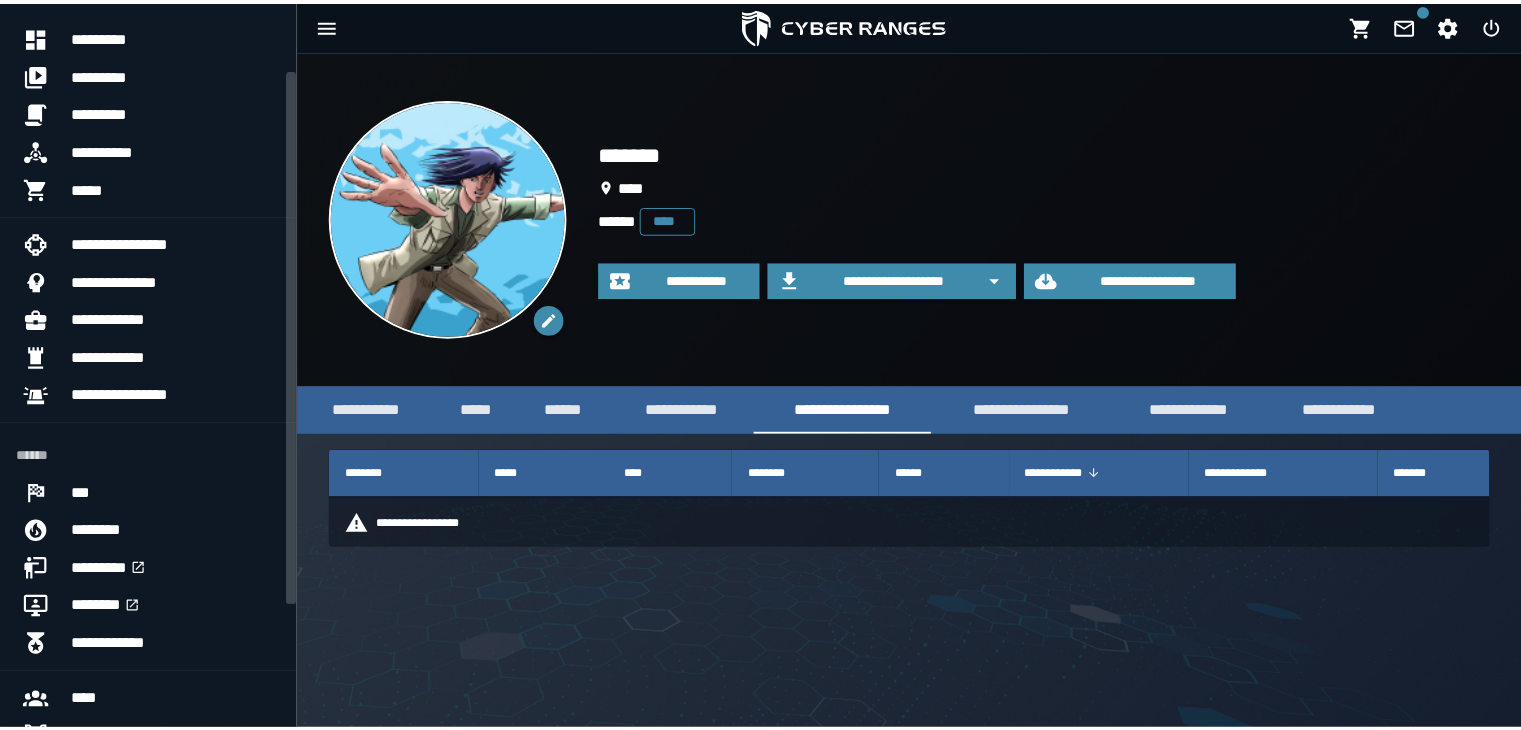 scroll, scrollTop: 0, scrollLeft: 0, axis: both 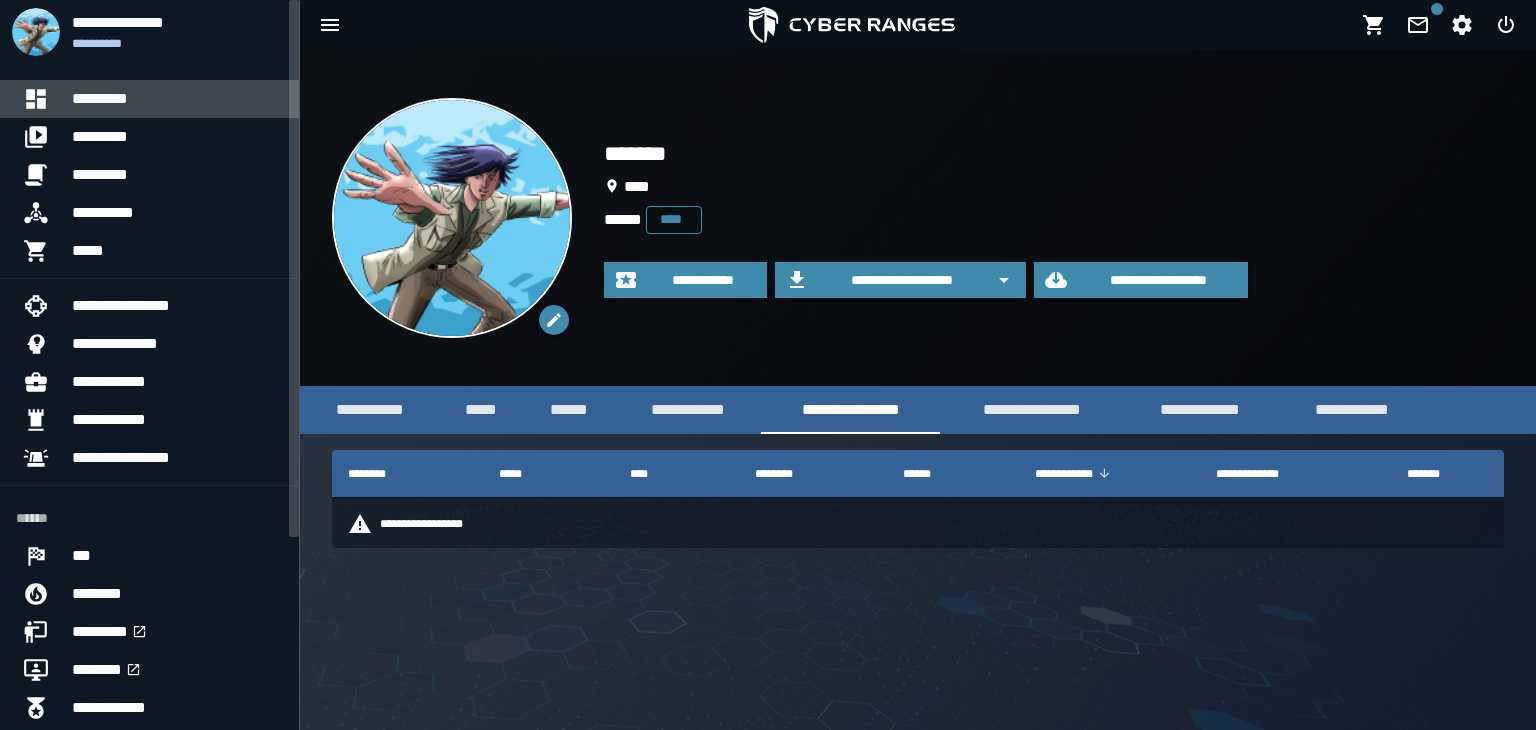click on "*********" at bounding box center (177, 99) 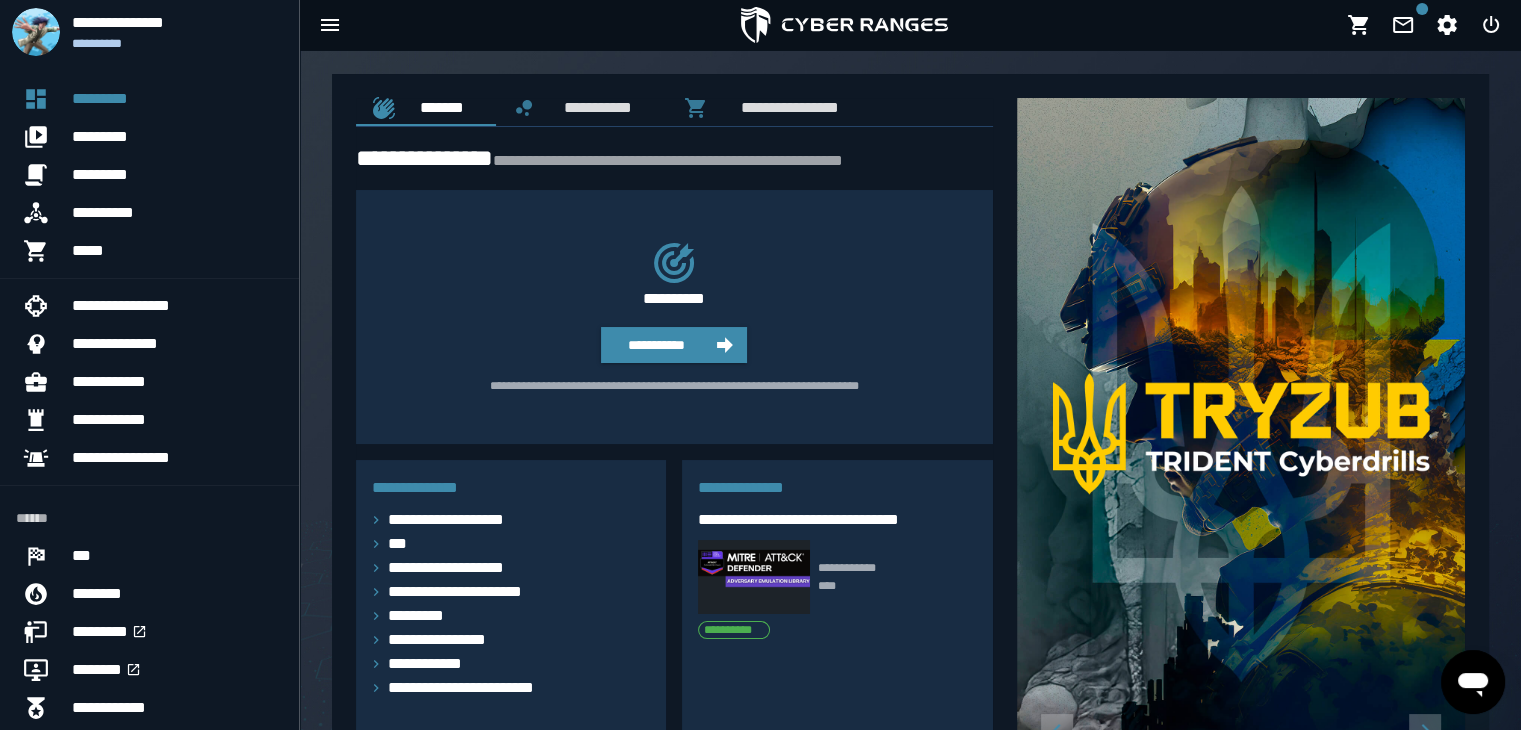 scroll, scrollTop: 200, scrollLeft: 0, axis: vertical 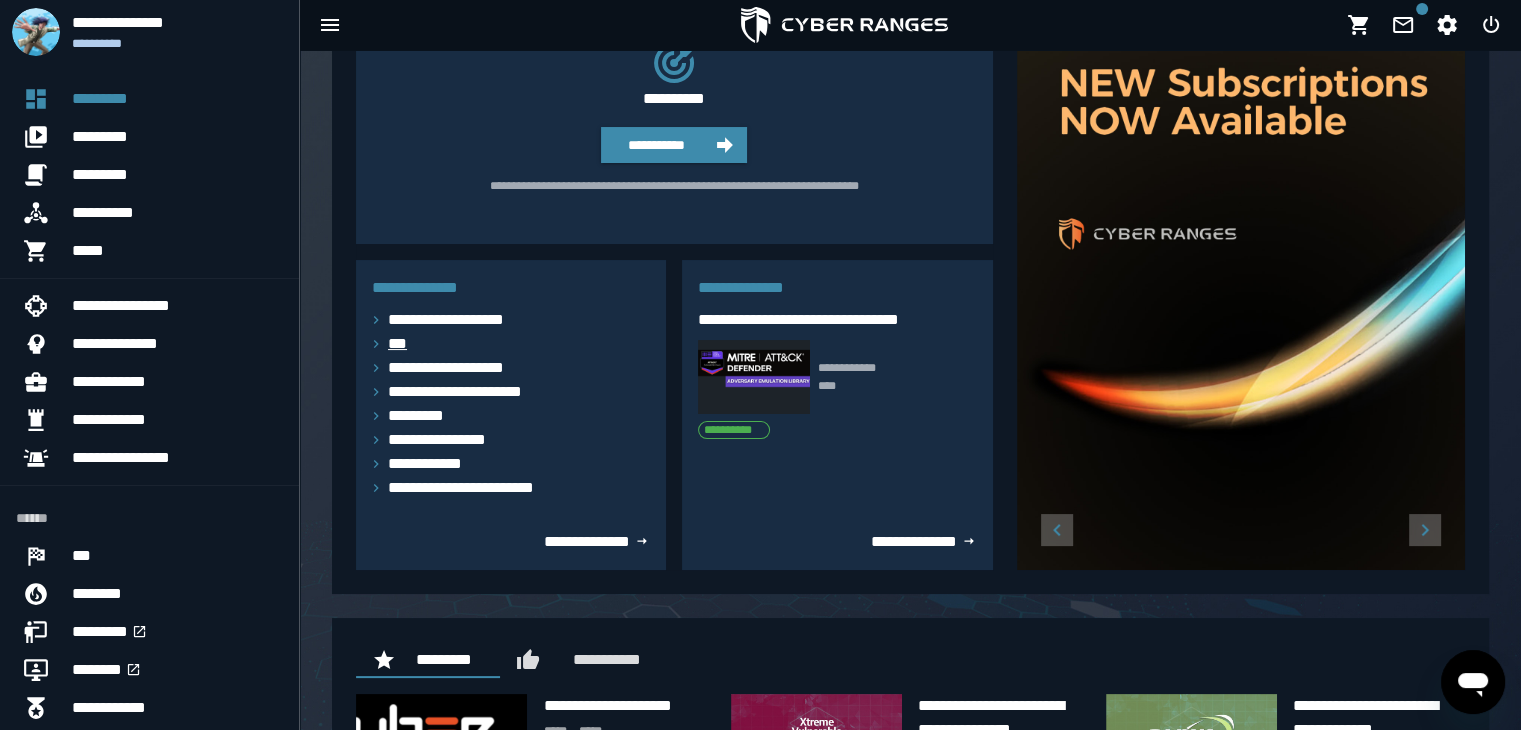 click on "***" at bounding box center (403, 344) 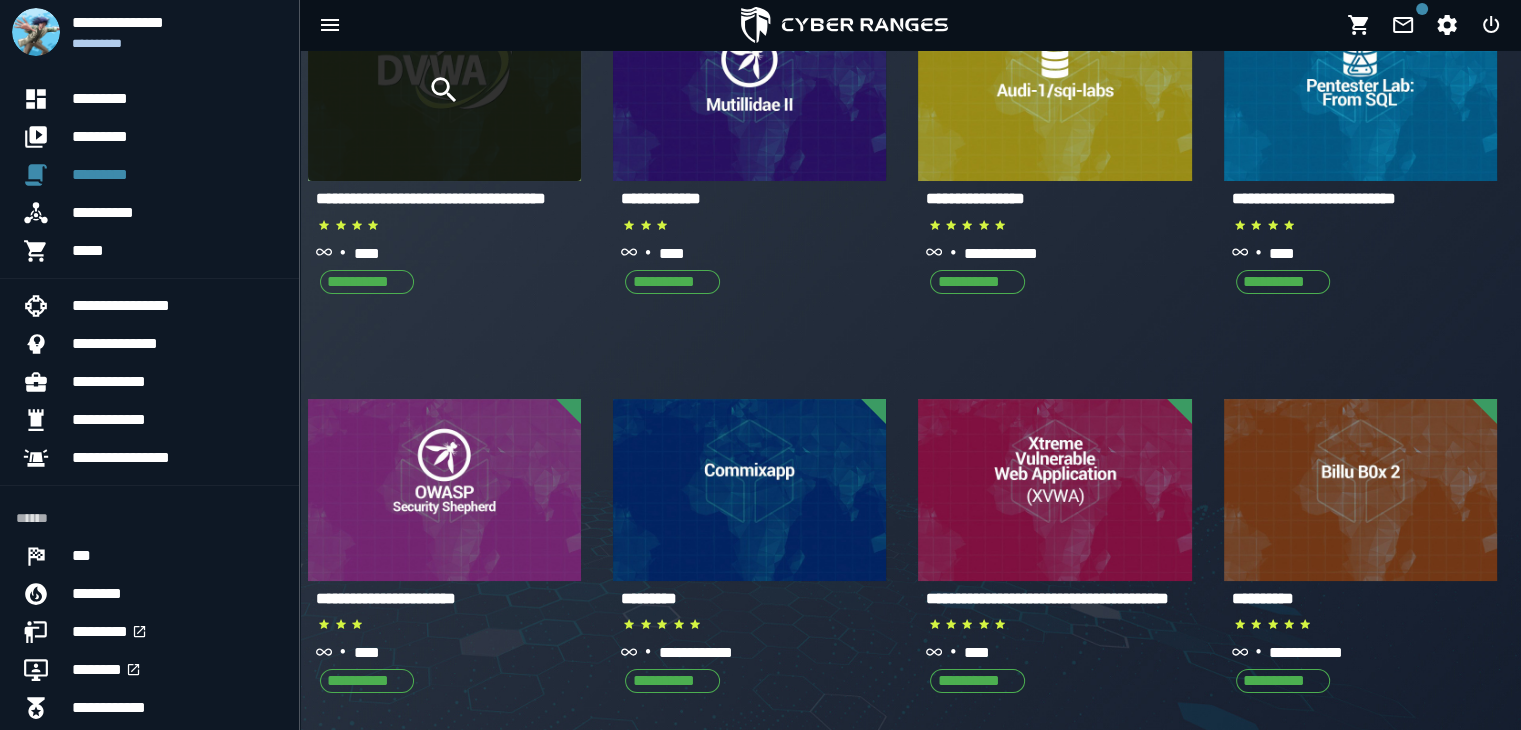 scroll, scrollTop: 36, scrollLeft: 0, axis: vertical 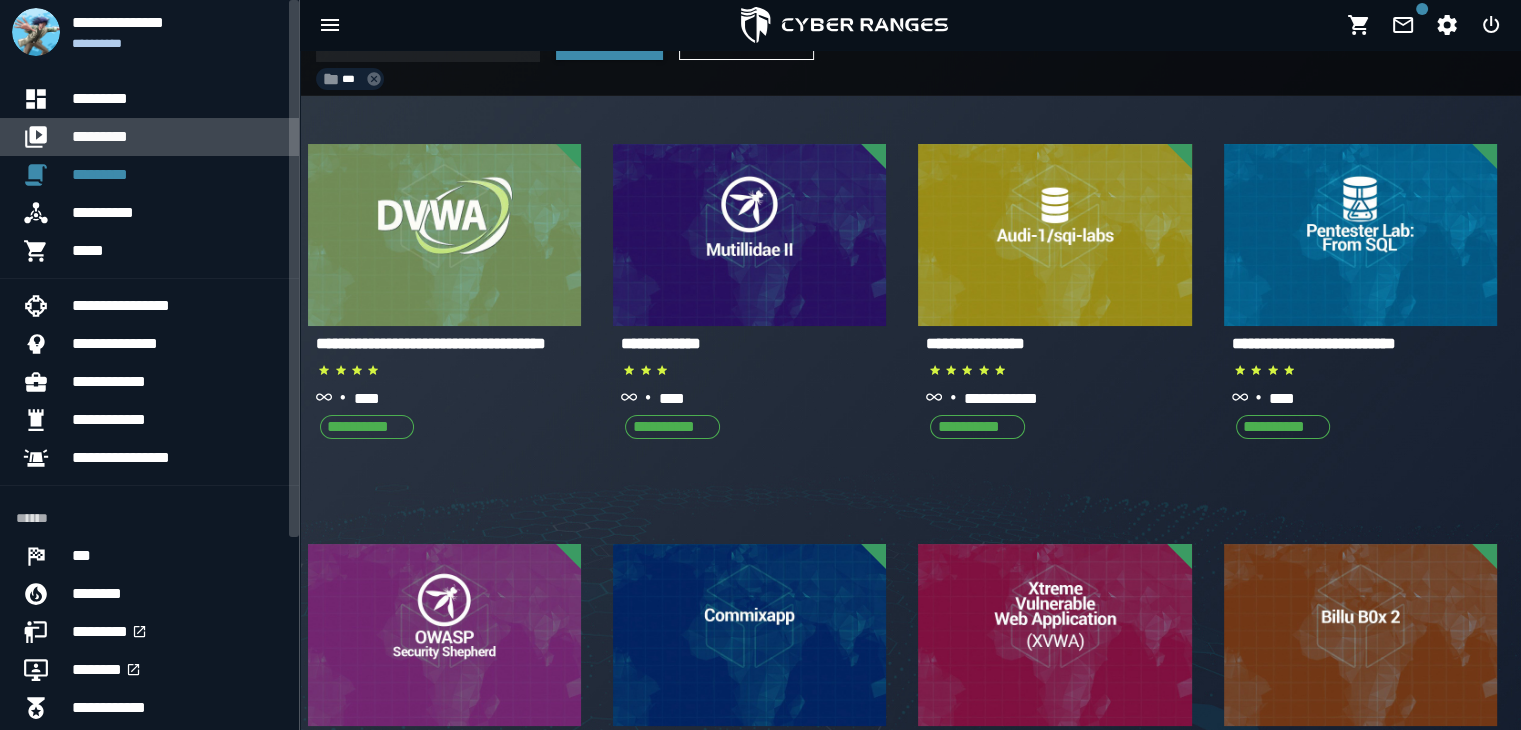 click on "*********" at bounding box center (177, 137) 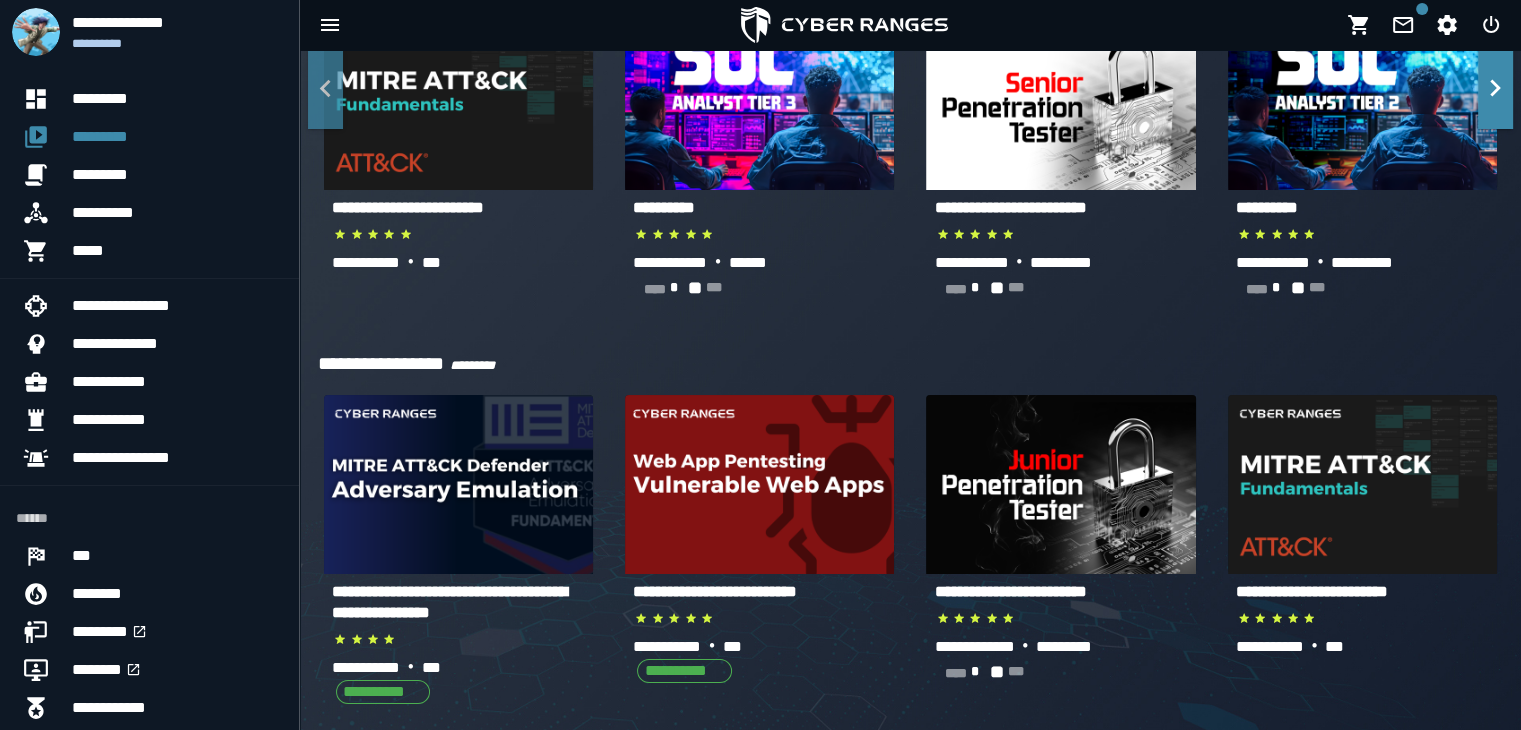 scroll, scrollTop: 200, scrollLeft: 0, axis: vertical 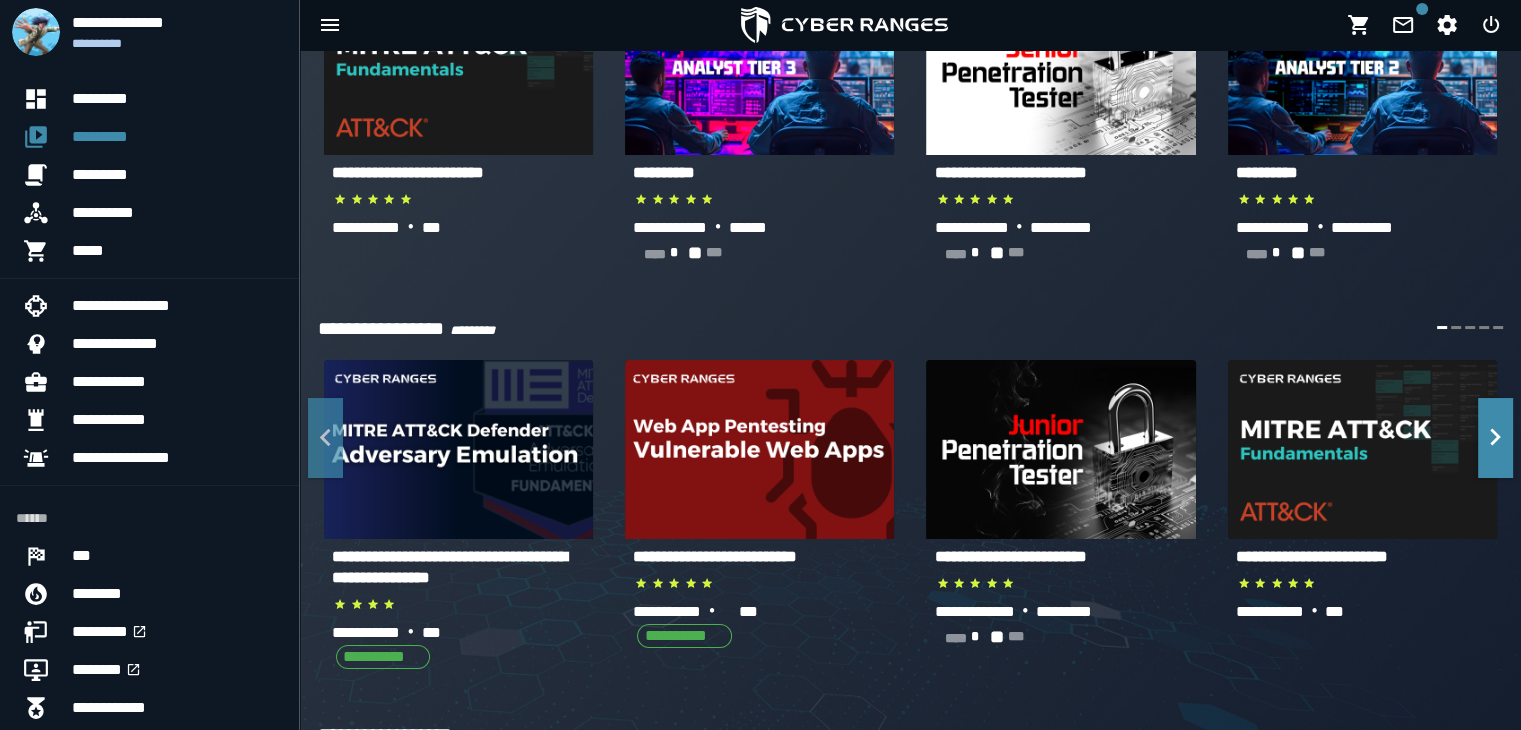 click 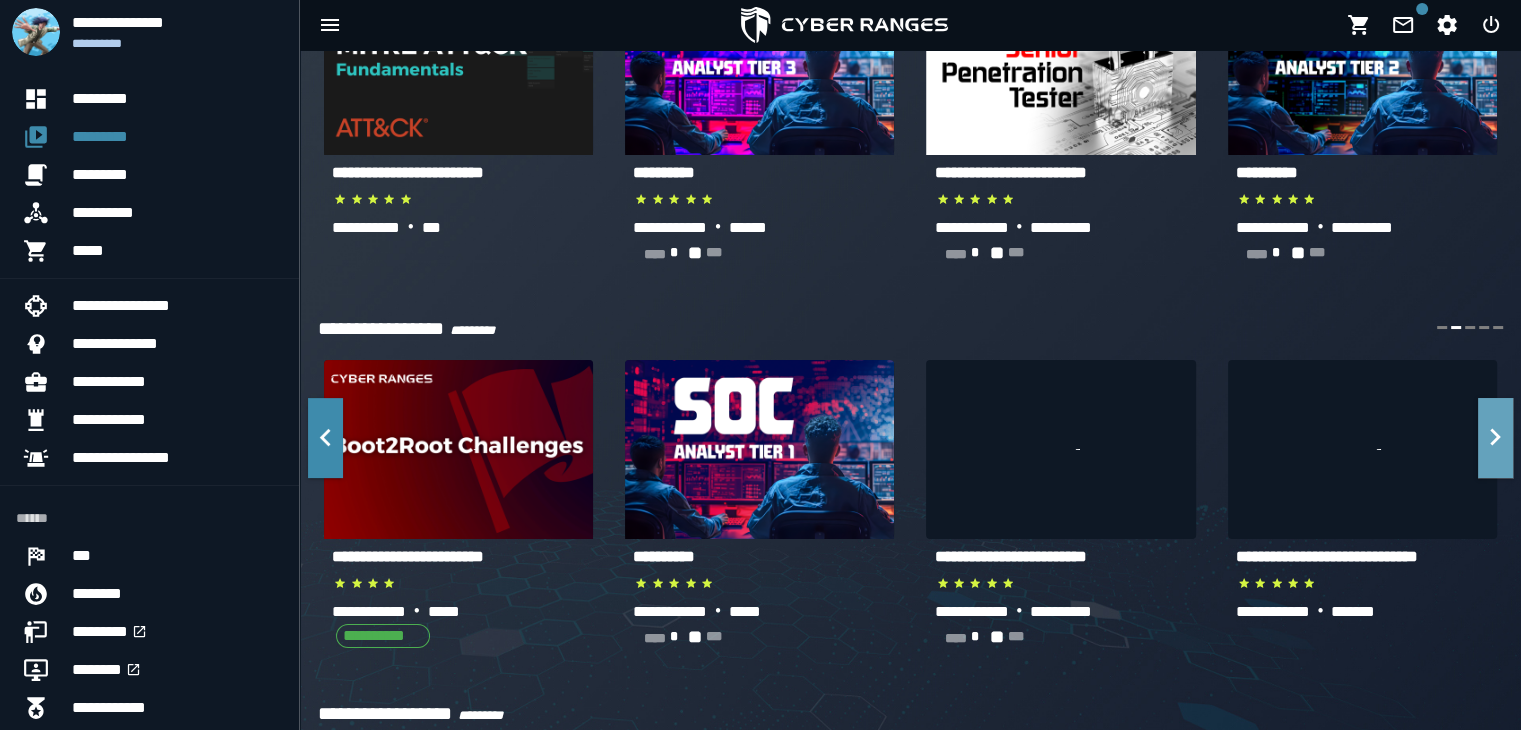 click 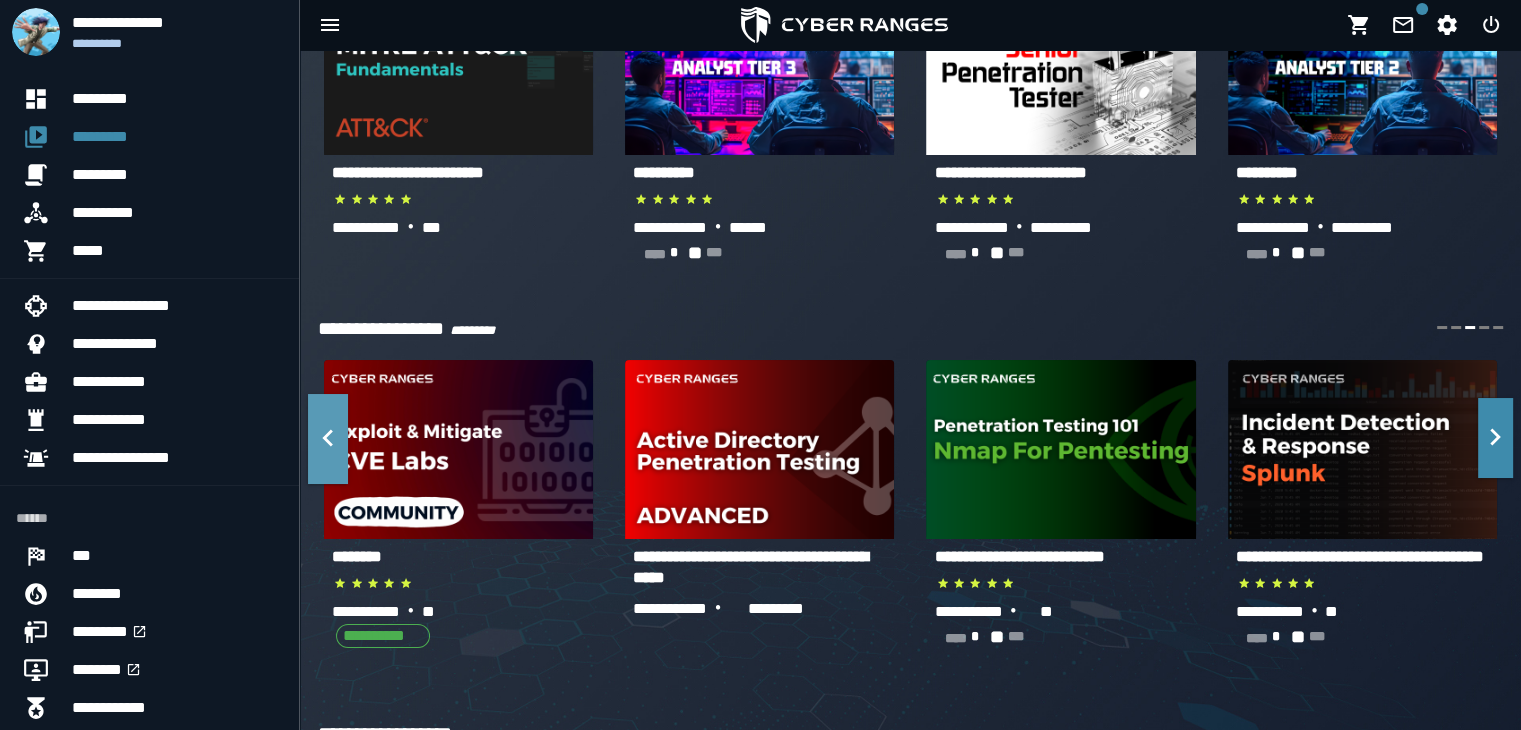 click 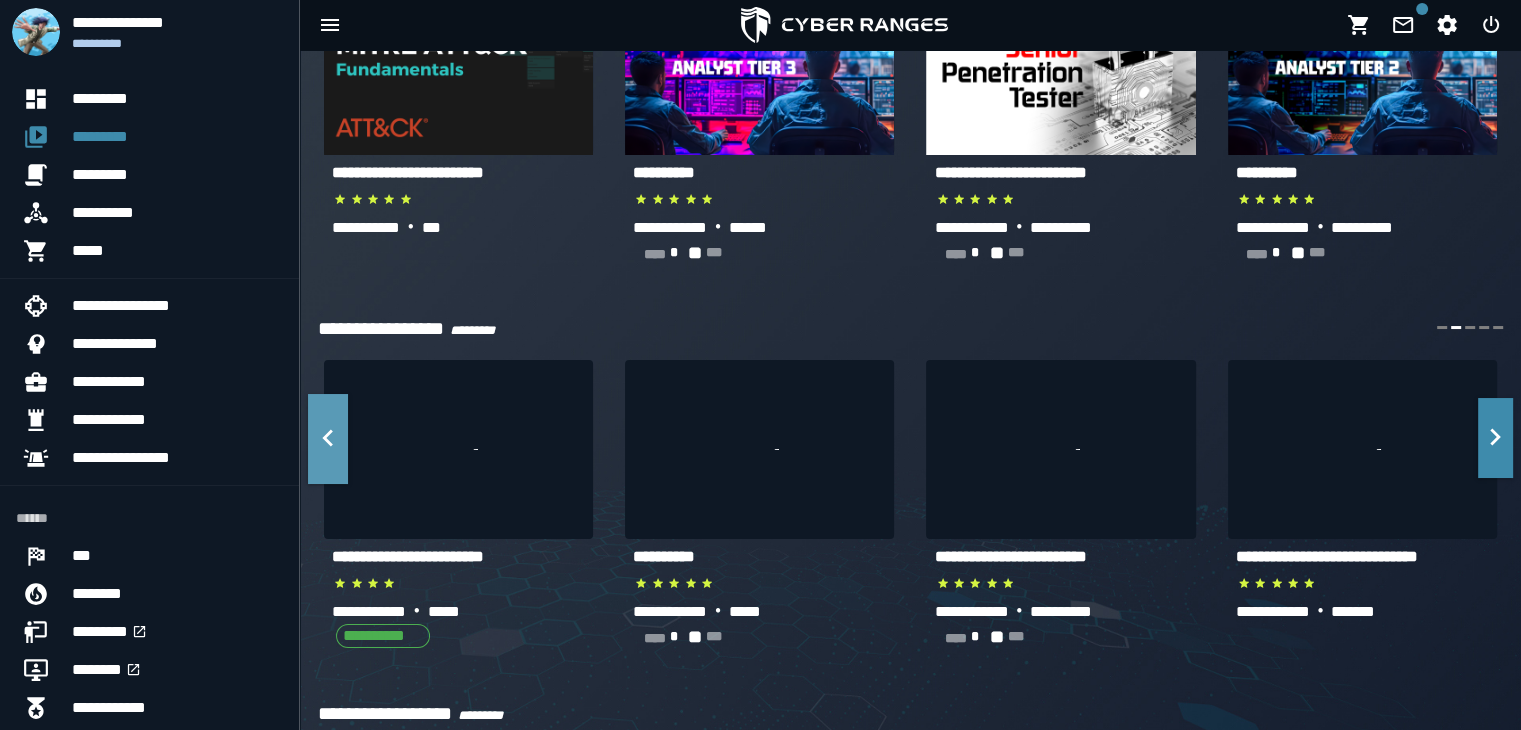 click 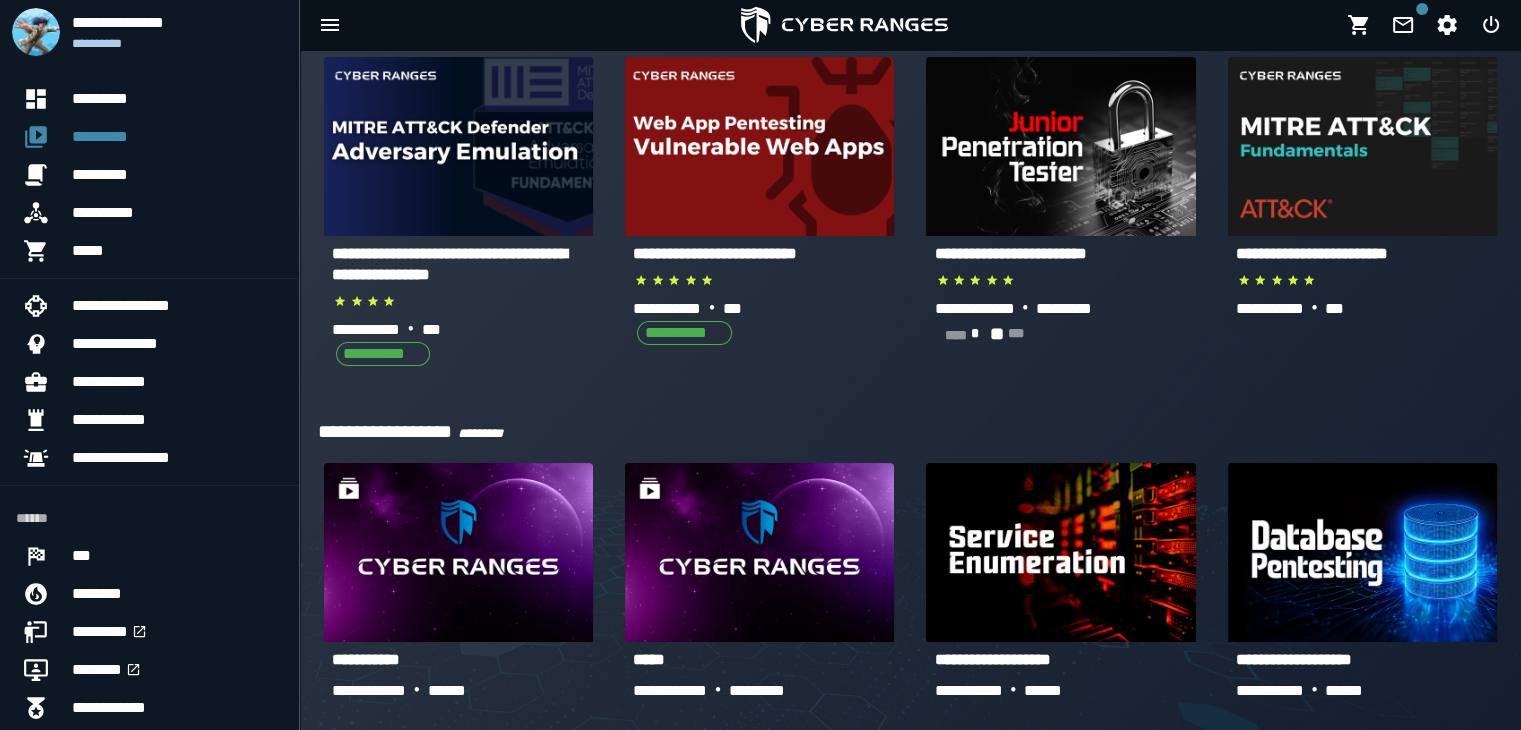 scroll, scrollTop: 516, scrollLeft: 0, axis: vertical 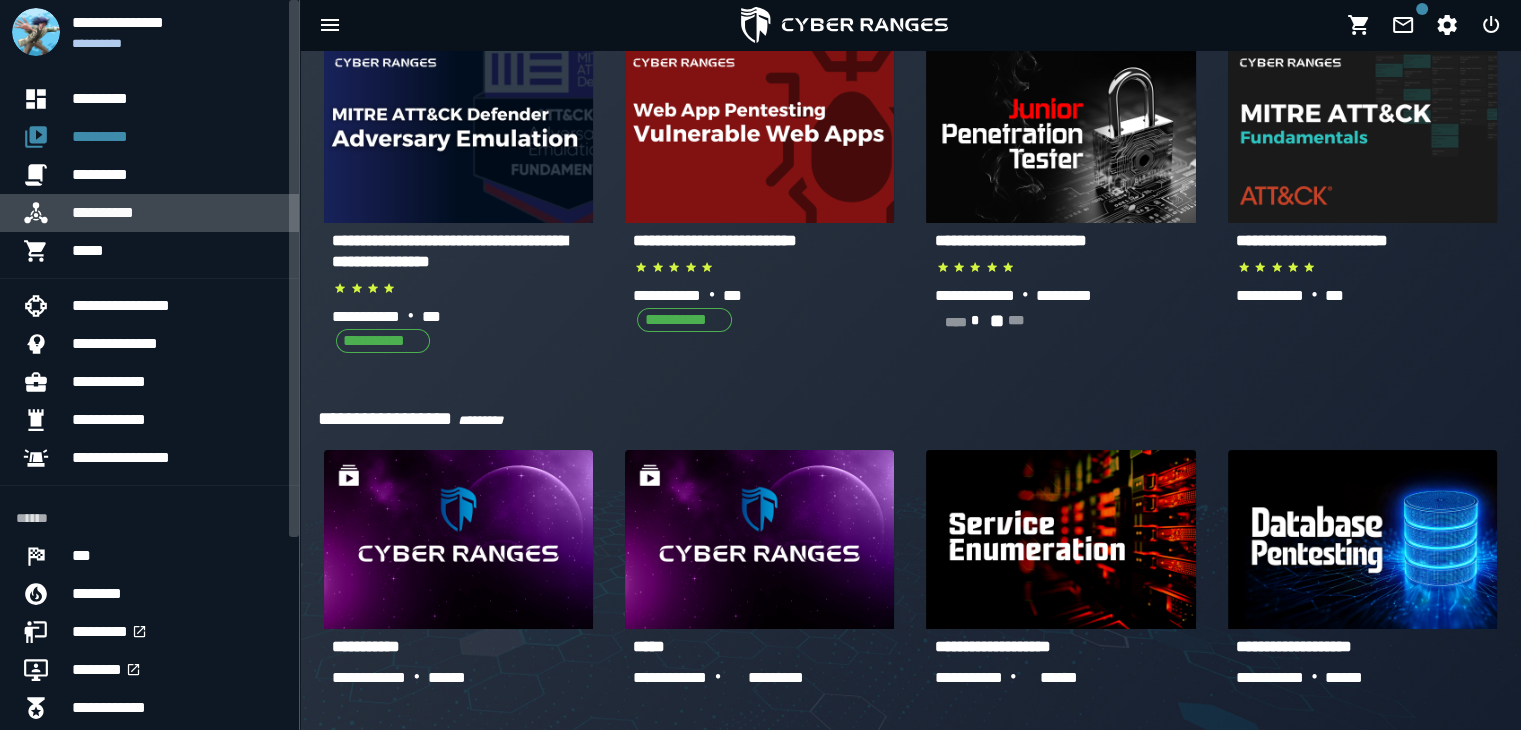 click on "**********" at bounding box center (177, 213) 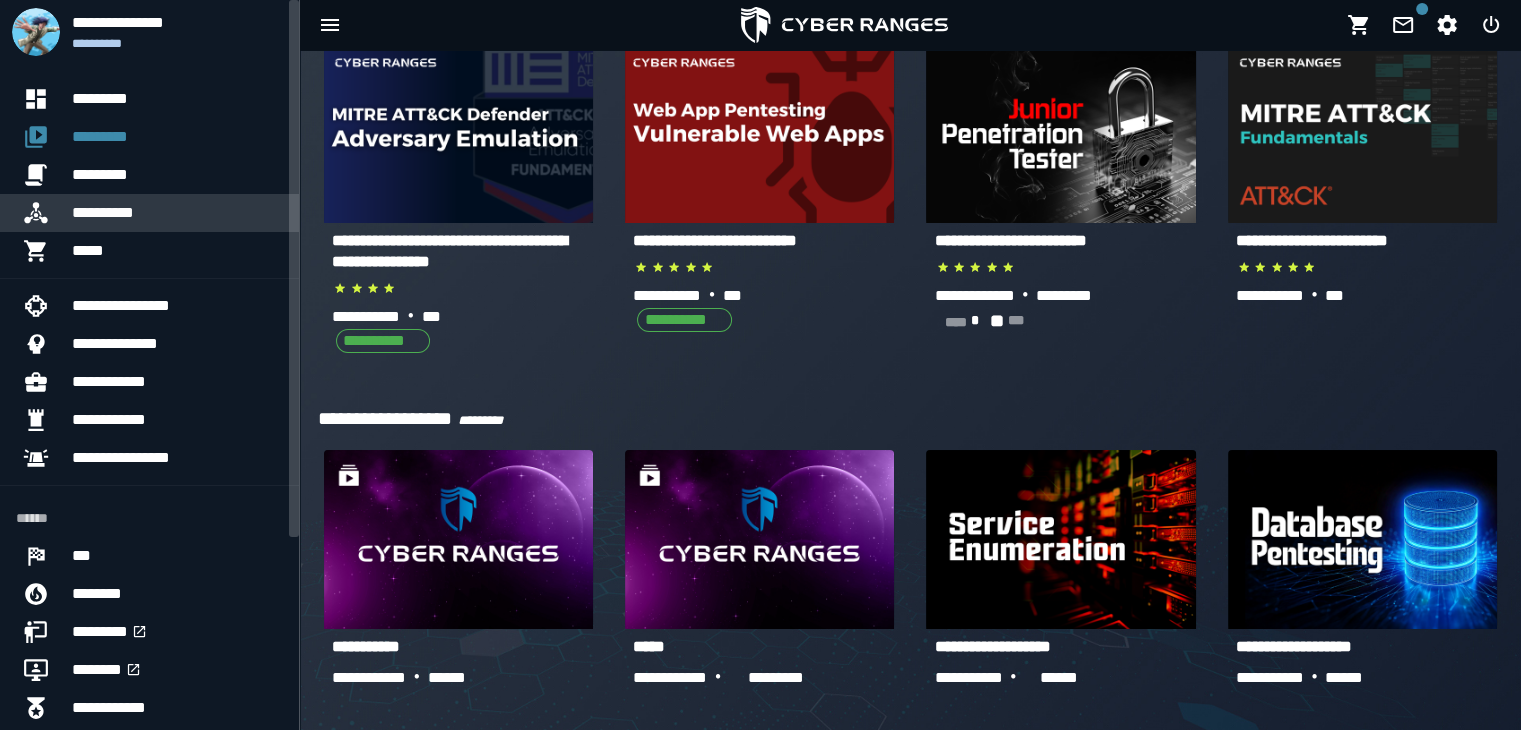 scroll, scrollTop: 0, scrollLeft: 0, axis: both 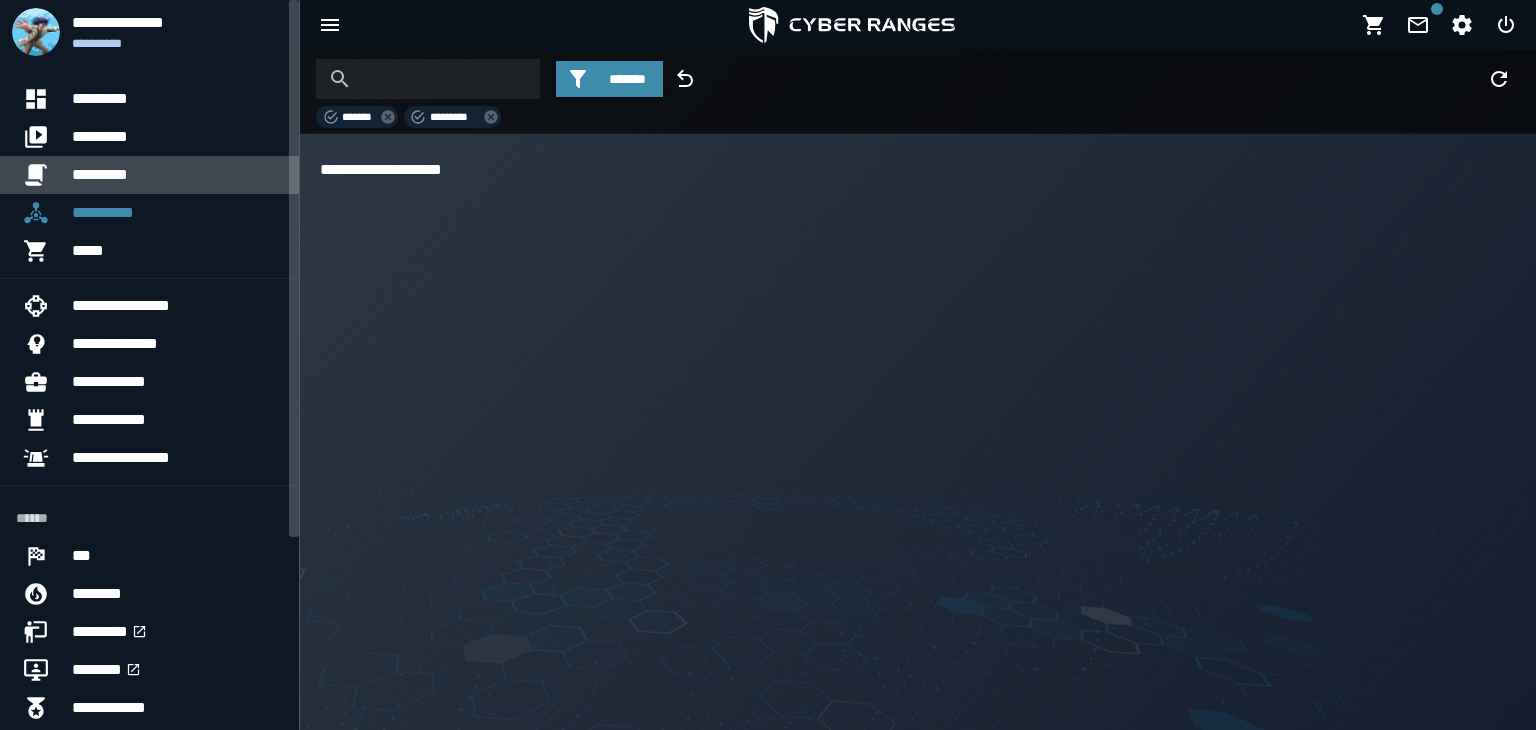 click on "*********" at bounding box center (177, 175) 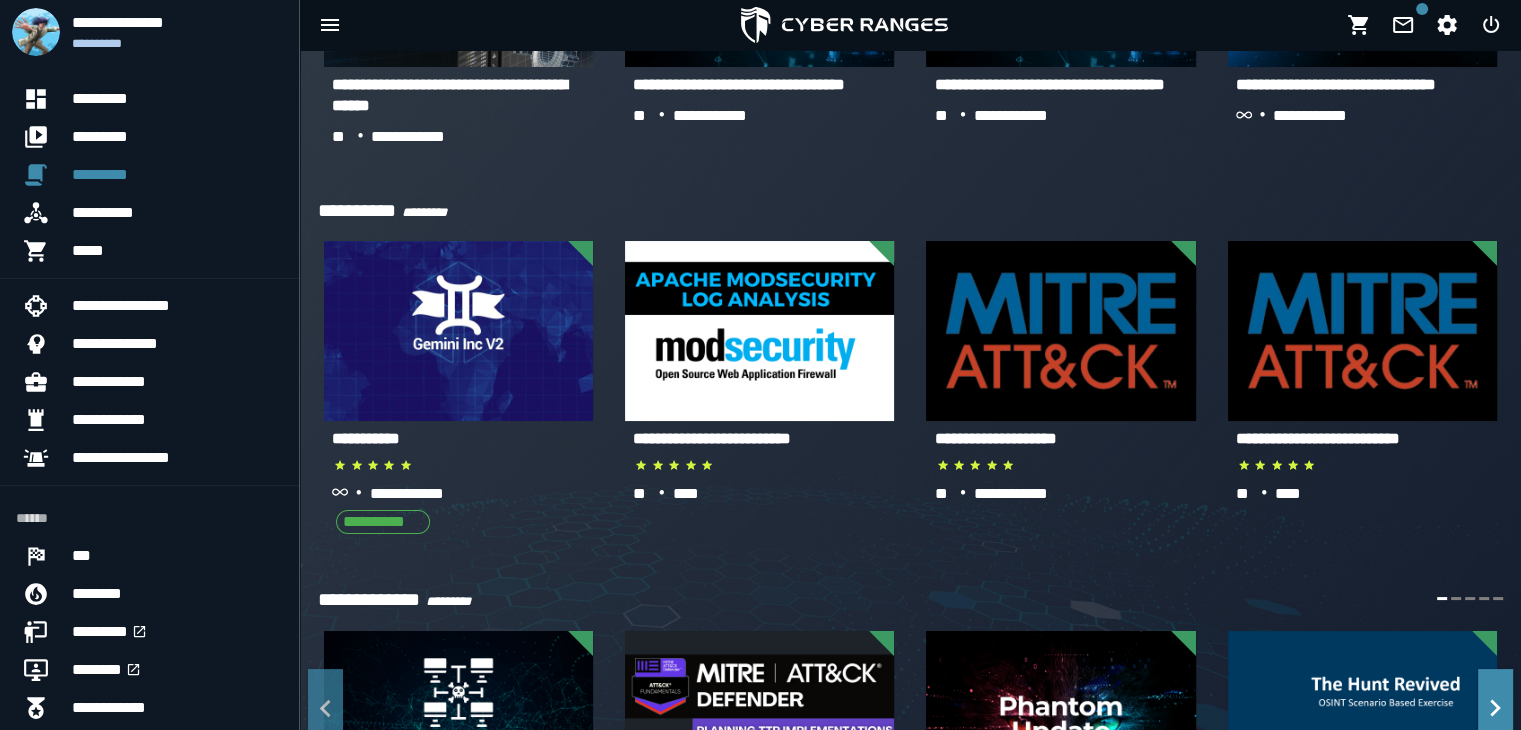 scroll, scrollTop: 200, scrollLeft: 0, axis: vertical 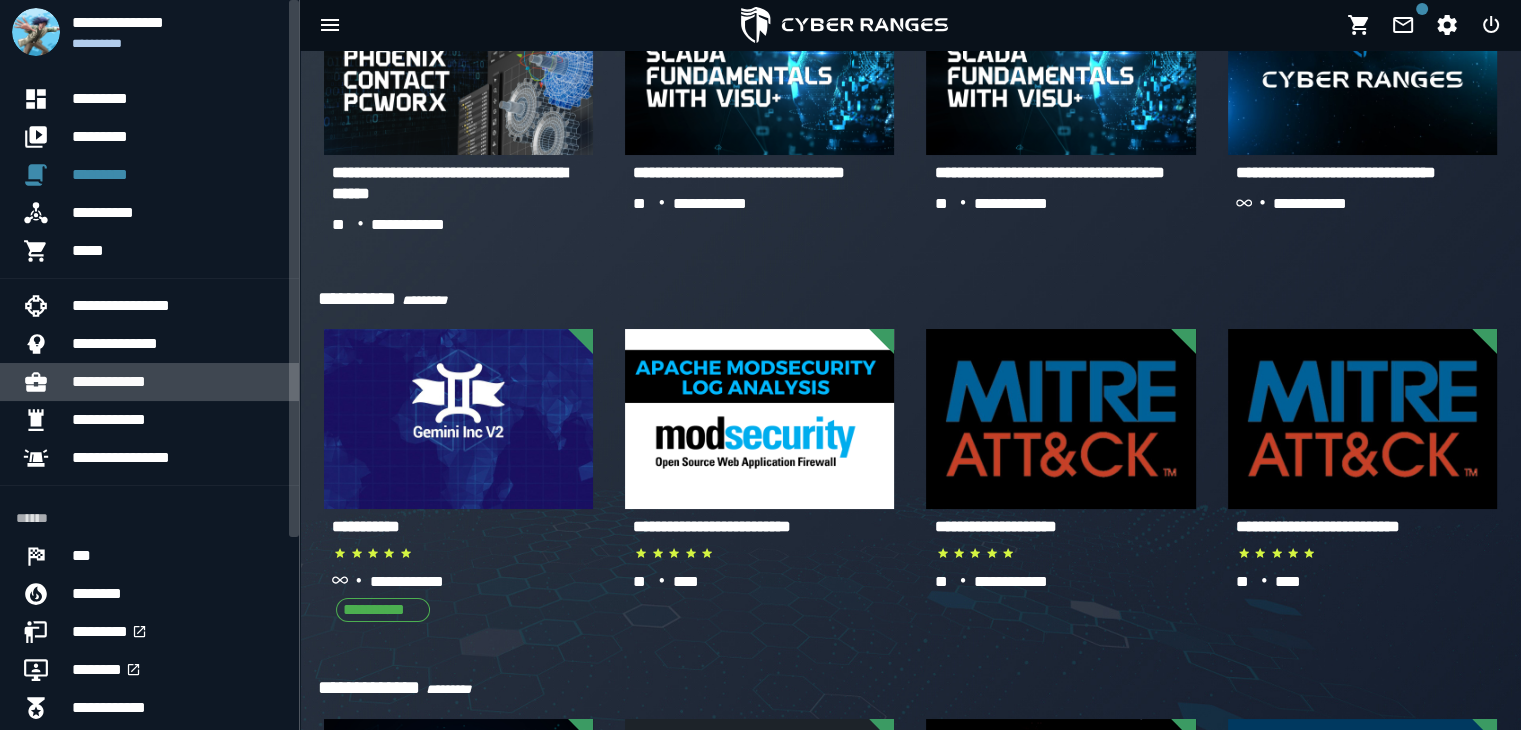 click on "**********" at bounding box center [177, 382] 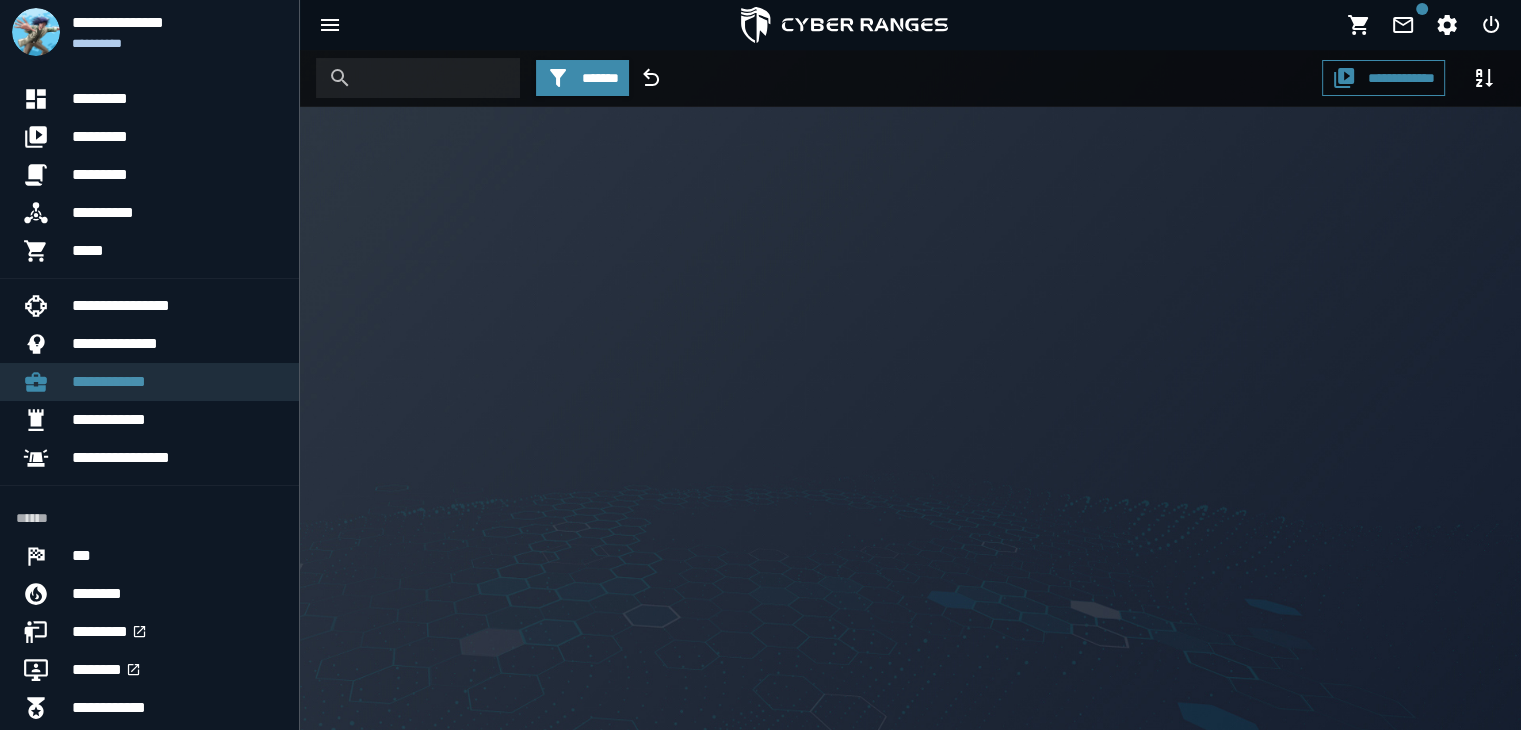scroll, scrollTop: 0, scrollLeft: 0, axis: both 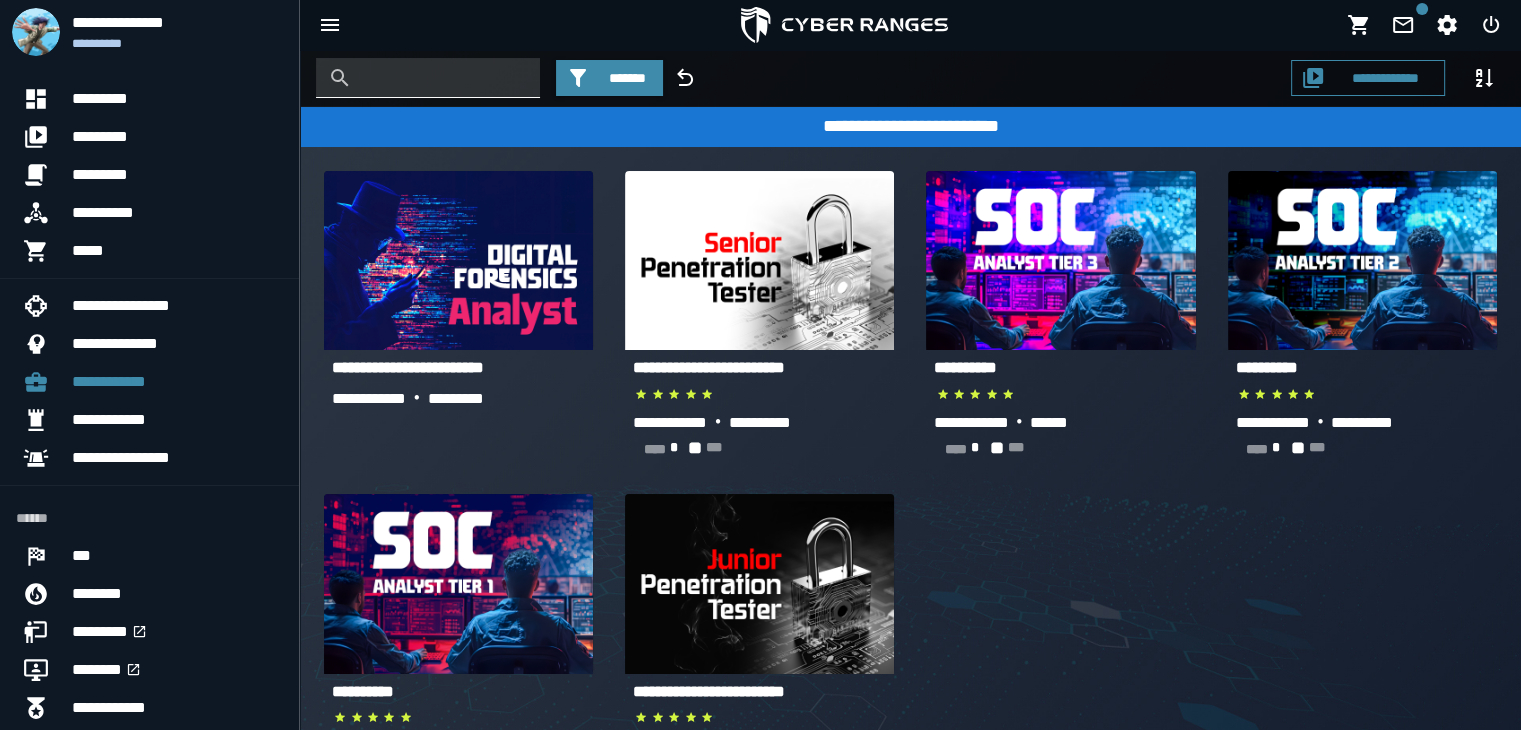 click at bounding box center (443, 78) 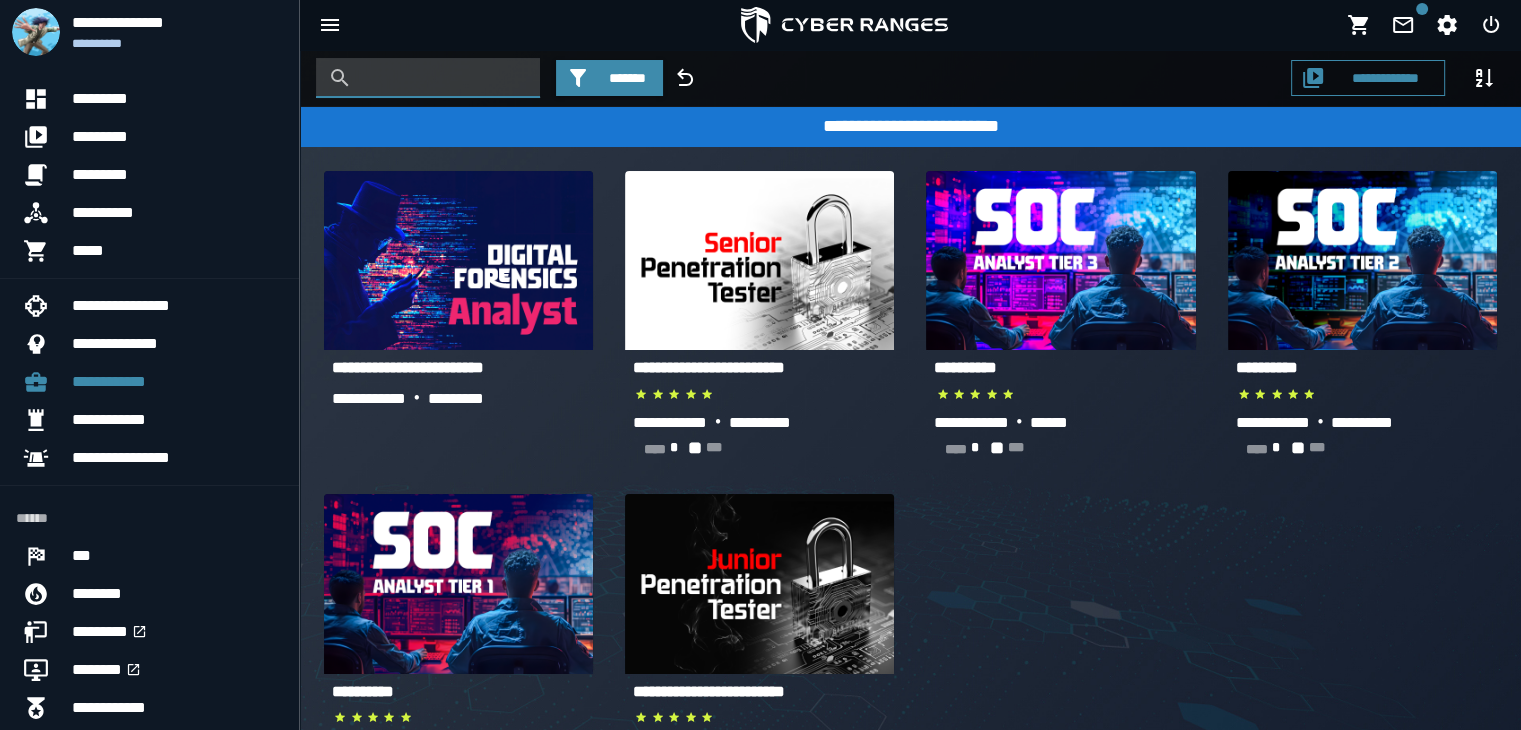 paste on "**********" 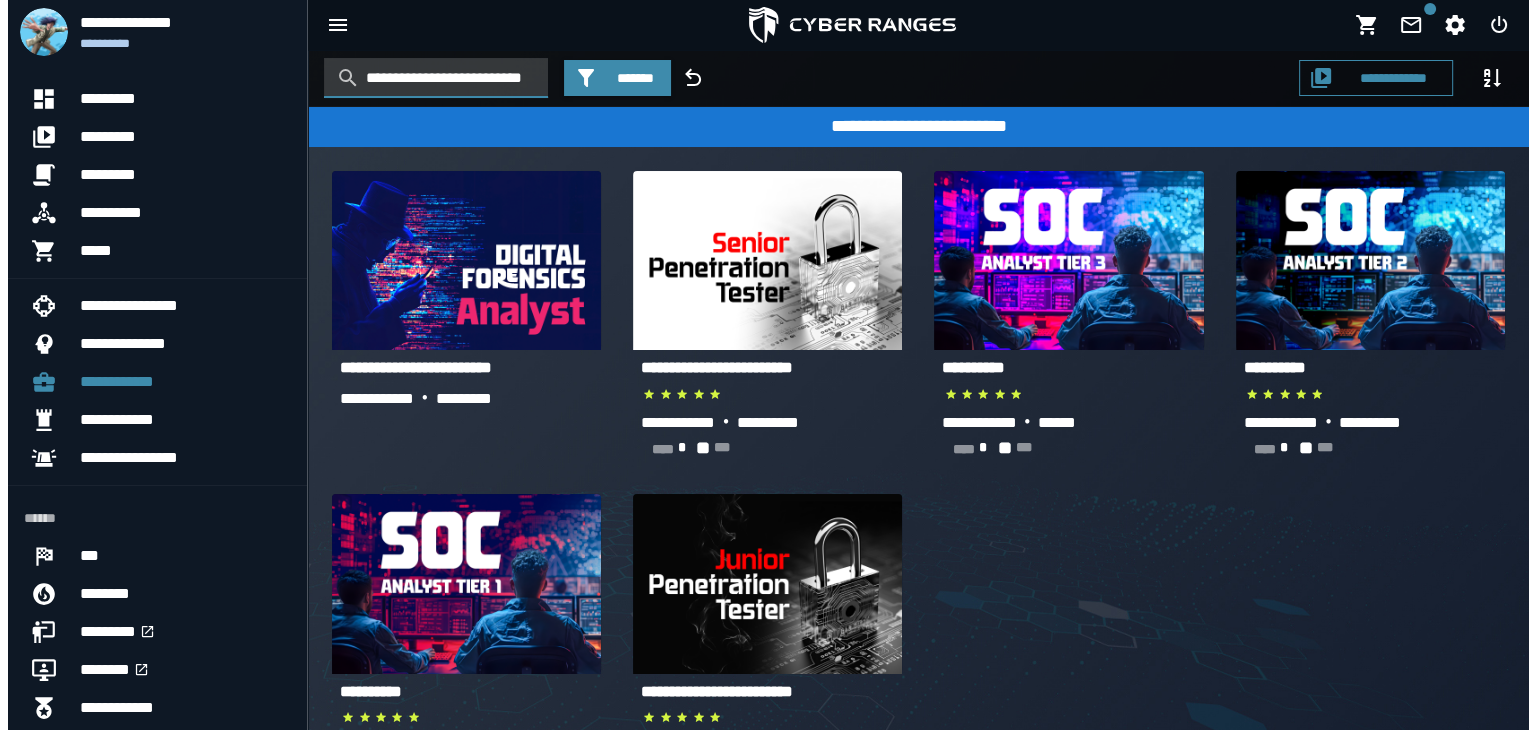 scroll, scrollTop: 0, scrollLeft: 24, axis: horizontal 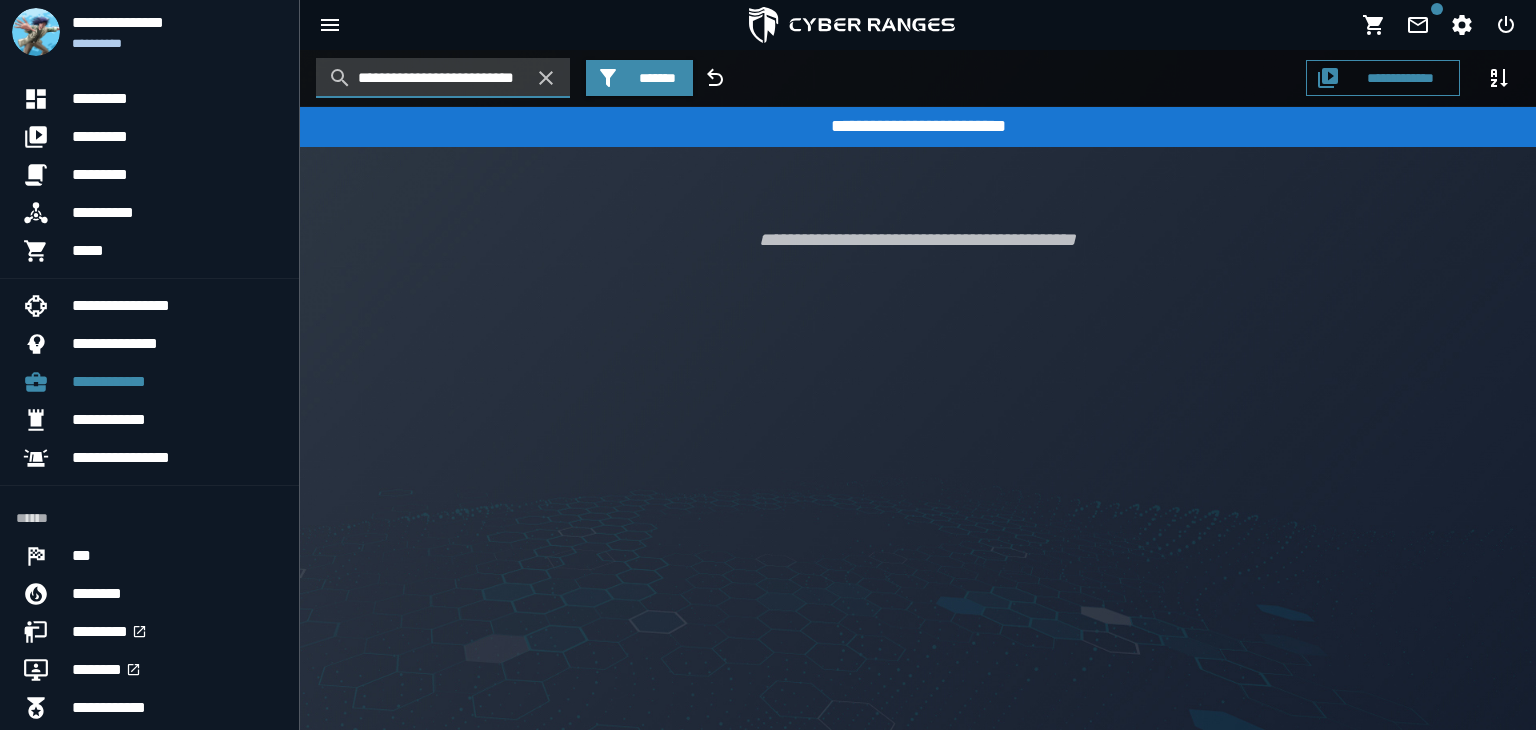click on "**********" at bounding box center [443, 78] 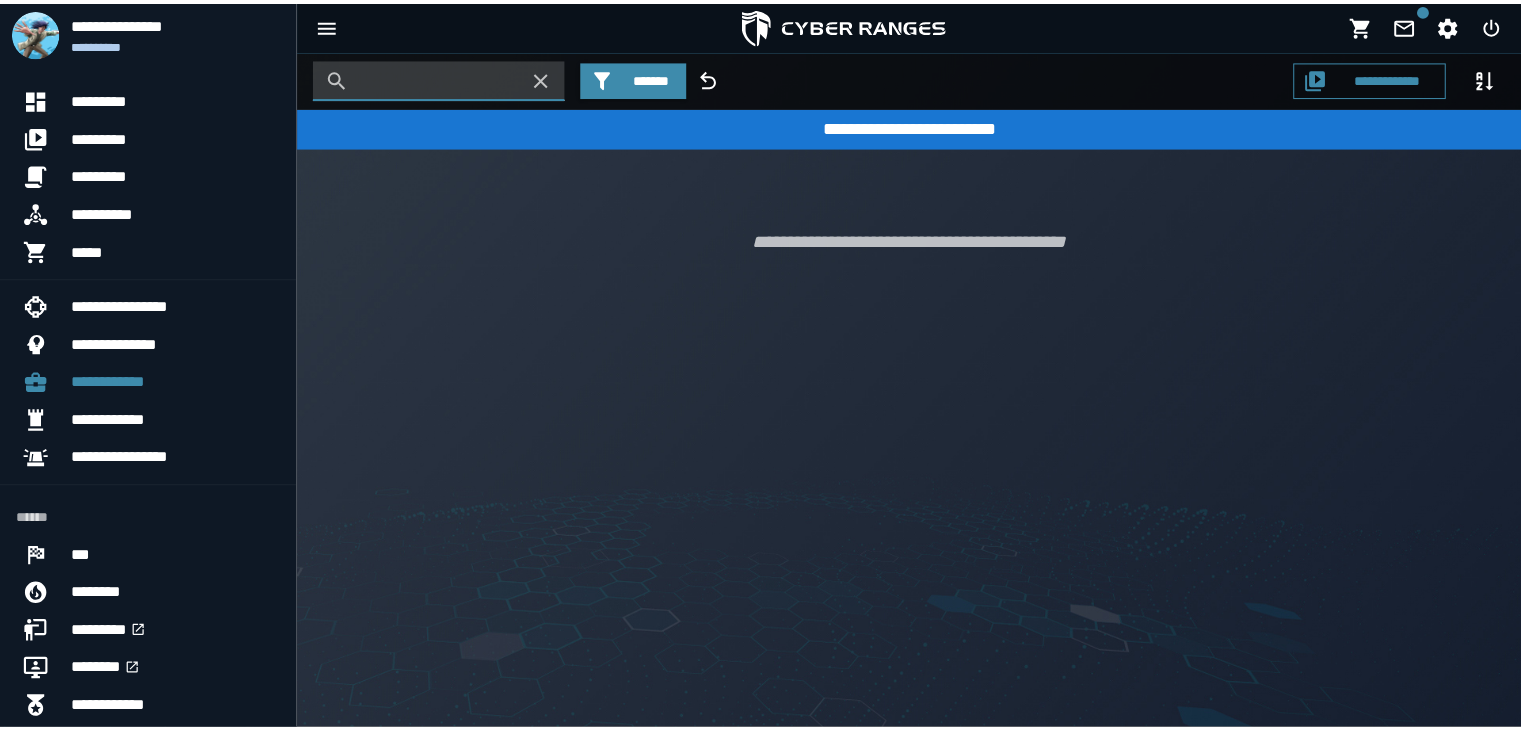 scroll, scrollTop: 0, scrollLeft: 0, axis: both 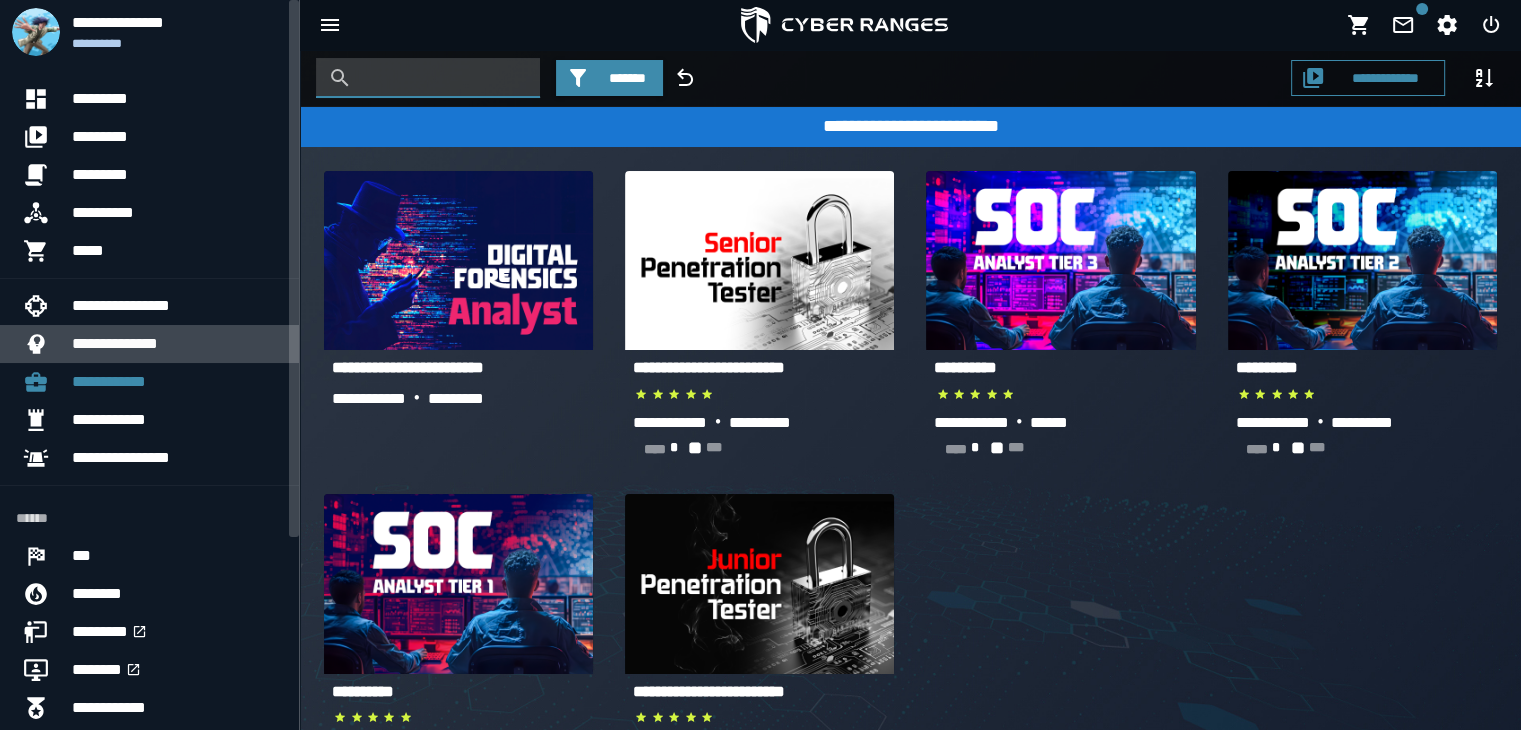 click on "**********" at bounding box center (177, 344) 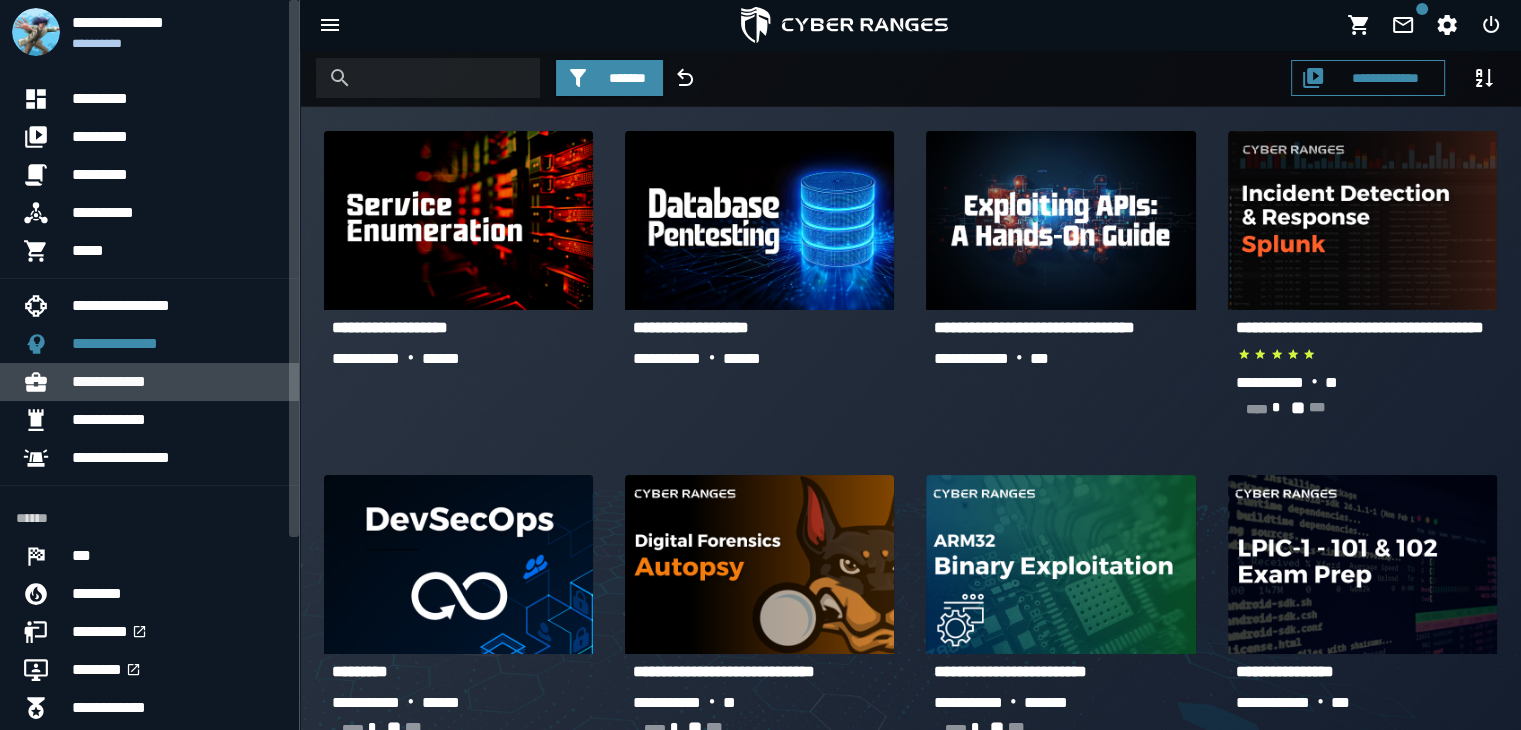 click on "**********" at bounding box center (177, 382) 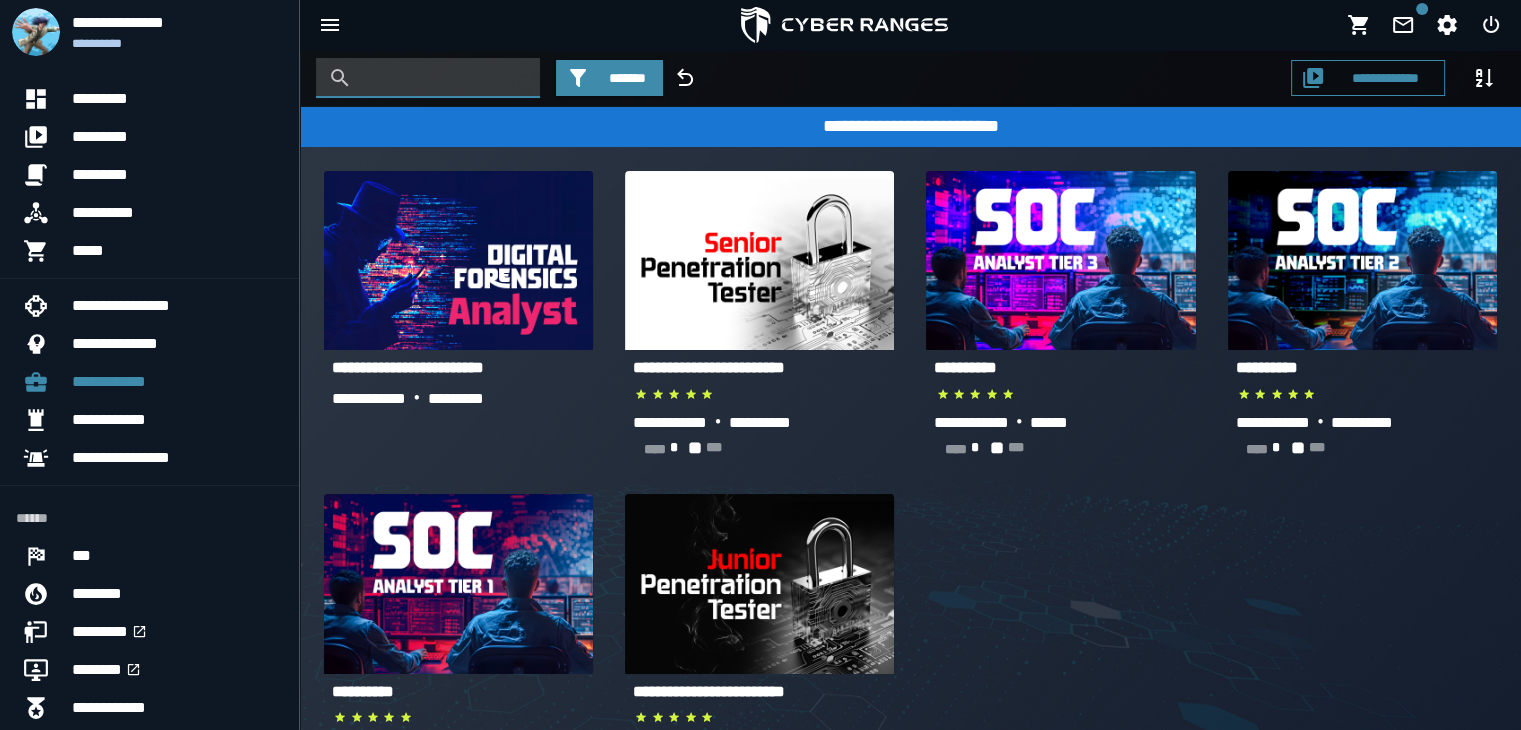 click at bounding box center [443, 78] 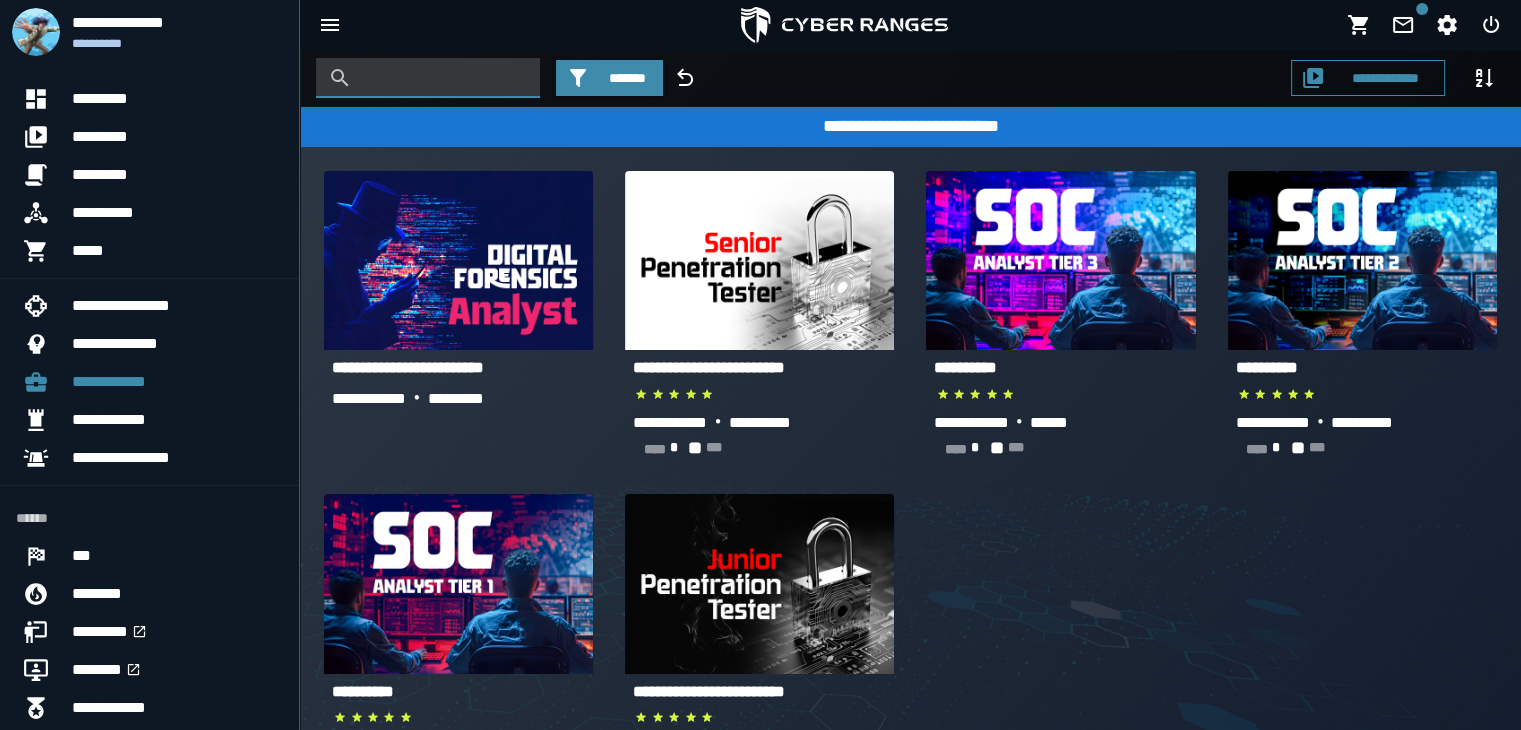 paste on "**********" 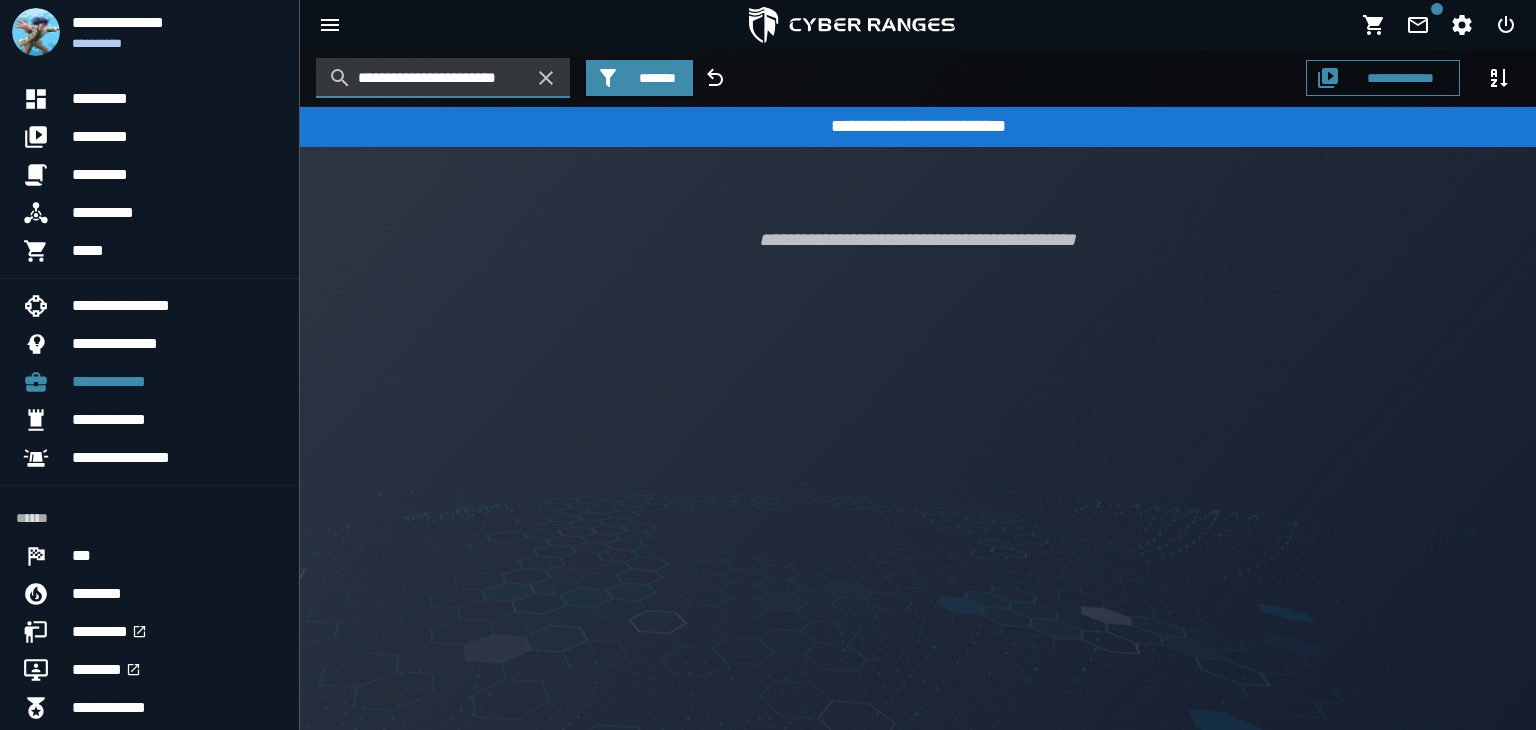 type on "**********" 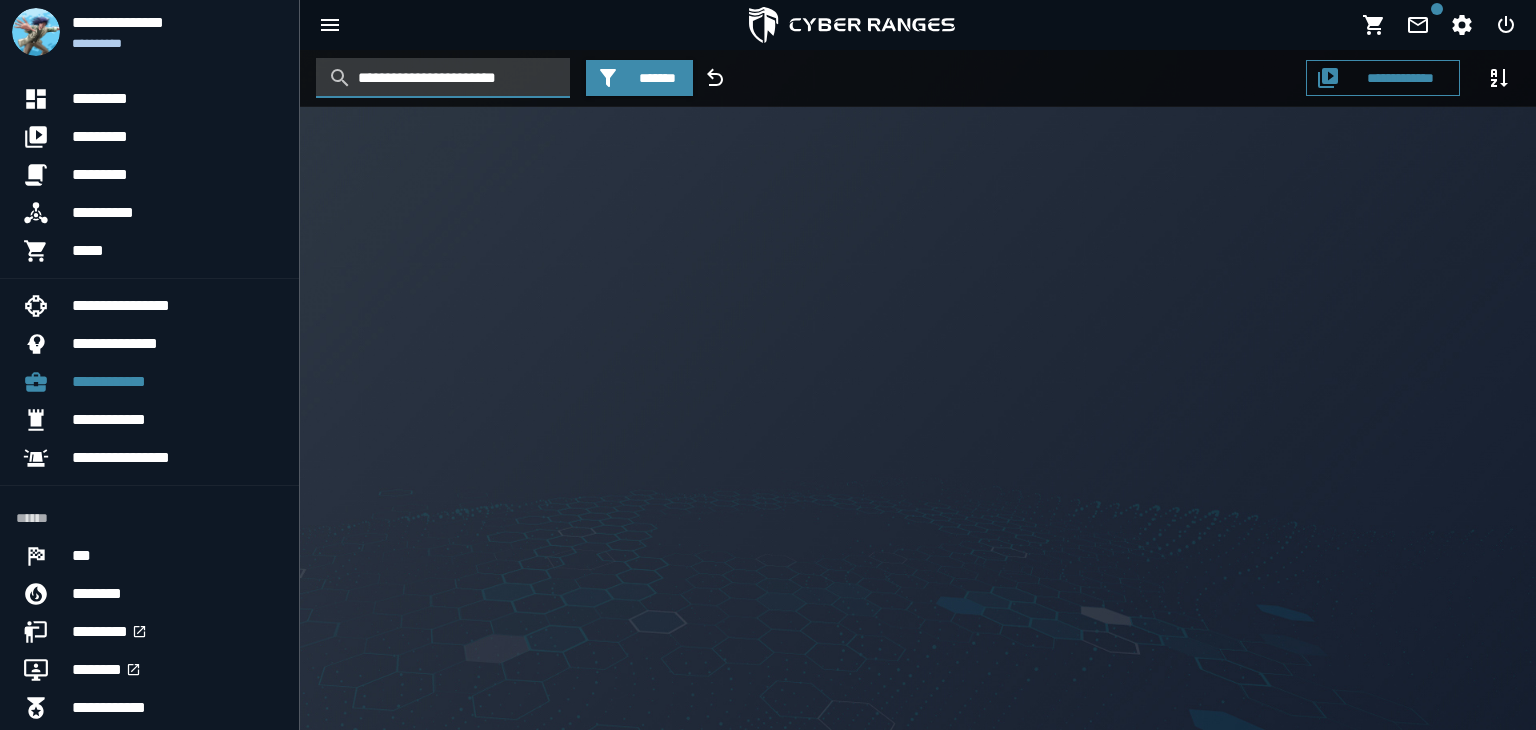 type 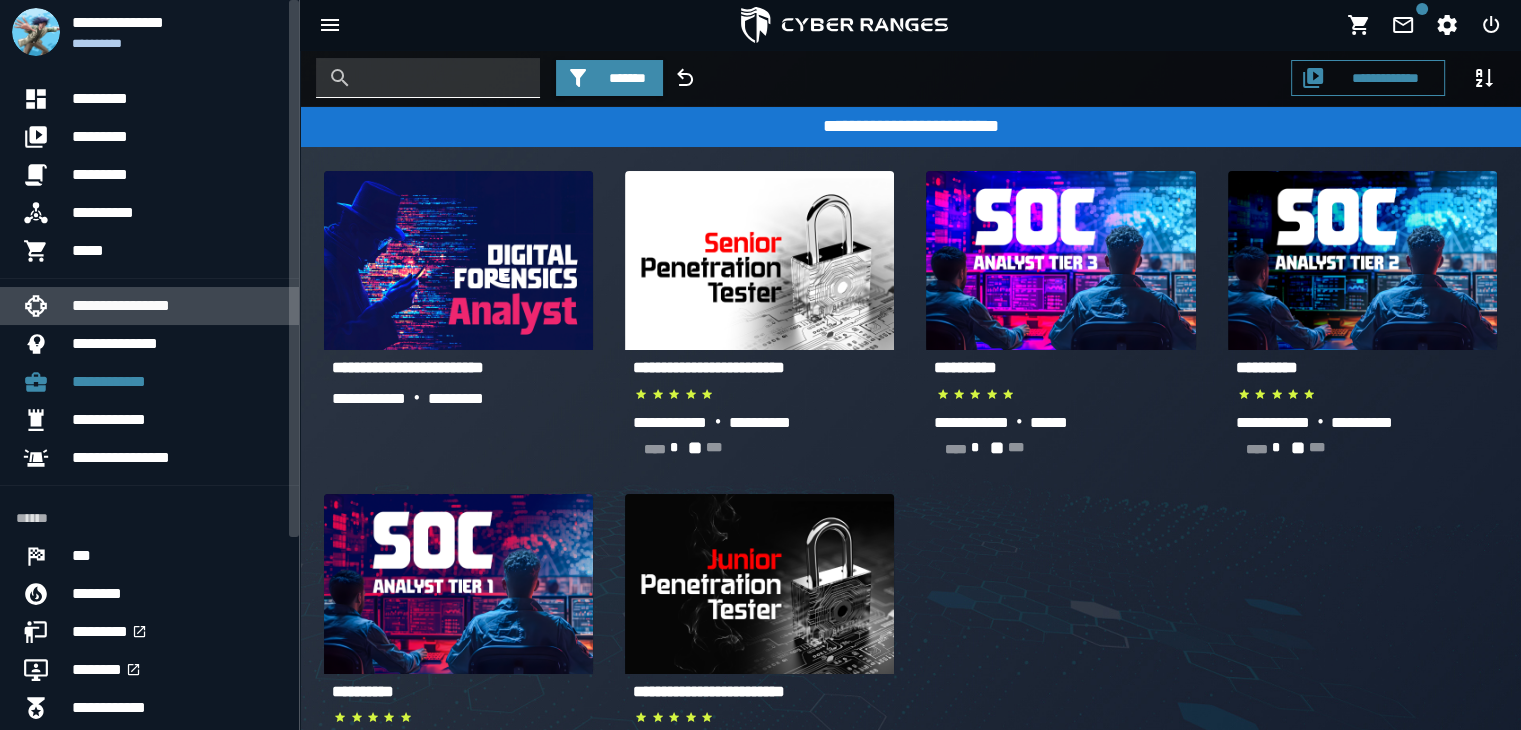 click on "**********" at bounding box center (177, 306) 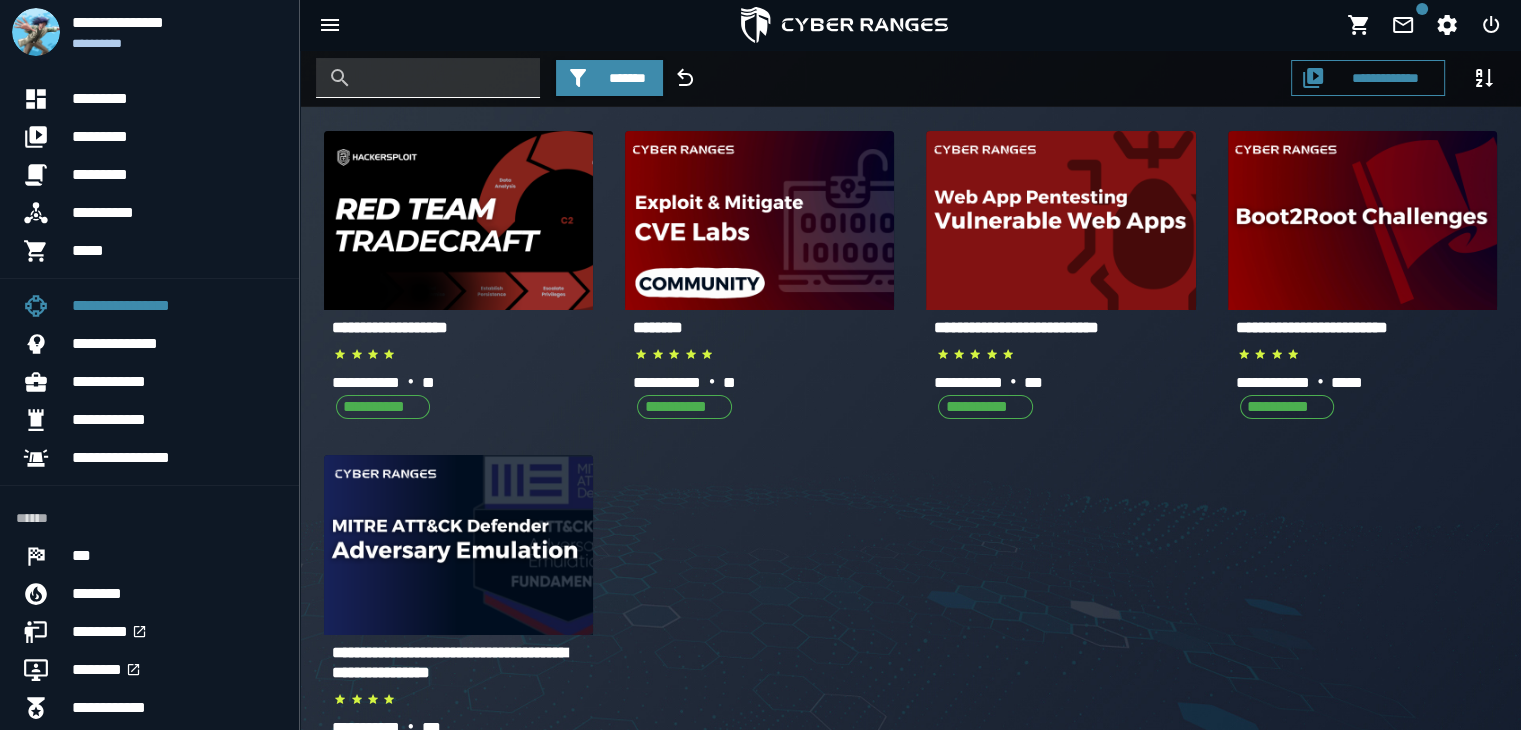 click at bounding box center (443, 78) 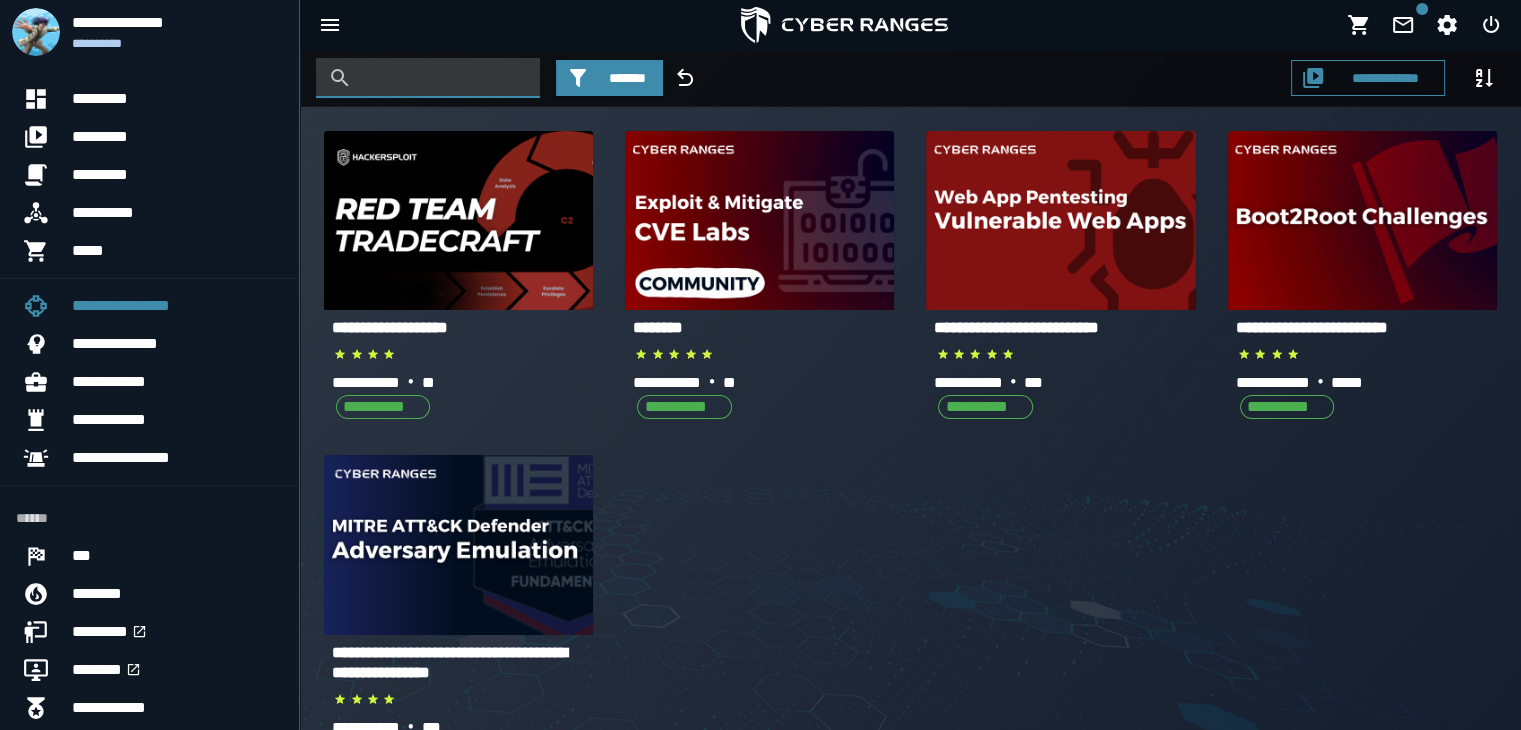 paste on "**********" 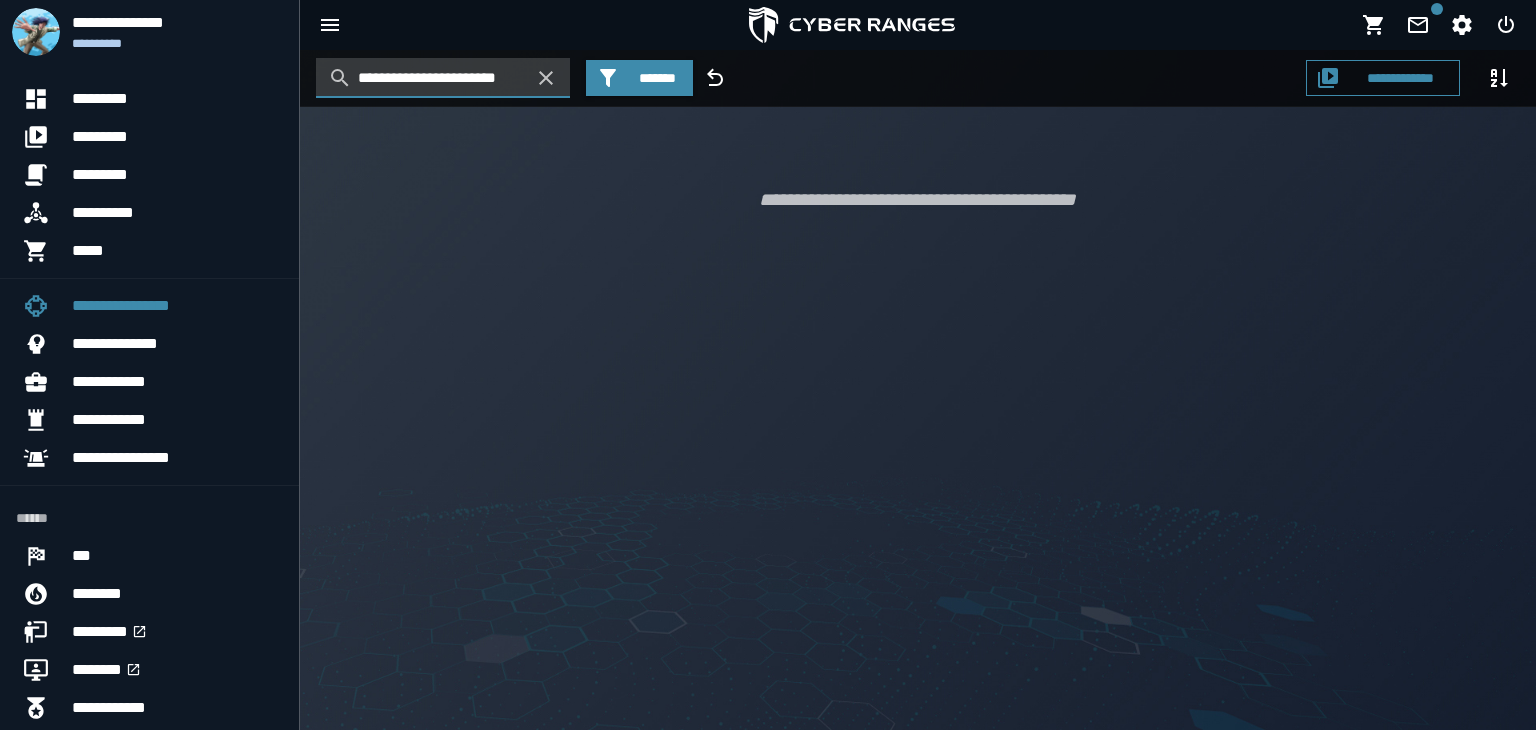 type on "**********" 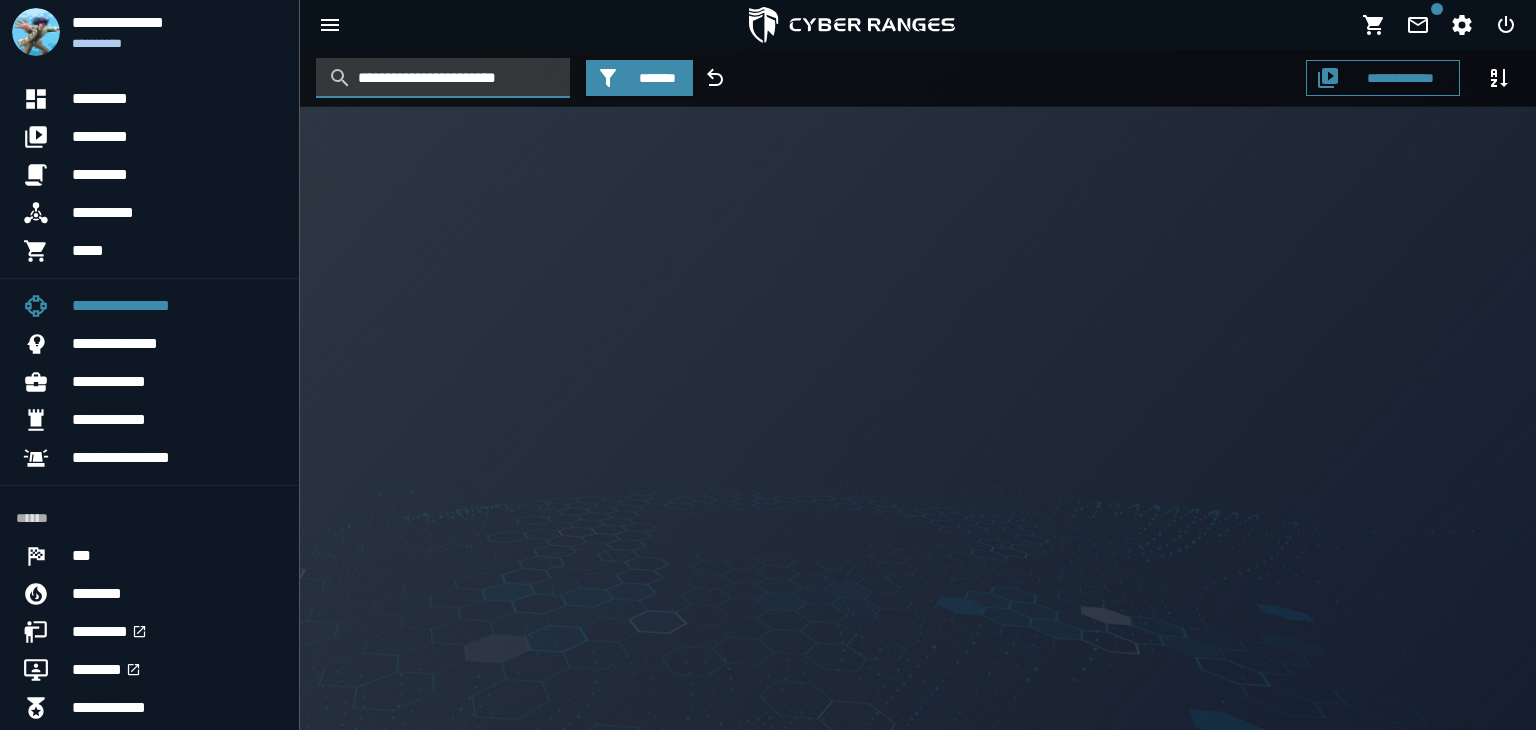 type 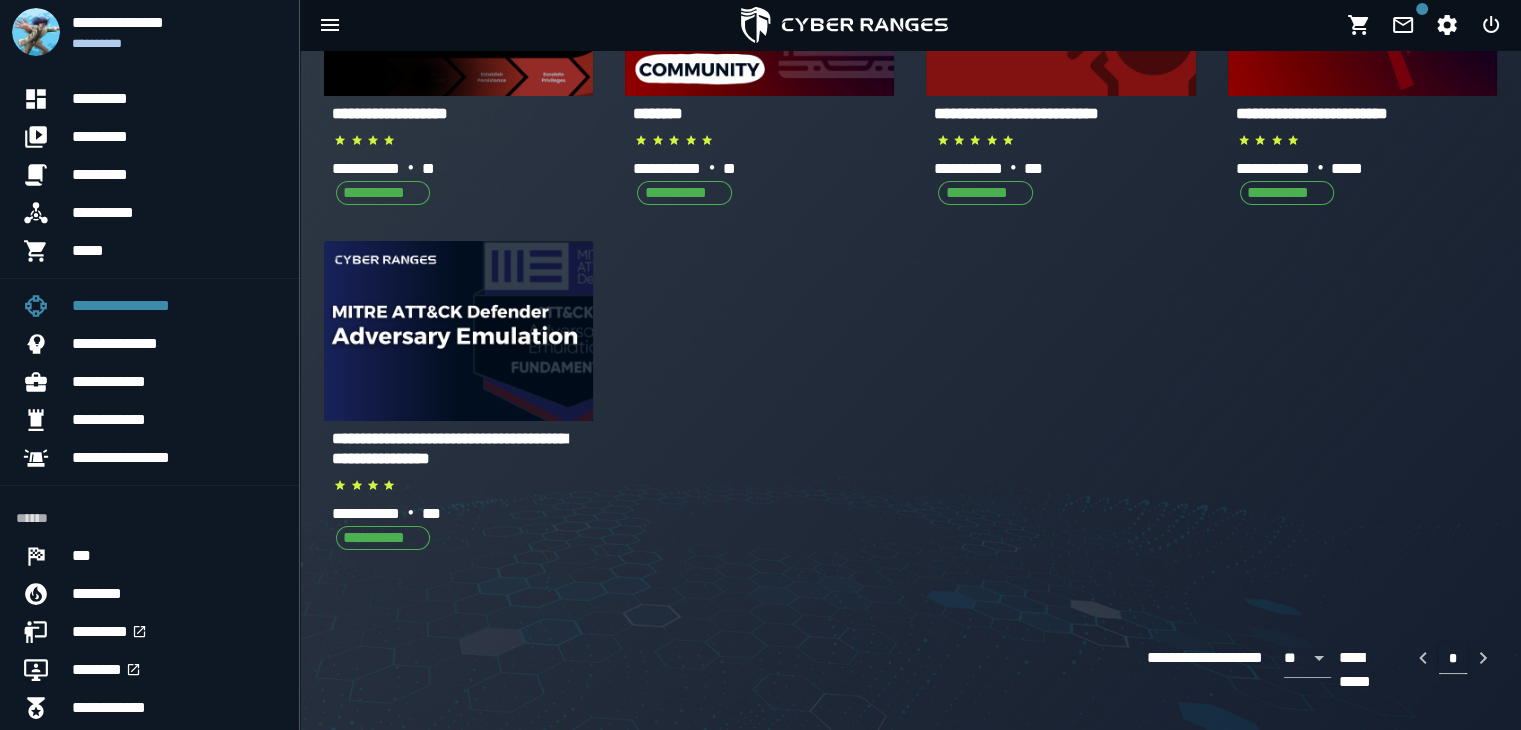 scroll, scrollTop: 0, scrollLeft: 0, axis: both 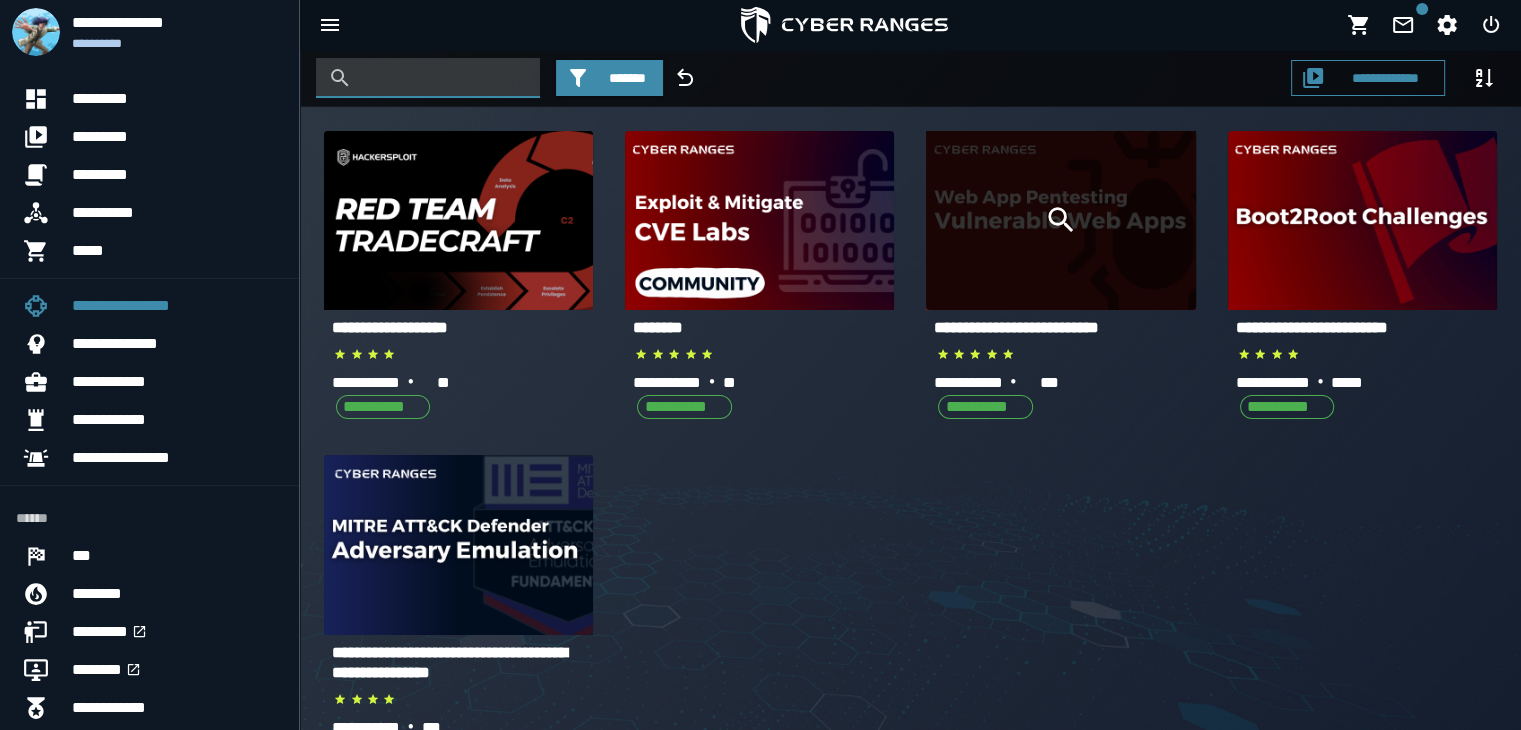 click 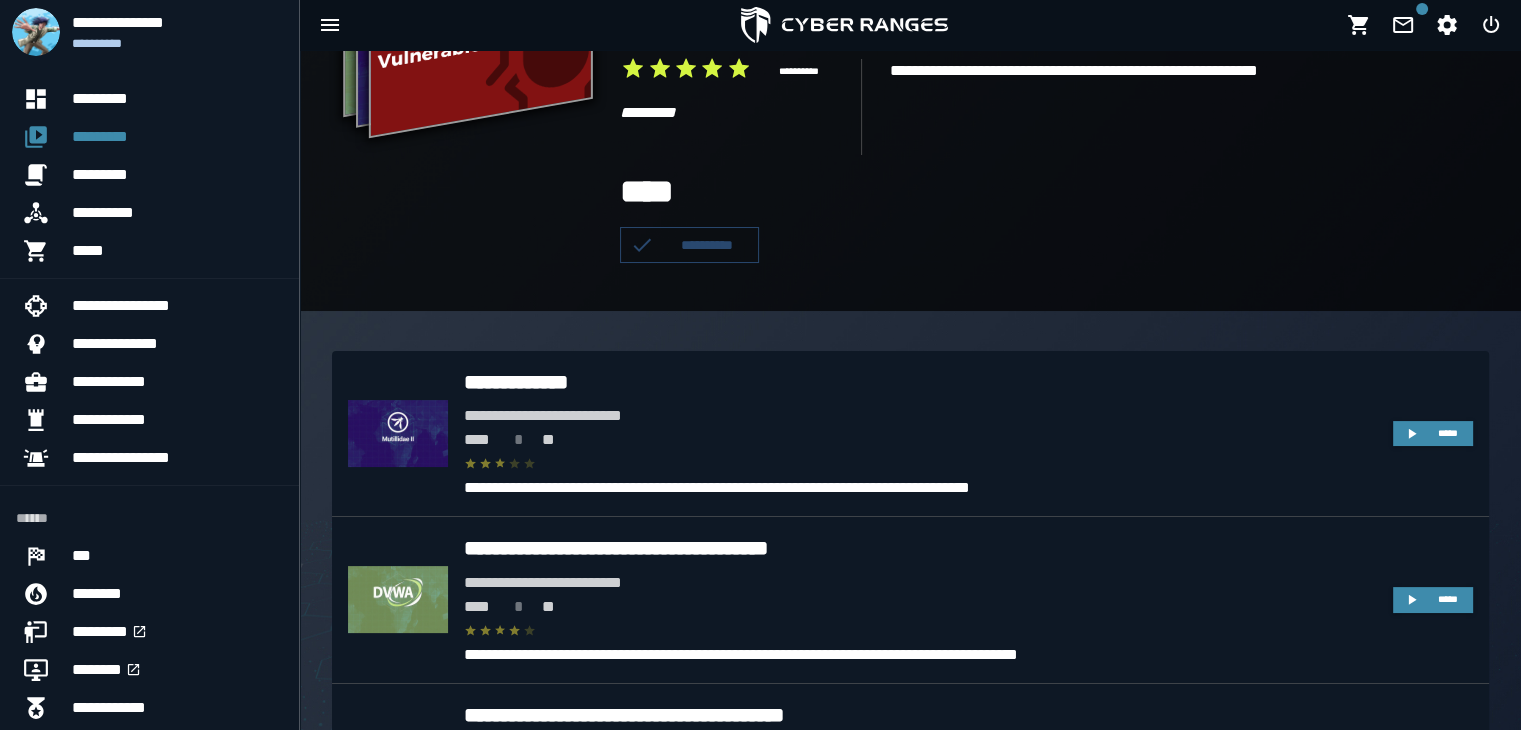 scroll, scrollTop: 300, scrollLeft: 0, axis: vertical 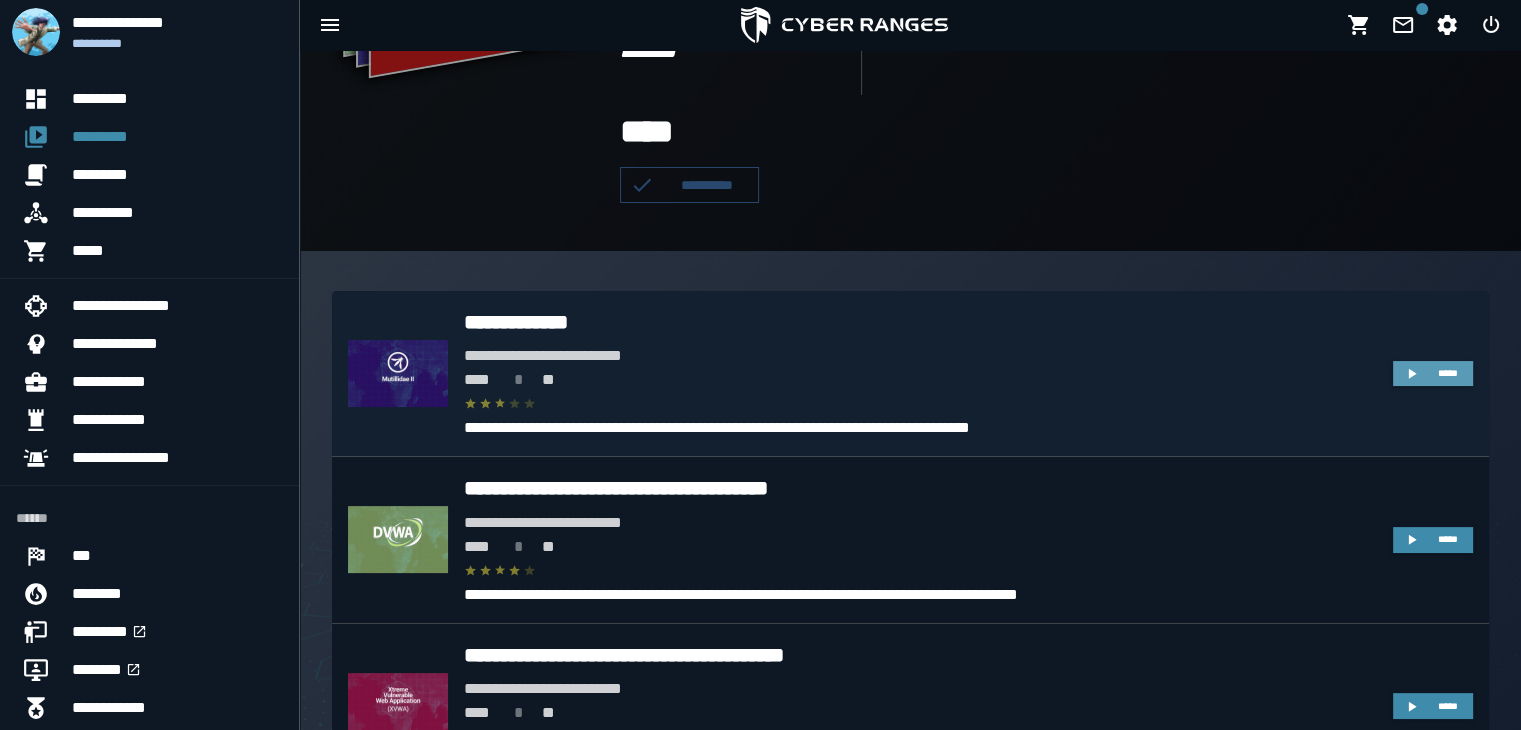 click on "*****" at bounding box center [1432, 374] 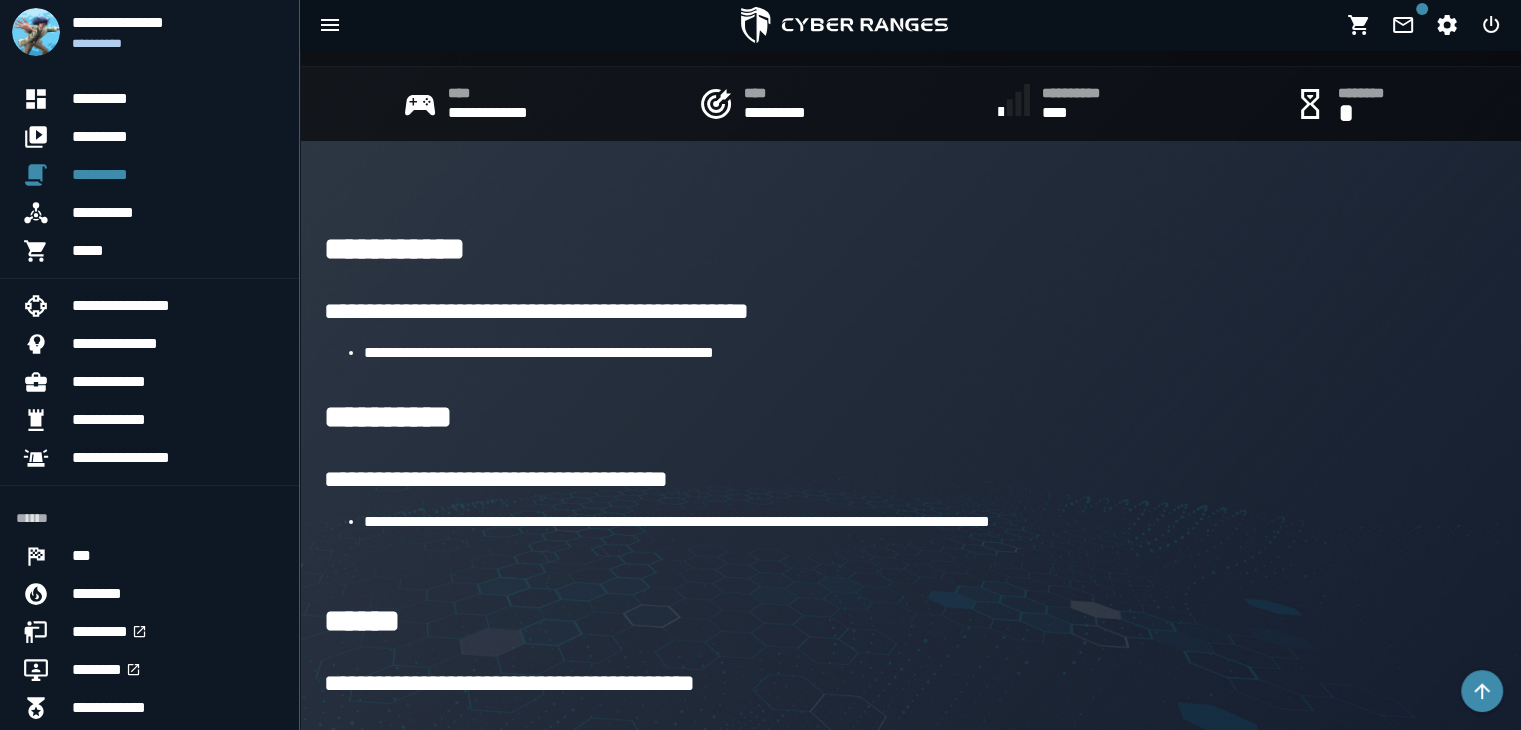 scroll, scrollTop: 0, scrollLeft: 0, axis: both 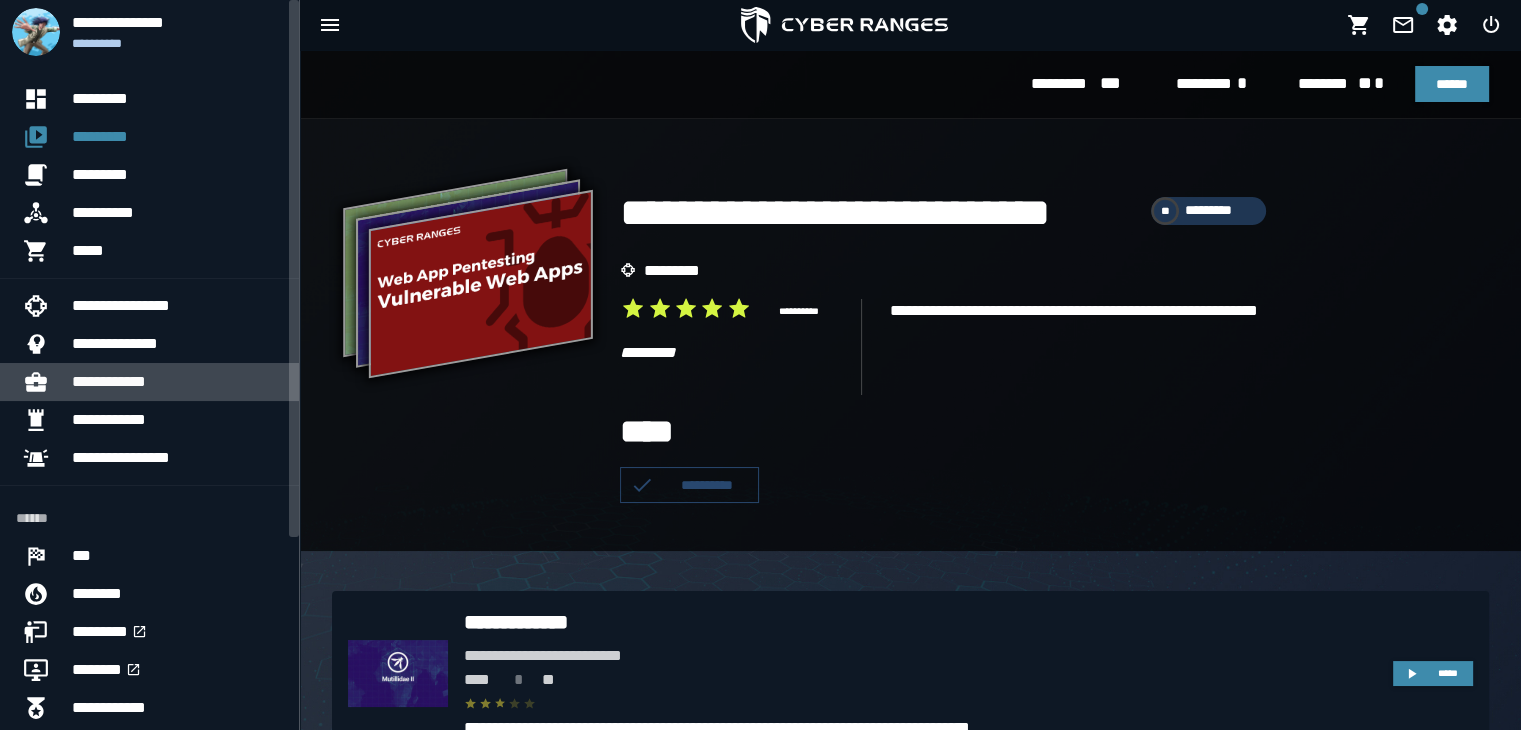 click on "**********" at bounding box center (177, 382) 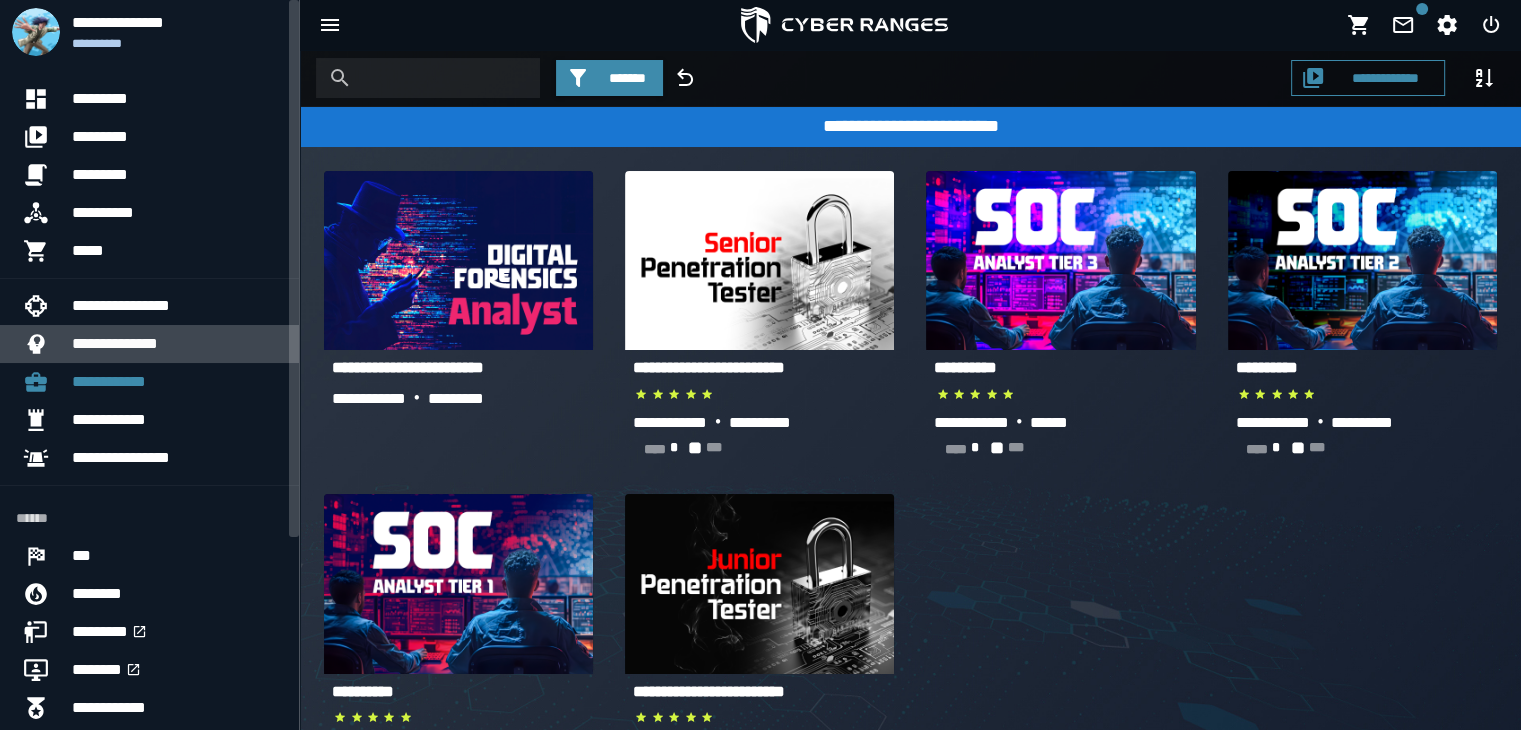 click on "**********" at bounding box center (177, 344) 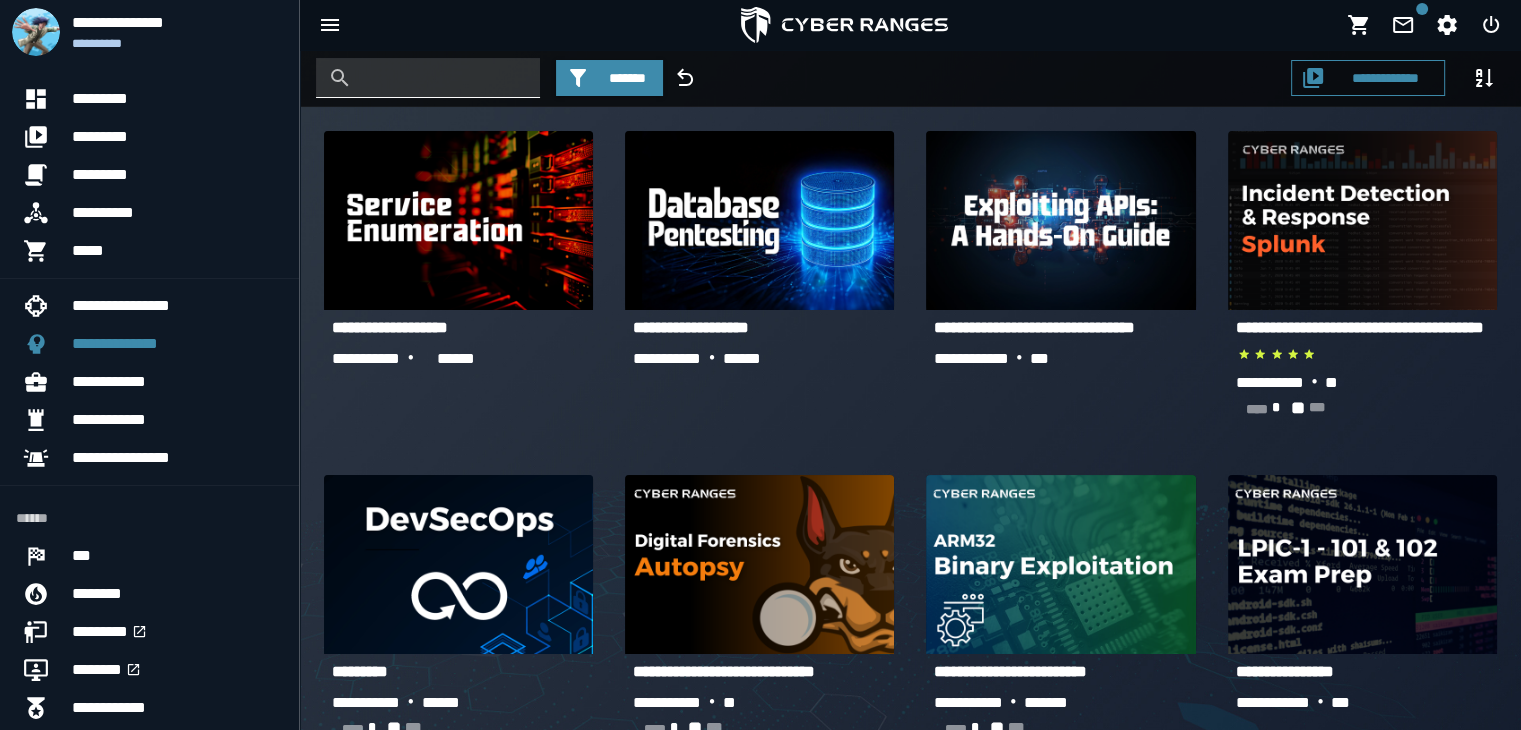 click at bounding box center [443, 78] 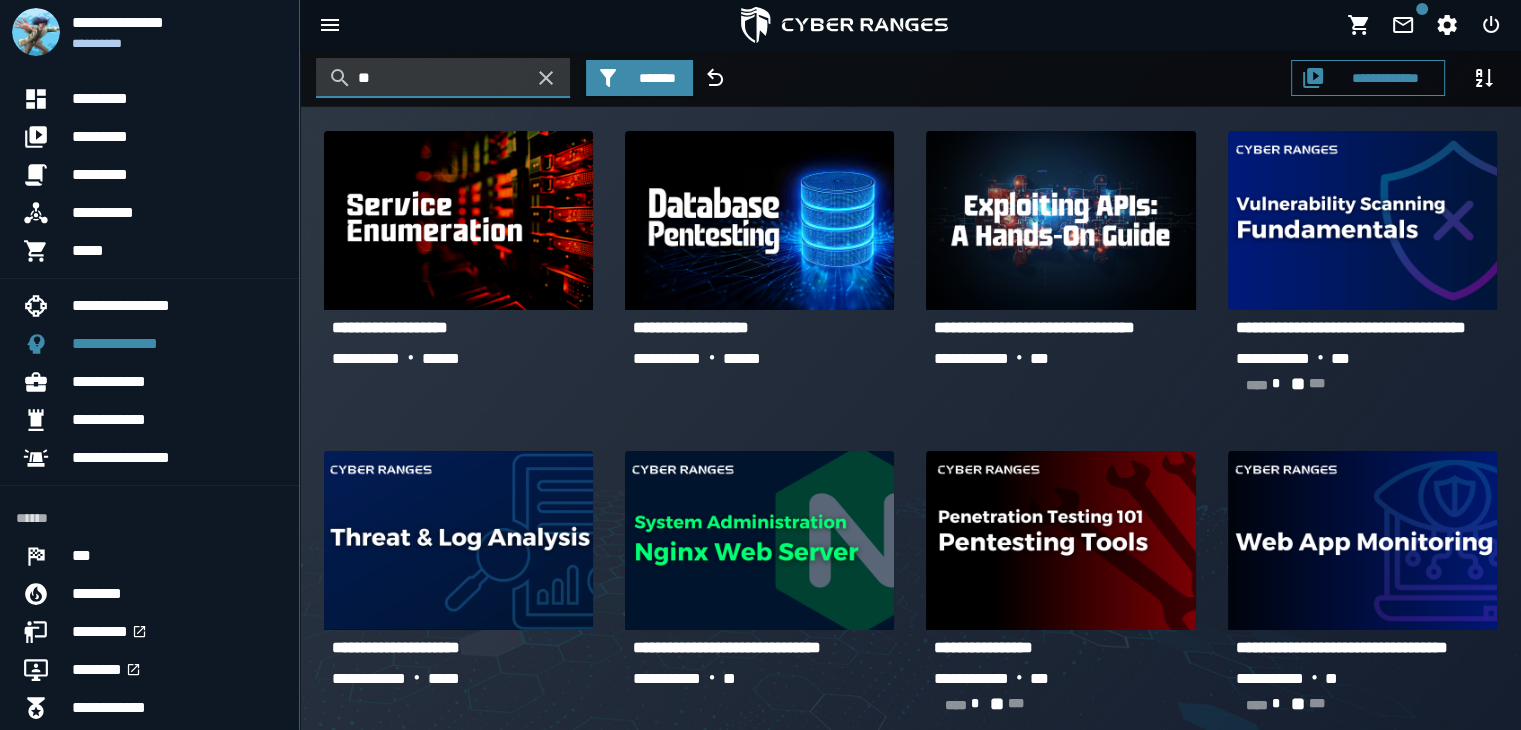 type on "*" 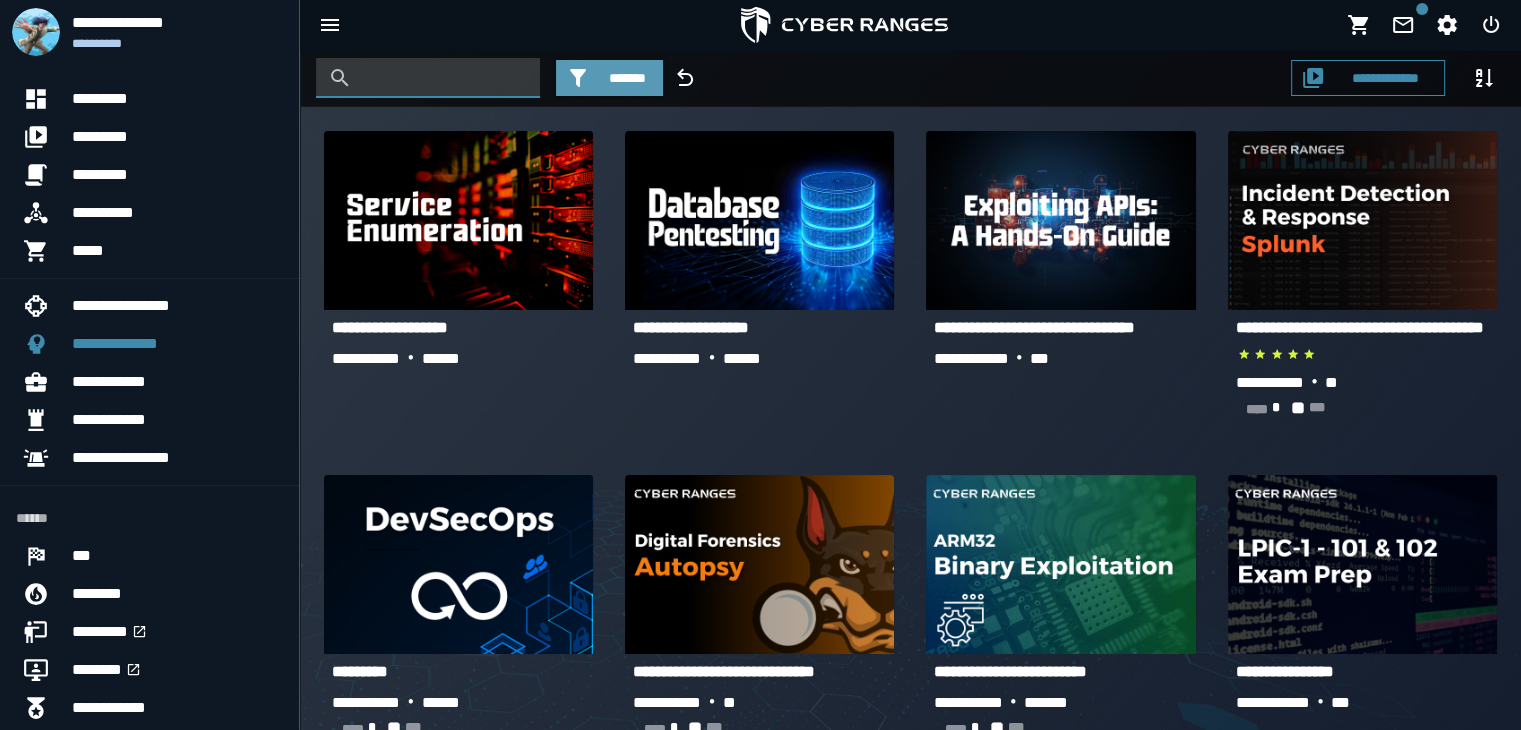click 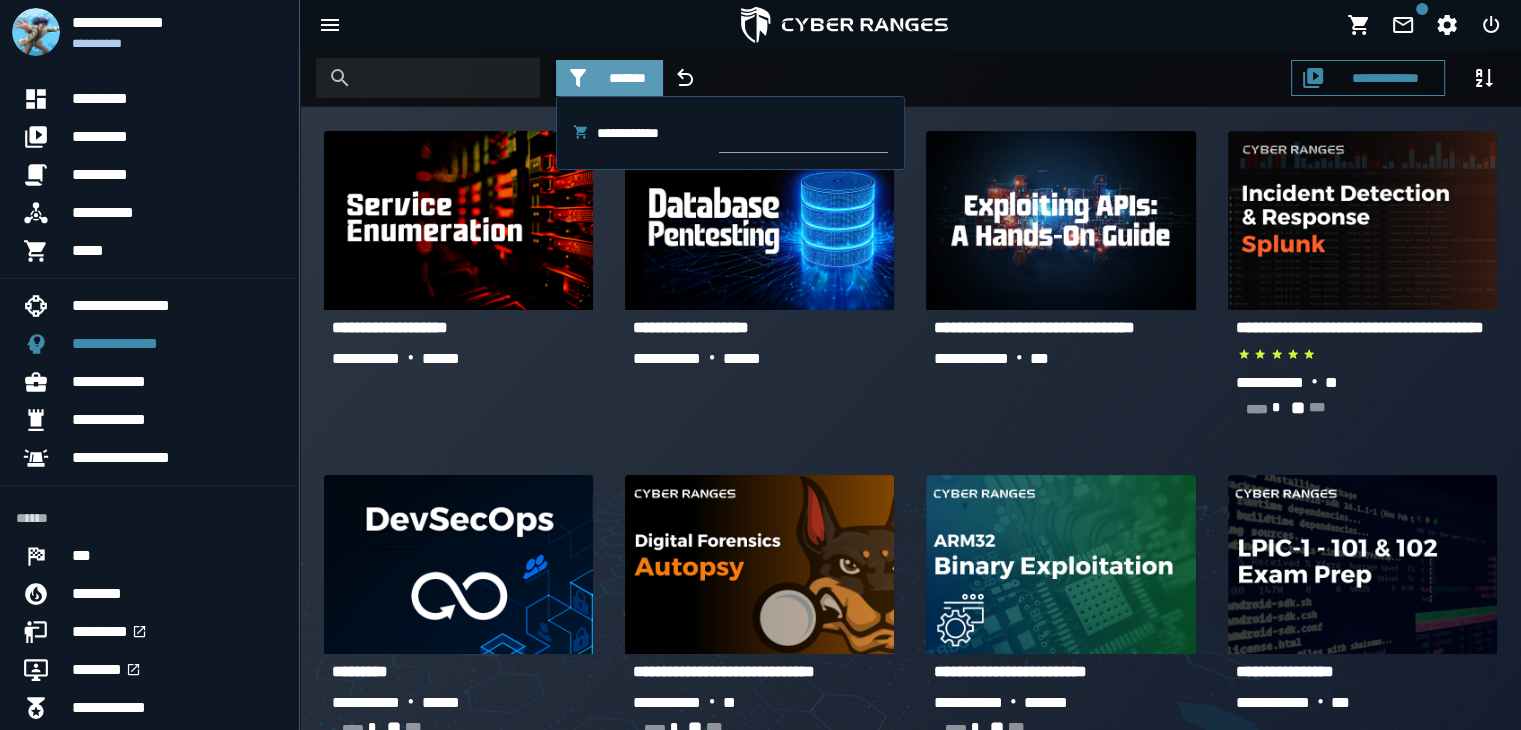 click on "*******" at bounding box center [627, 78] 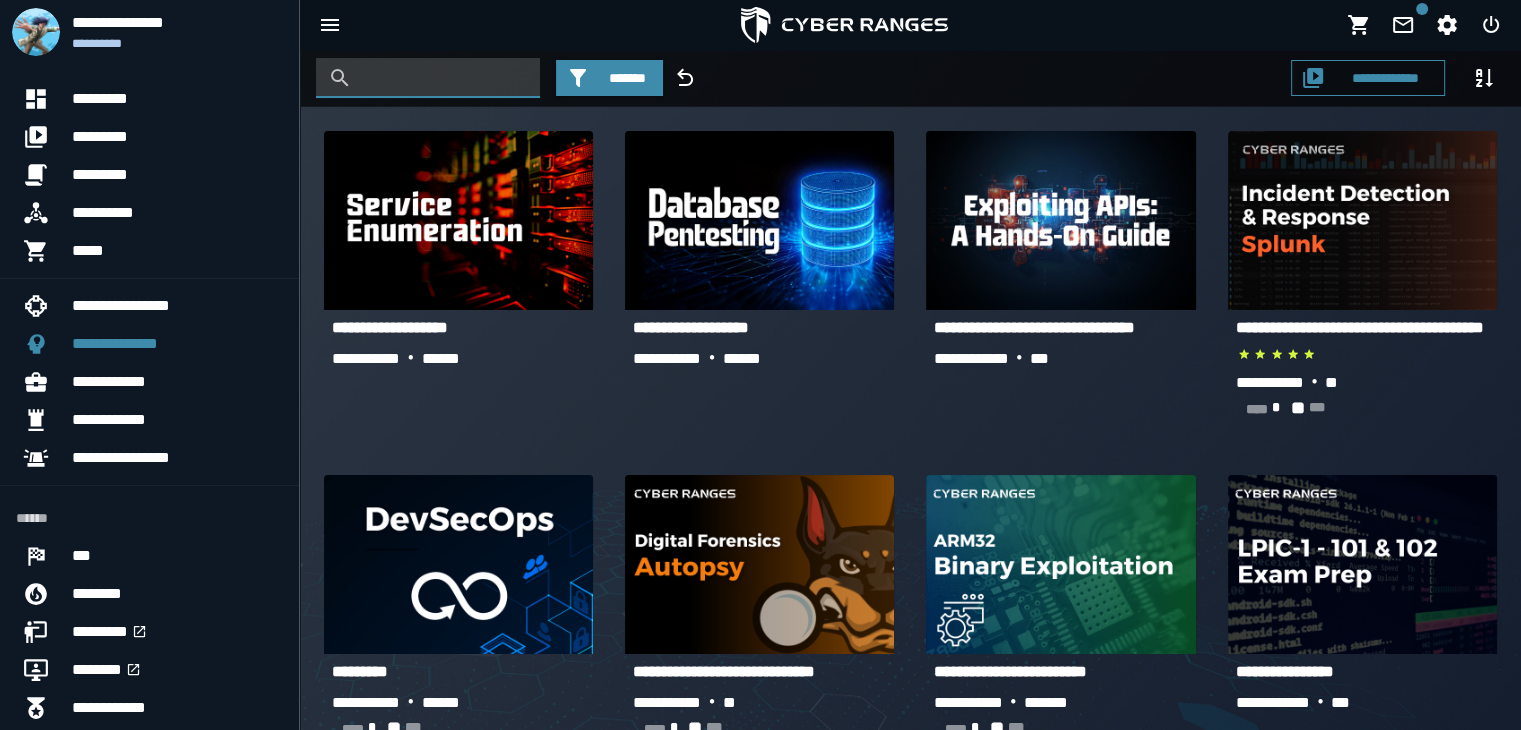 click at bounding box center [443, 78] 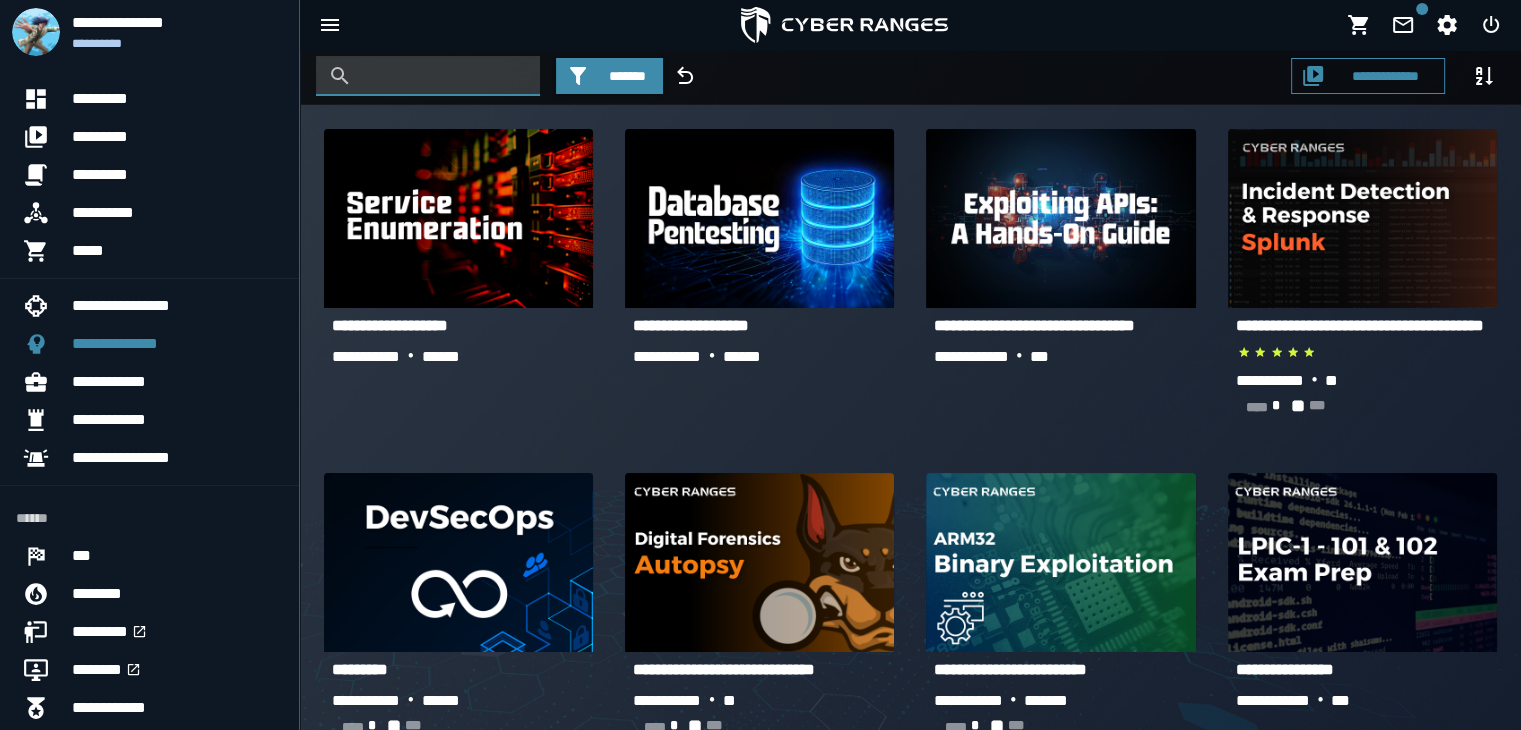 scroll, scrollTop: 0, scrollLeft: 0, axis: both 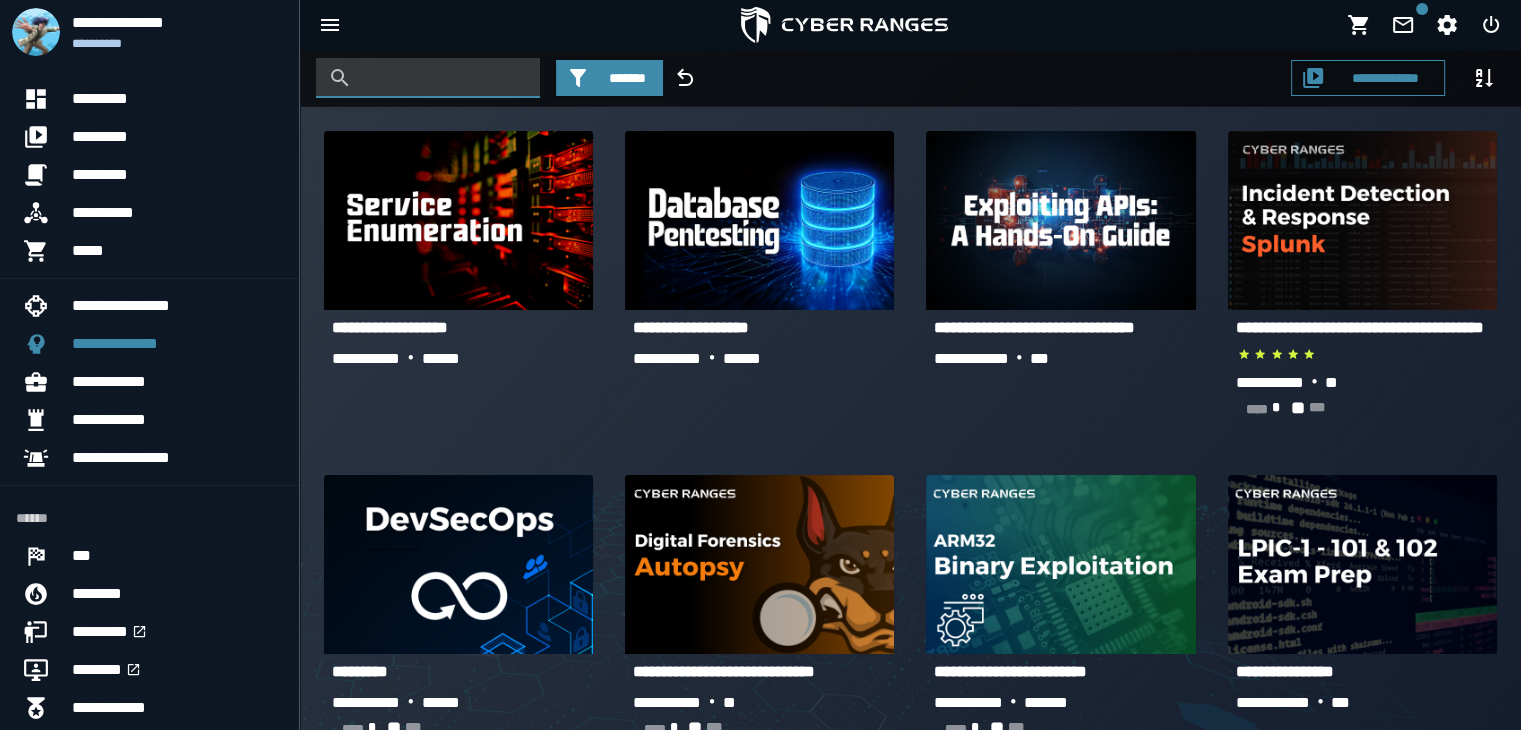click at bounding box center [343, 78] 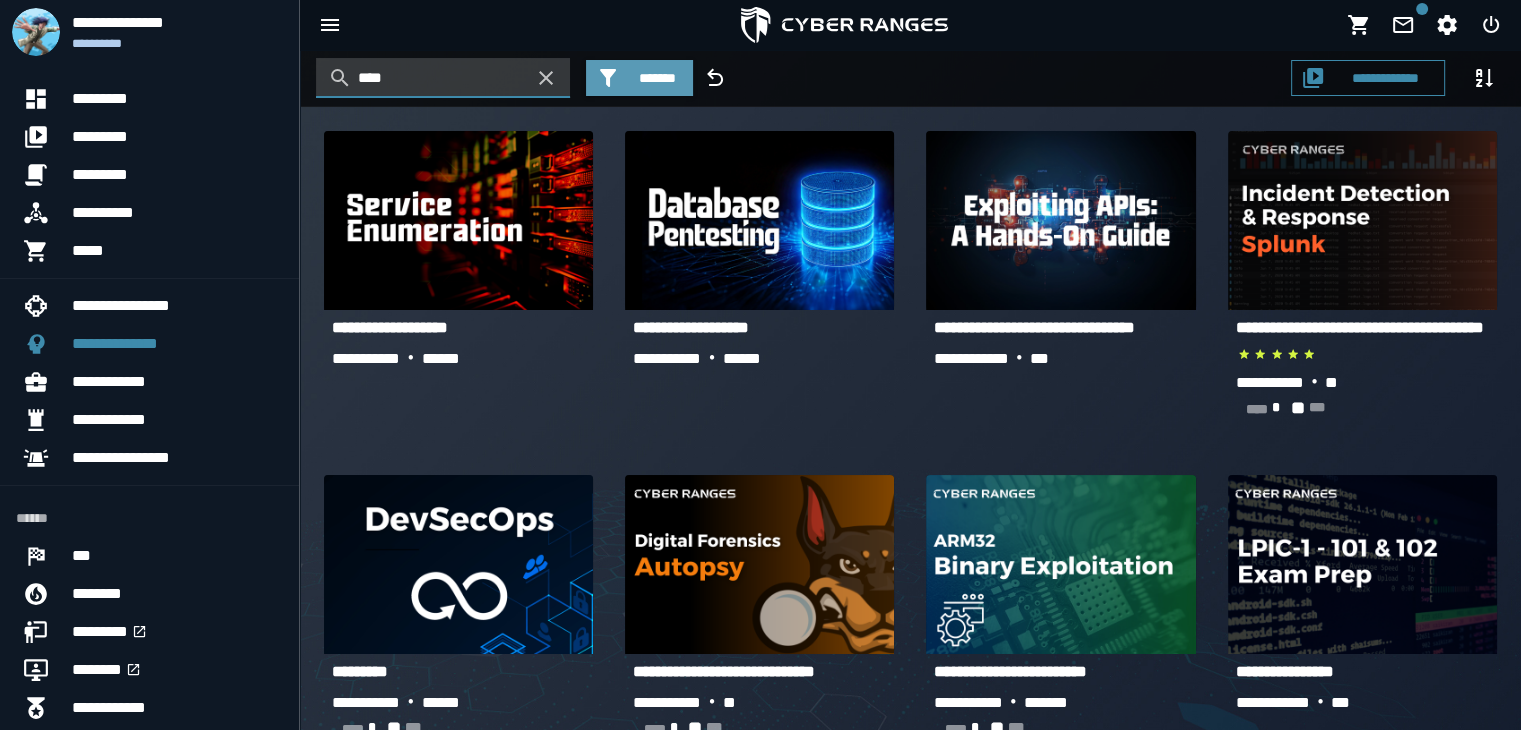click on "*******" at bounding box center [657, 78] 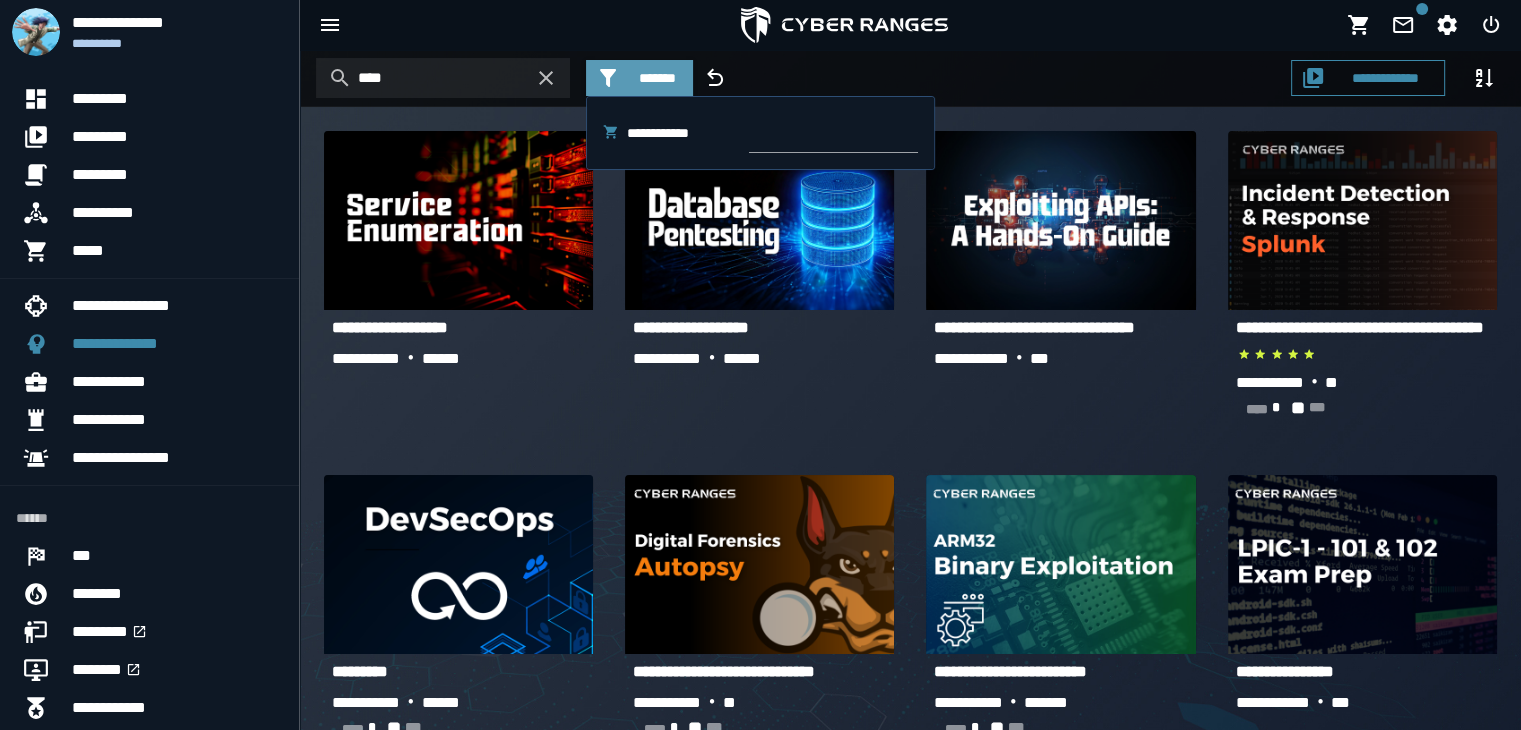 click on "*******" at bounding box center [639, 78] 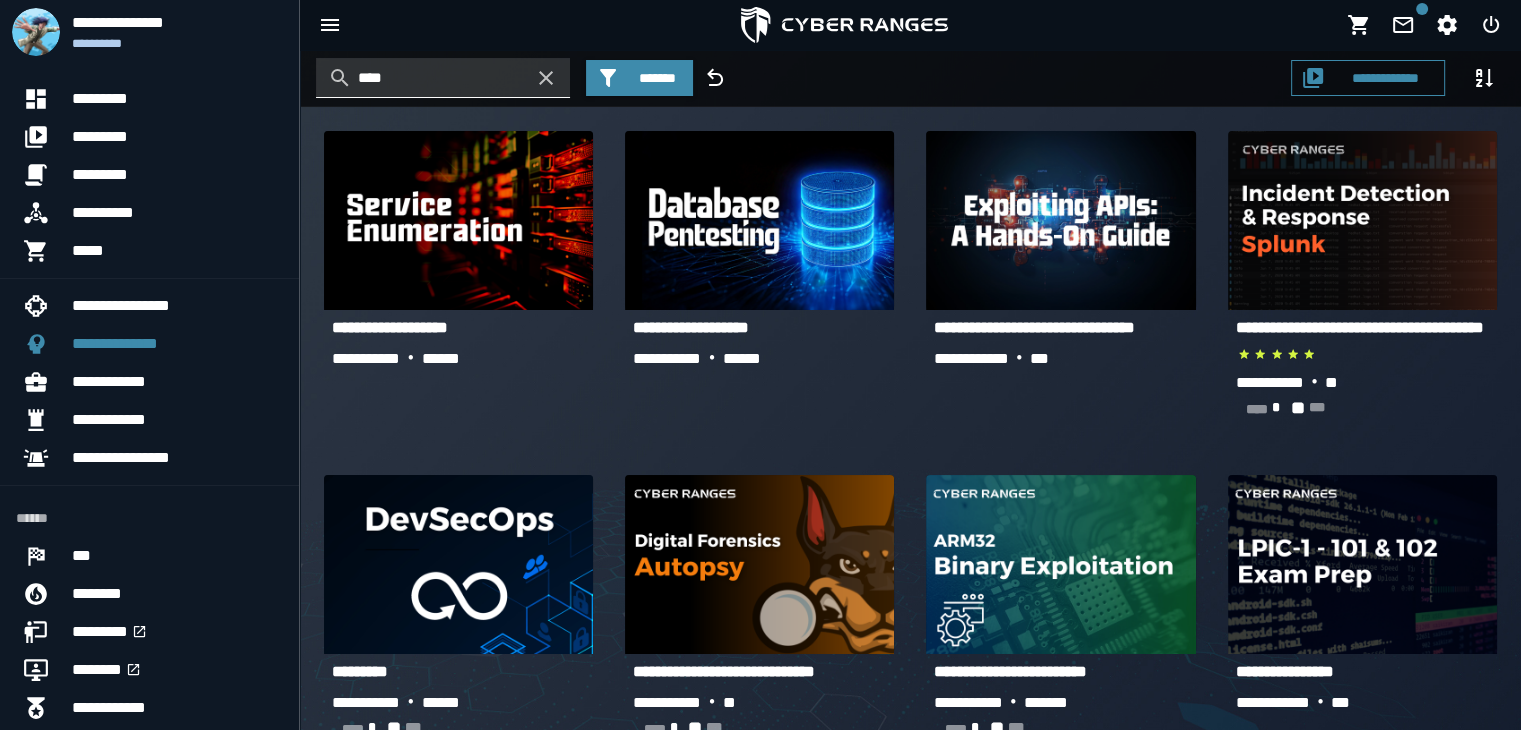 click on "***" at bounding box center [443, 78] 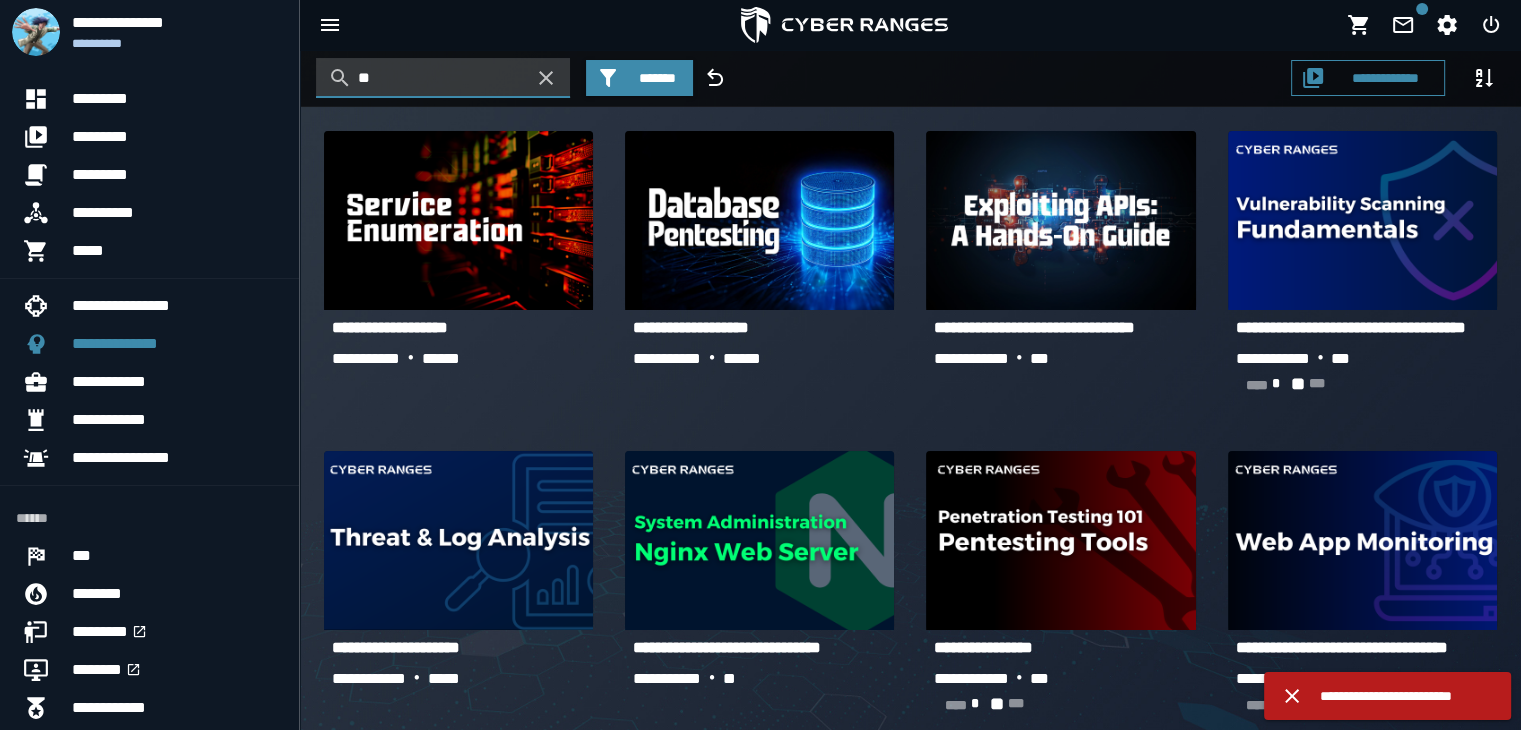 type on "*" 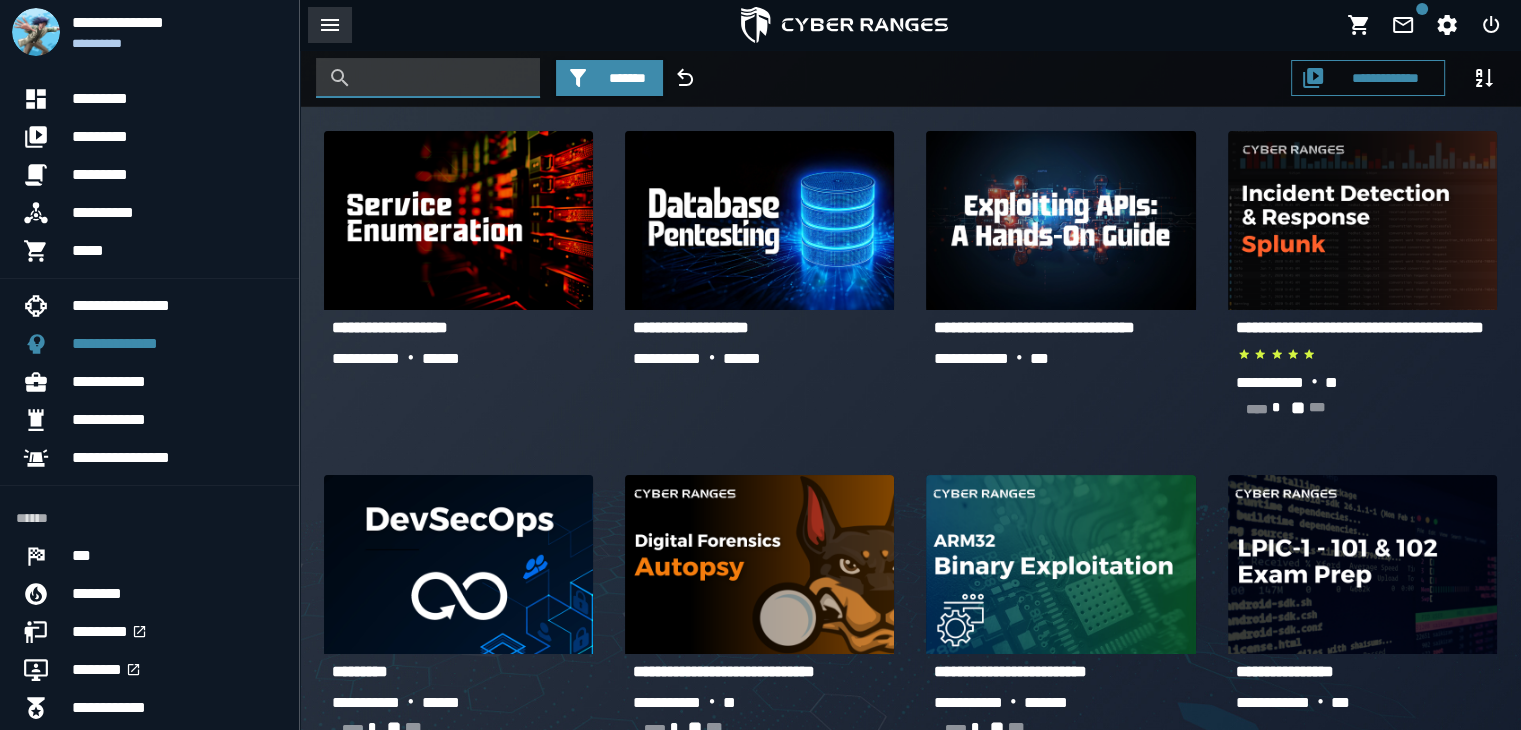 type 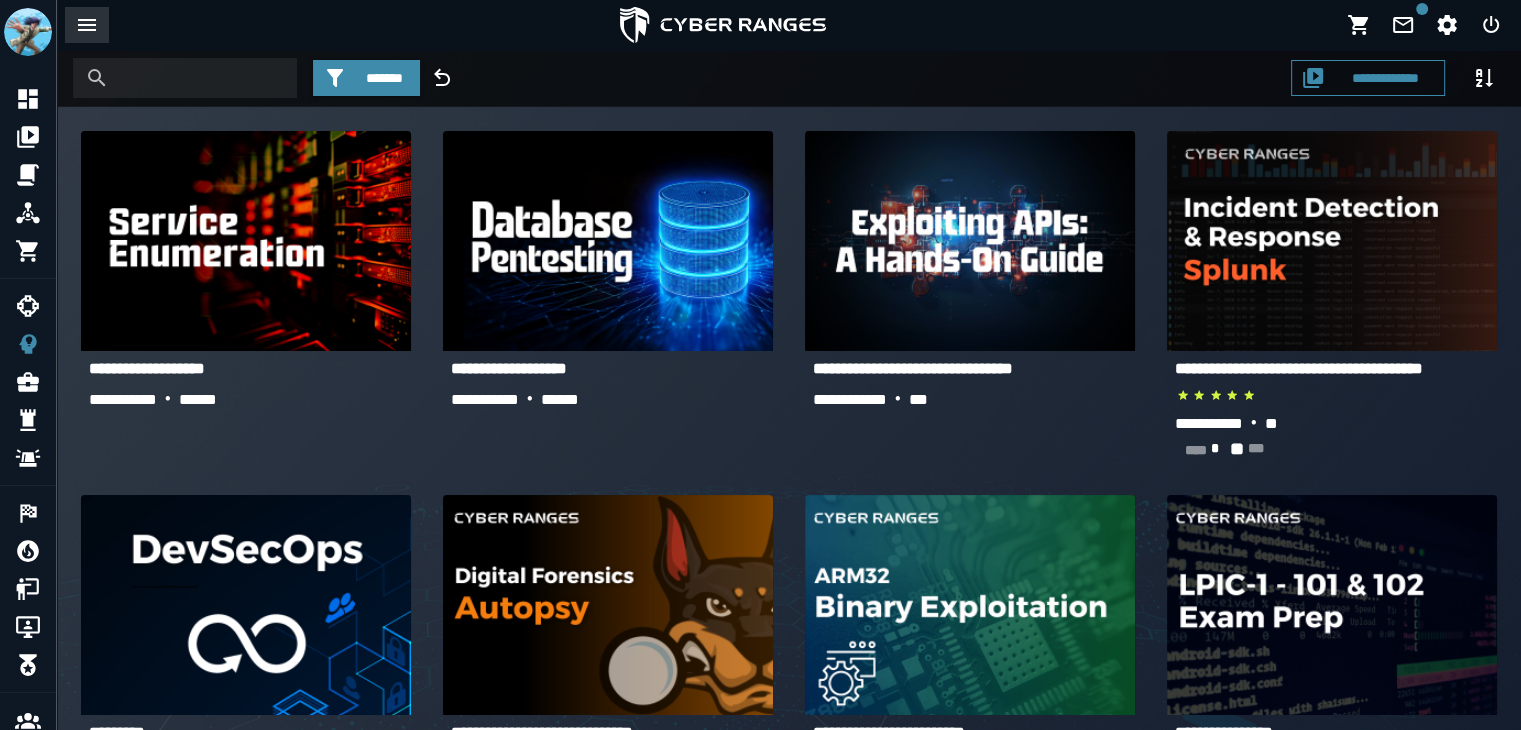 click 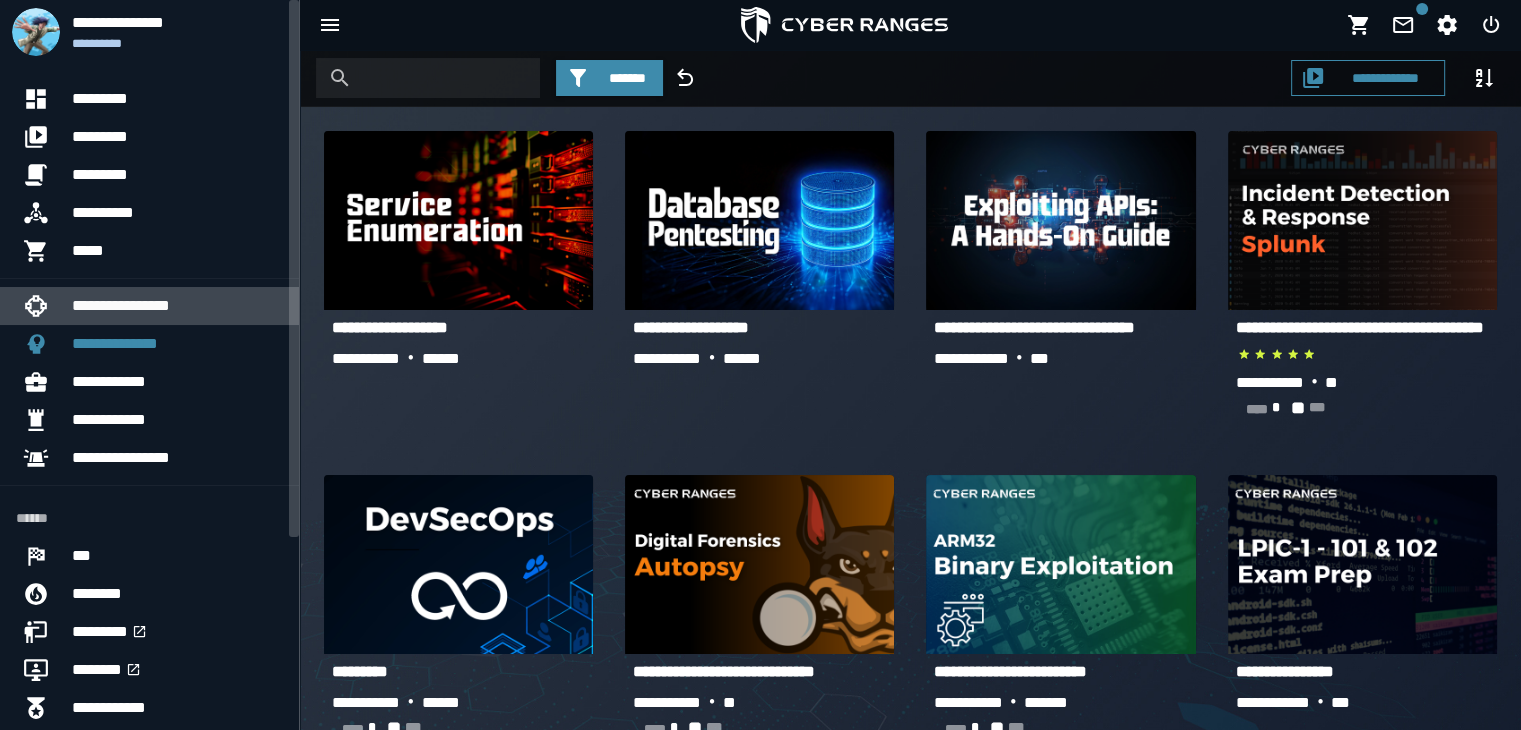 click on "**********" at bounding box center [177, 306] 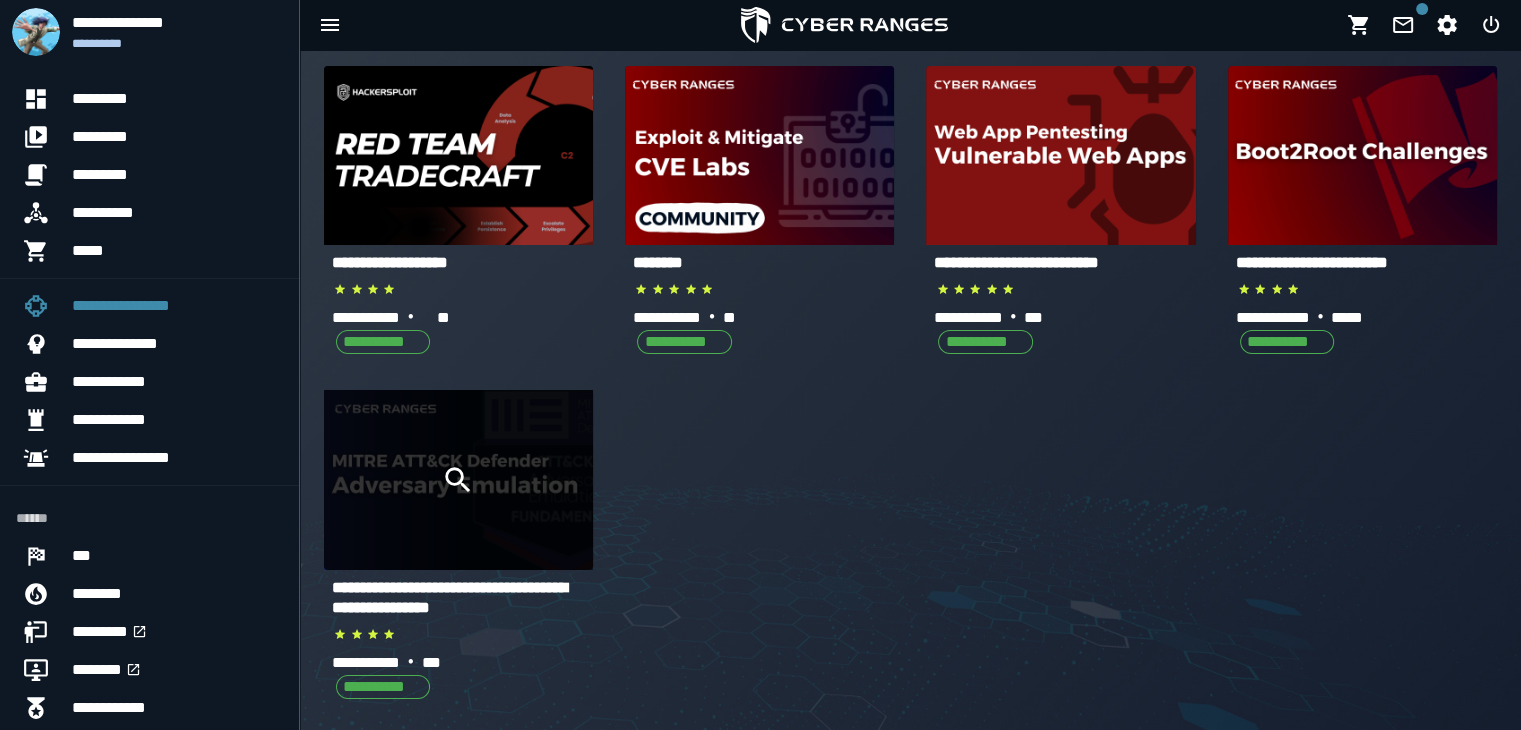 scroll, scrollTop: 200, scrollLeft: 0, axis: vertical 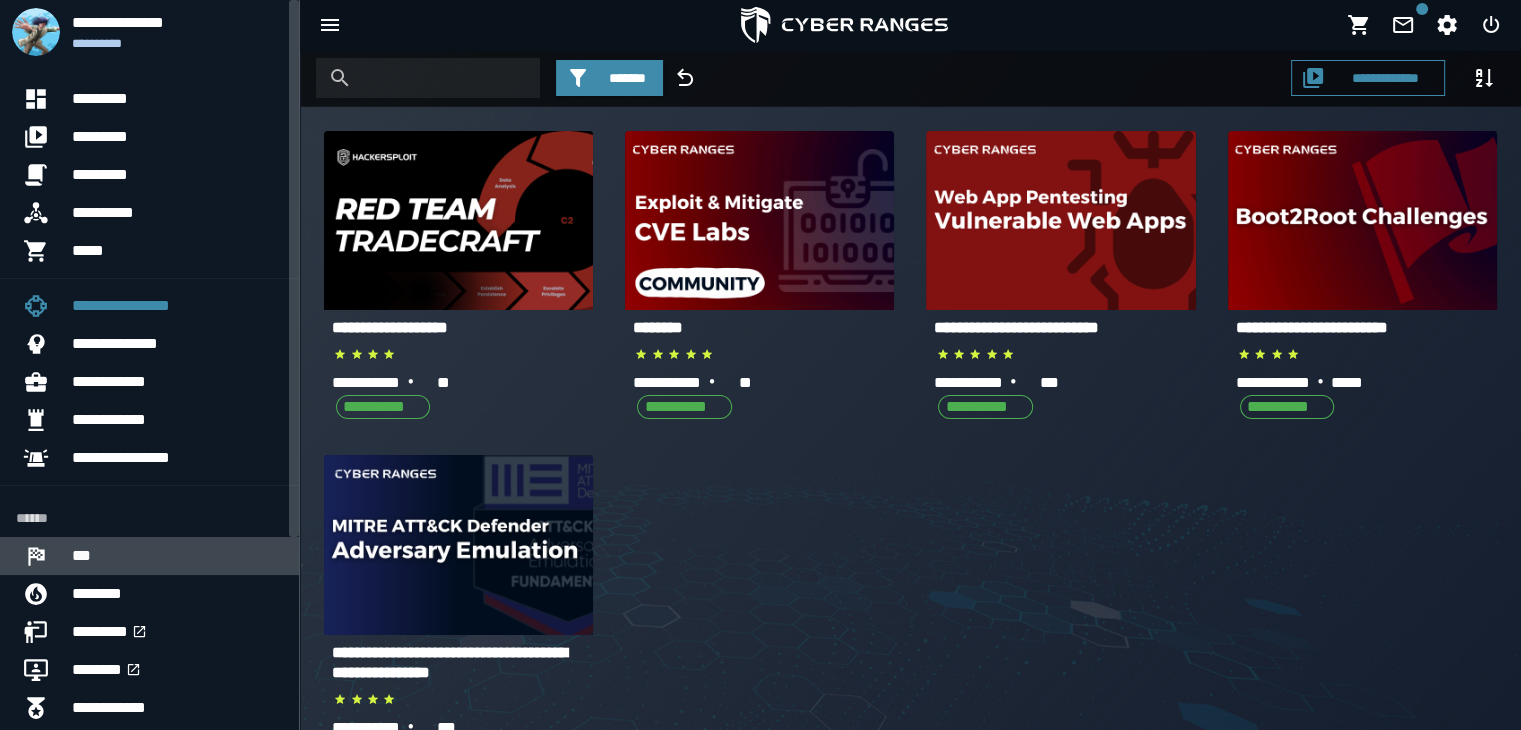 click on "***" at bounding box center (177, 556) 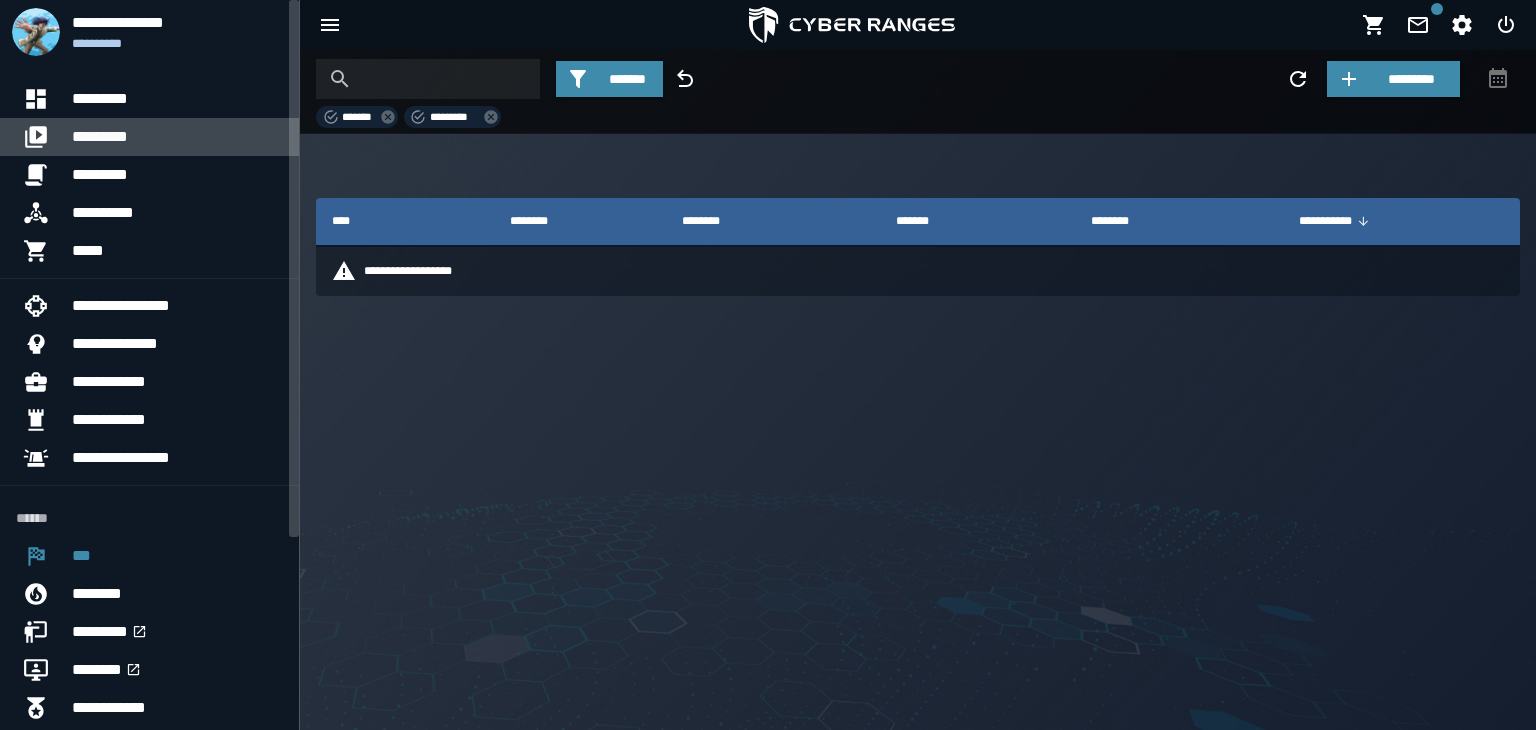 click on "*********" at bounding box center [177, 137] 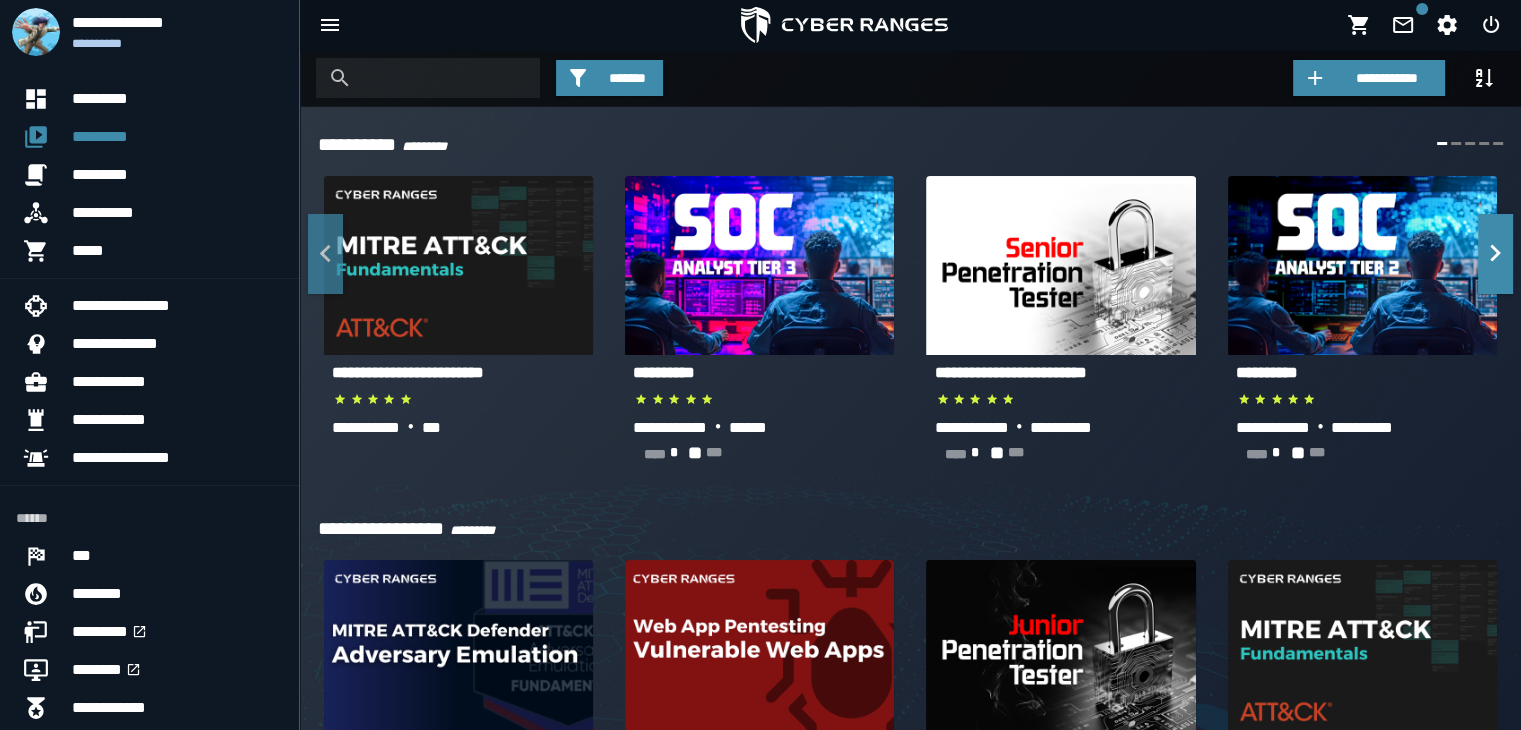 scroll, scrollTop: 300, scrollLeft: 0, axis: vertical 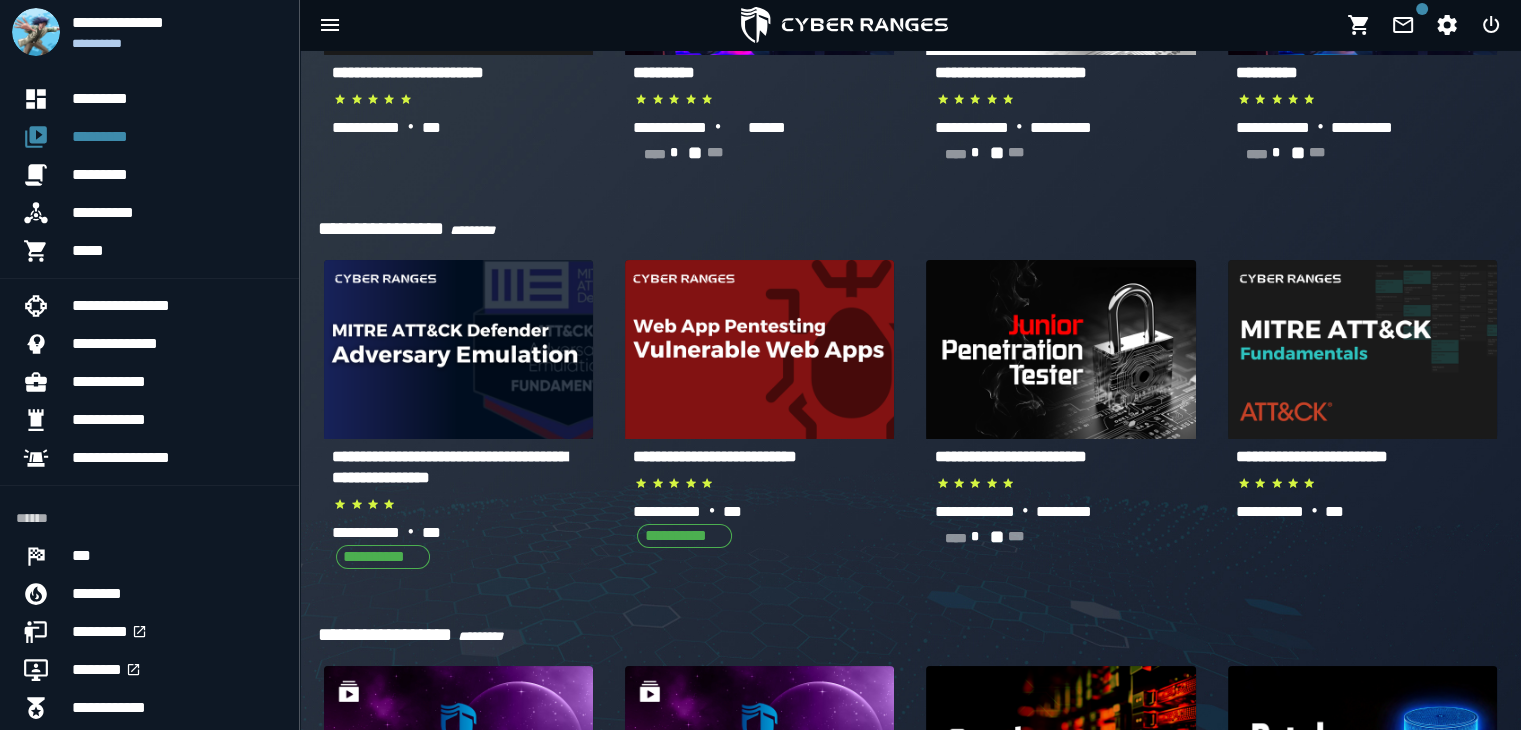 drag, startPoint x: 1074, startPoint y: 392, endPoint x: 934, endPoint y: 461, distance: 156.08011 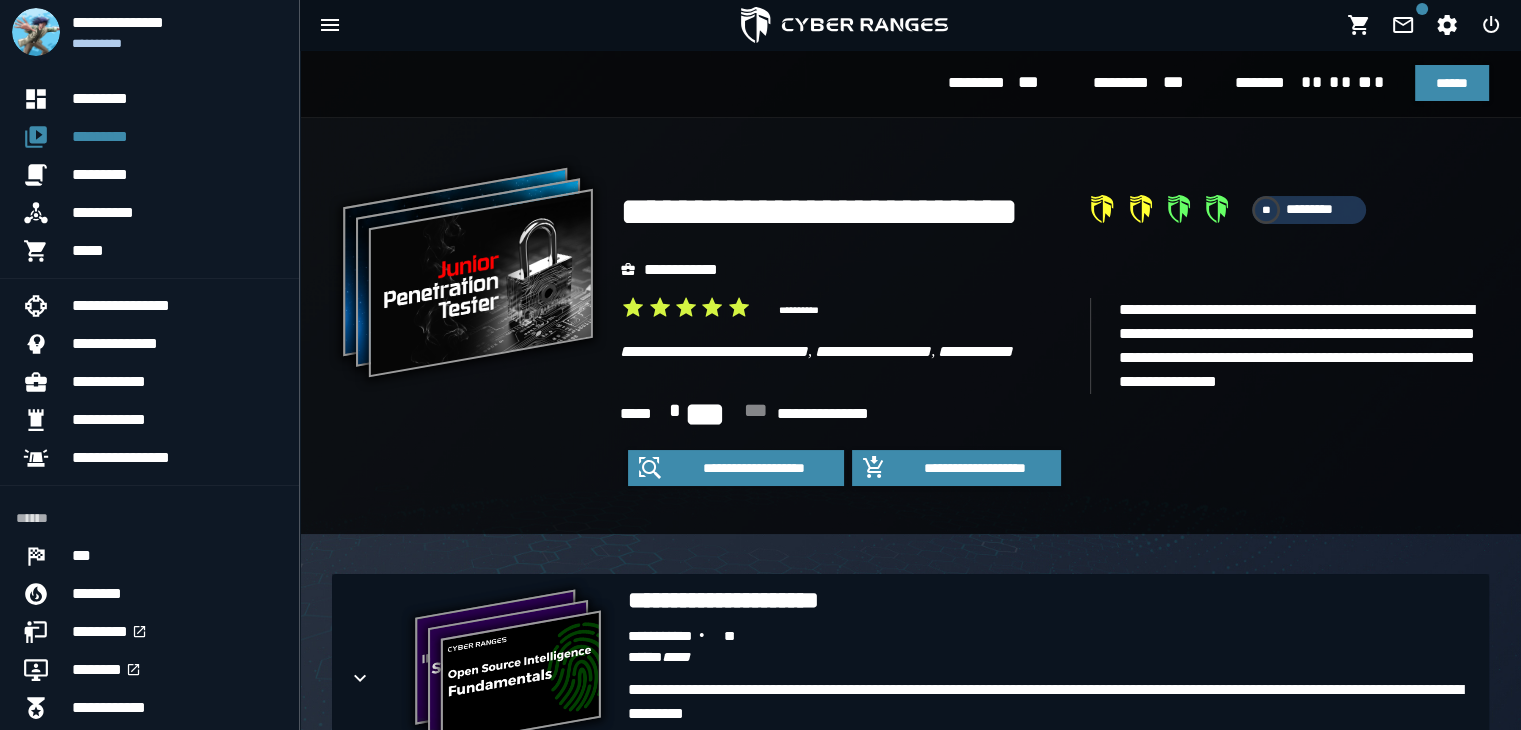 scroll, scrollTop: 0, scrollLeft: 0, axis: both 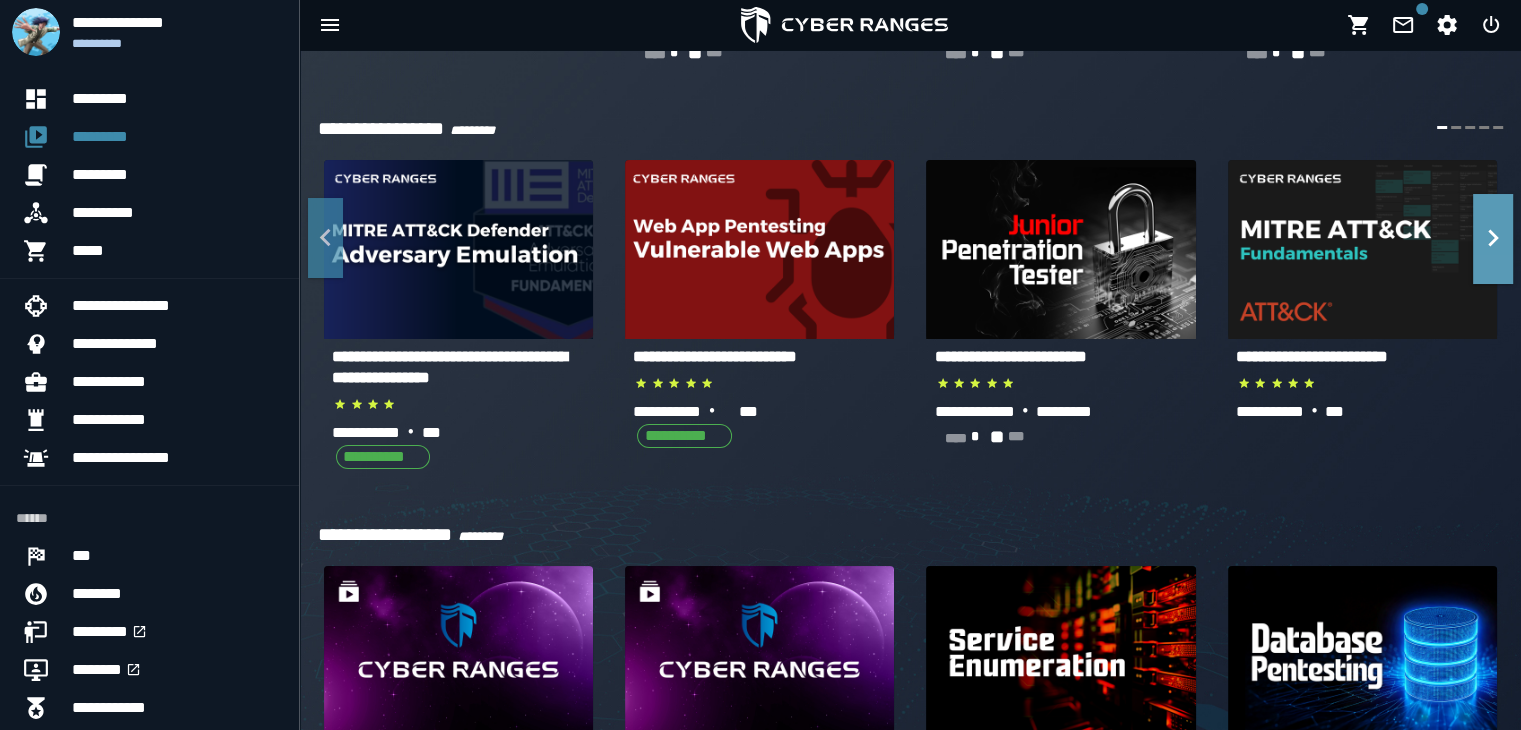 click 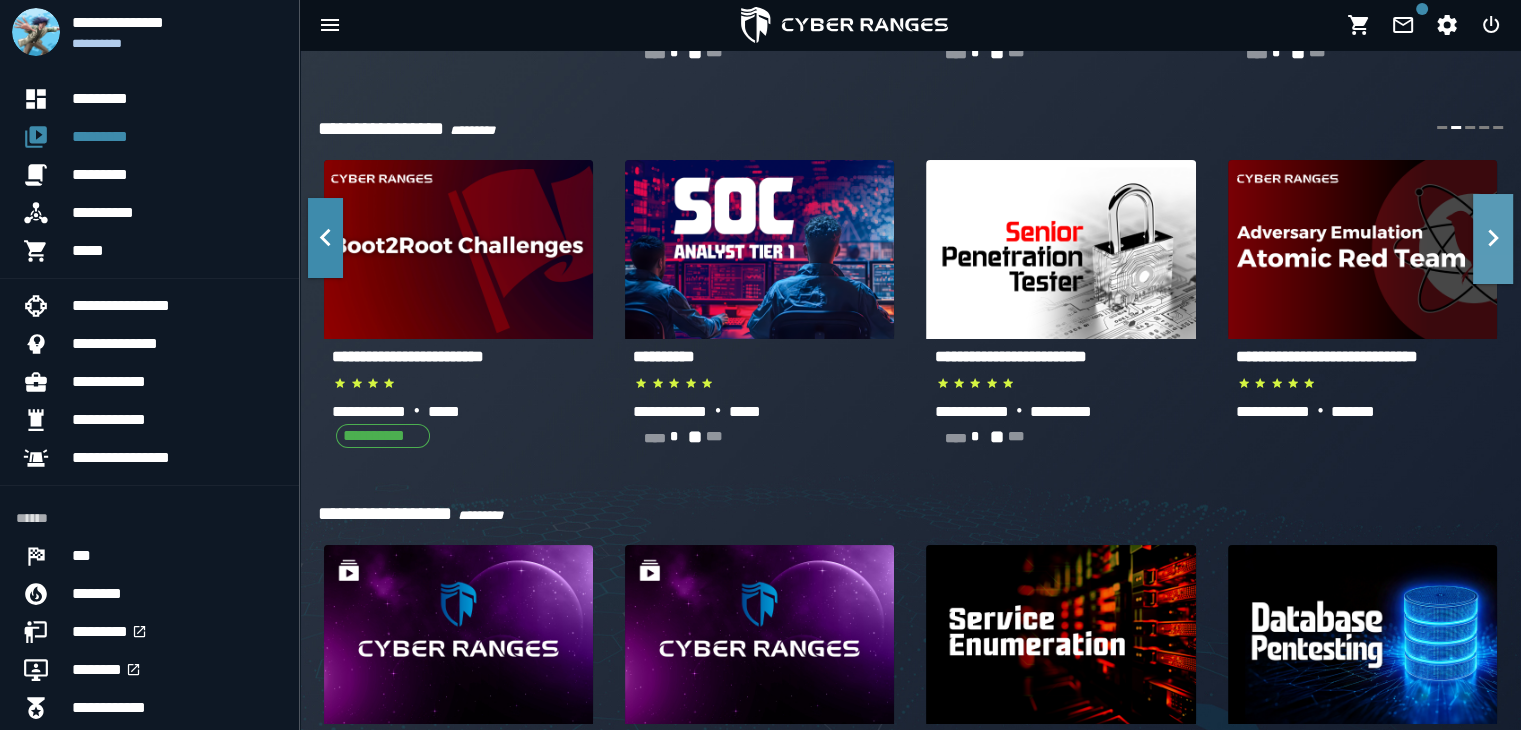 click 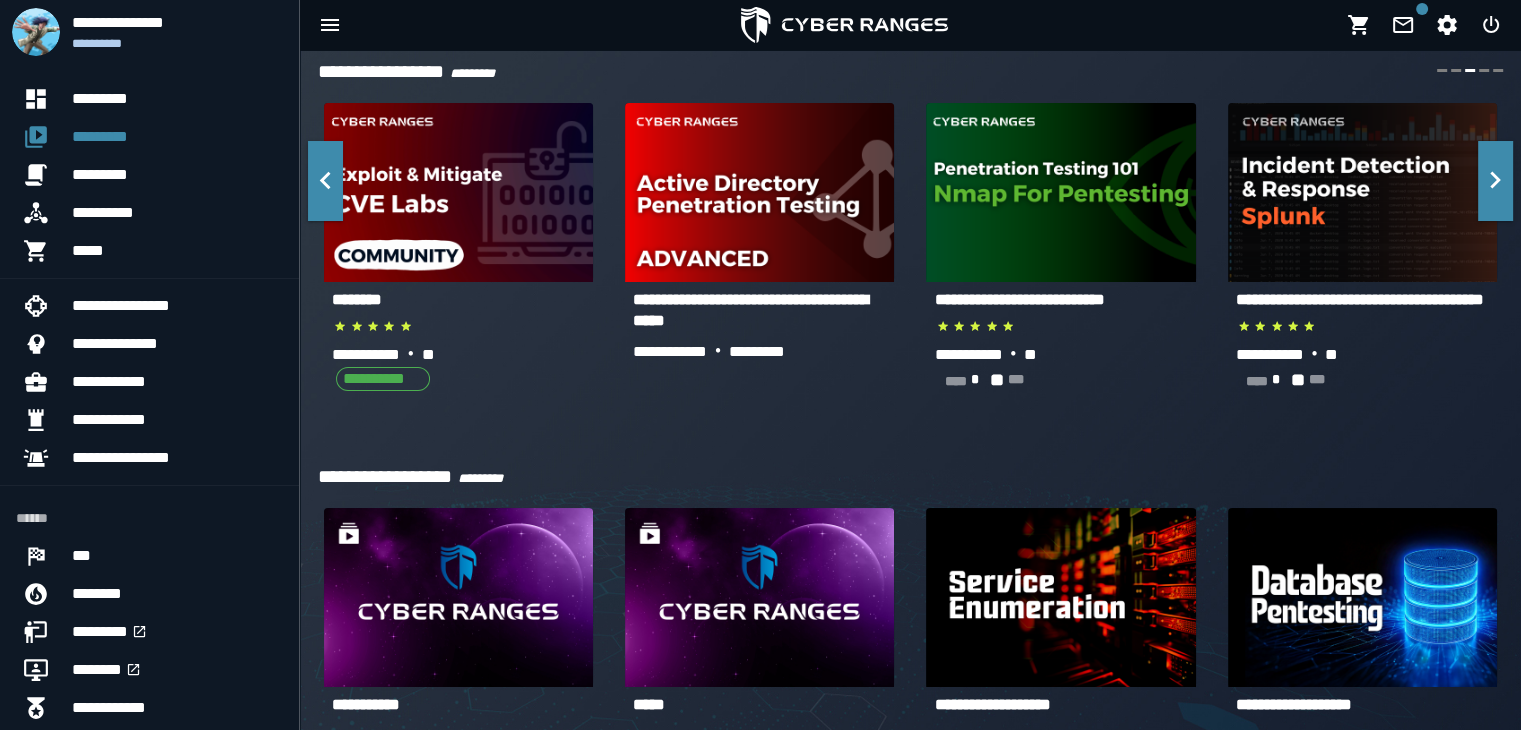 scroll, scrollTop: 515, scrollLeft: 0, axis: vertical 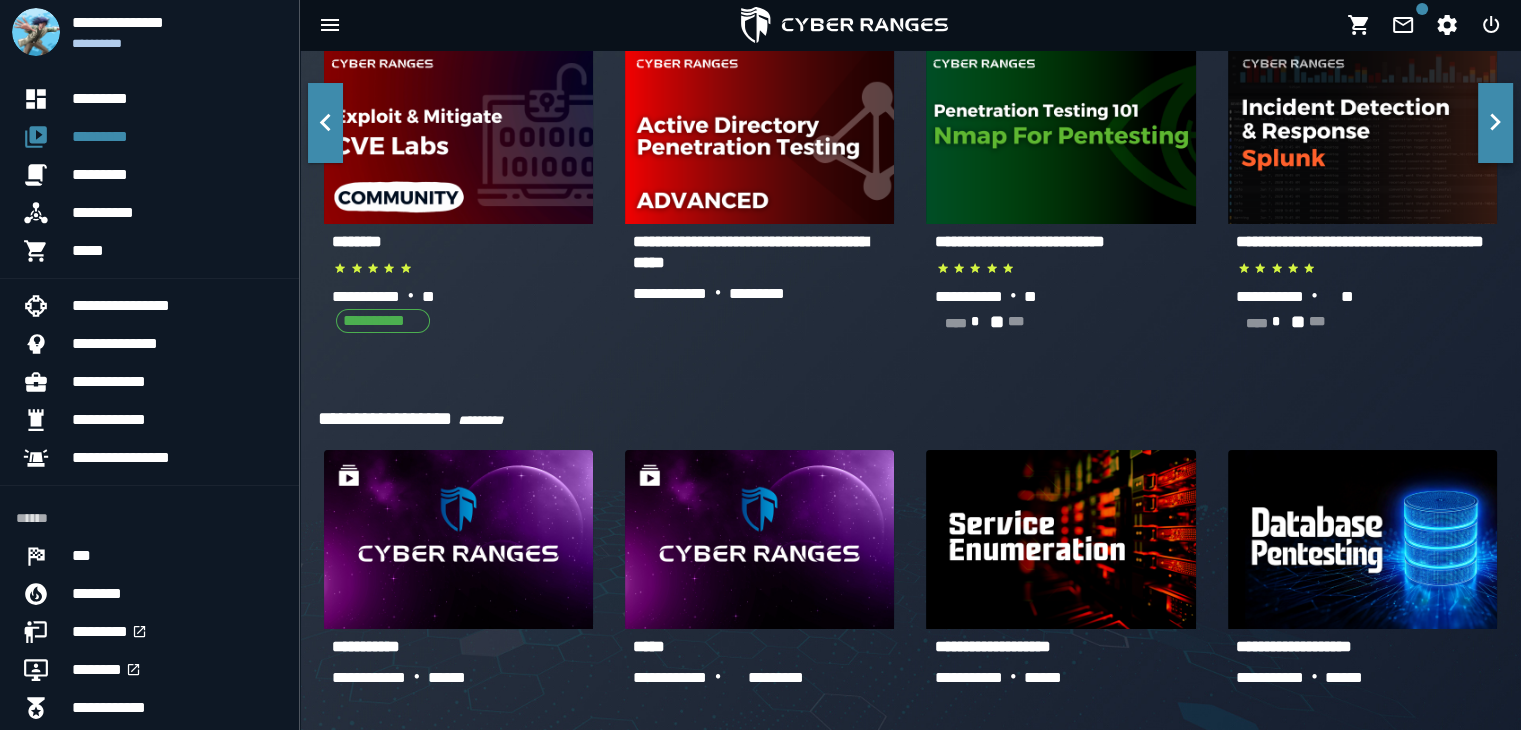 click 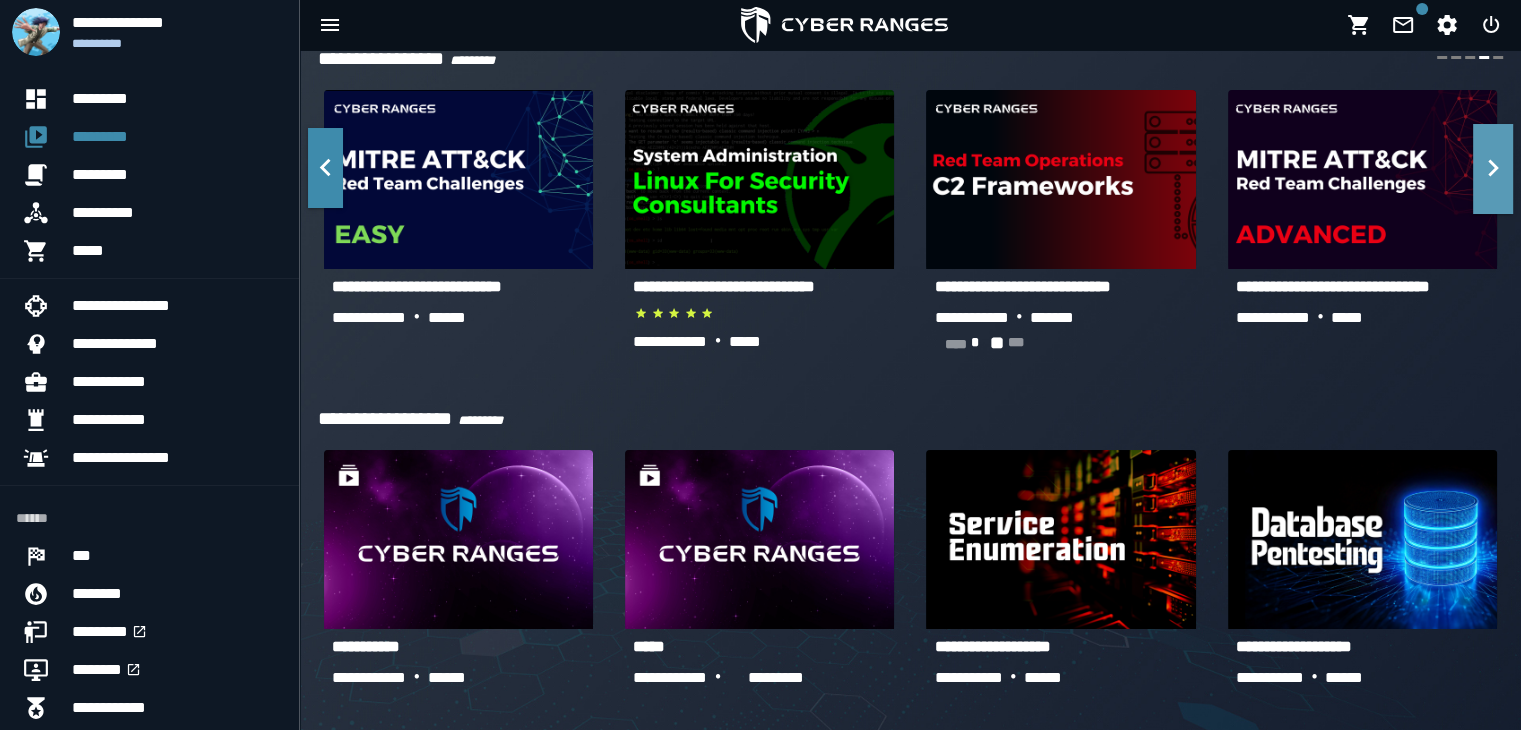 click 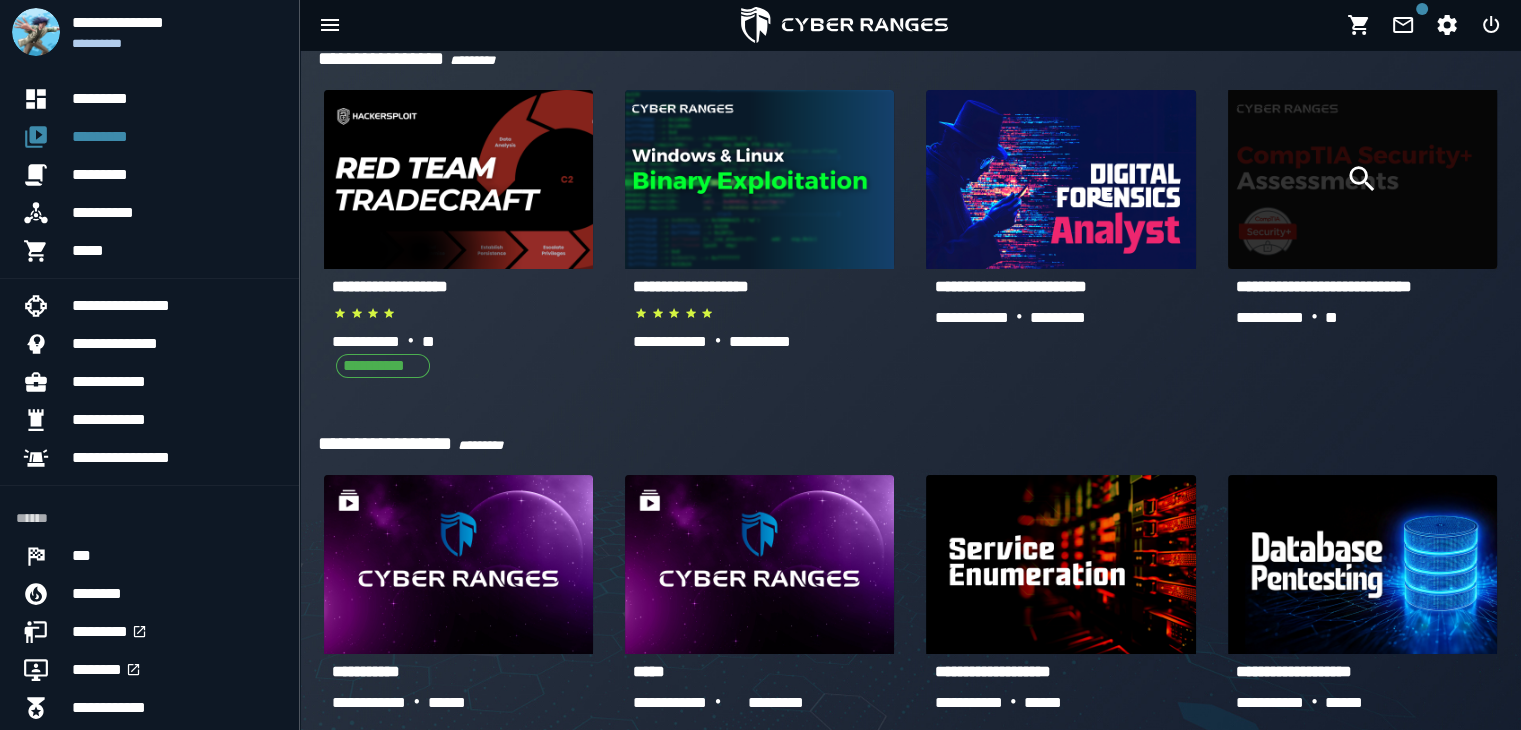 click 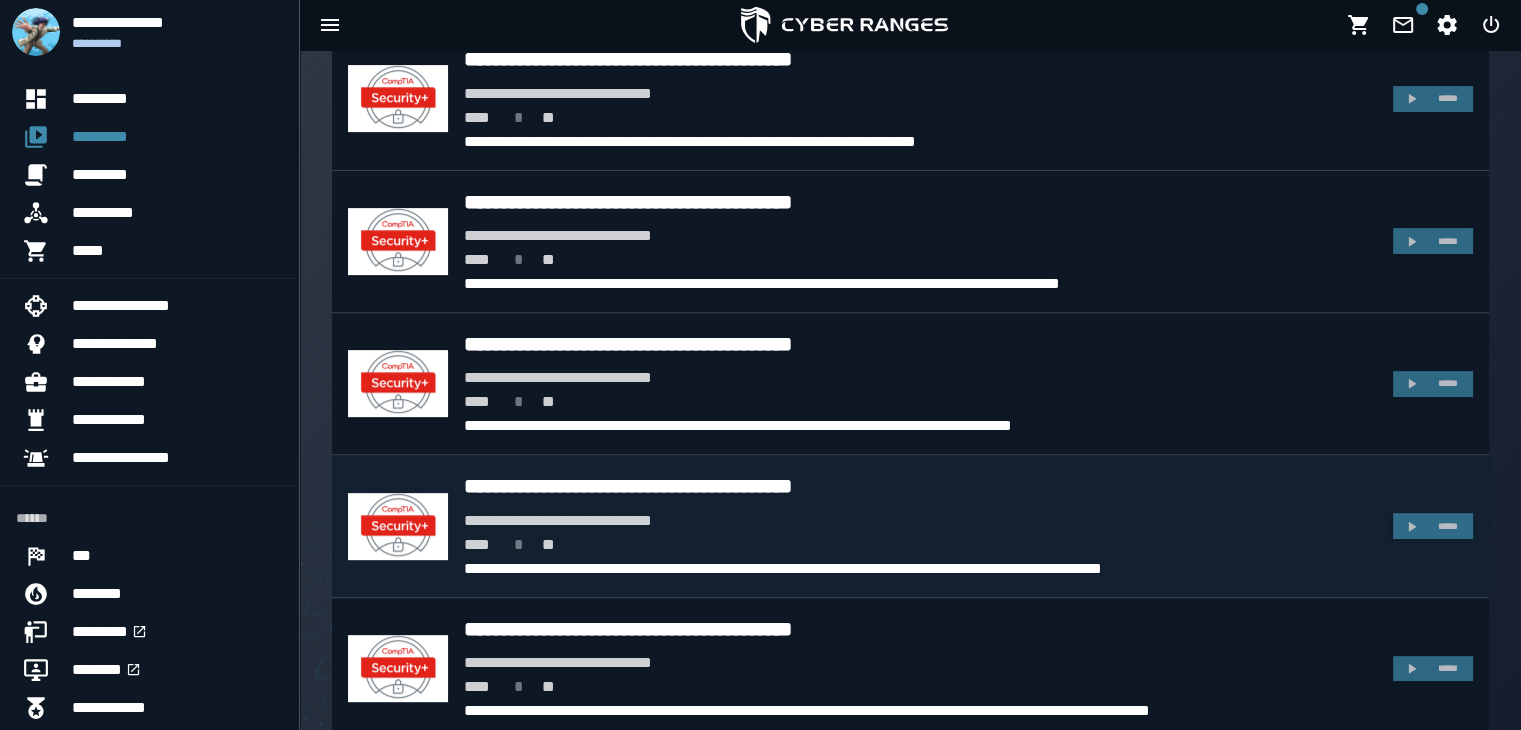 scroll, scrollTop: 673, scrollLeft: 0, axis: vertical 